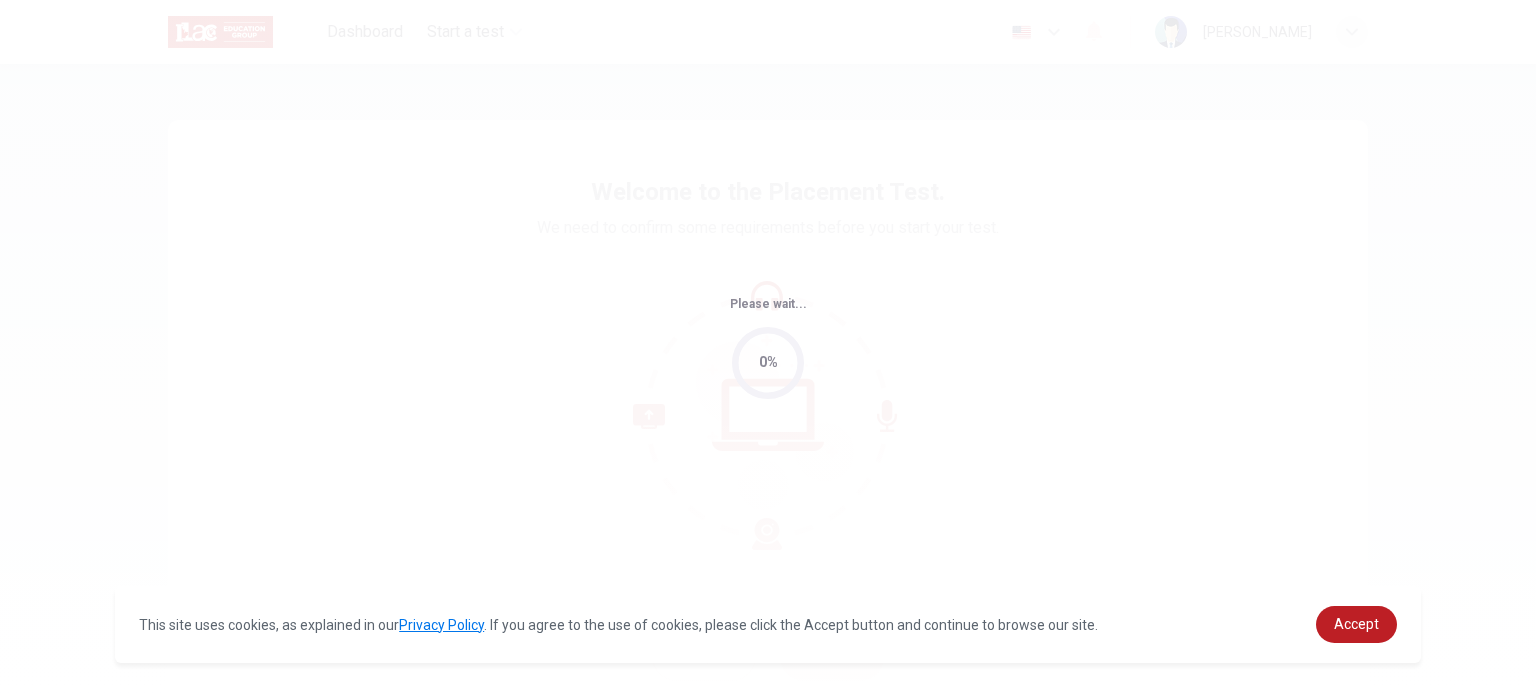 scroll, scrollTop: 0, scrollLeft: 0, axis: both 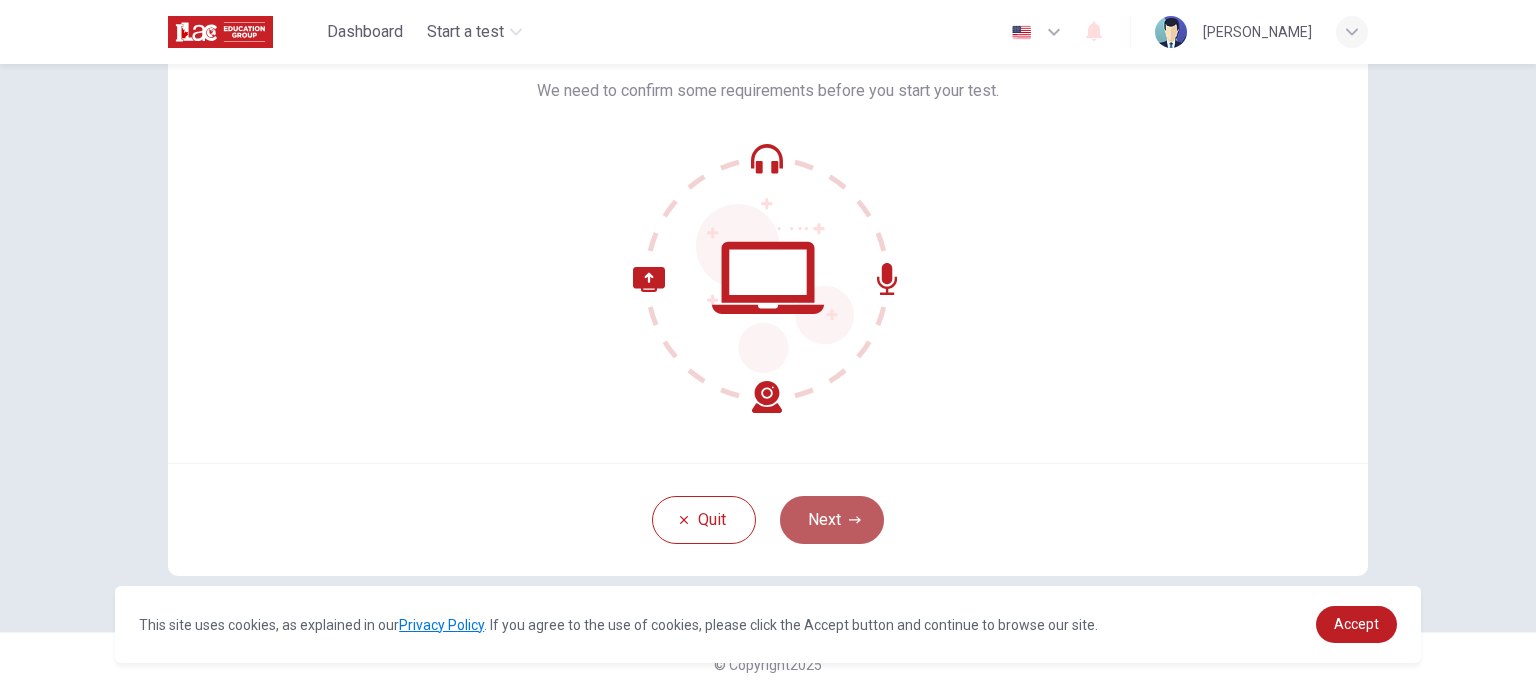 click on "Next" at bounding box center [832, 520] 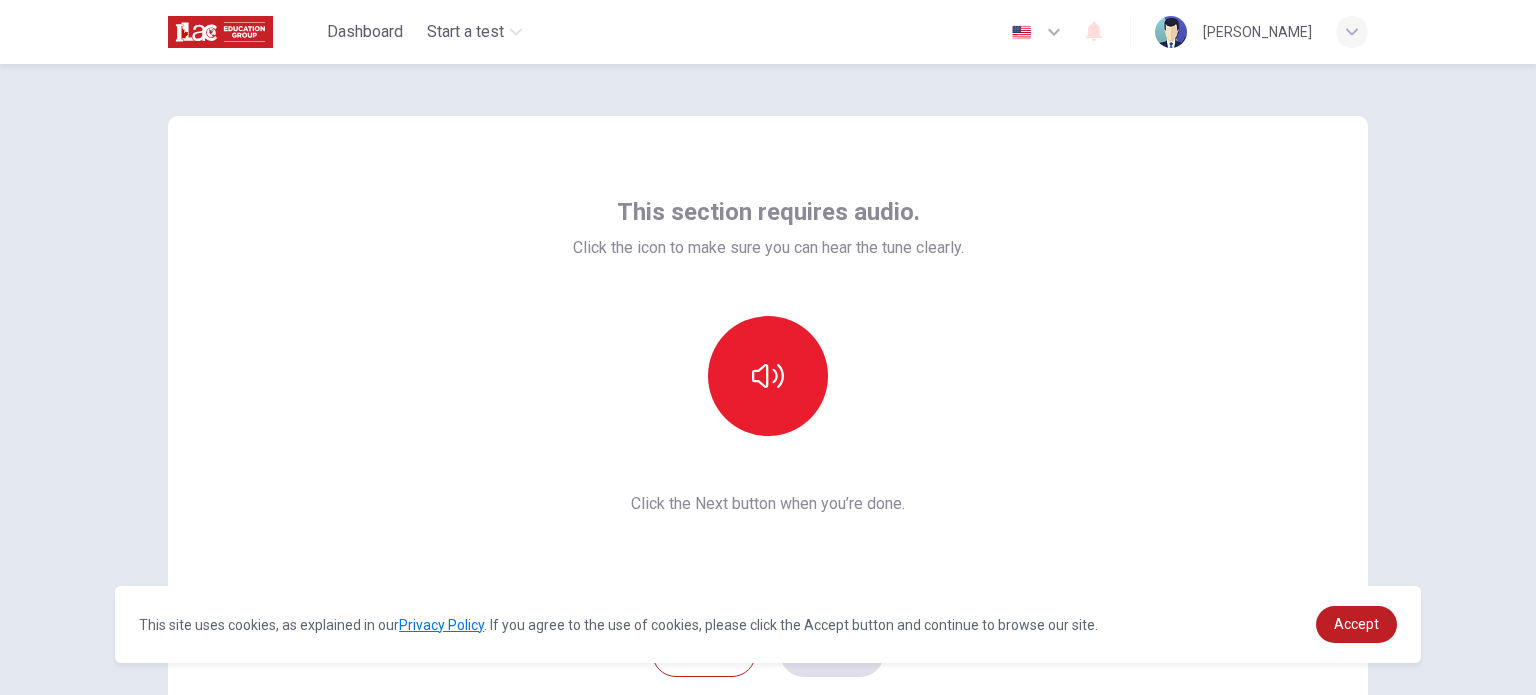 scroll, scrollTop: 0, scrollLeft: 0, axis: both 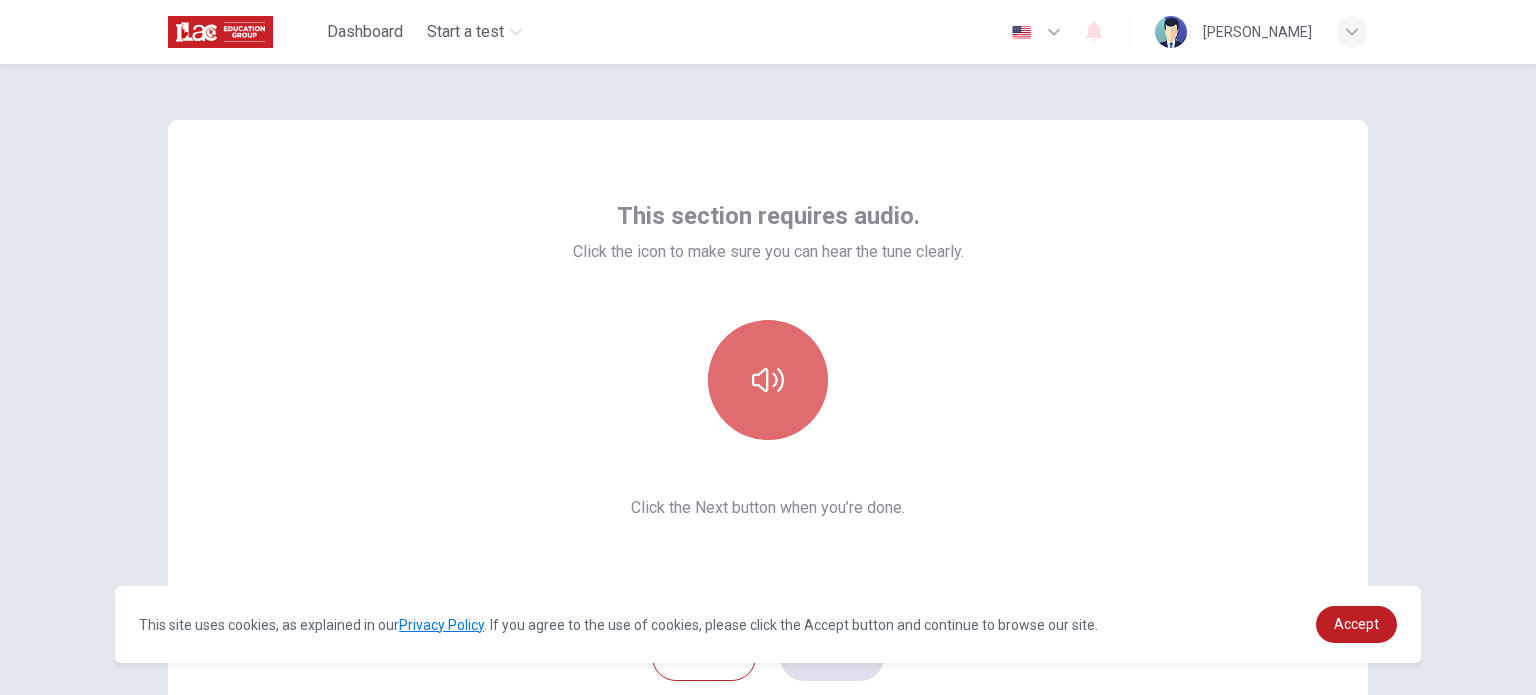 click 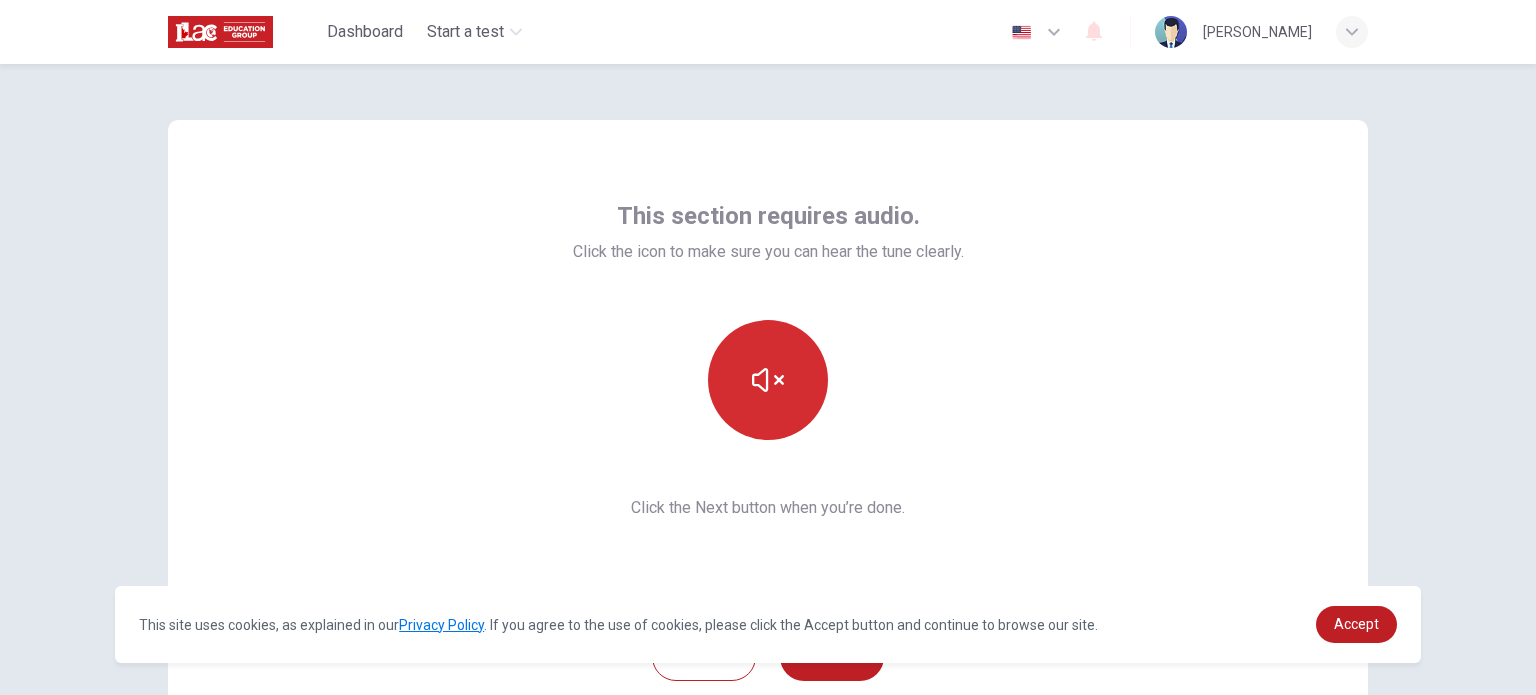 click 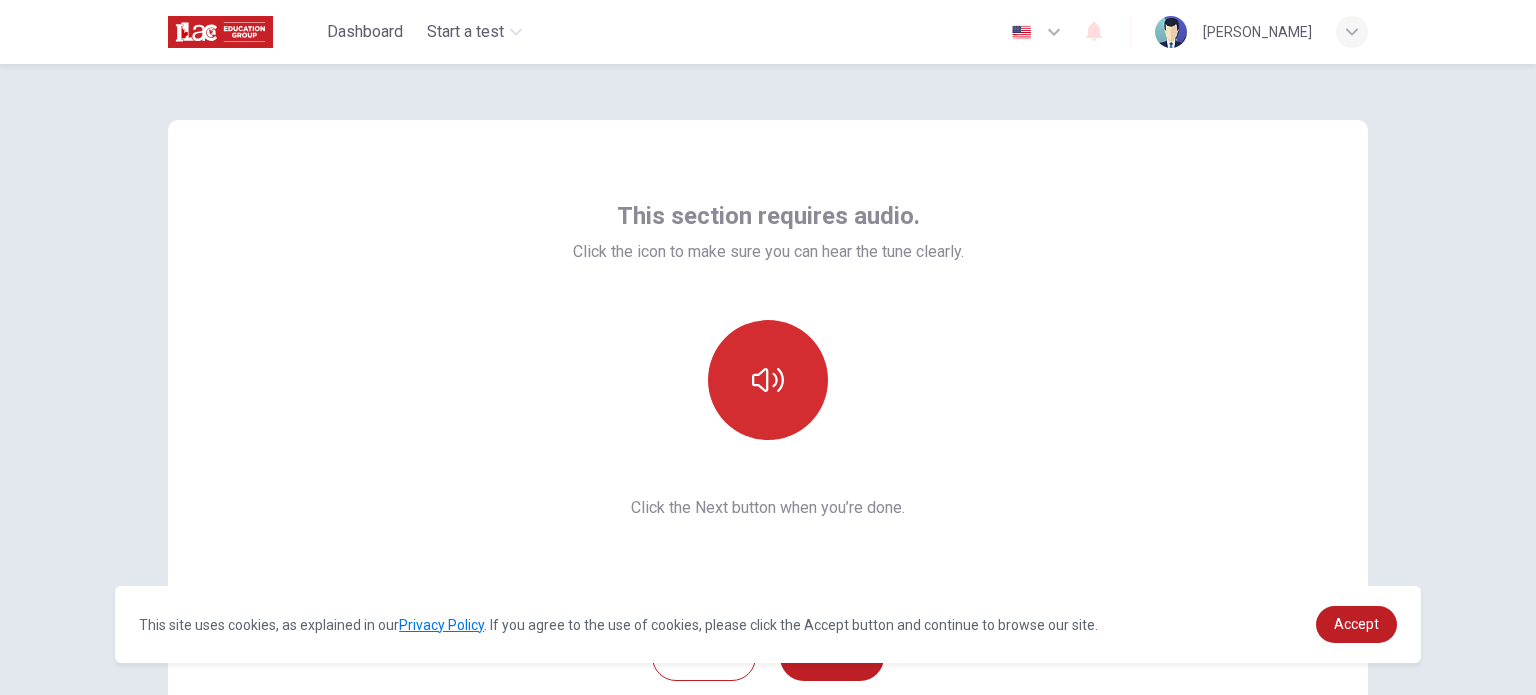 click 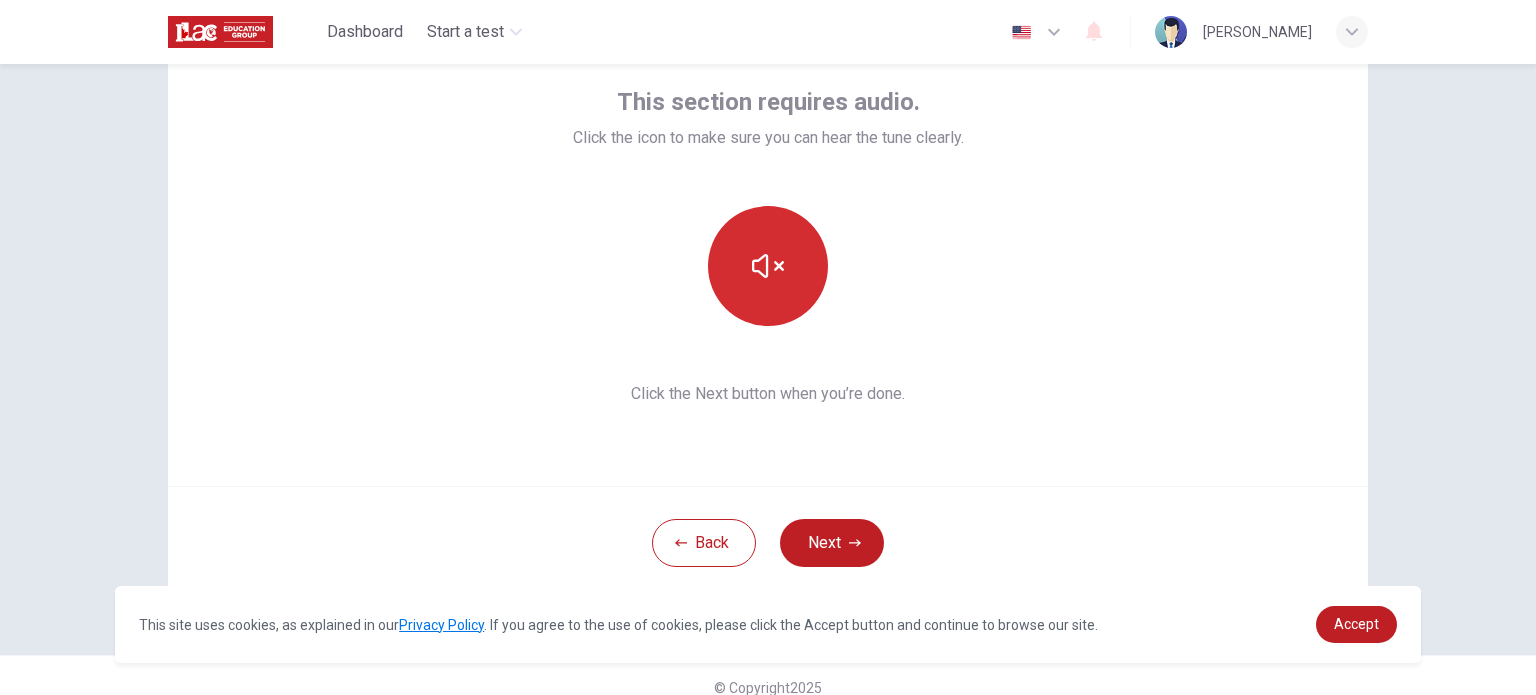 scroll, scrollTop: 137, scrollLeft: 0, axis: vertical 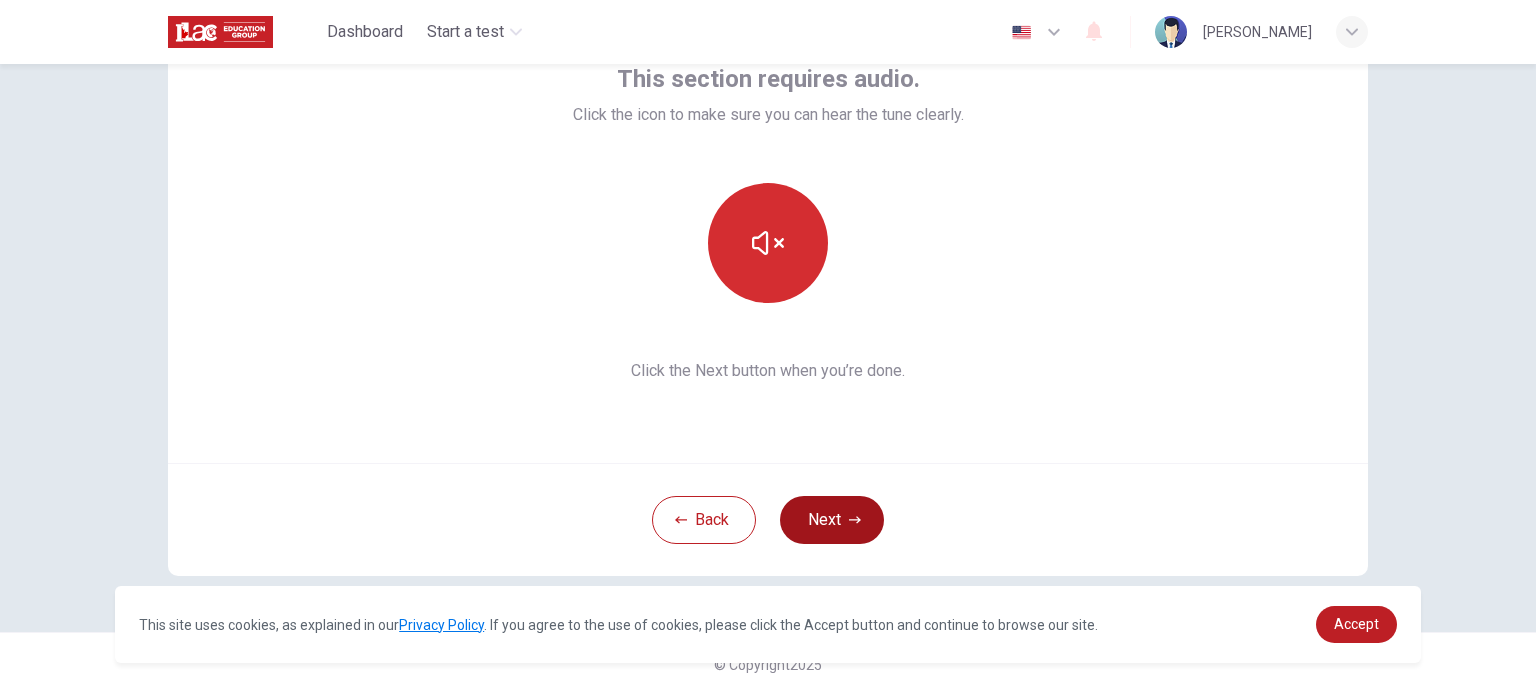 click on "Next" at bounding box center (832, 520) 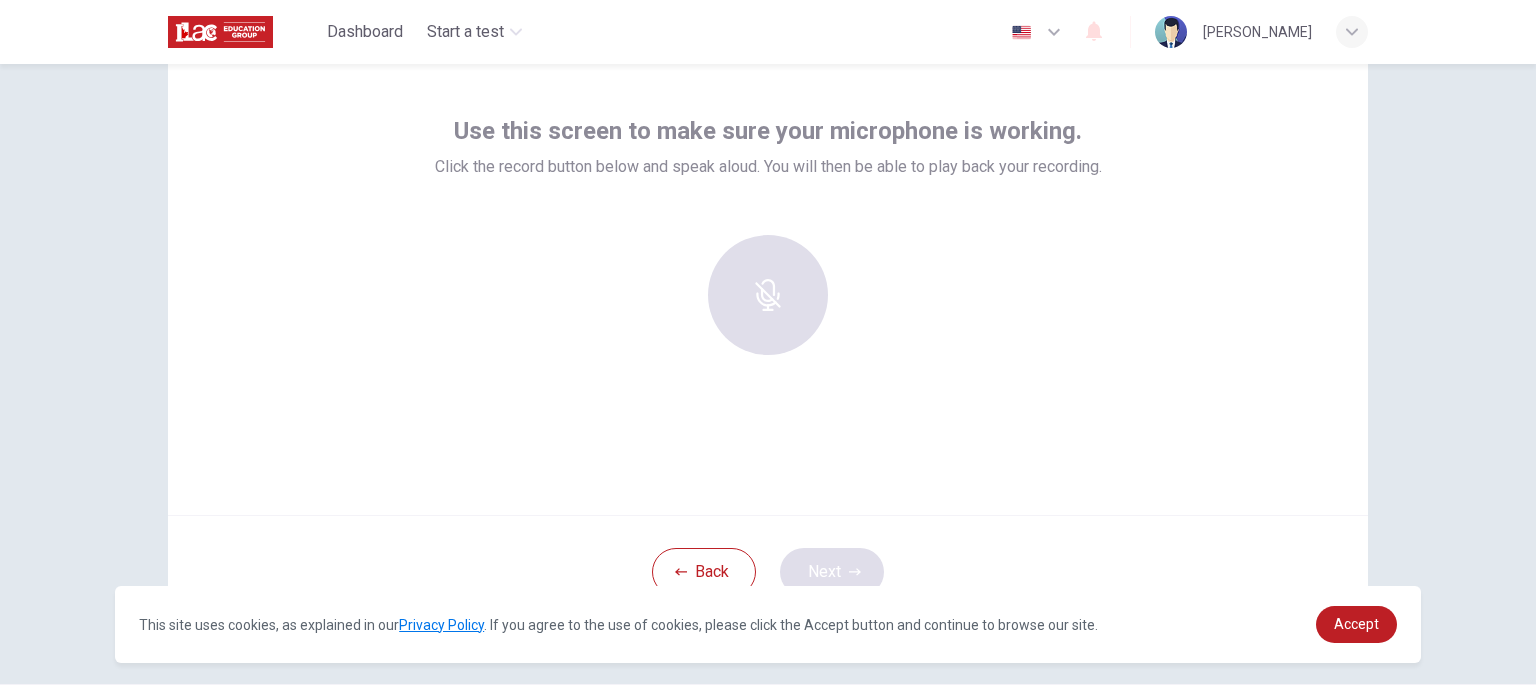 scroll, scrollTop: 56, scrollLeft: 0, axis: vertical 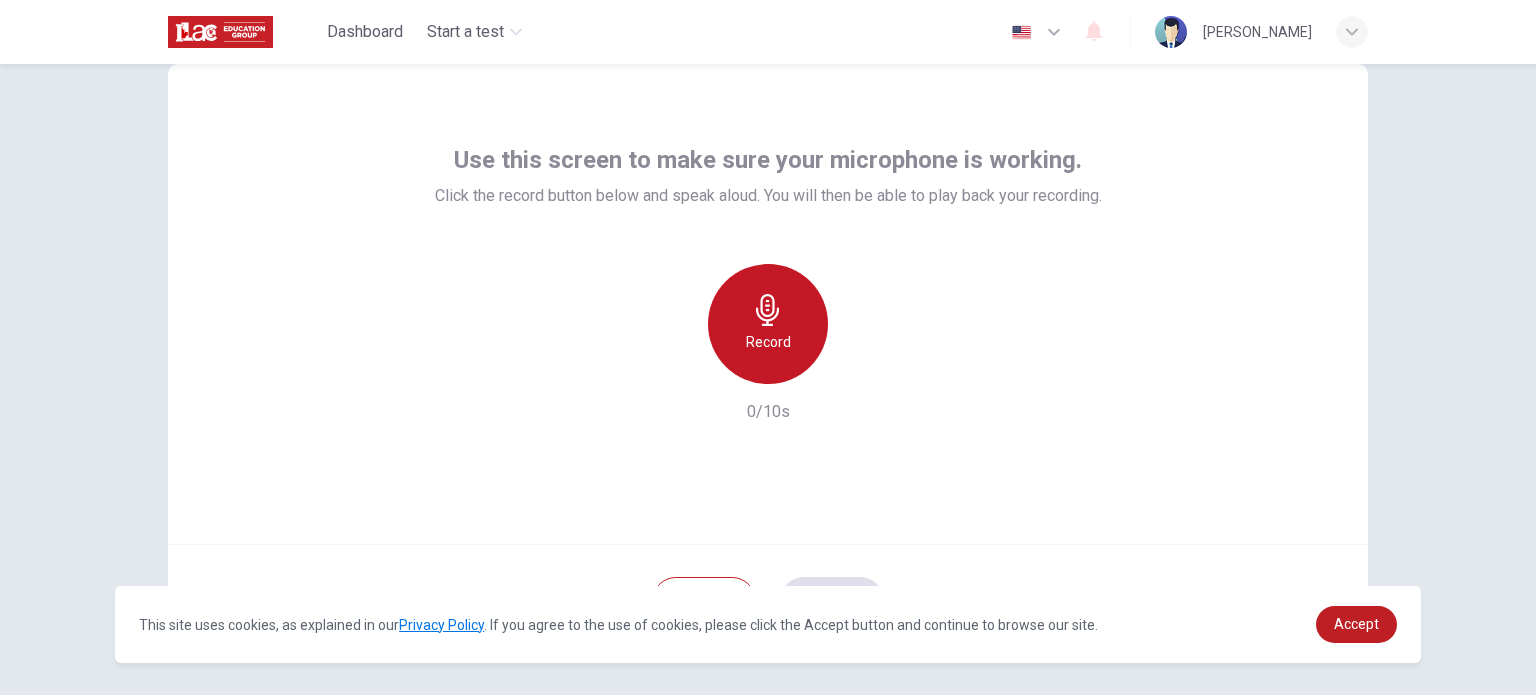 click on "Record" at bounding box center [768, 342] 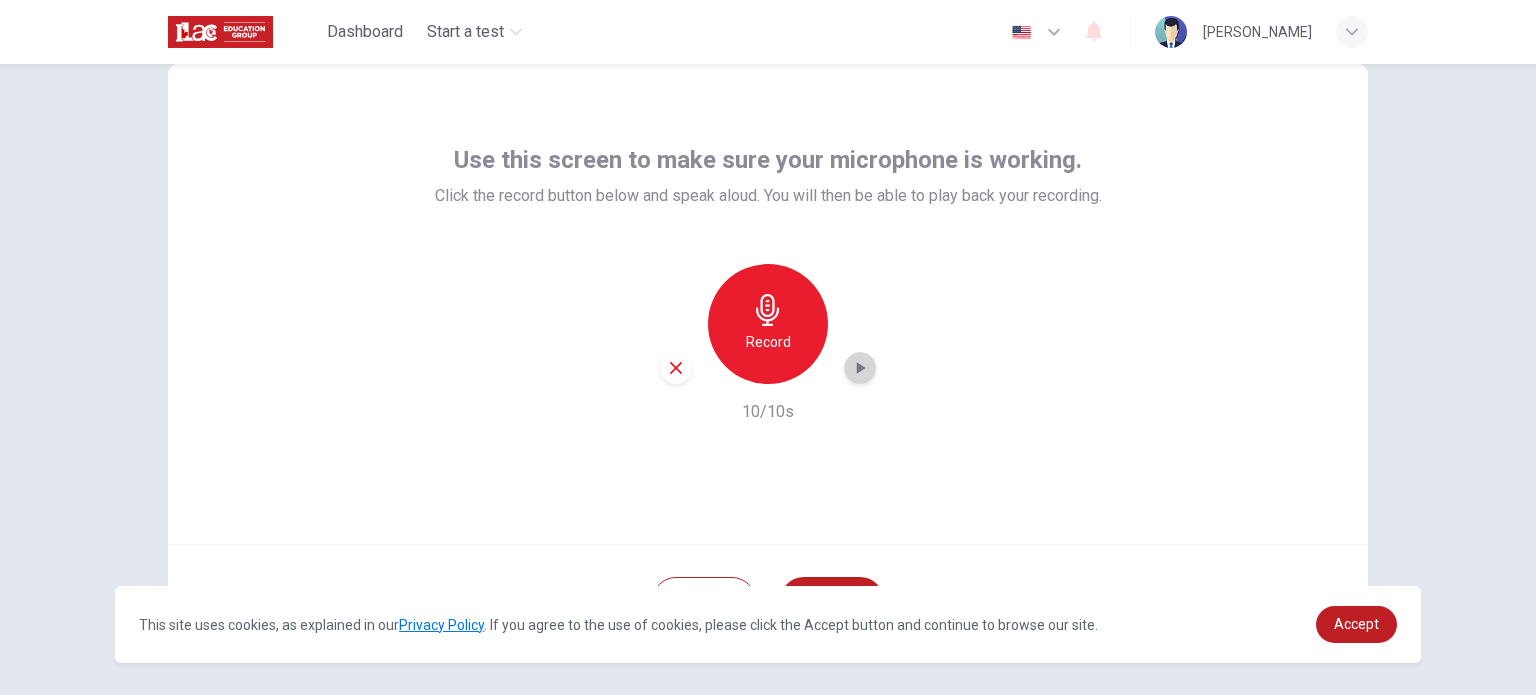 click 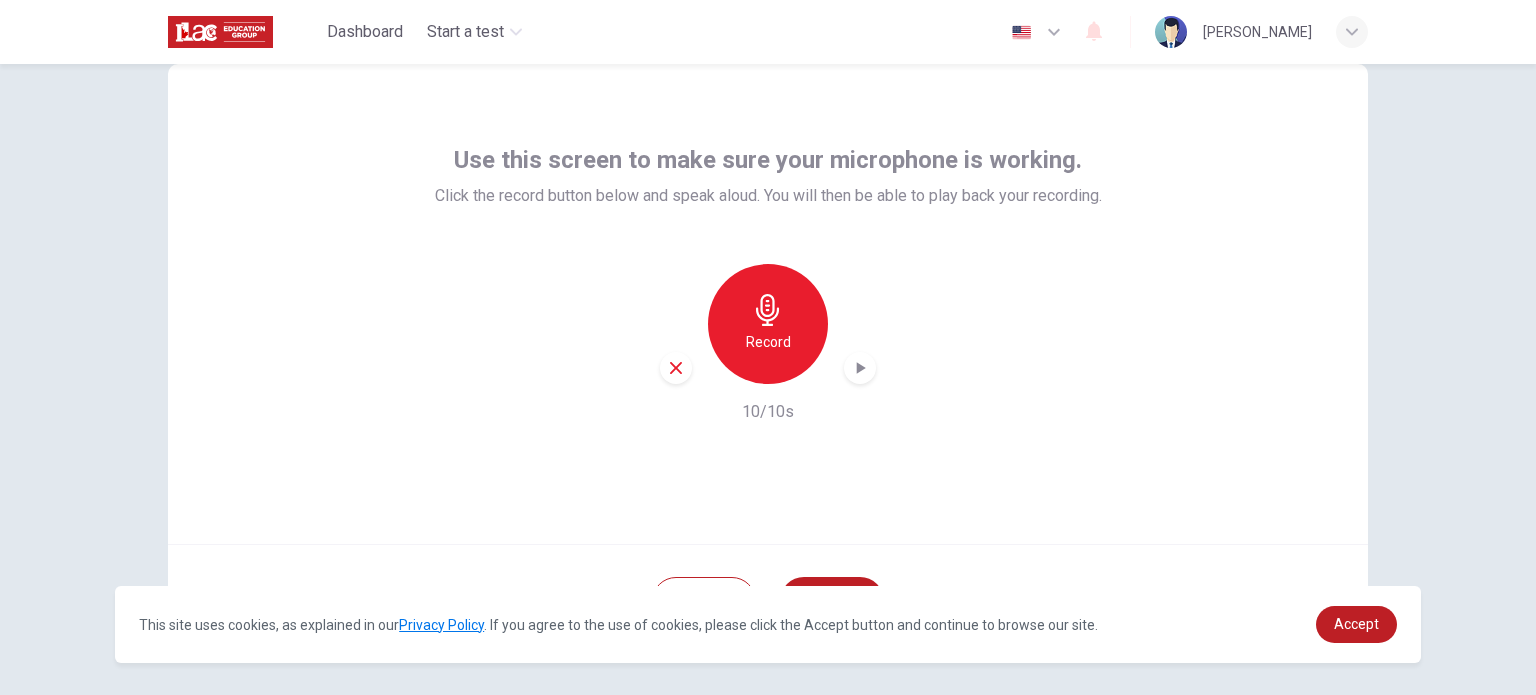 click on "Use this screen to make sure your microphone is working. Click the record button below and speak aloud. You will then be able to play back your recording. Record 10/10s" at bounding box center [768, 304] 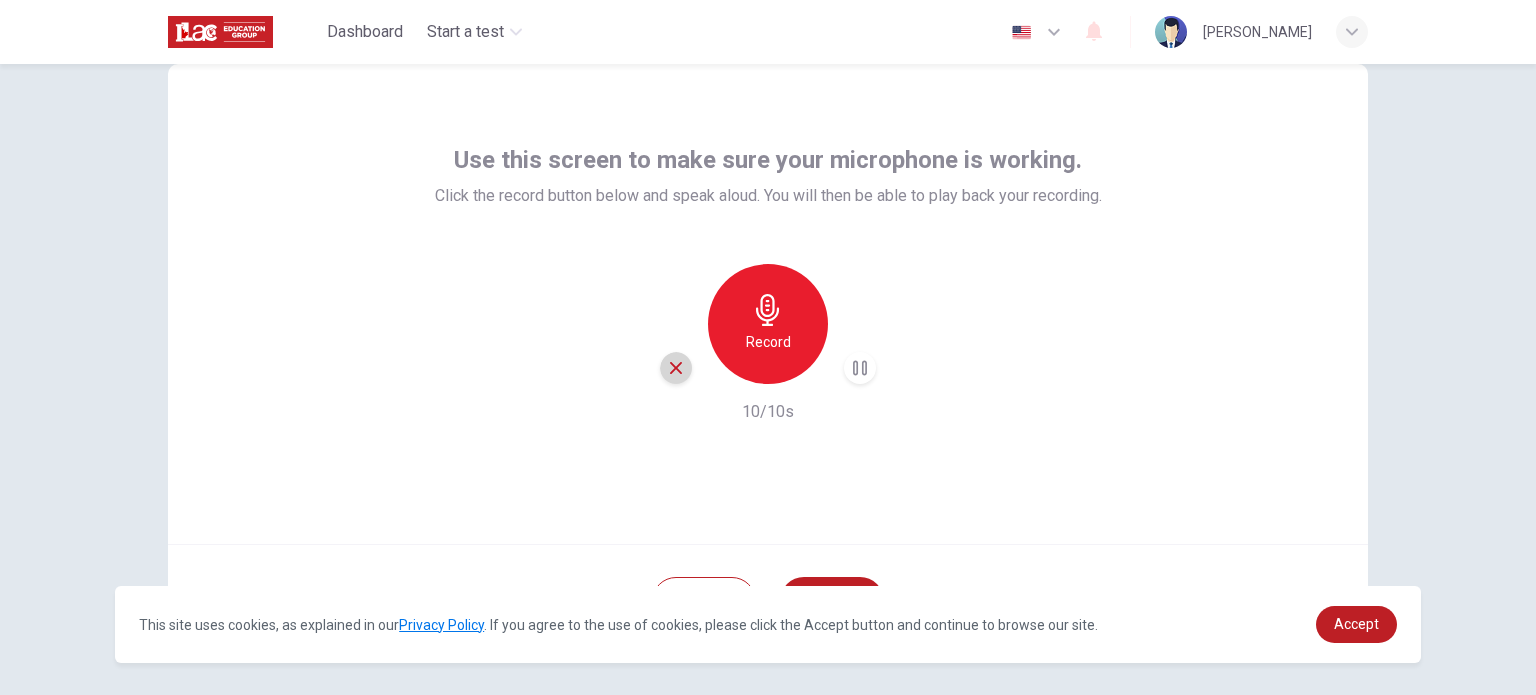 click 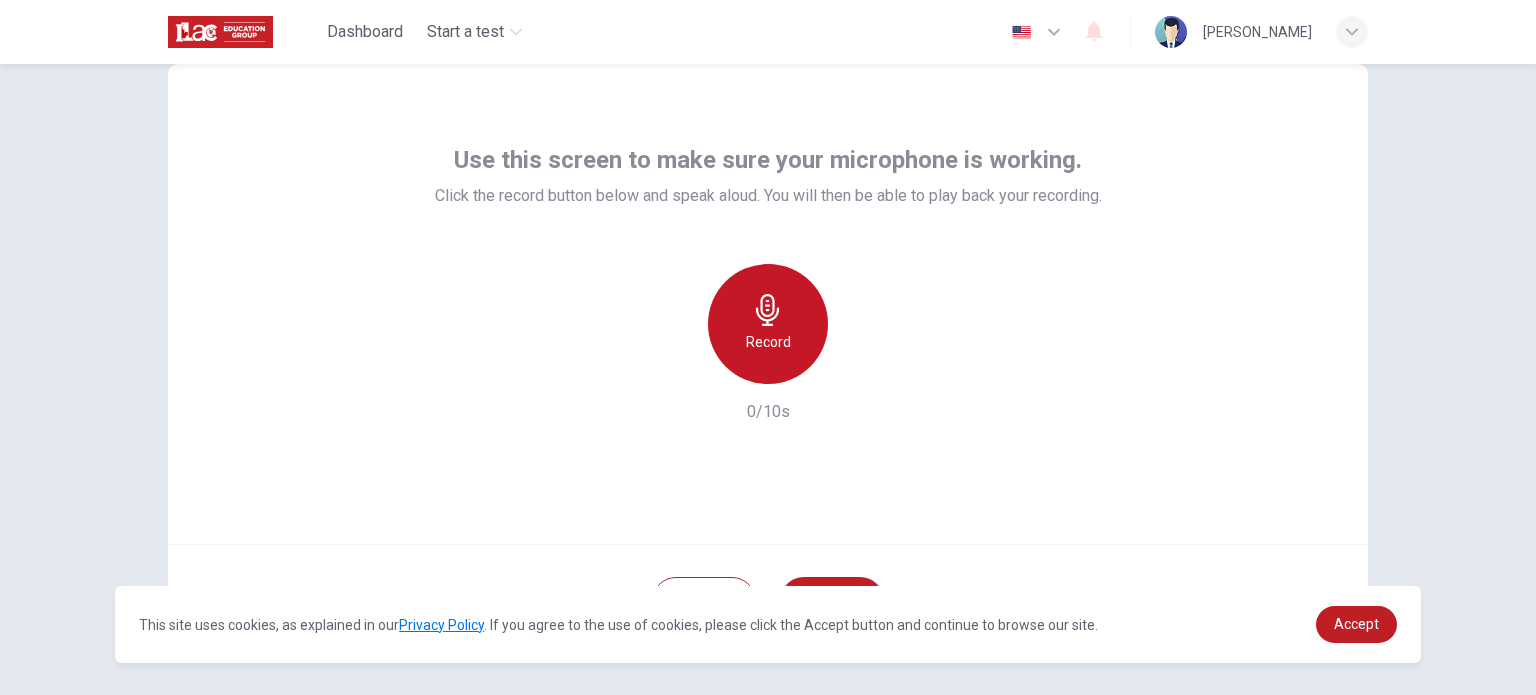 click on "Record" at bounding box center (768, 342) 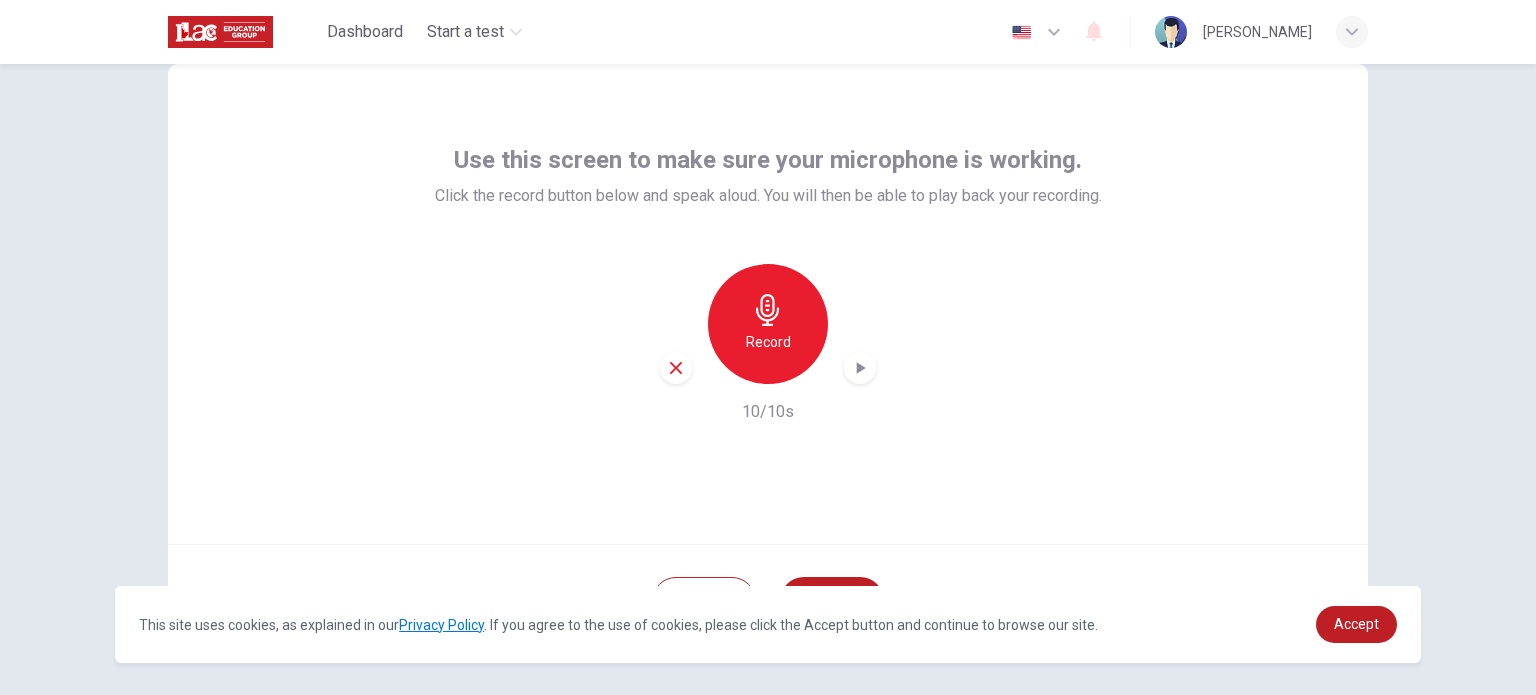 click 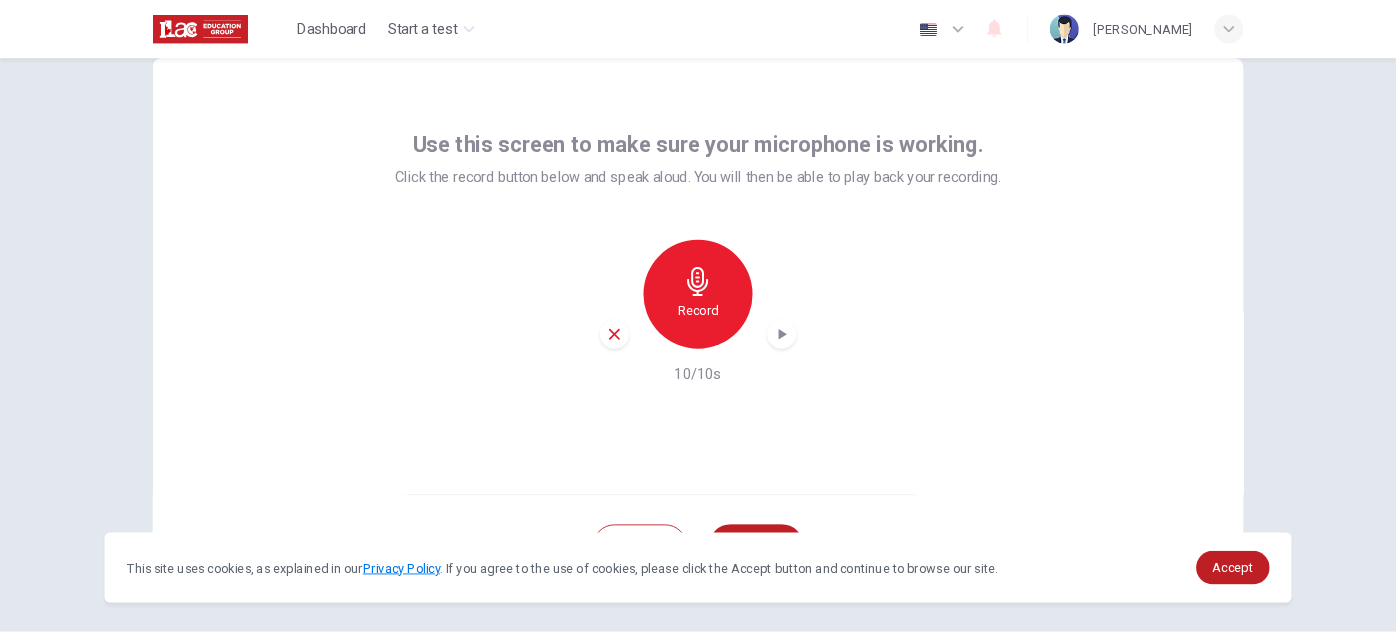 scroll, scrollTop: 137, scrollLeft: 0, axis: vertical 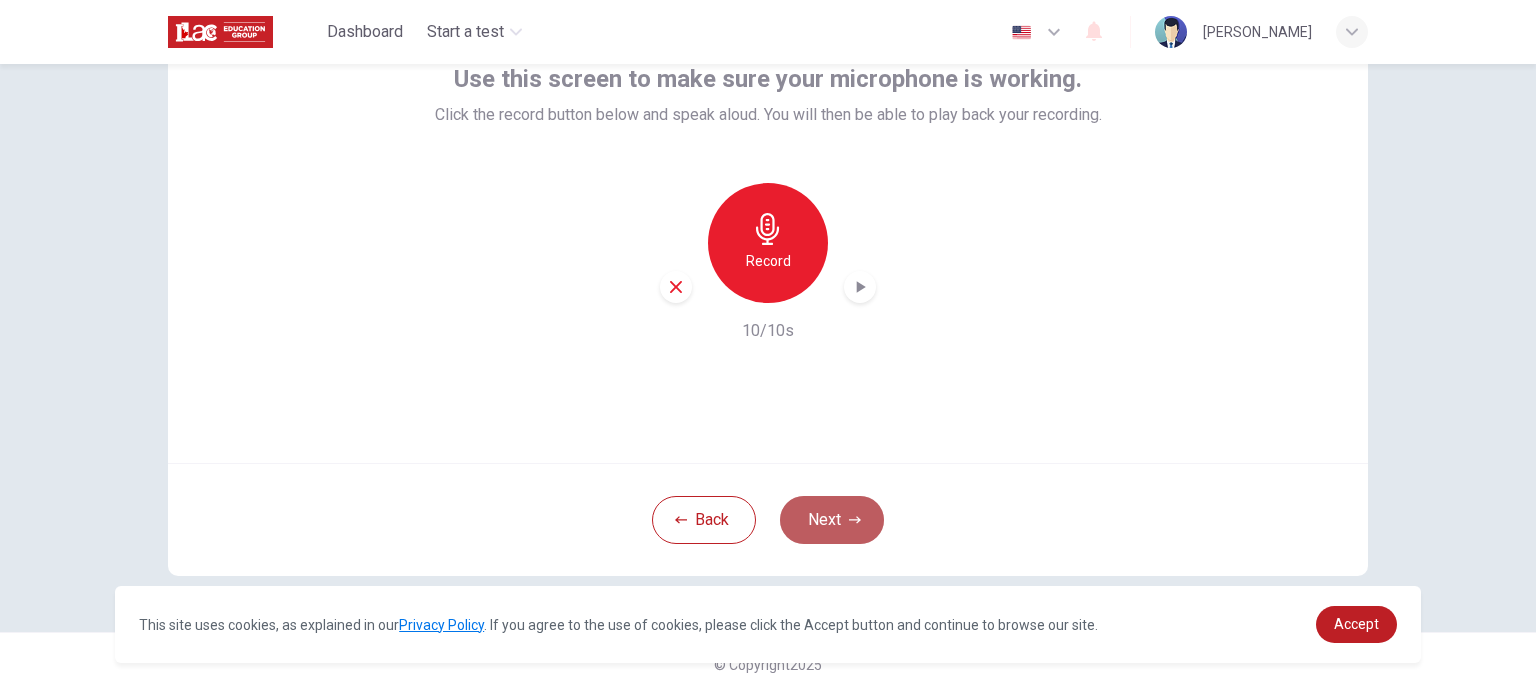 click on "Next" at bounding box center (832, 520) 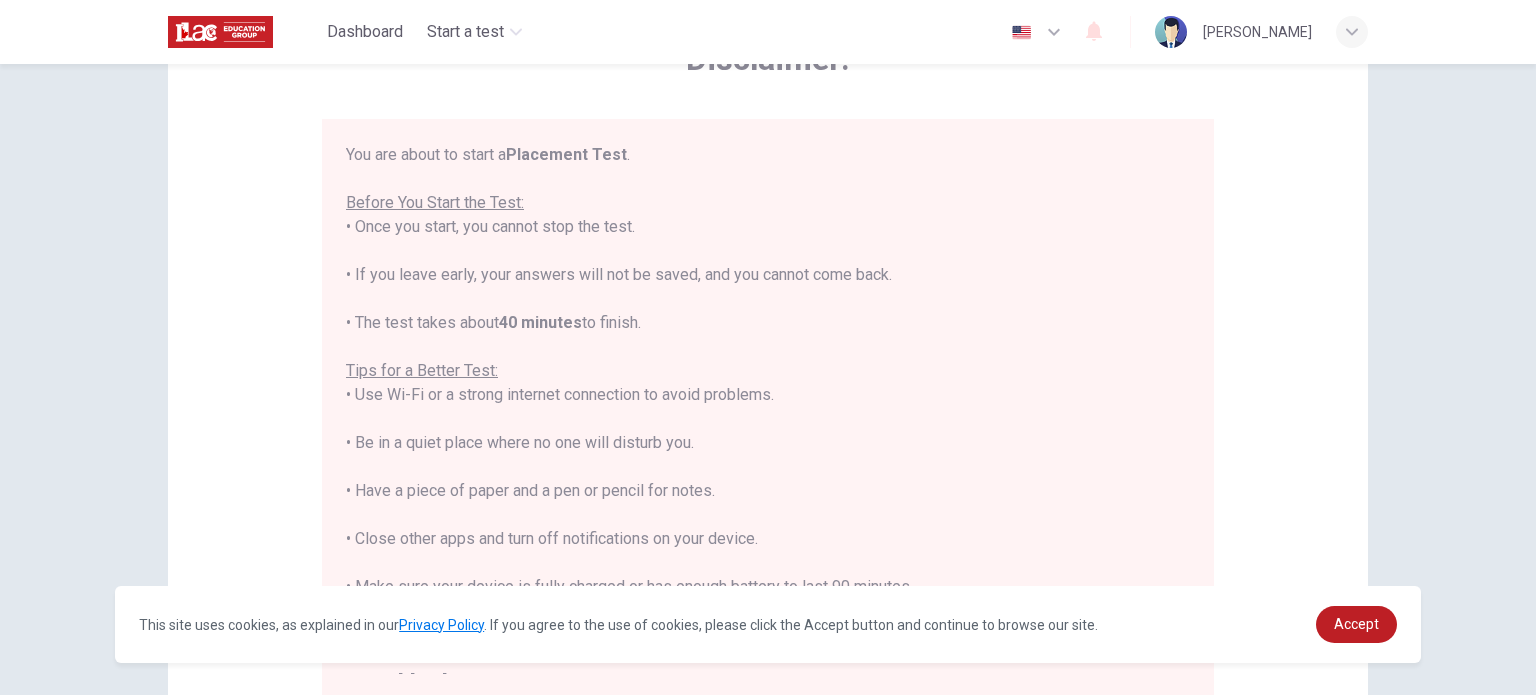 type 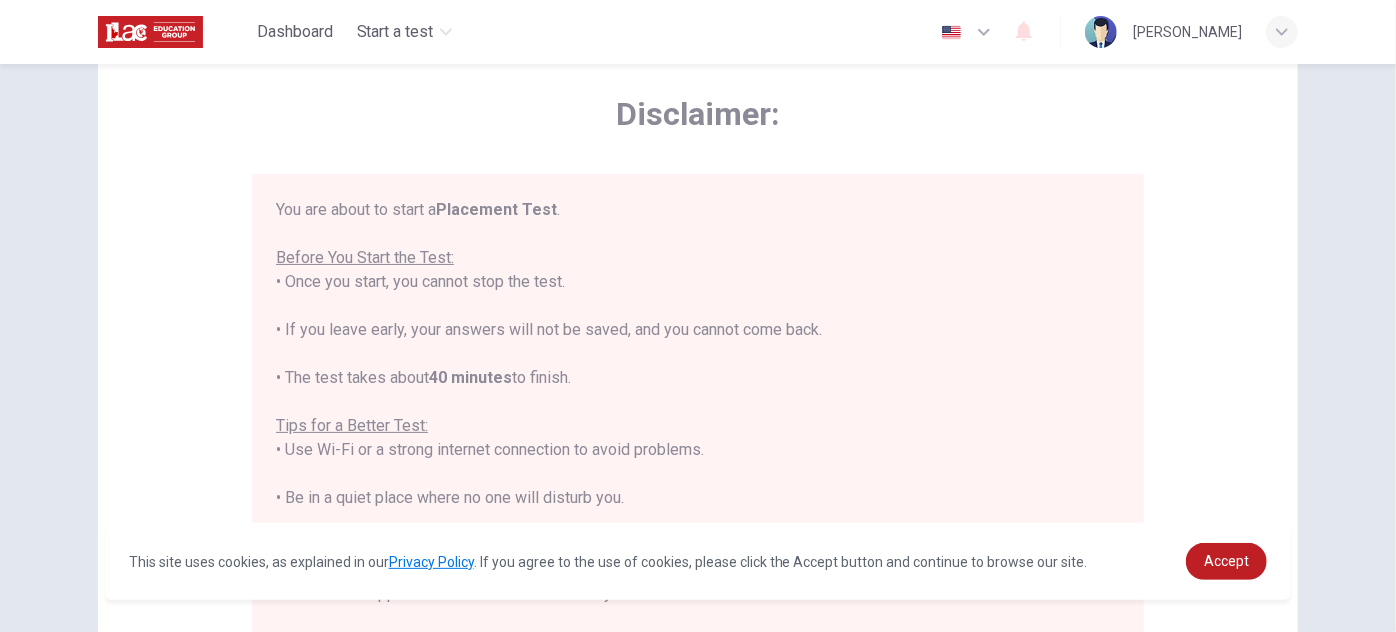 scroll, scrollTop: 90, scrollLeft: 0, axis: vertical 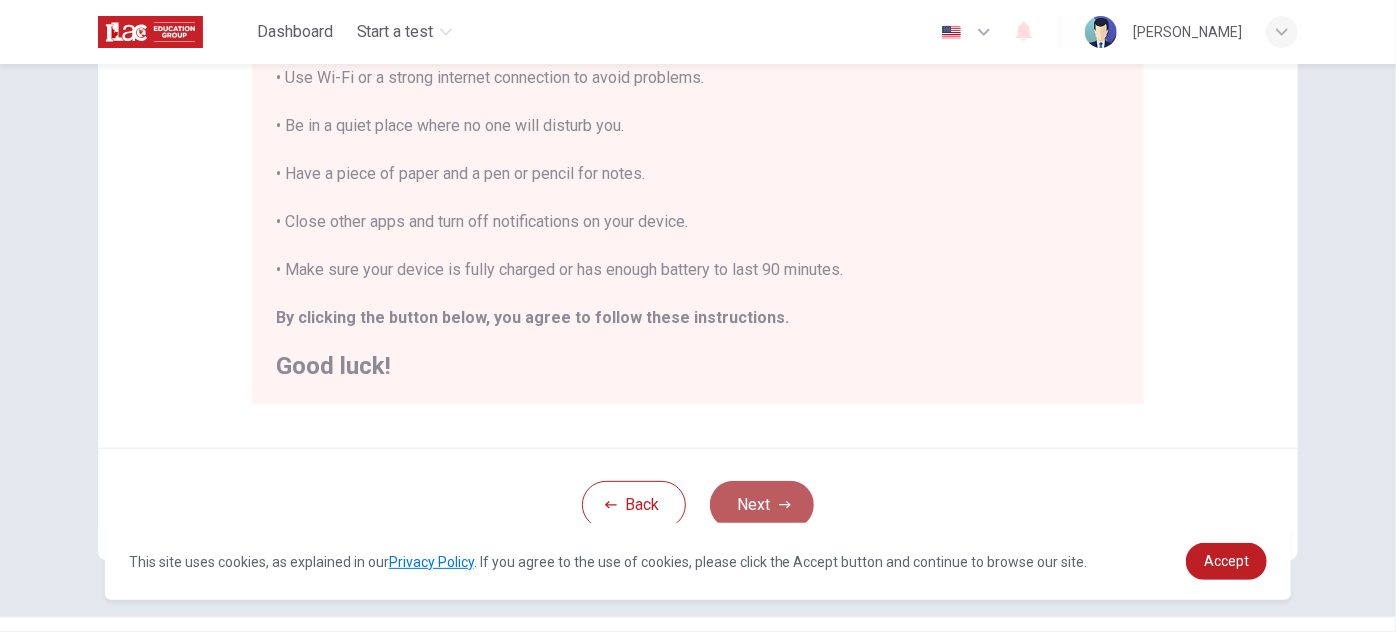 click on "Next" at bounding box center (762, 505) 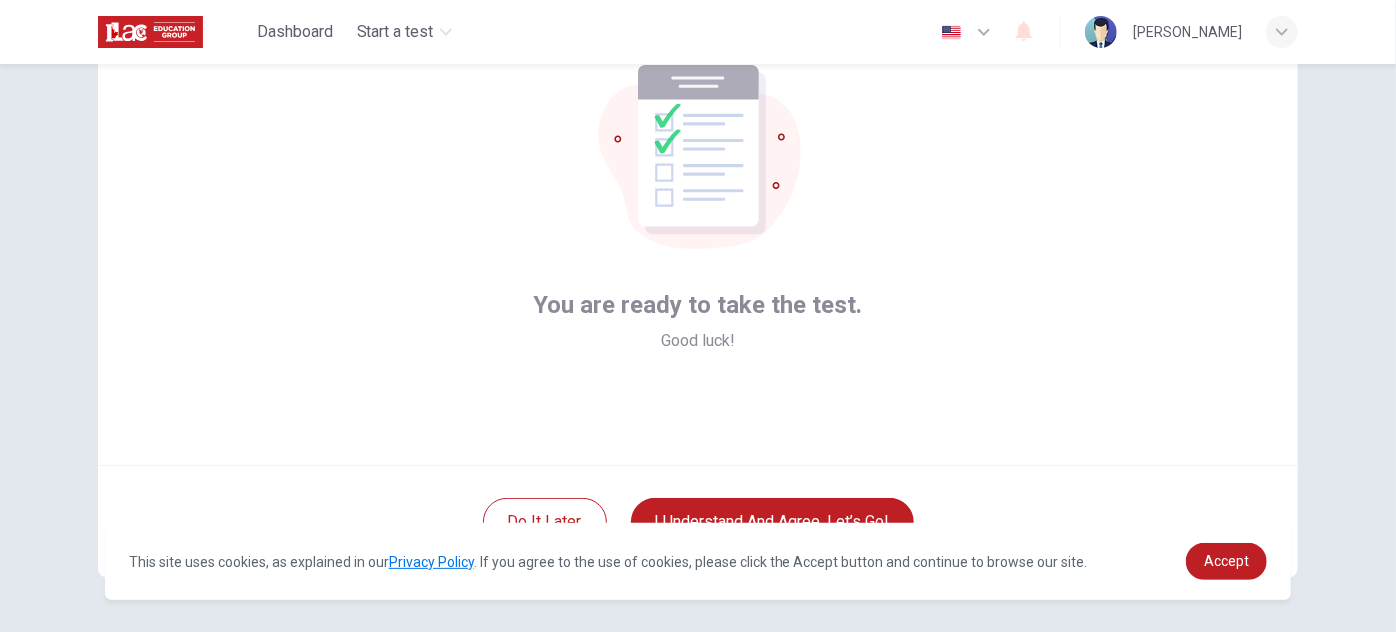 scroll, scrollTop: 159, scrollLeft: 0, axis: vertical 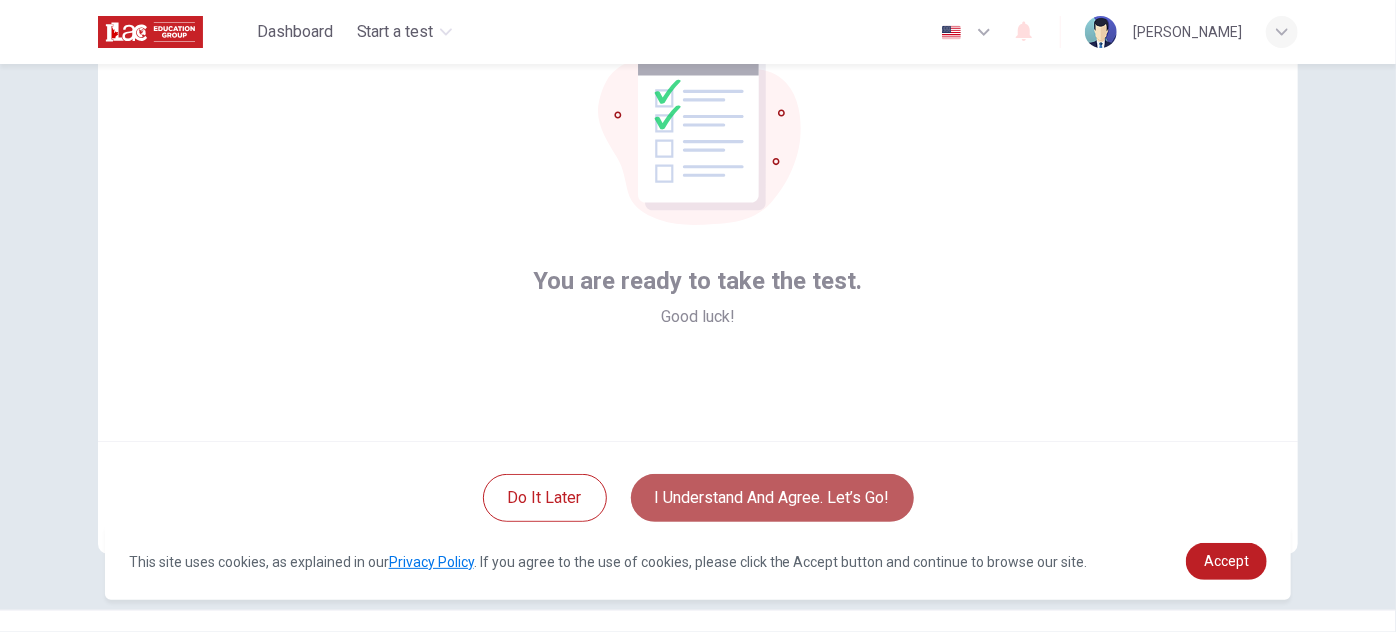 click on "I understand and agree. Let’s go!" at bounding box center (772, 498) 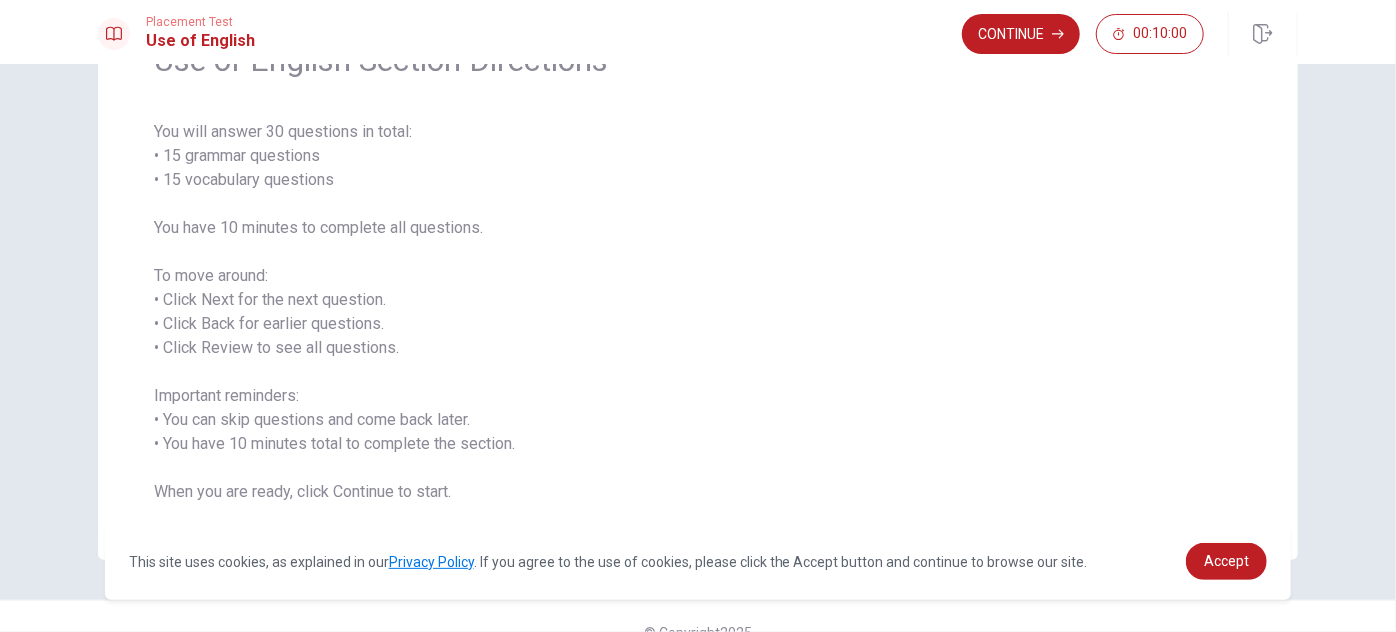 scroll, scrollTop: 114, scrollLeft: 0, axis: vertical 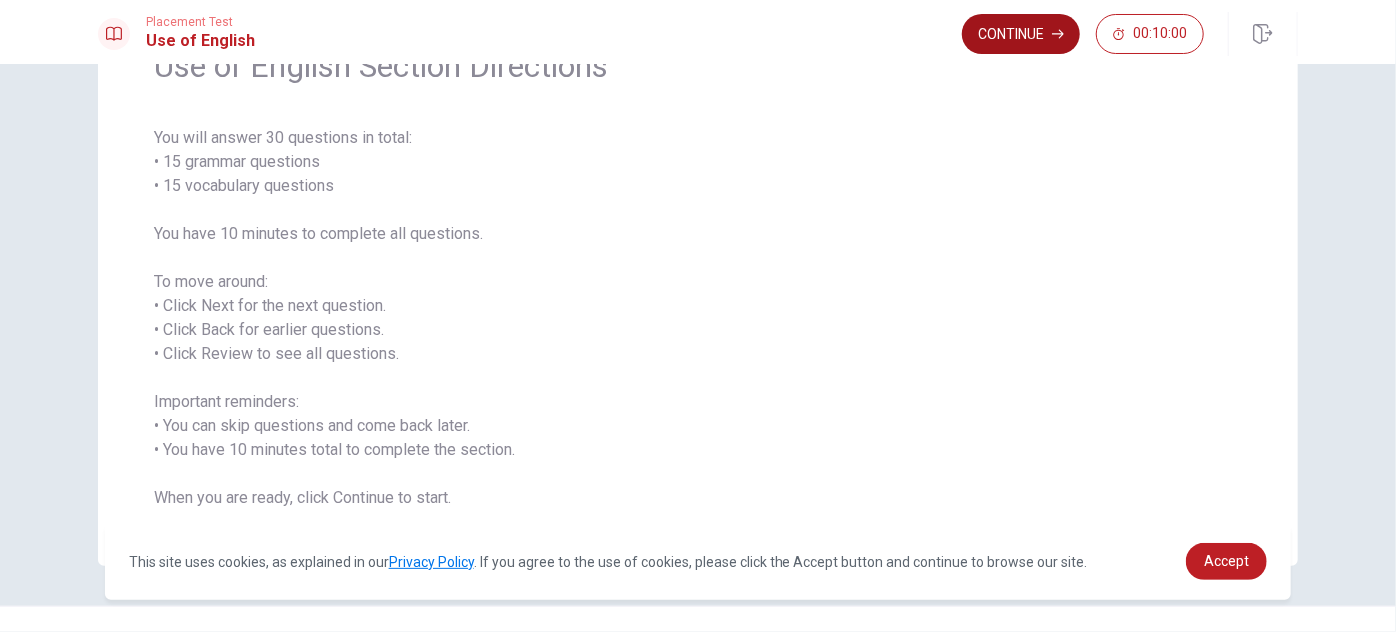 click on "Continue" at bounding box center (1021, 34) 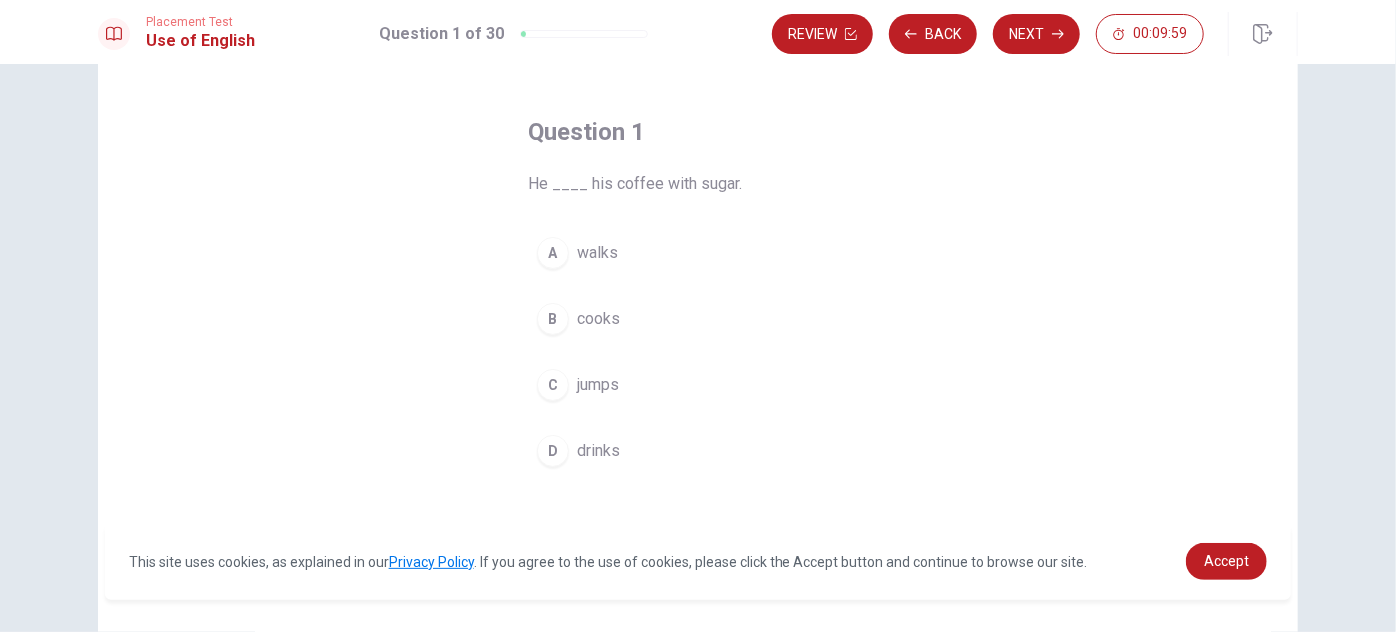 scroll, scrollTop: 69, scrollLeft: 0, axis: vertical 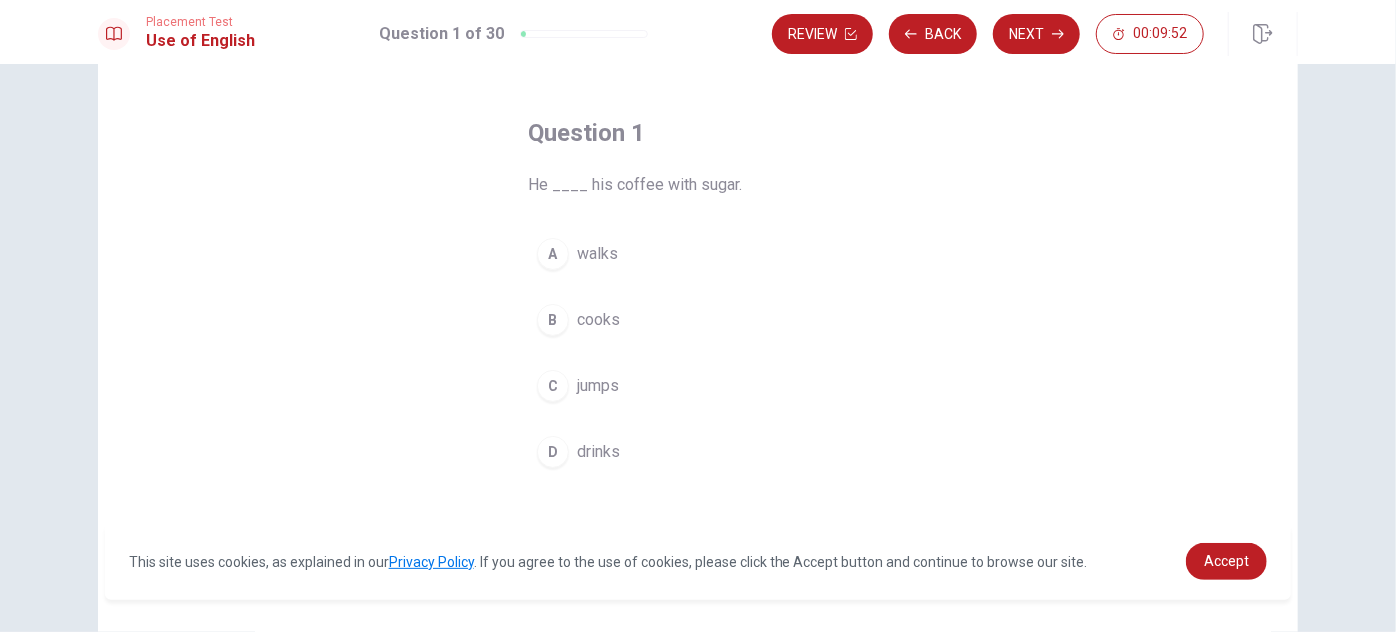 click on "D" at bounding box center (553, 452) 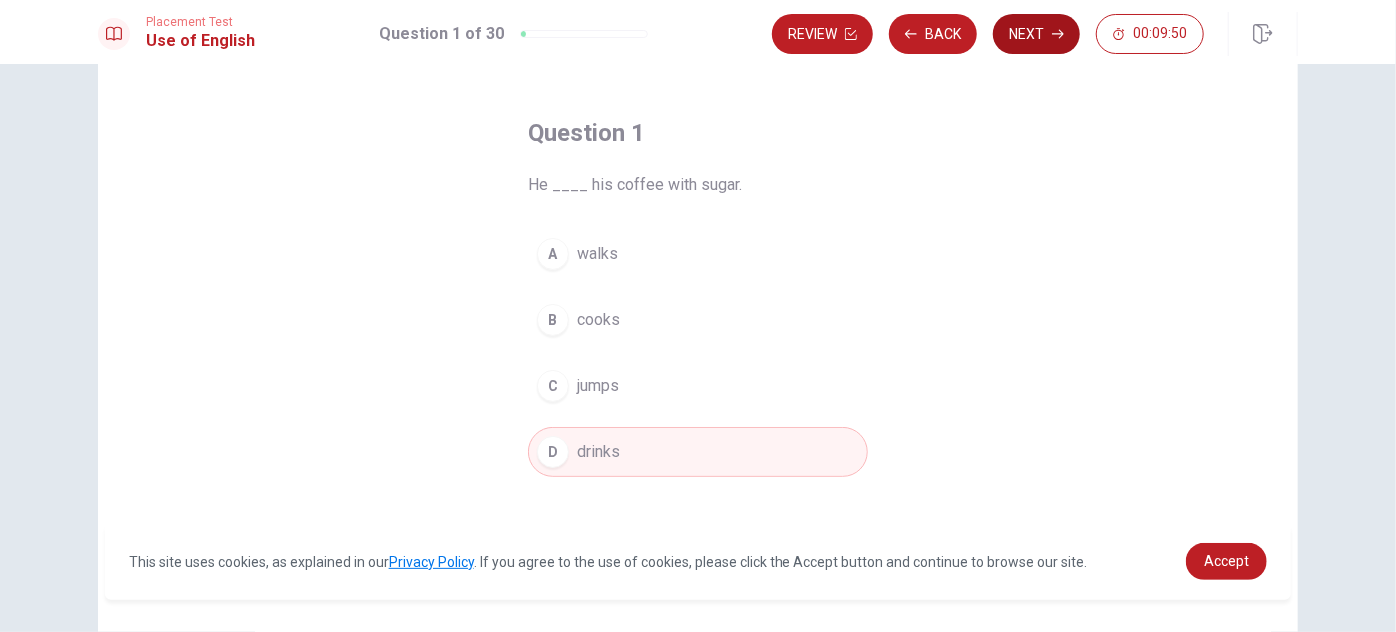 click on "Next" at bounding box center [1036, 34] 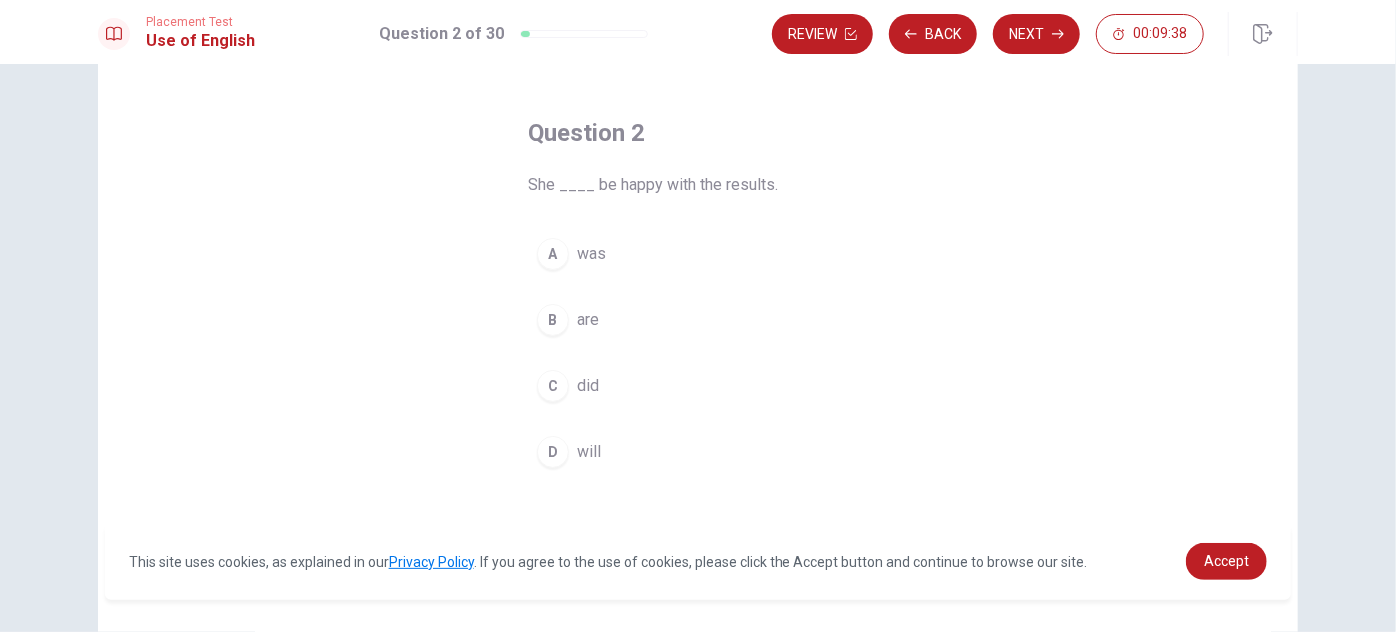 click on "D" at bounding box center [553, 452] 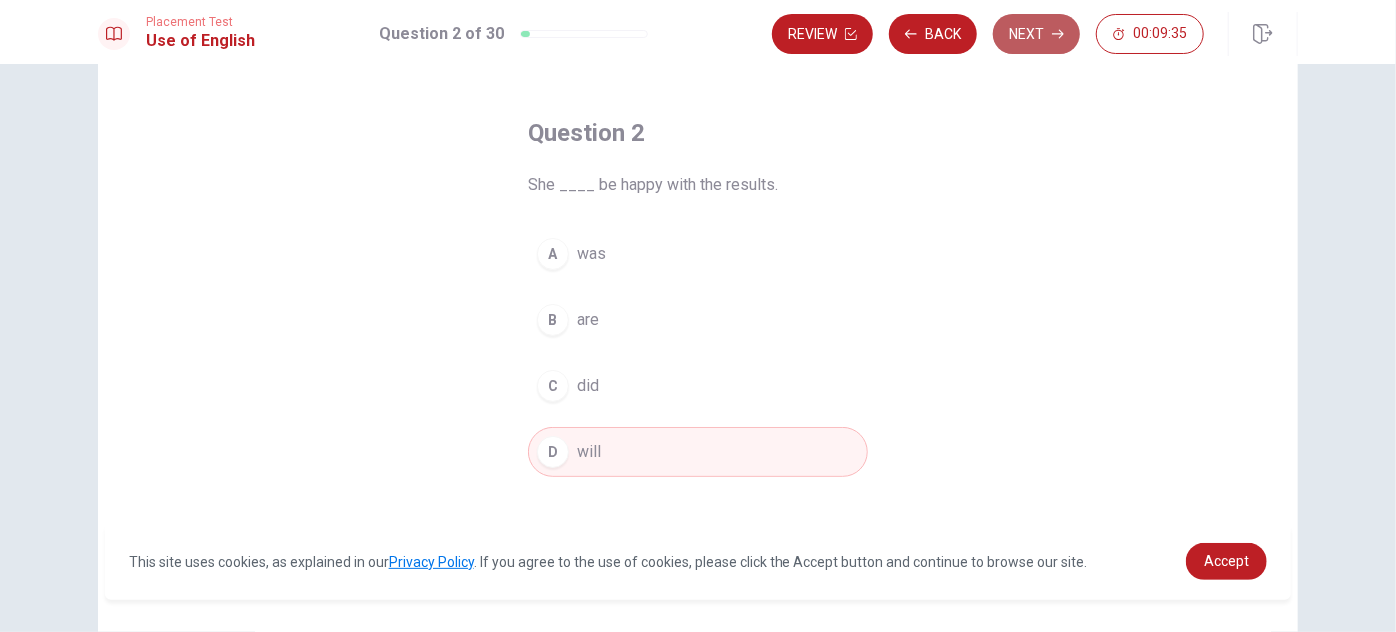 click on "Next" at bounding box center [1036, 34] 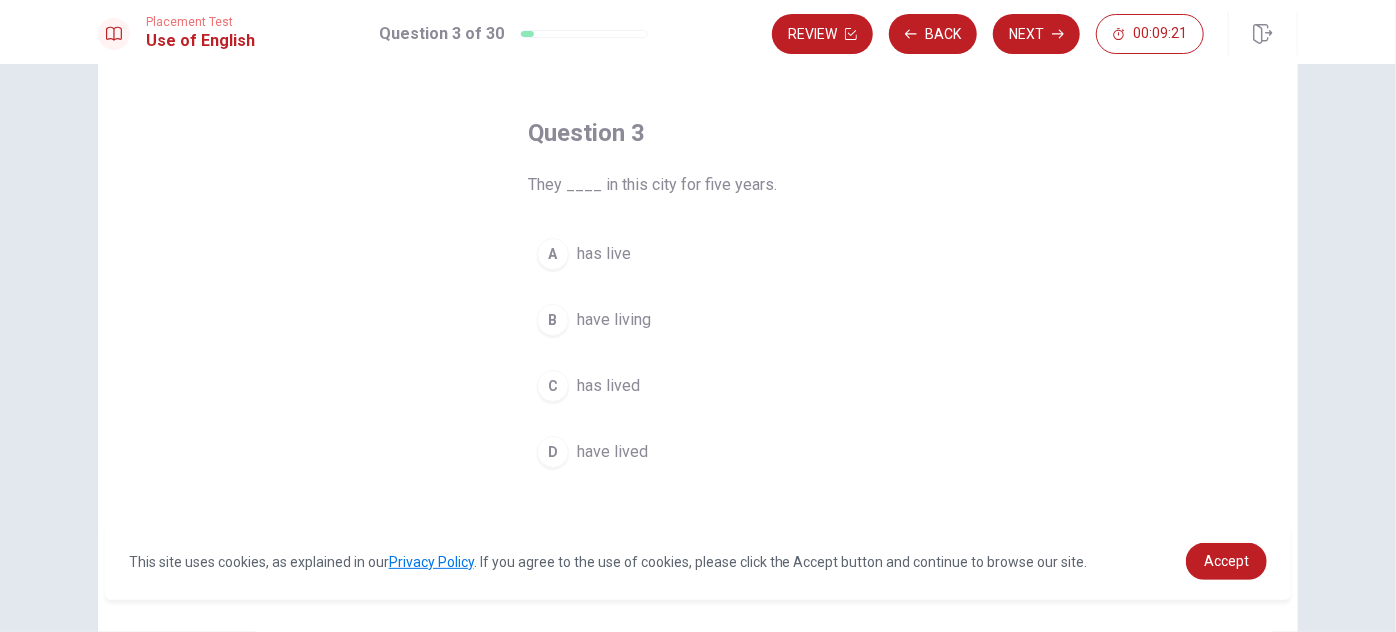 click on "D" at bounding box center (553, 452) 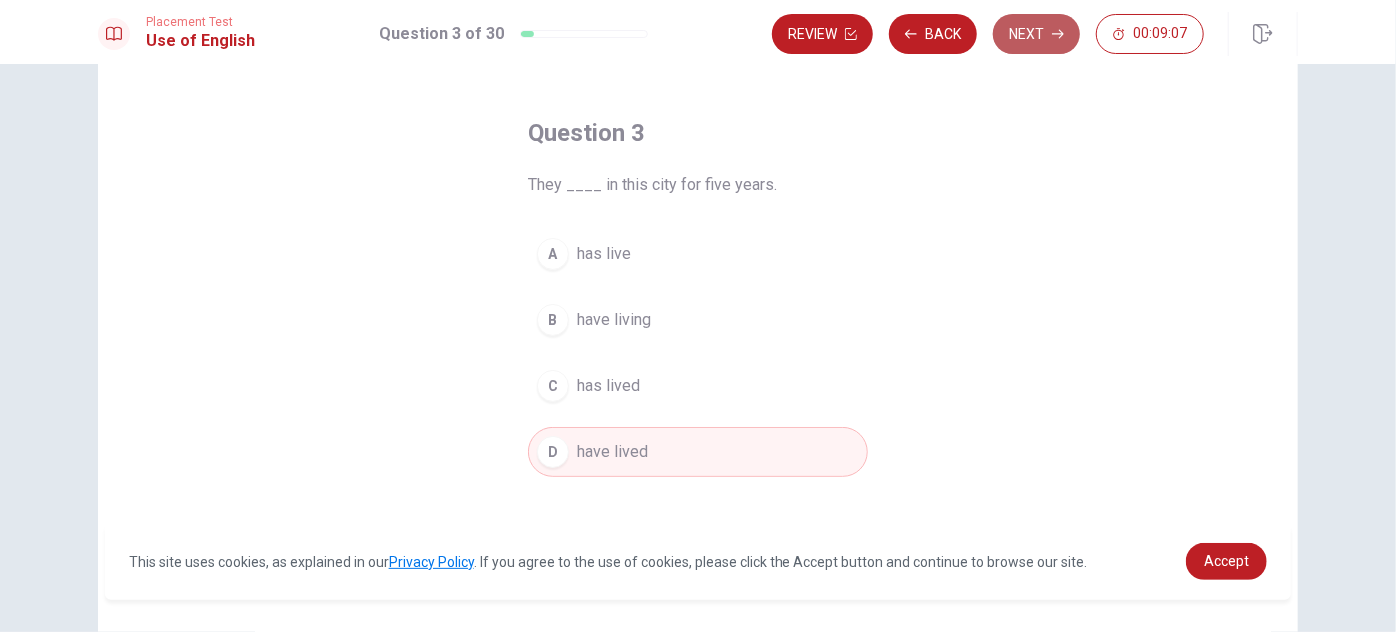 click on "Next" at bounding box center (1036, 34) 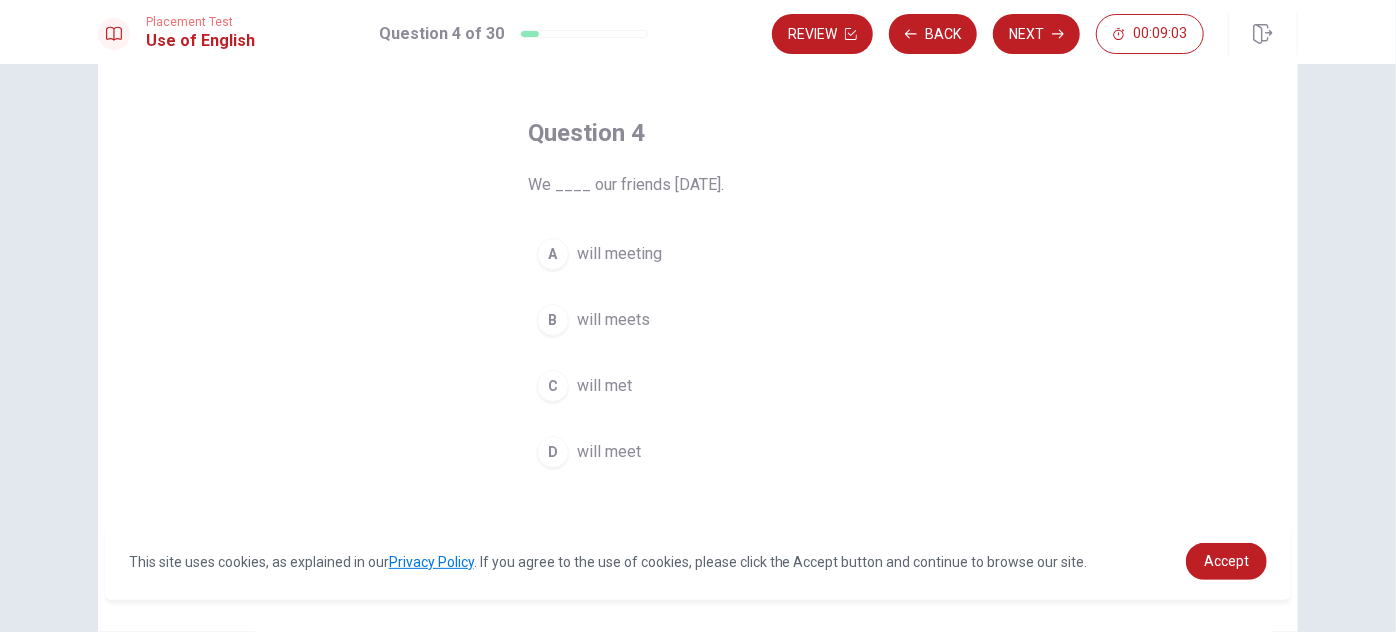 click on "D" at bounding box center [553, 452] 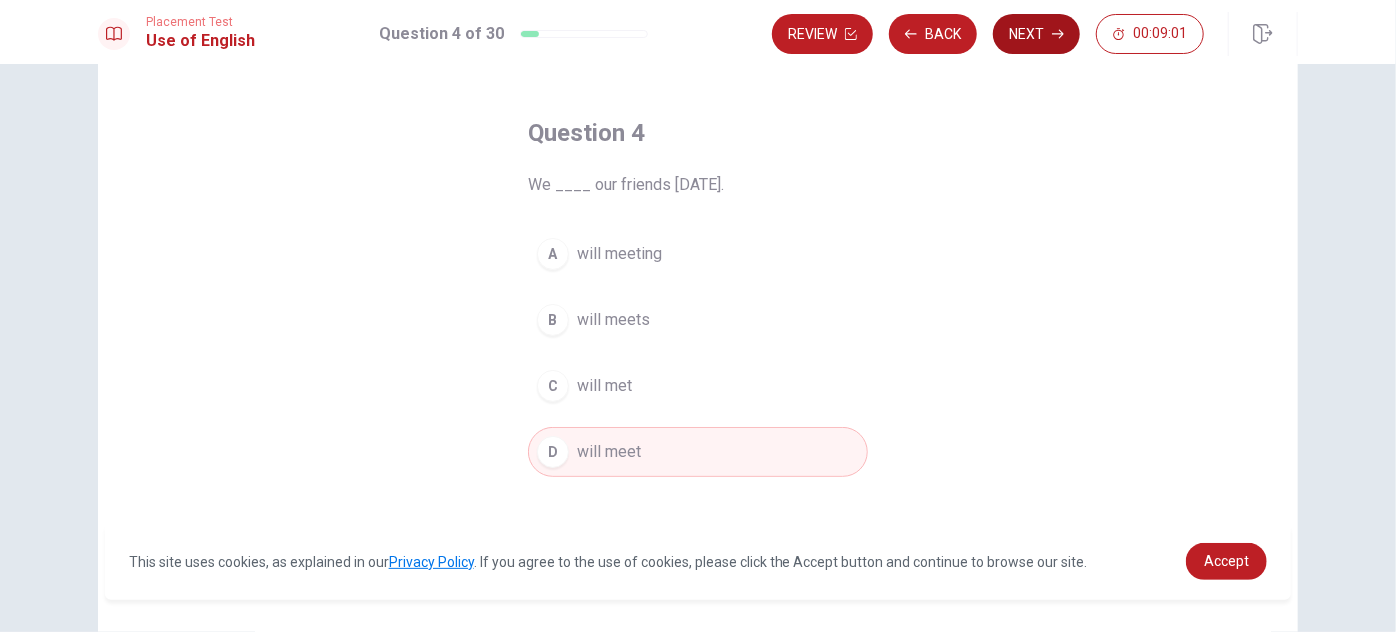 click on "Next" at bounding box center (1036, 34) 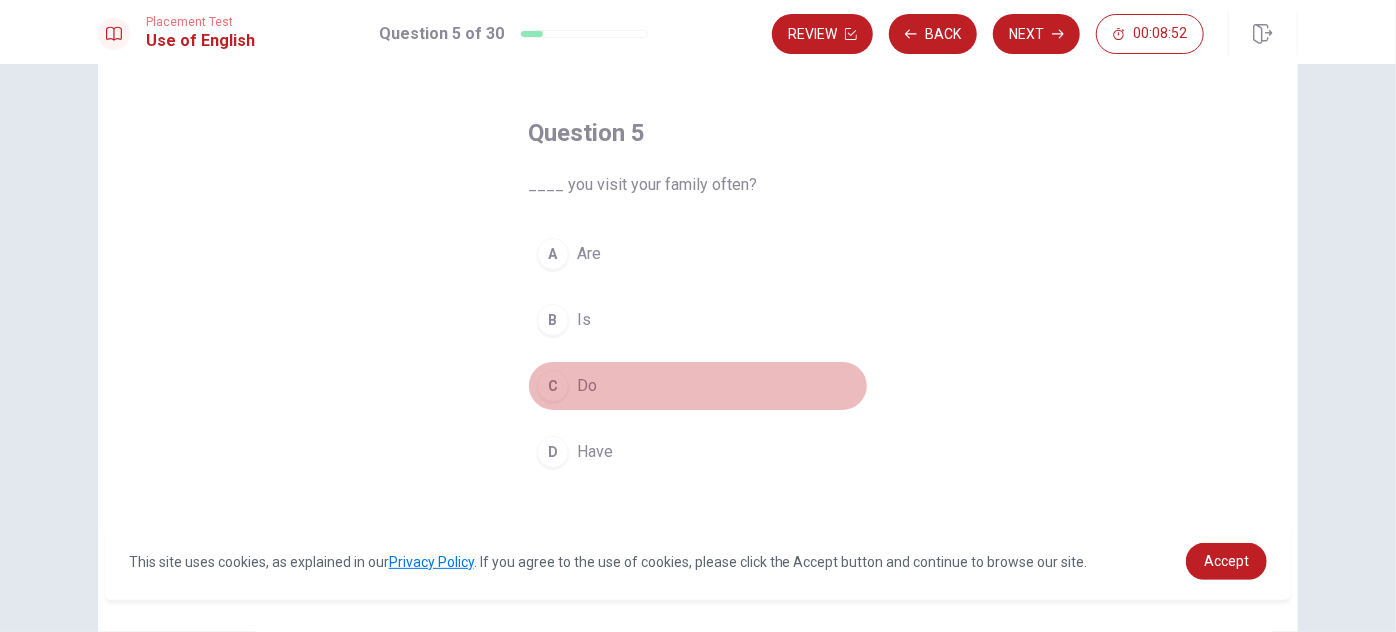click on "C" at bounding box center (553, 386) 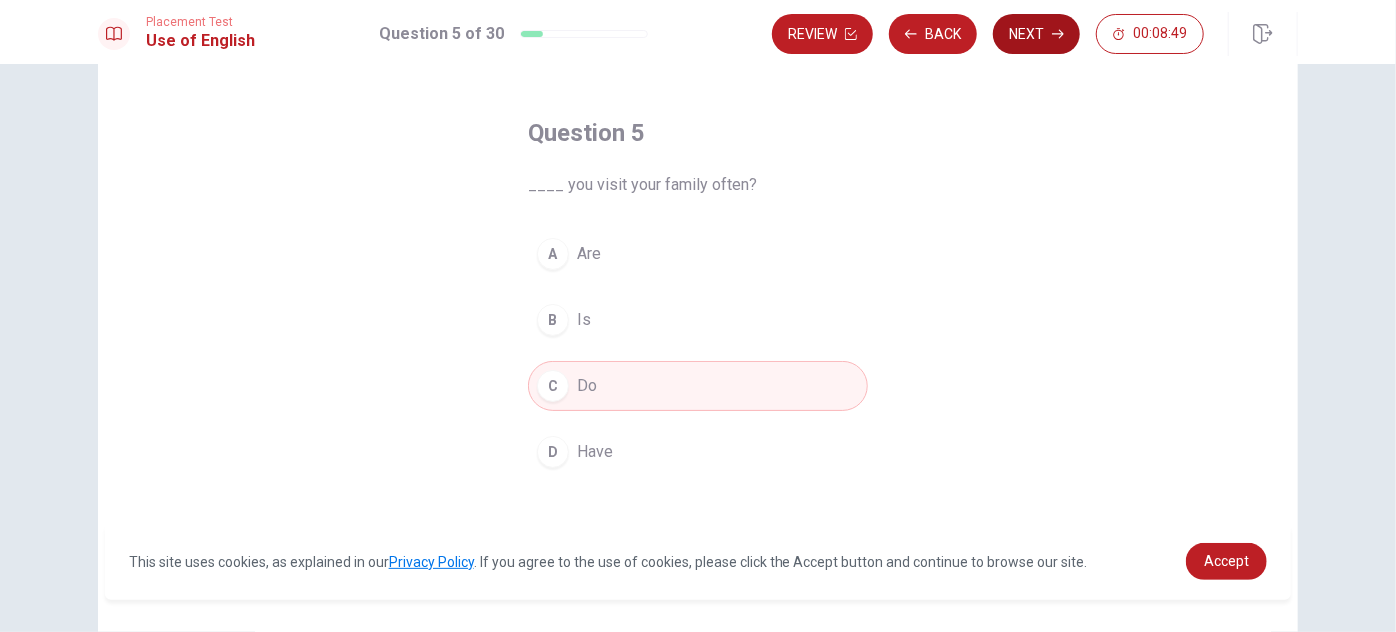 click on "Next" at bounding box center (1036, 34) 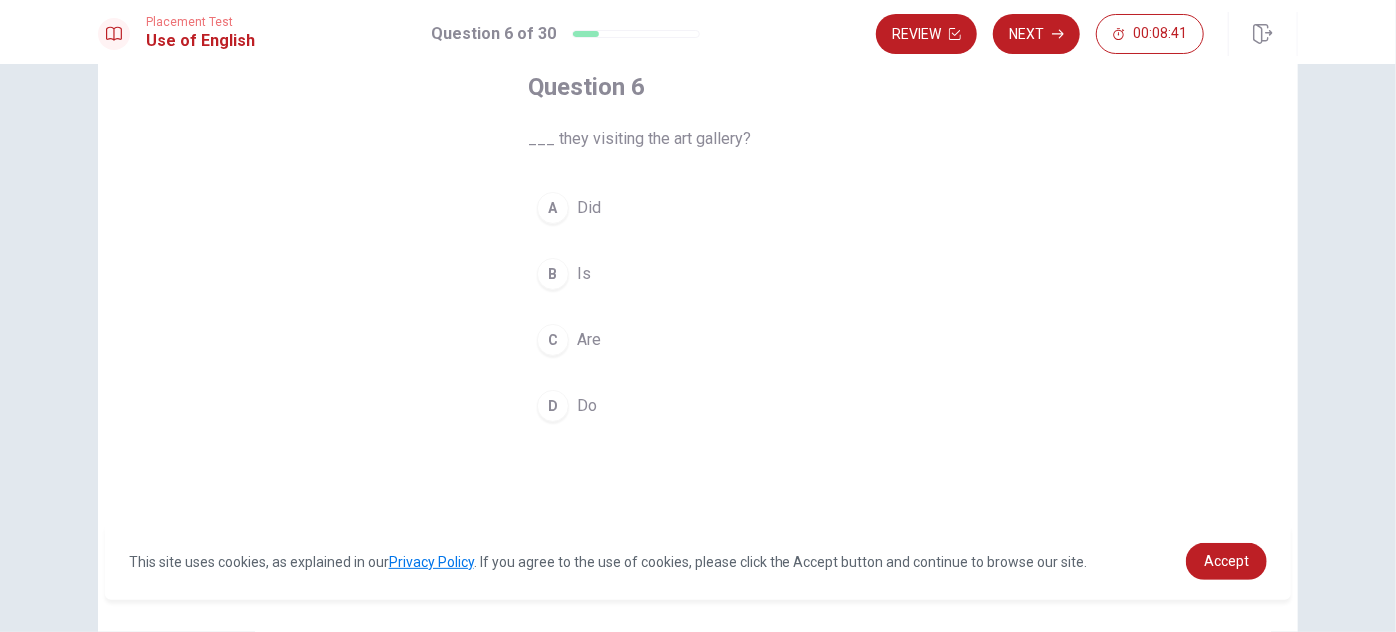 scroll, scrollTop: 114, scrollLeft: 0, axis: vertical 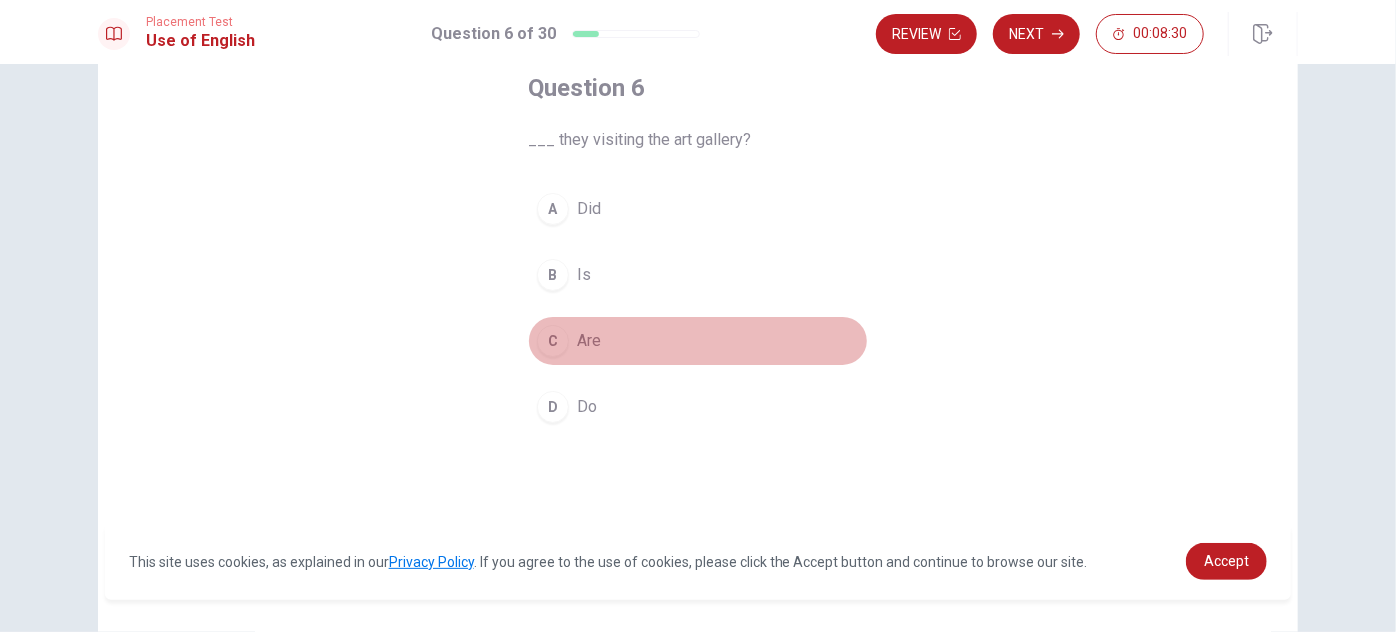 click on "C" at bounding box center (553, 341) 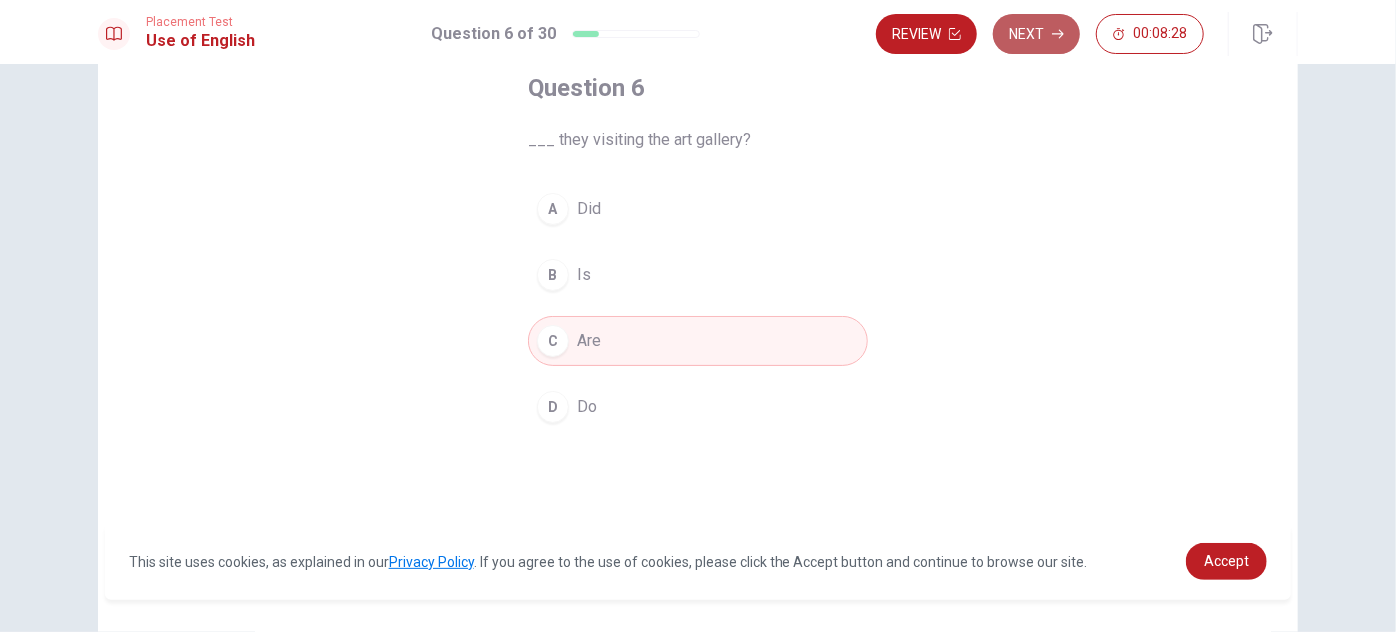 click on "Next" at bounding box center [1036, 34] 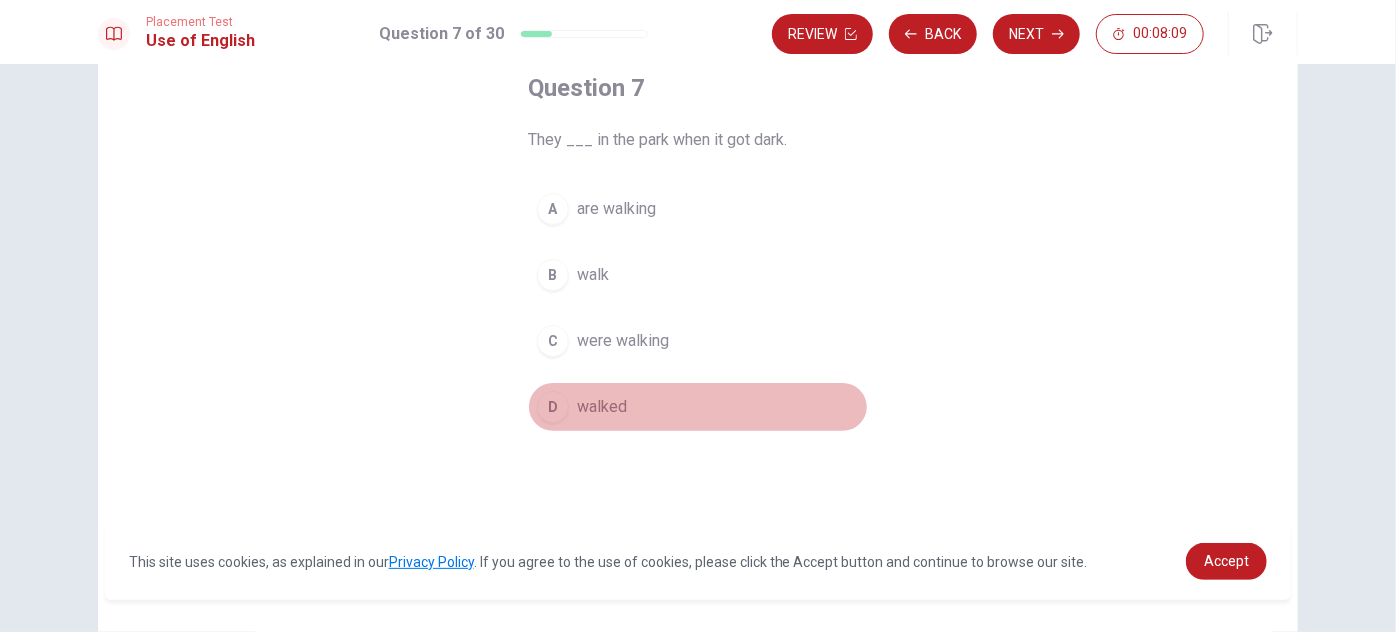 click on "walked" at bounding box center (602, 407) 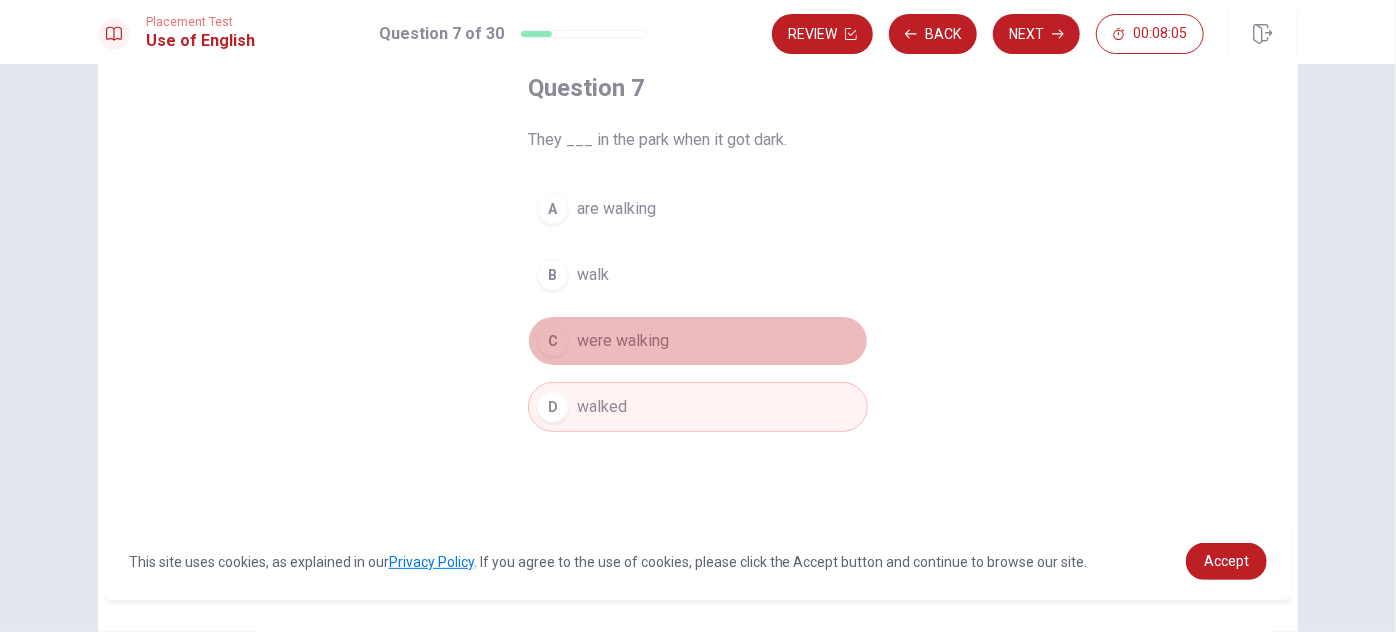 click on "C were walking" at bounding box center (698, 341) 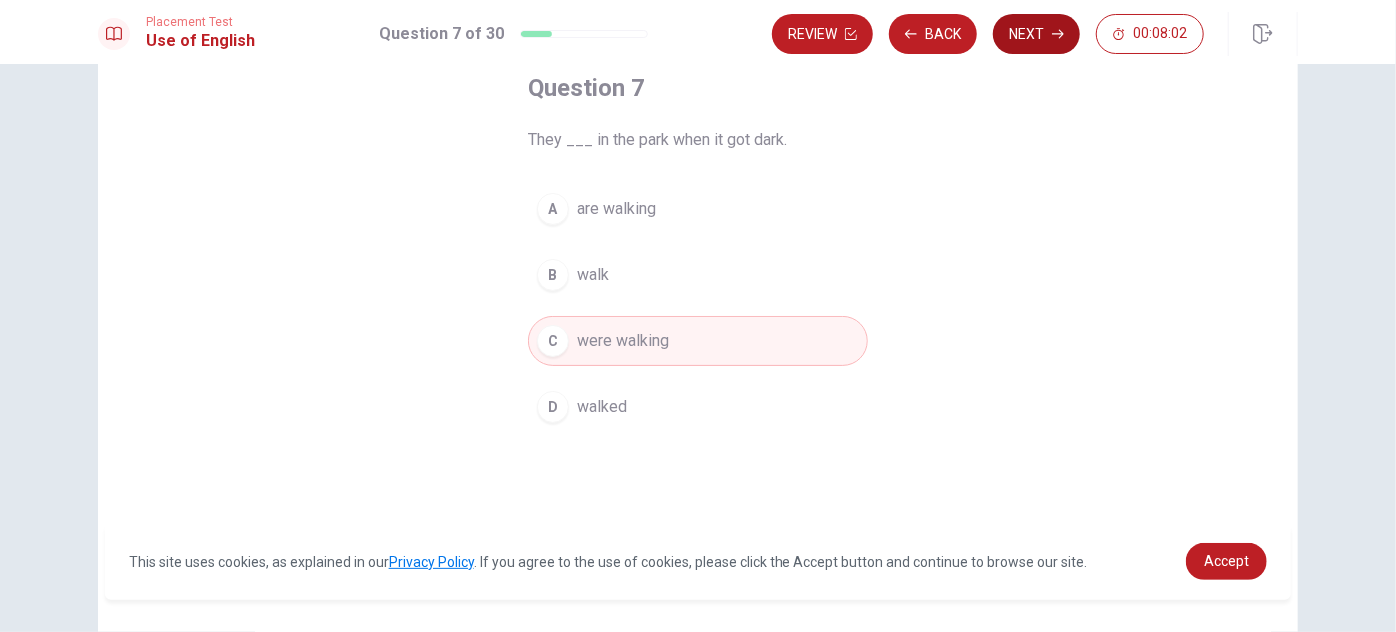 click on "Next" at bounding box center [1036, 34] 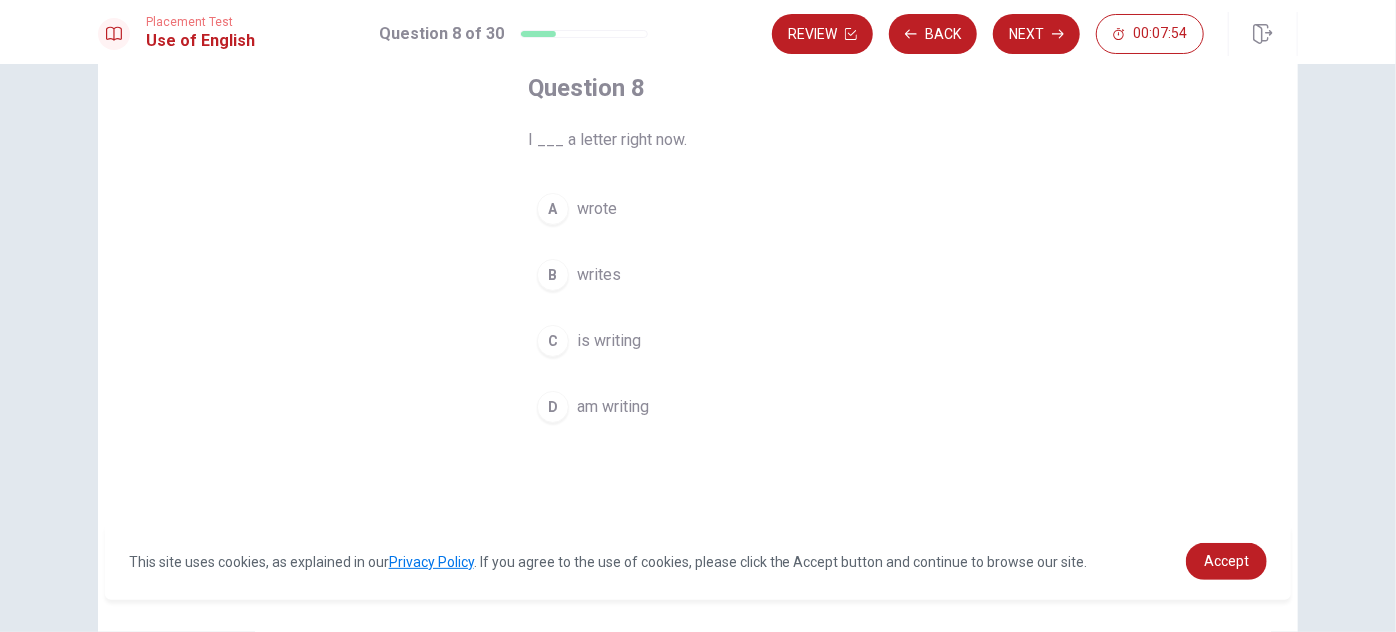 click on "D" at bounding box center [553, 407] 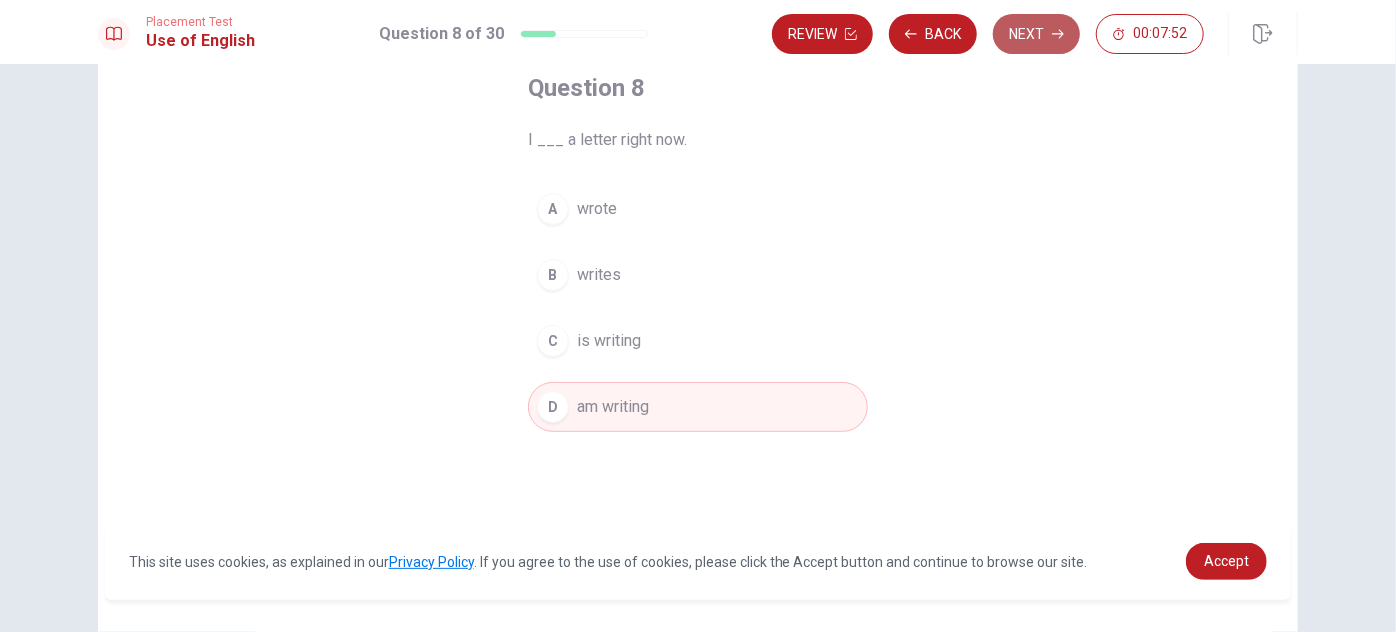 click on "Next" at bounding box center [1036, 34] 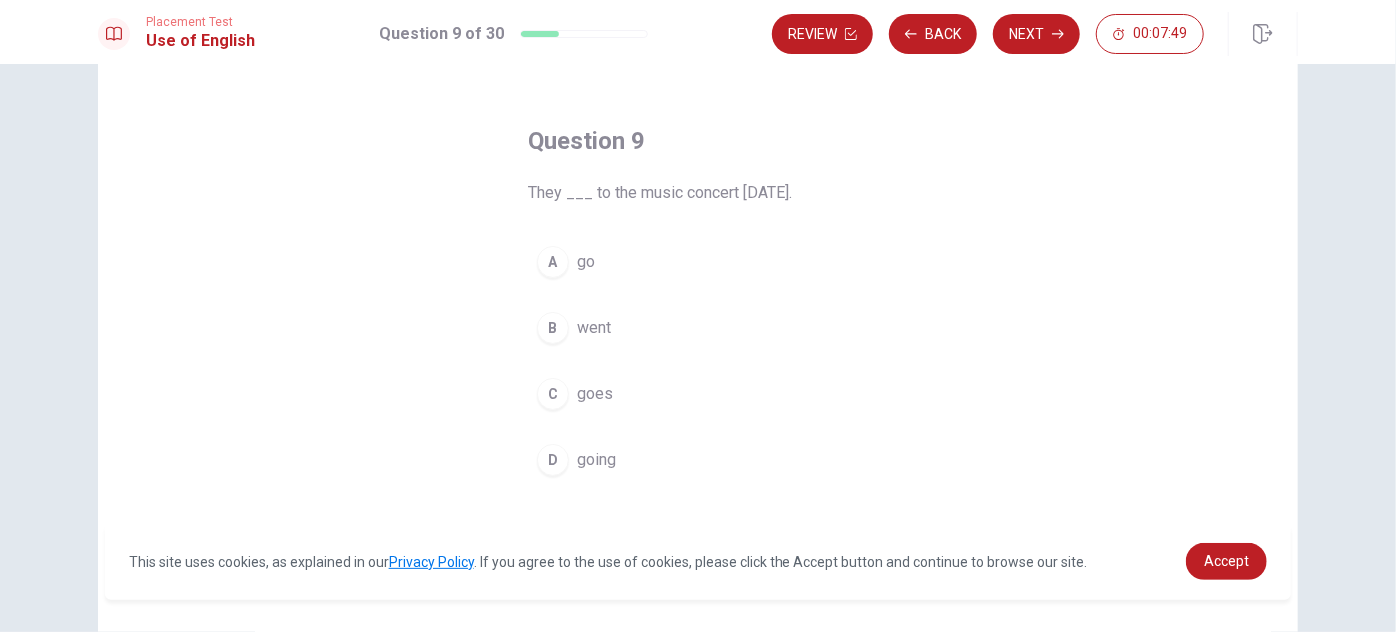 scroll, scrollTop: 46, scrollLeft: 0, axis: vertical 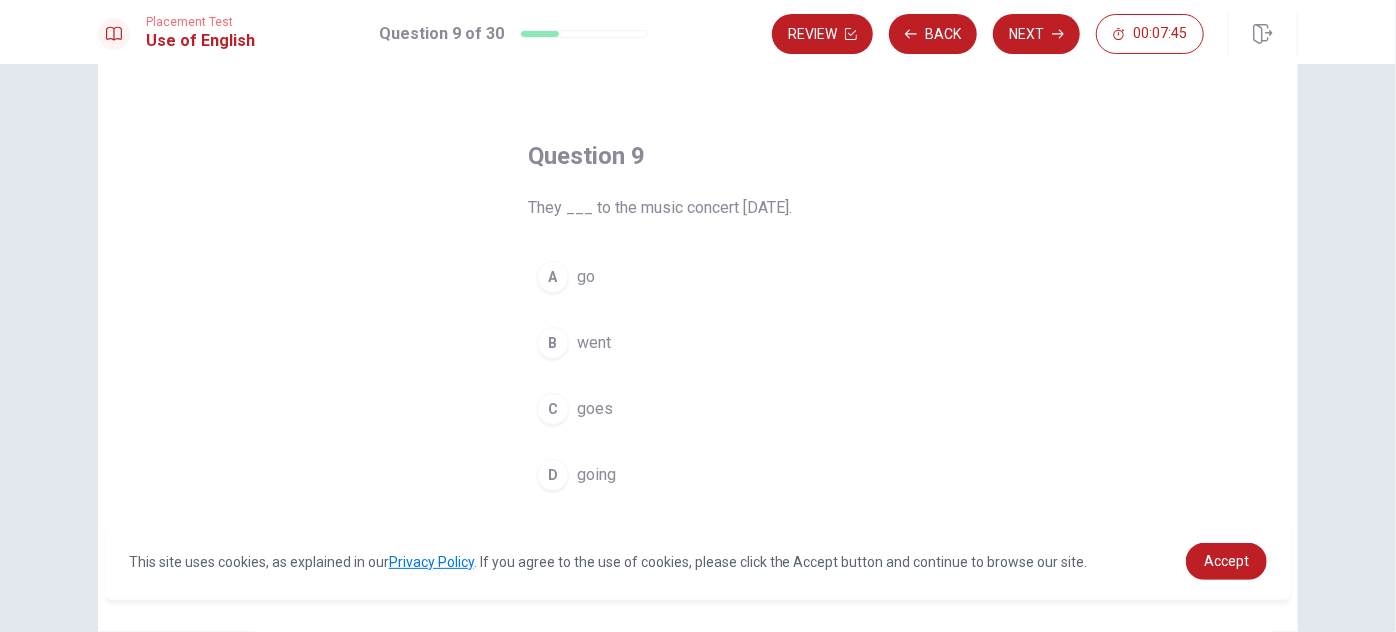click on "B" at bounding box center (553, 343) 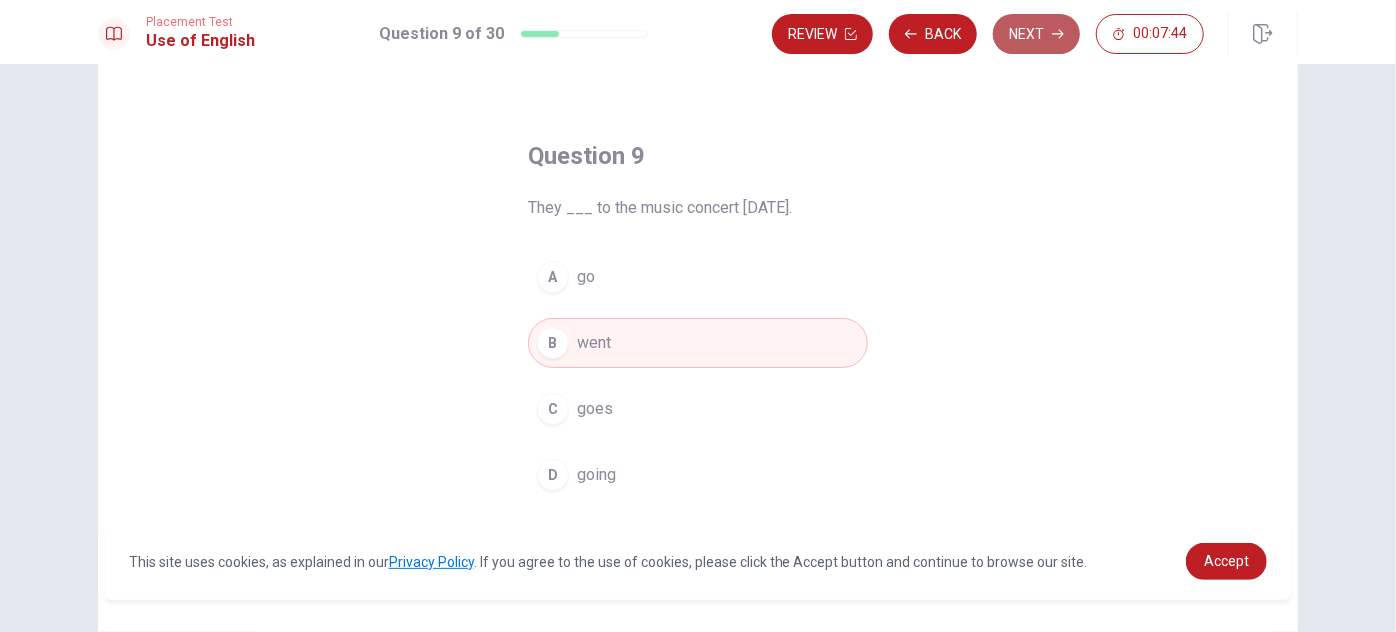 click on "Next" at bounding box center (1036, 34) 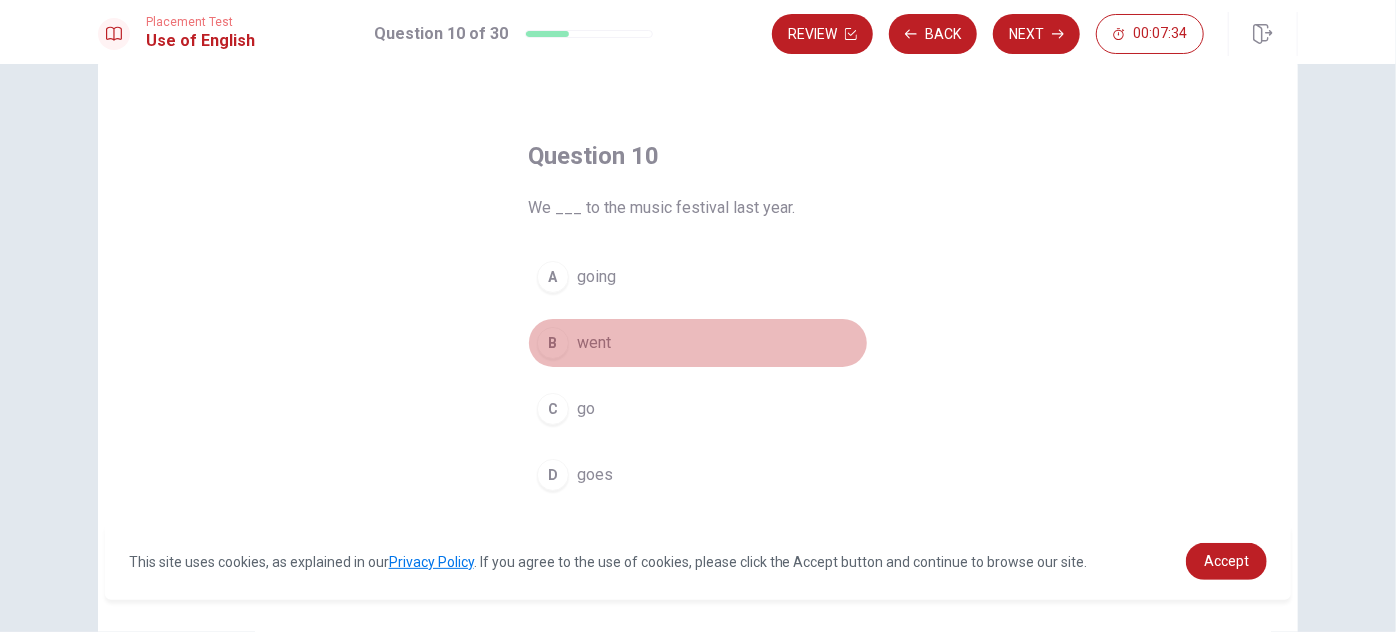 click on "B" at bounding box center (553, 343) 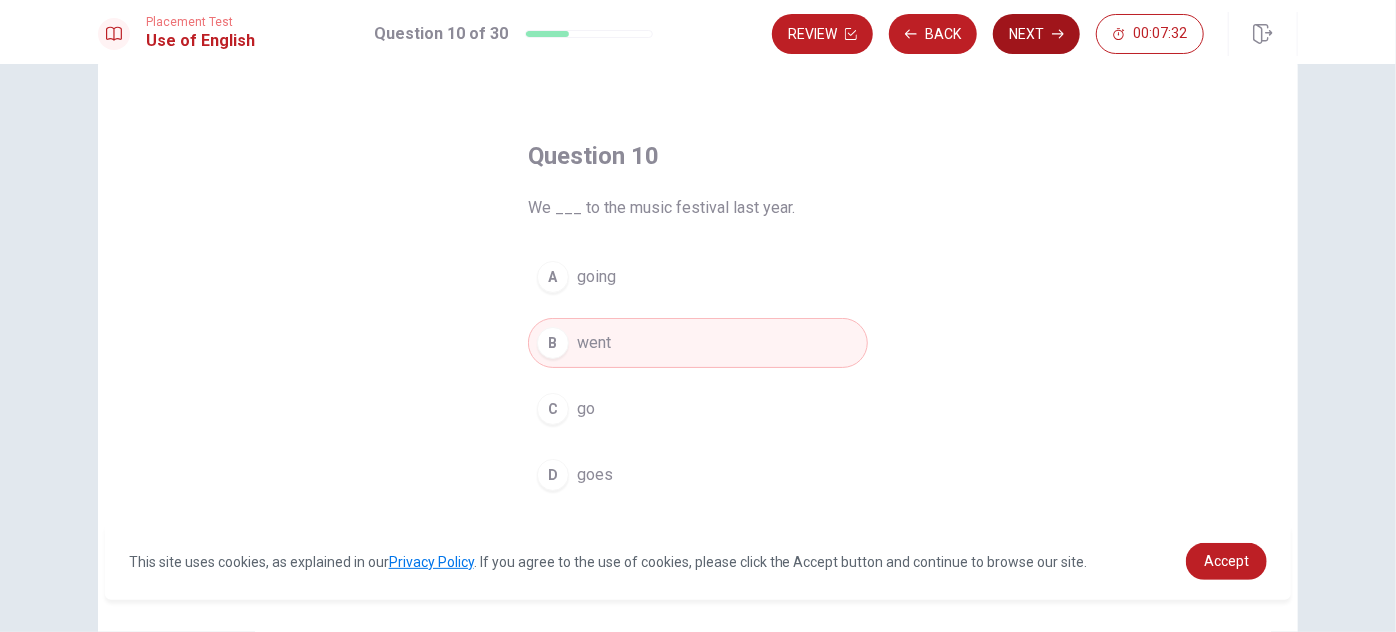 click on "Next" at bounding box center [1036, 34] 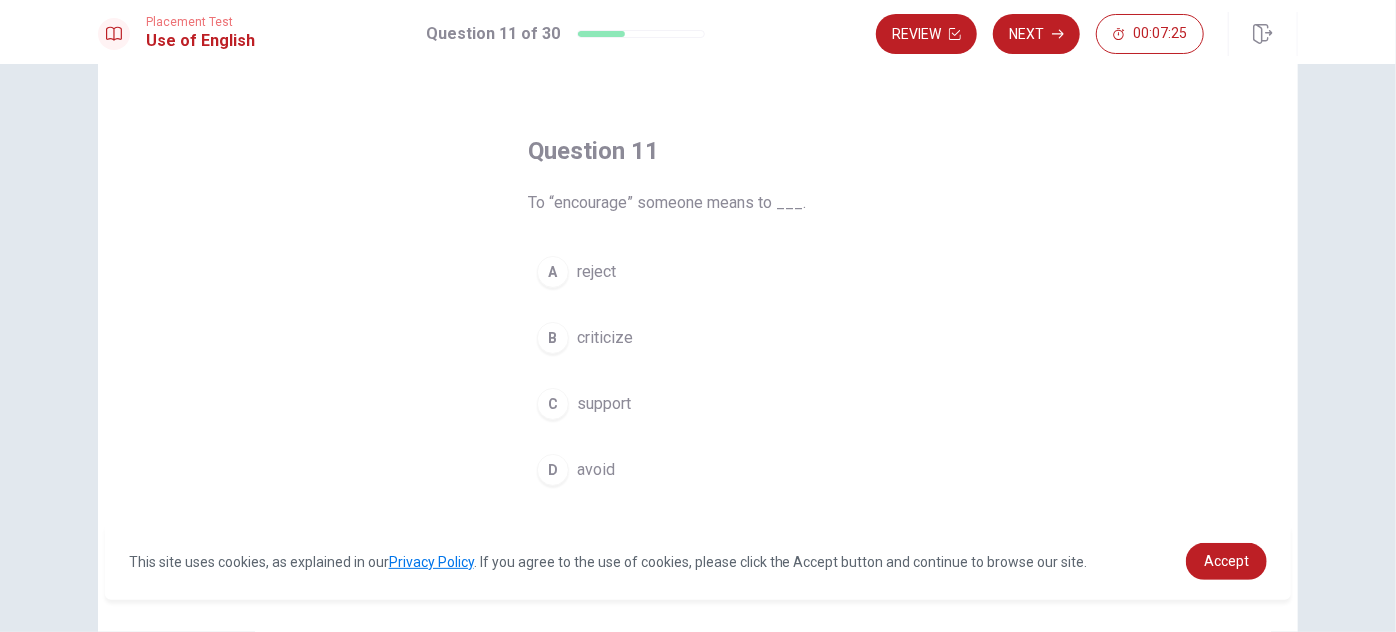 scroll, scrollTop: 42, scrollLeft: 0, axis: vertical 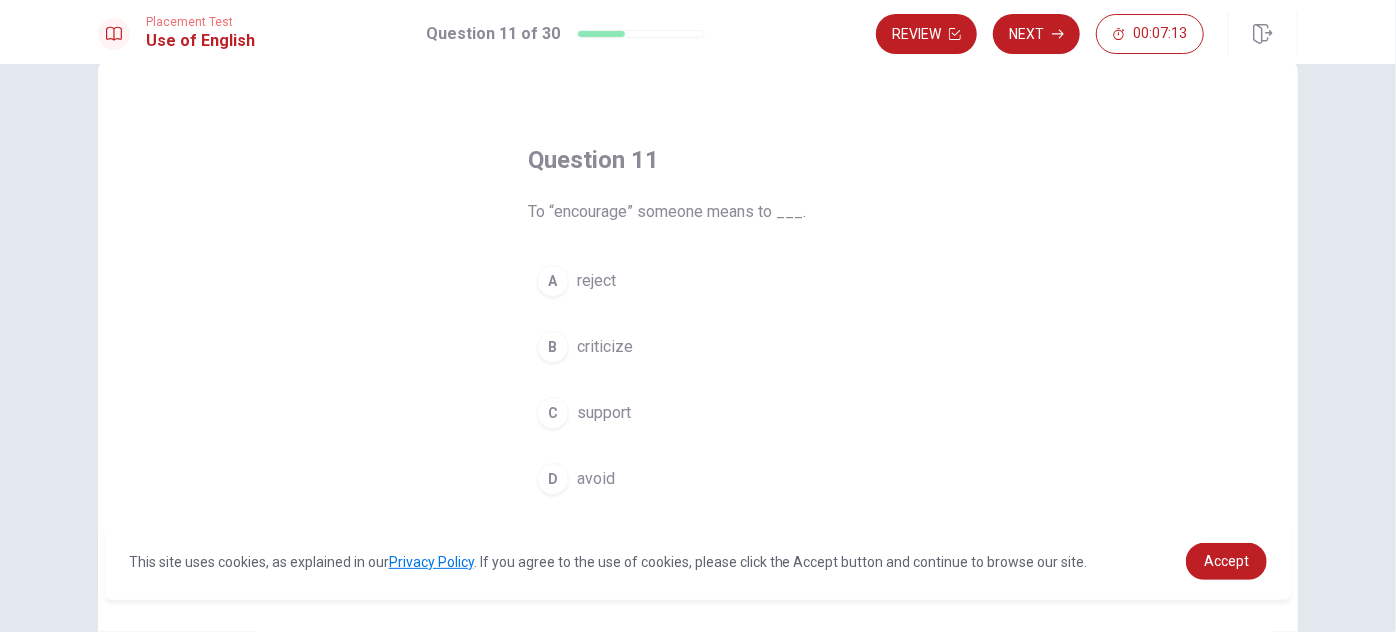 click on "A" at bounding box center (553, 281) 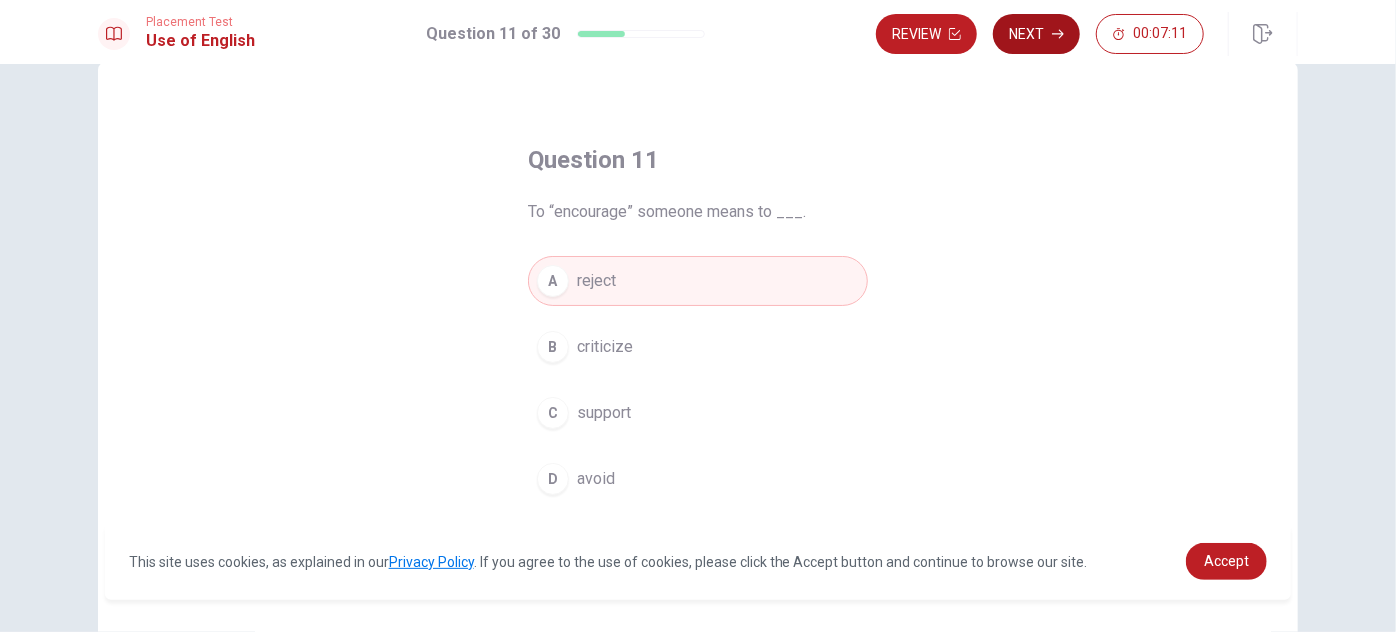 click on "Next" at bounding box center [1036, 34] 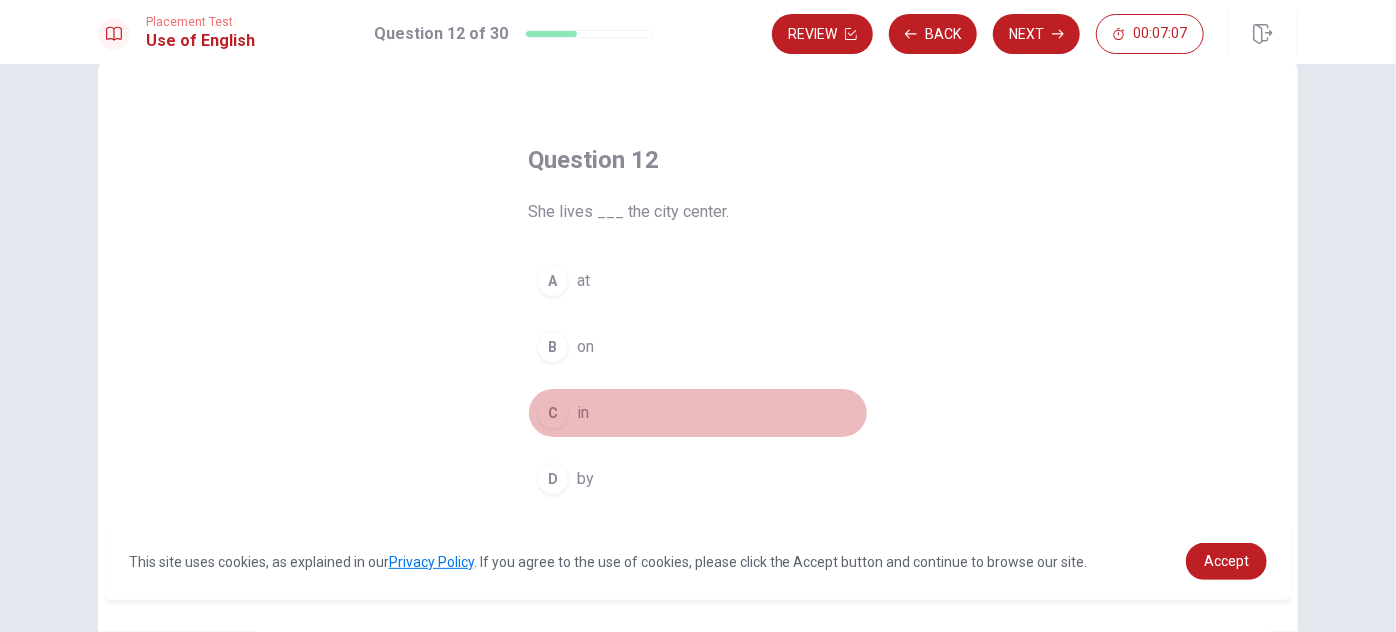 click on "C in" at bounding box center [698, 413] 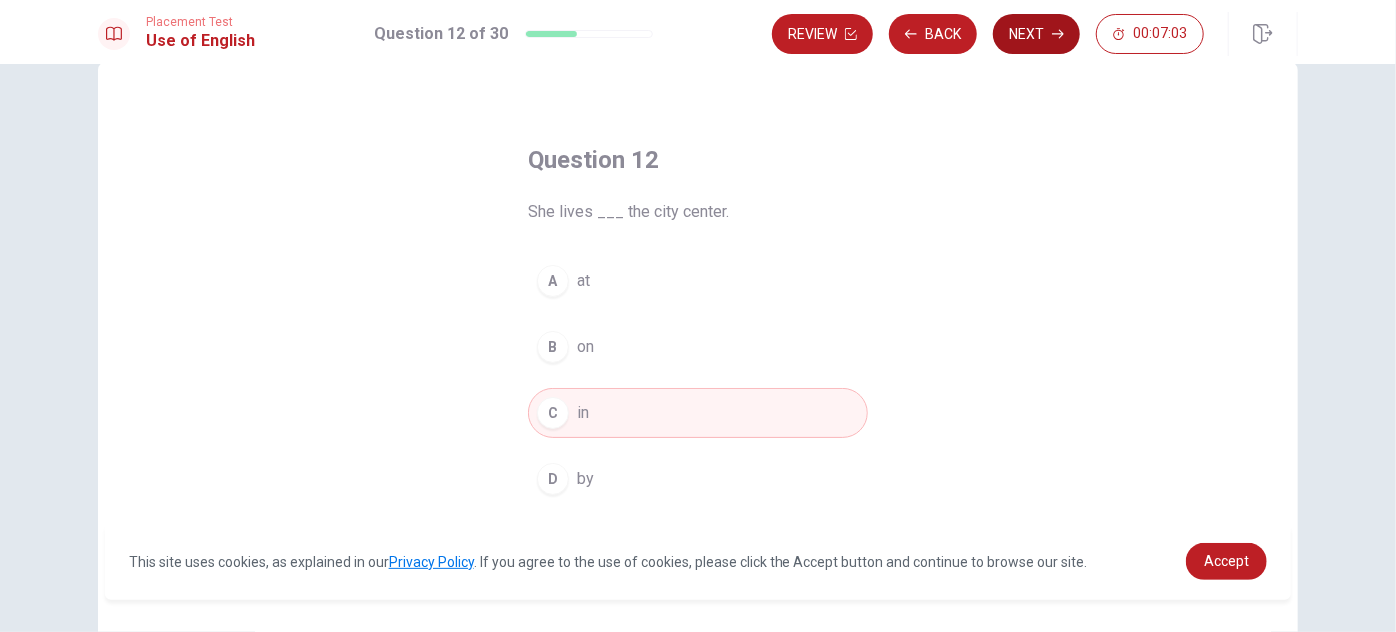 click on "Next" at bounding box center [1036, 34] 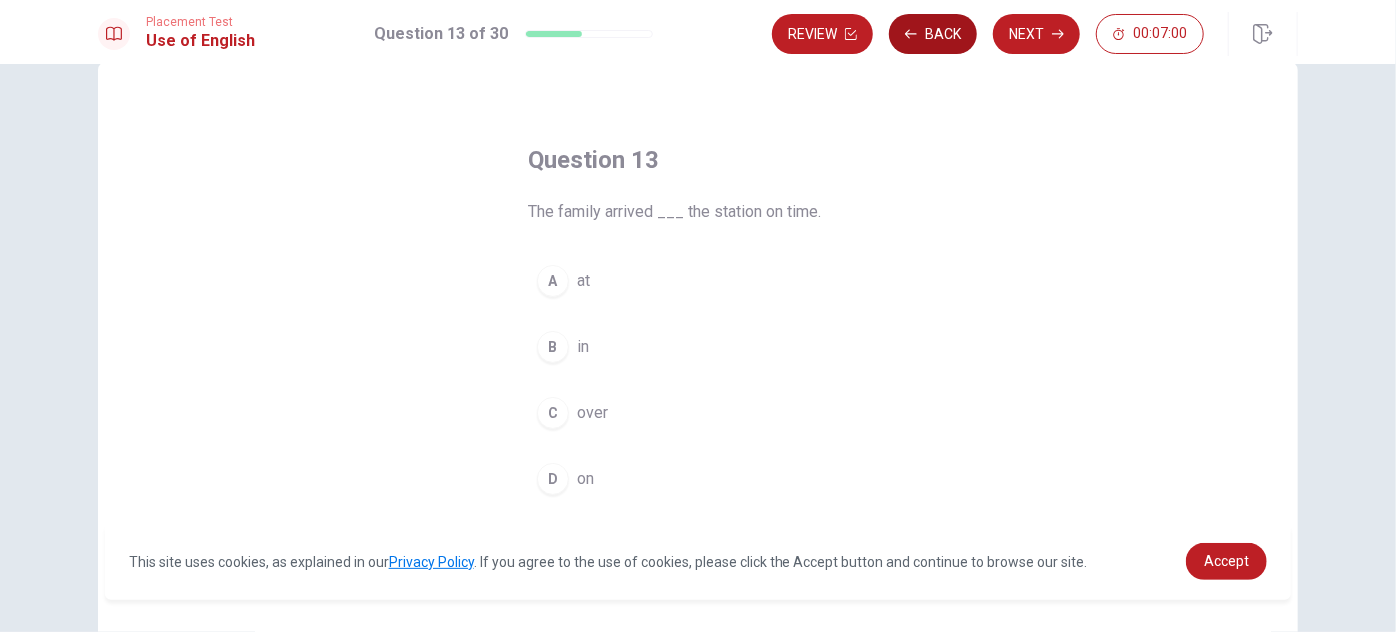 click on "Back" at bounding box center [933, 34] 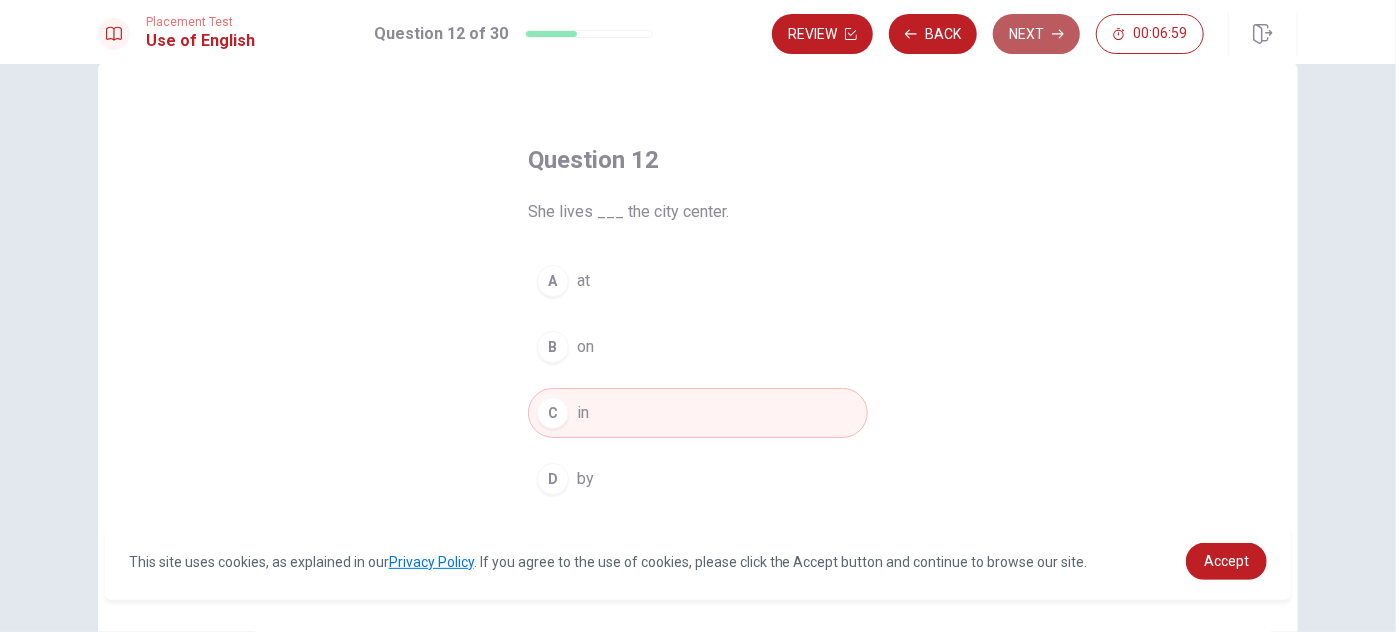 click on "Next" at bounding box center [1036, 34] 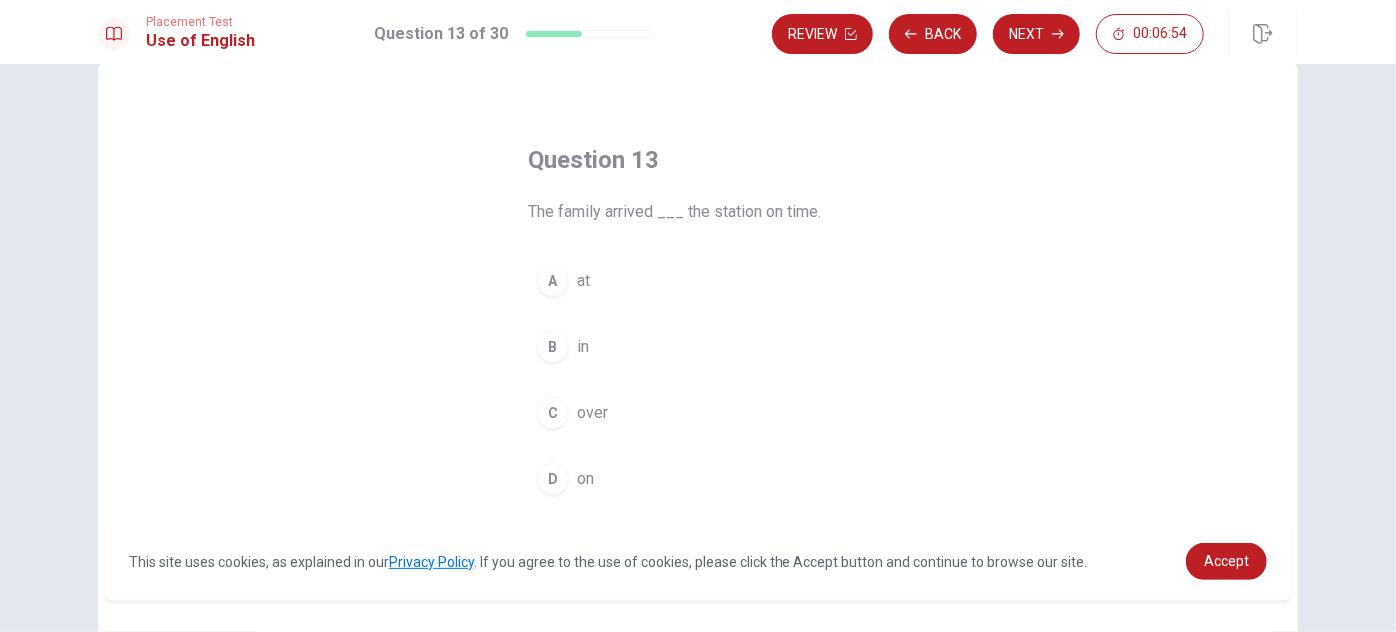 click on "A" at bounding box center (553, 281) 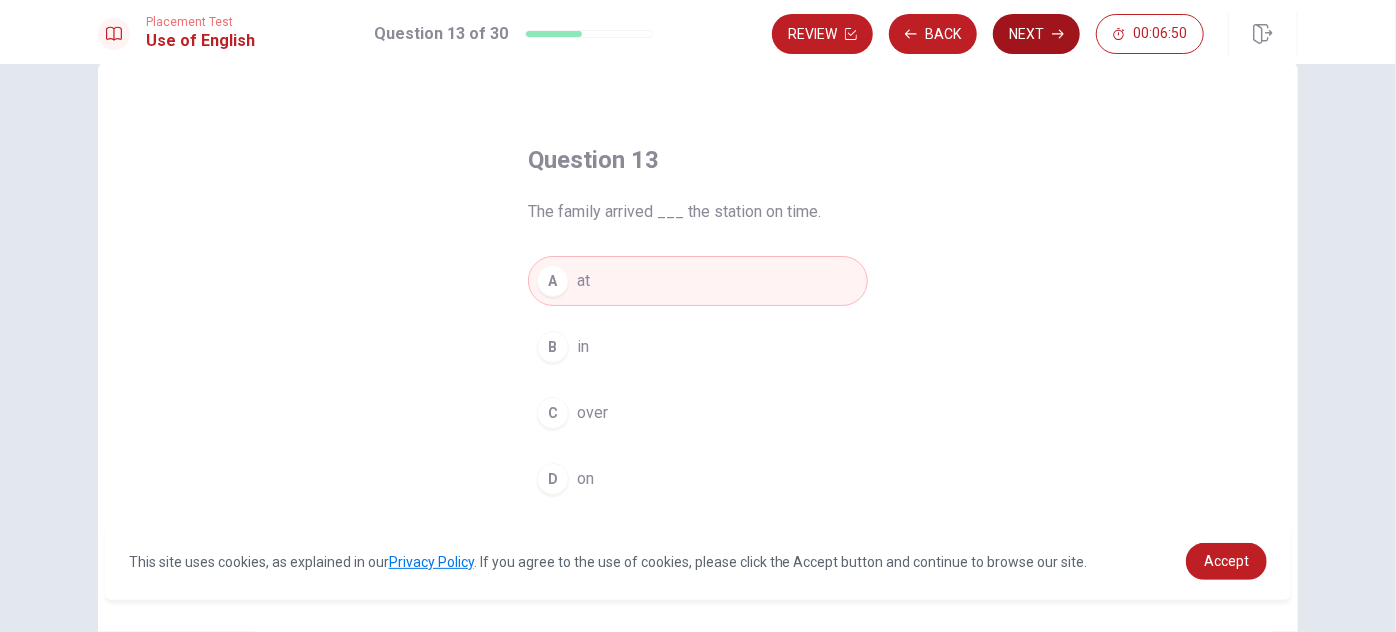 click on "Next" at bounding box center (1036, 34) 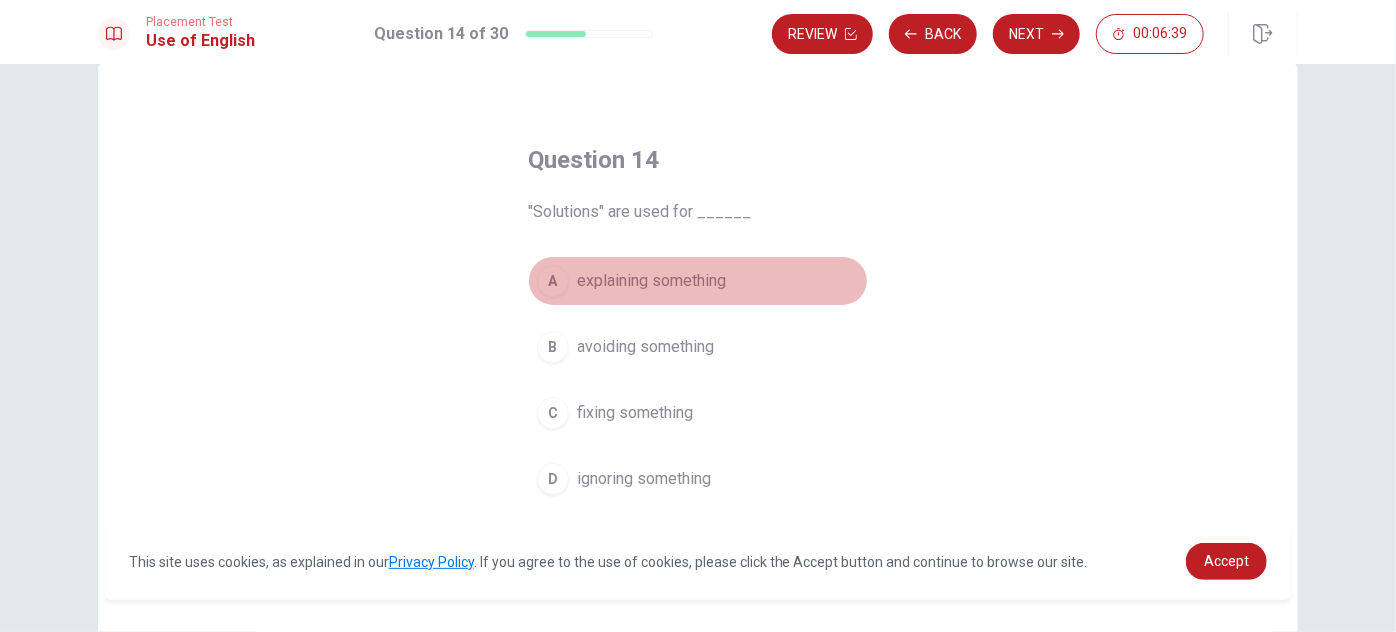 click on "A" at bounding box center (553, 281) 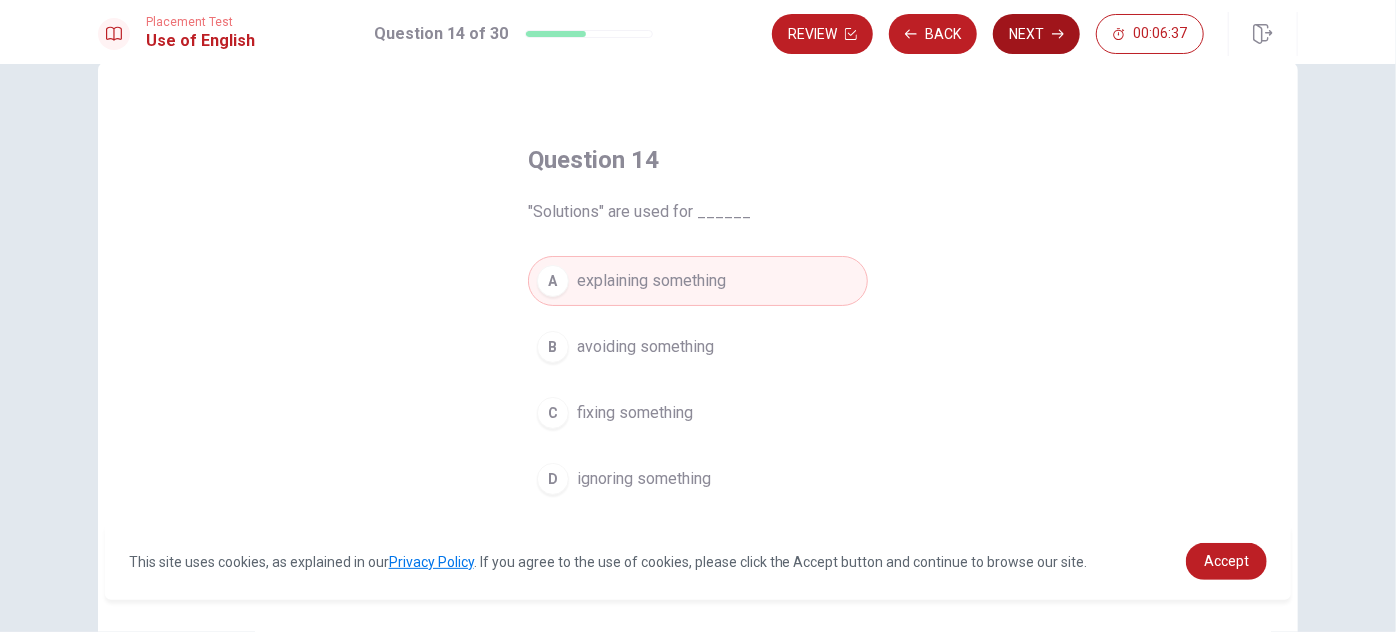 click on "Next" at bounding box center (1036, 34) 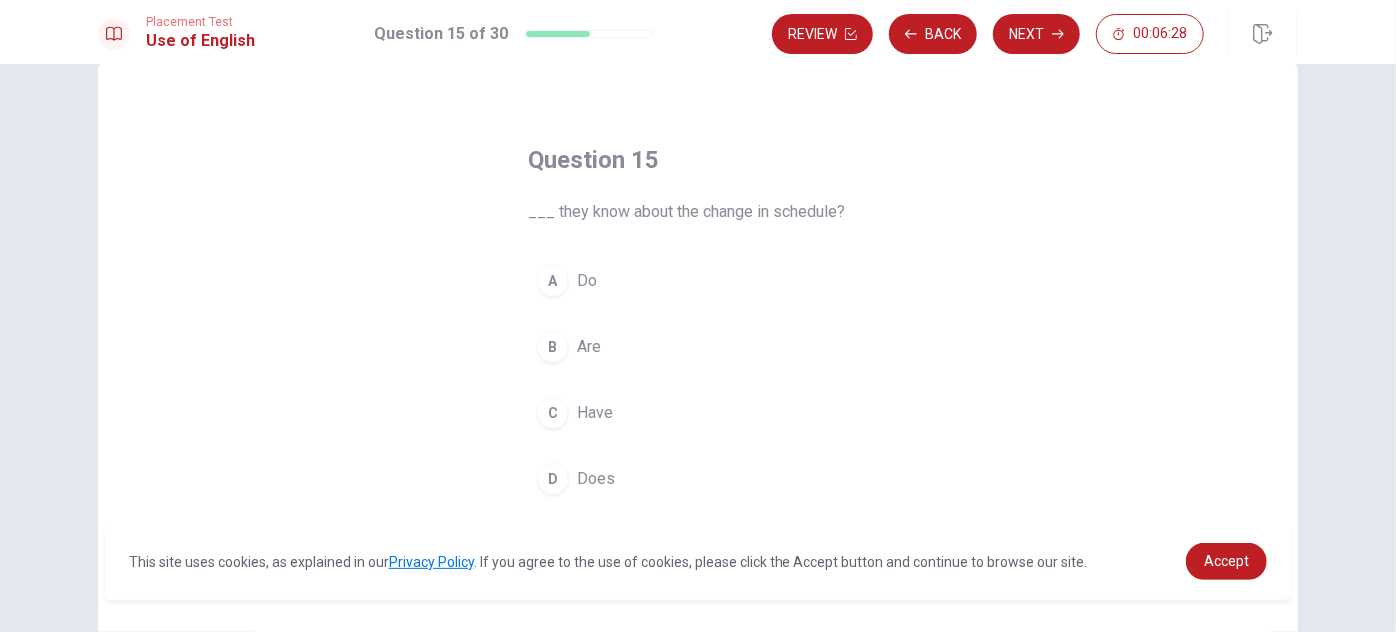 click on "A" at bounding box center (553, 281) 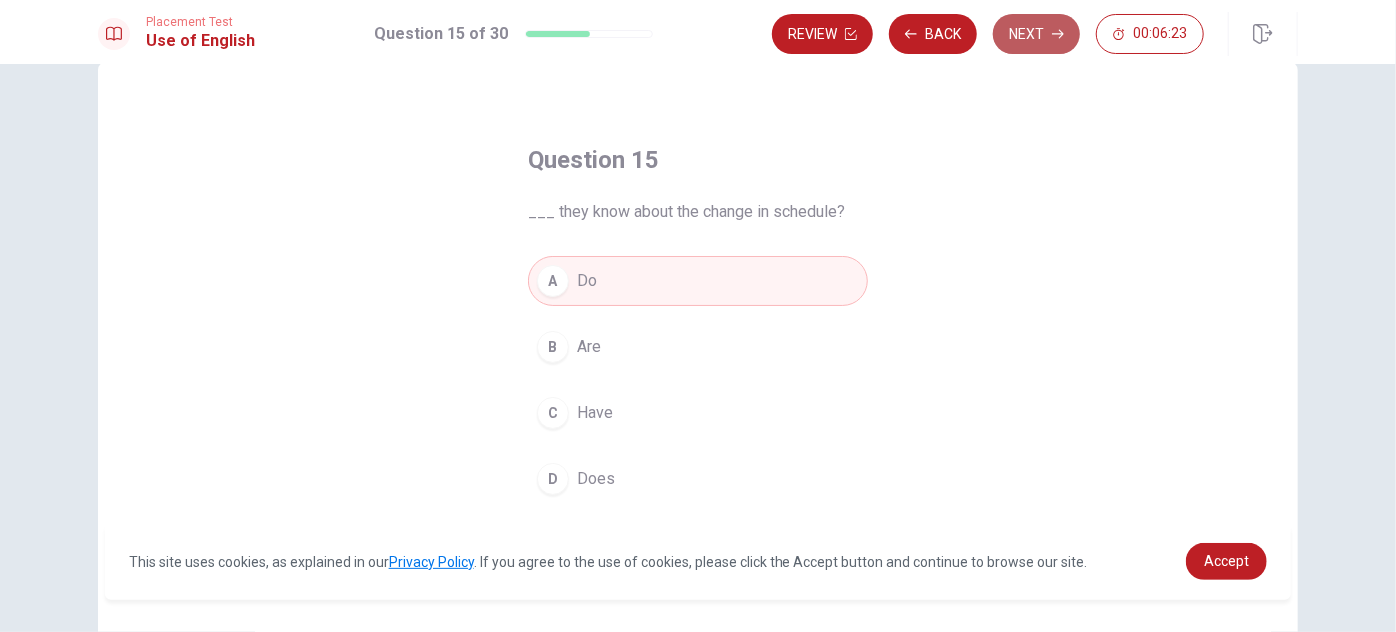 click on "Next" at bounding box center (1036, 34) 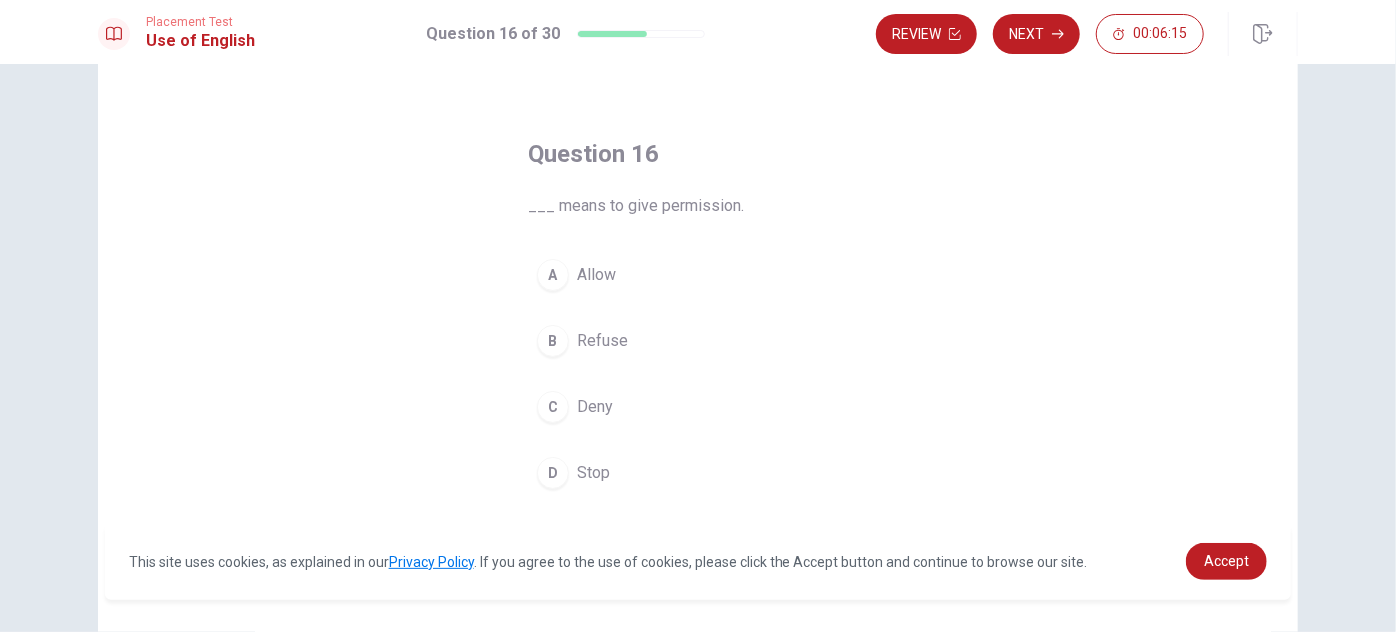 scroll, scrollTop: 47, scrollLeft: 0, axis: vertical 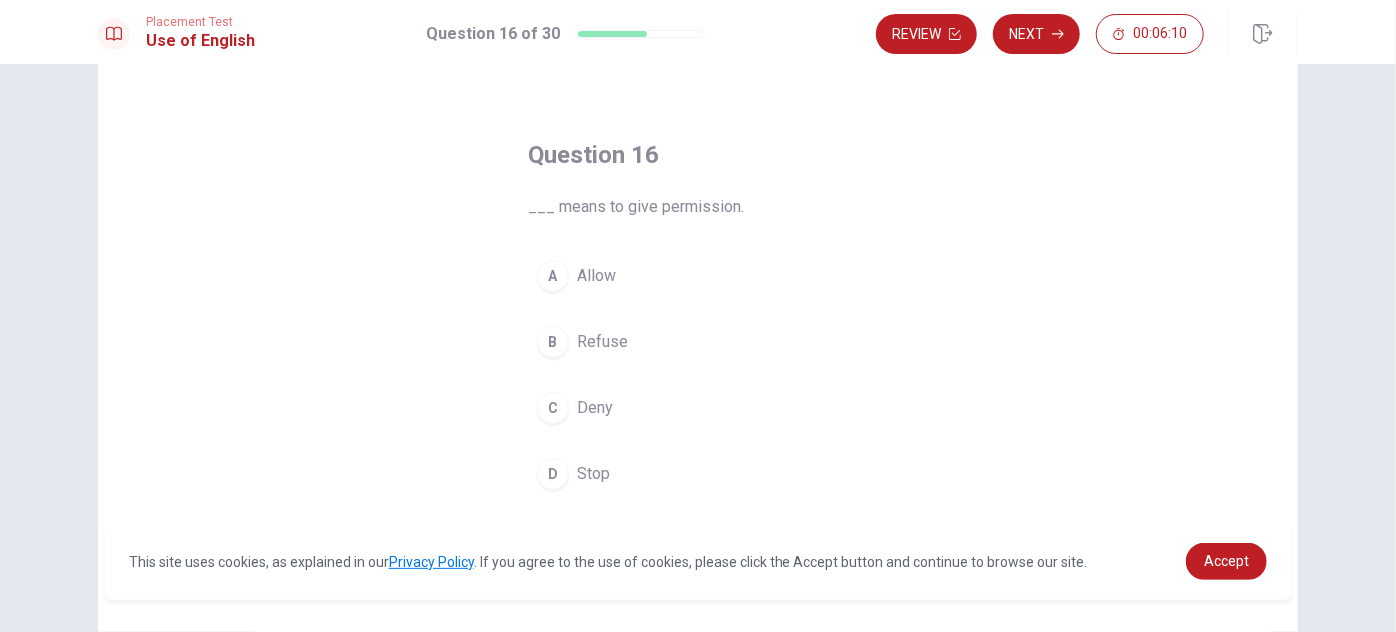 click on "A" at bounding box center [553, 276] 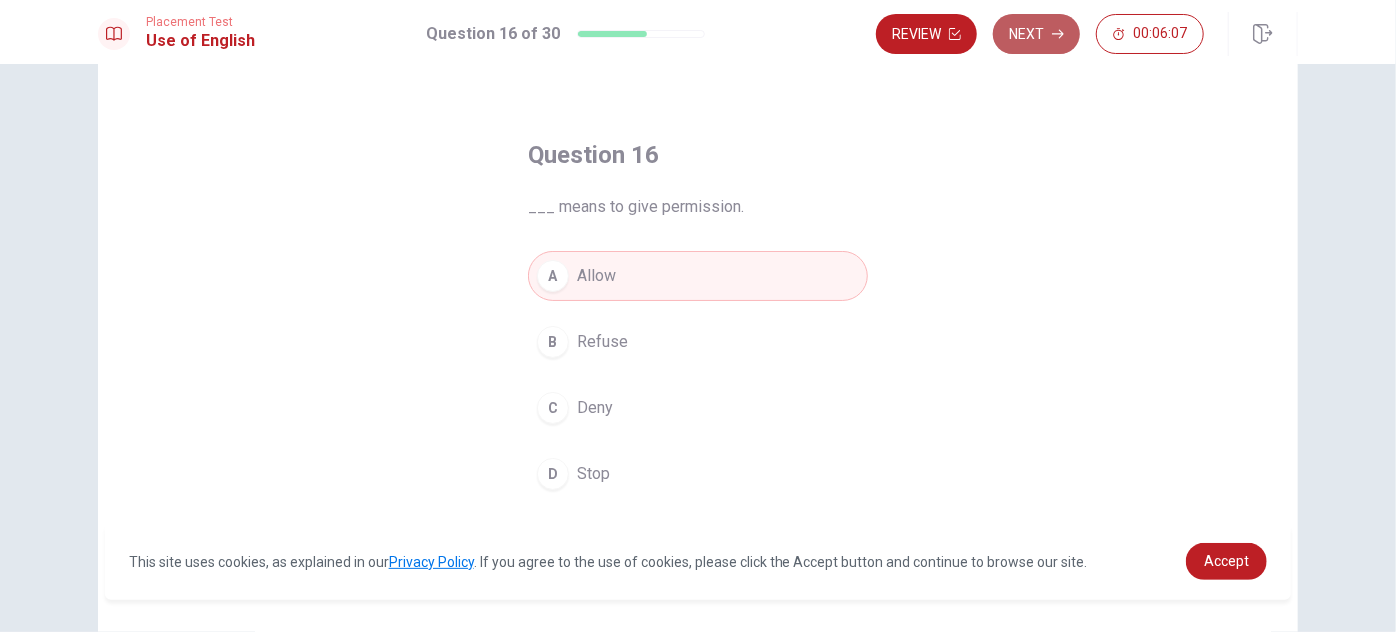click on "Next" at bounding box center (1036, 34) 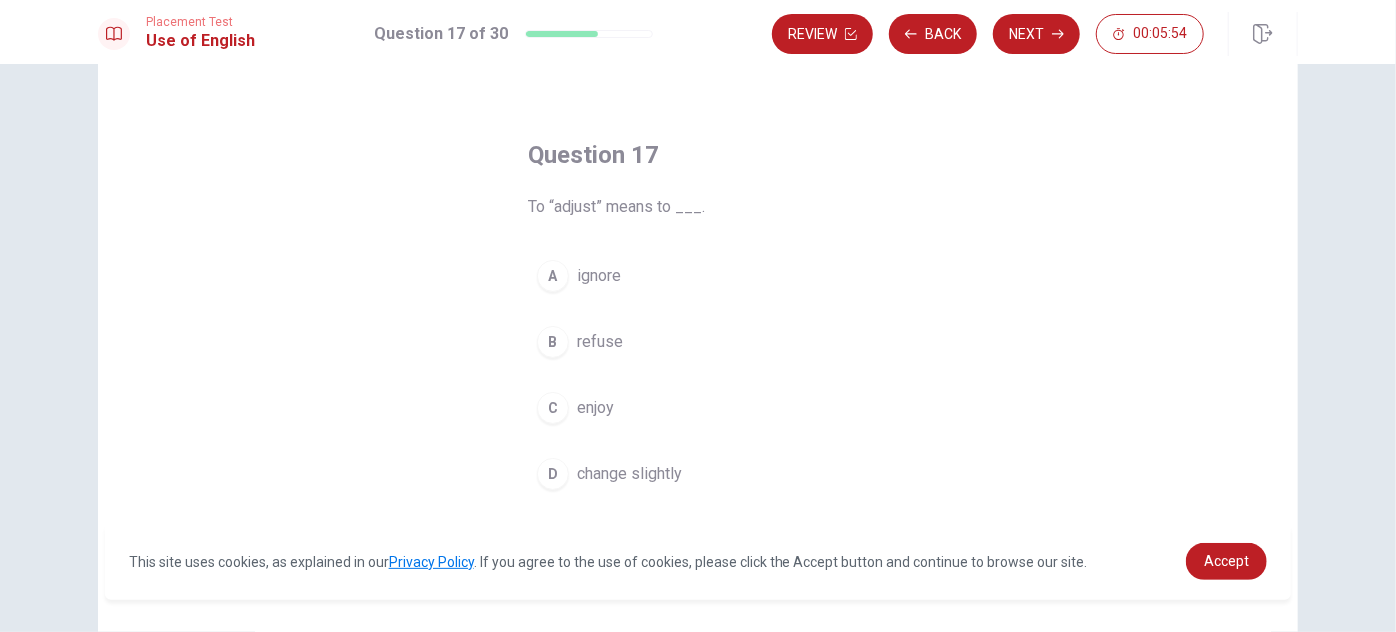 click on "A" at bounding box center (553, 276) 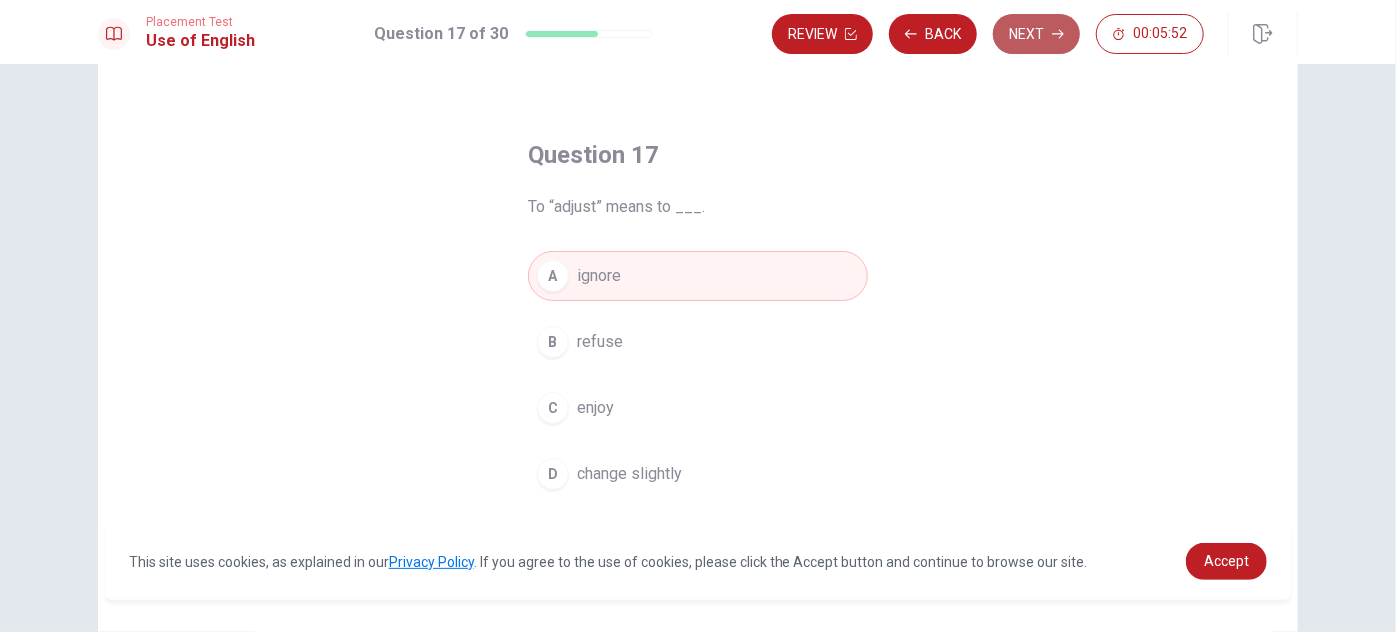 click on "Next" at bounding box center [1036, 34] 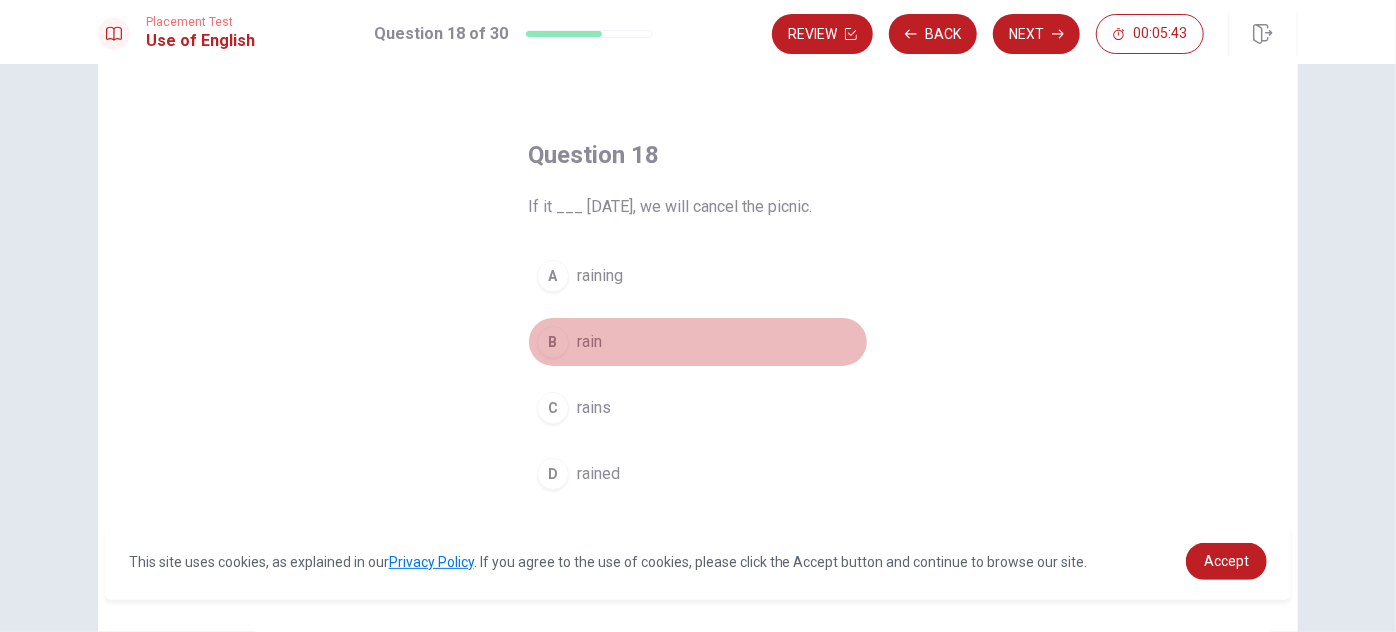 click on "B" at bounding box center [553, 342] 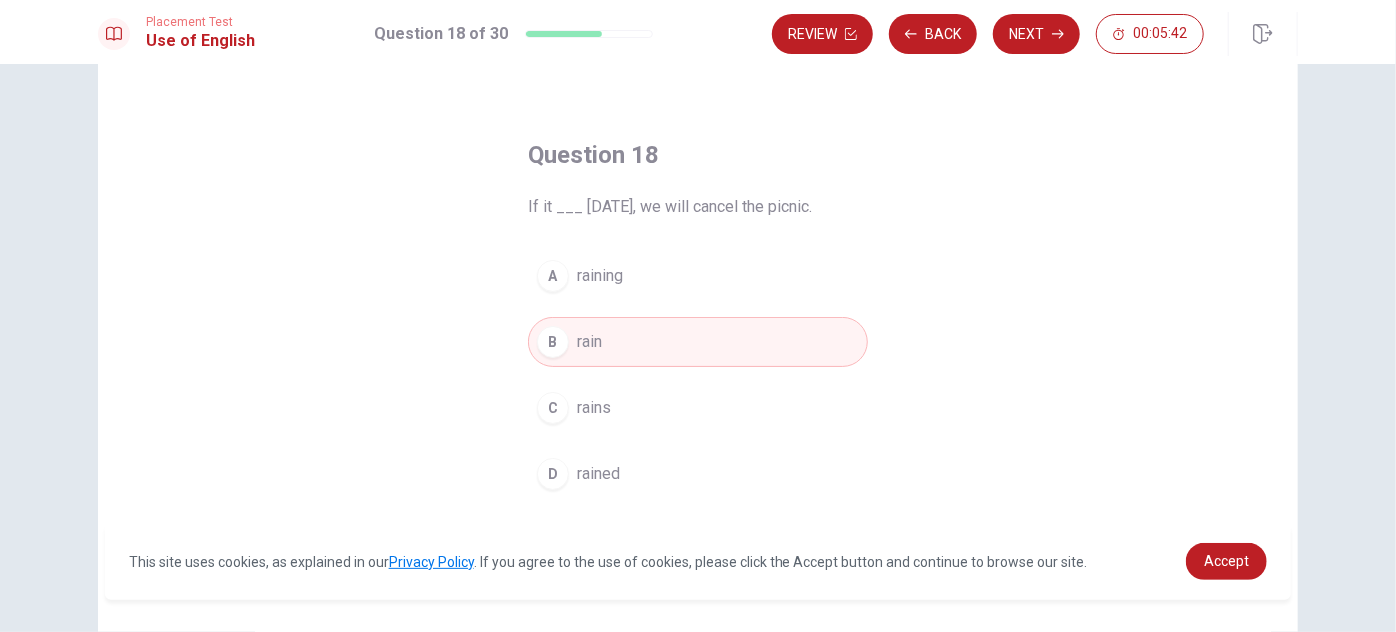 click on "C" at bounding box center (553, 408) 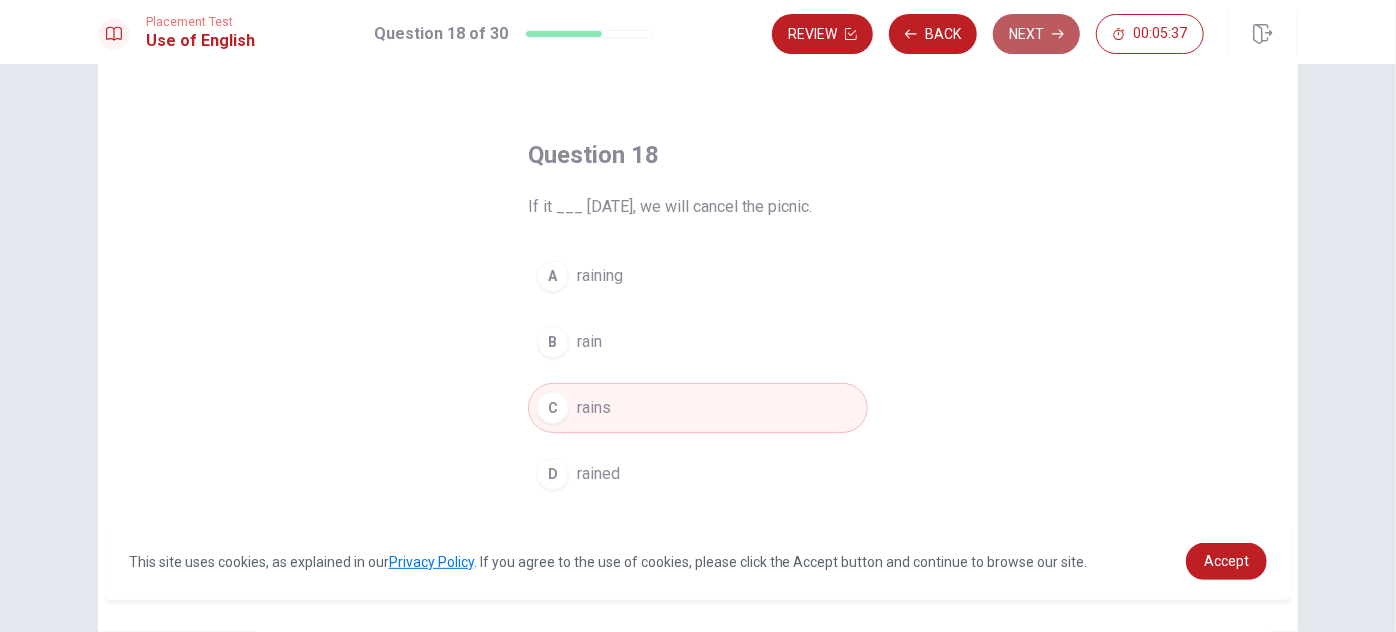 click on "Next" at bounding box center (1036, 34) 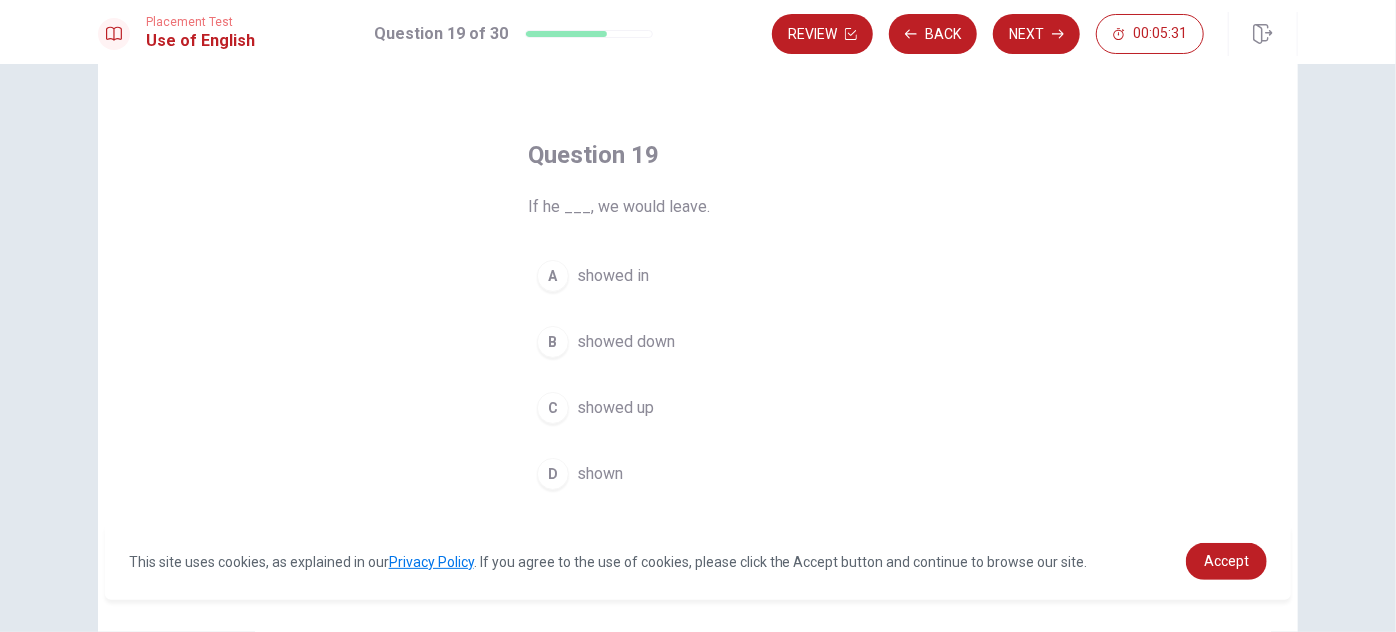click on "C" at bounding box center (553, 408) 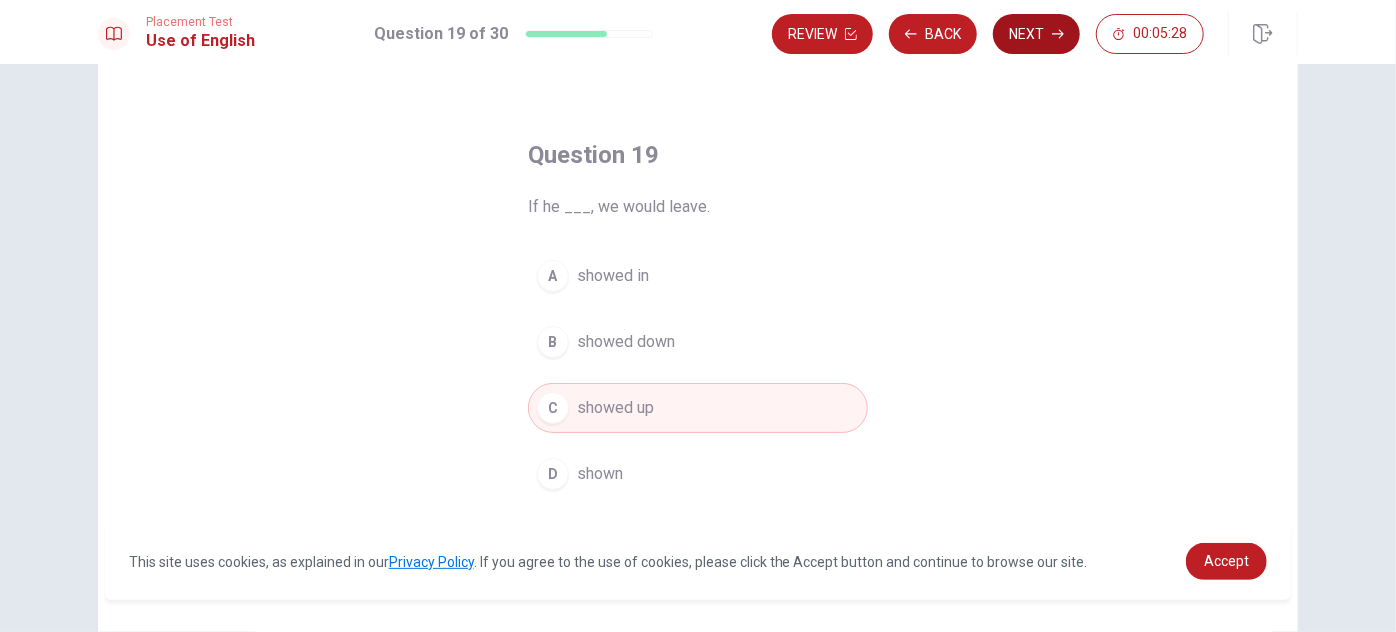 click on "Next" at bounding box center [1036, 34] 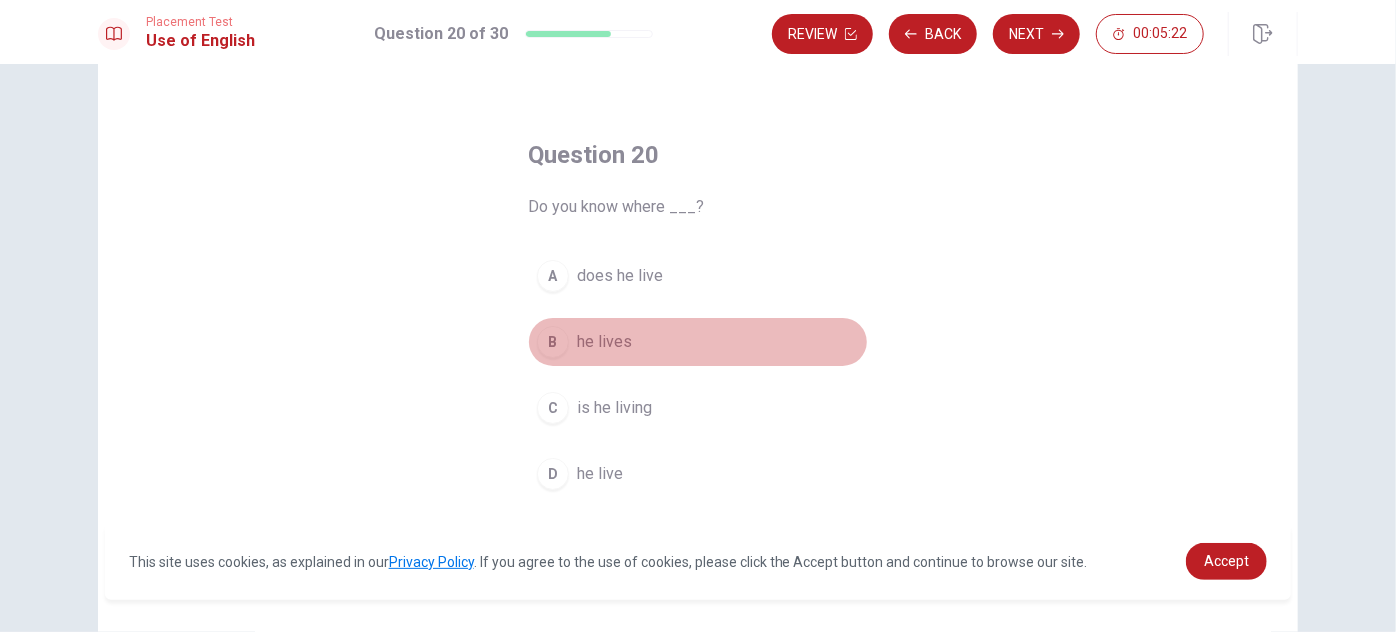click on "B" at bounding box center (553, 342) 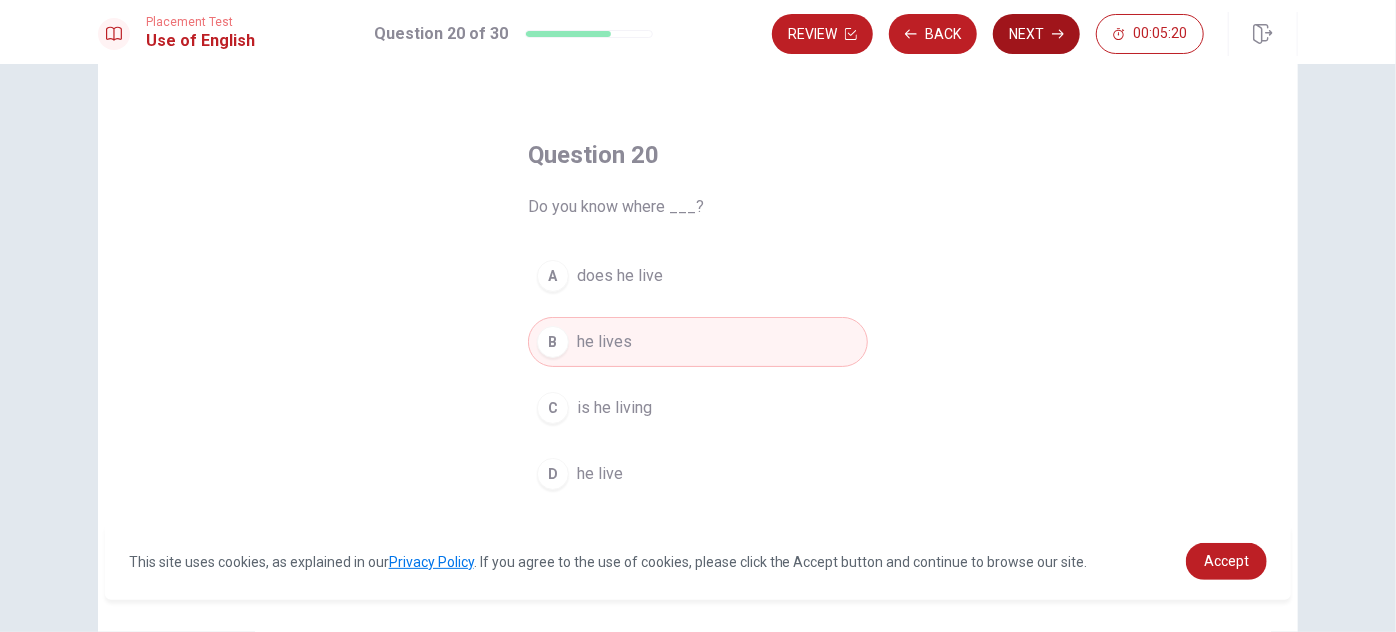 click on "Next" at bounding box center [1036, 34] 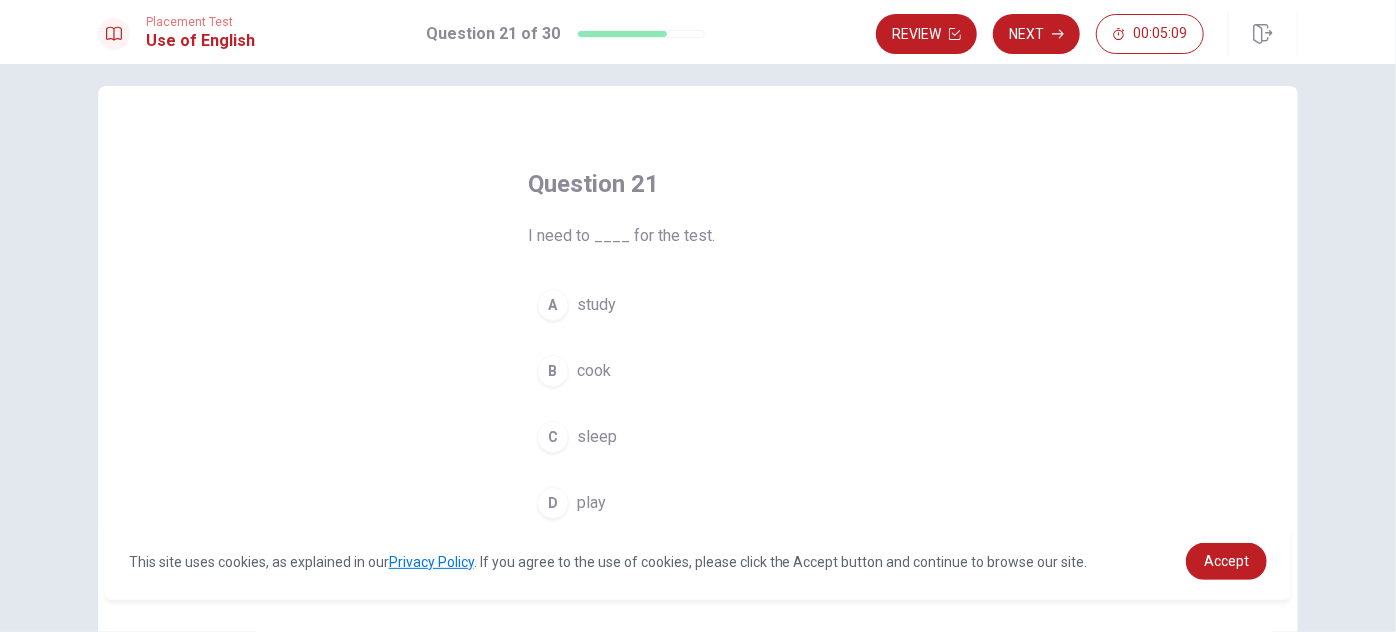 scroll, scrollTop: 19, scrollLeft: 0, axis: vertical 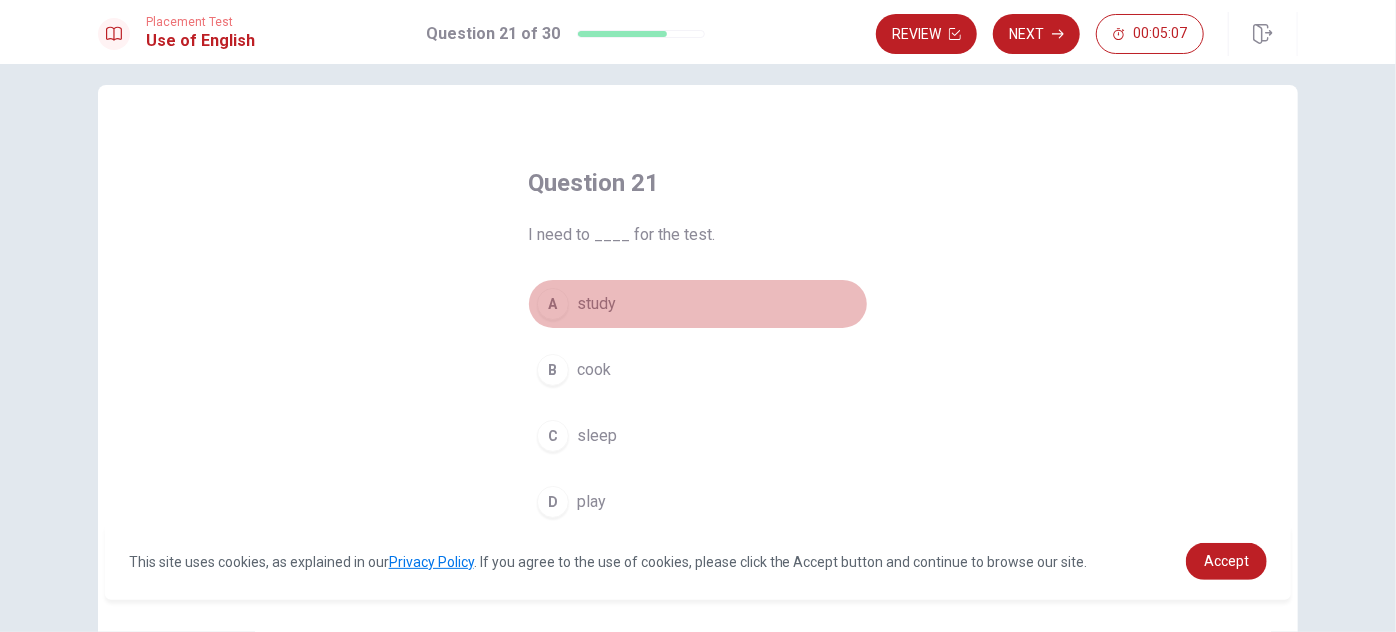 click on "A" at bounding box center [553, 304] 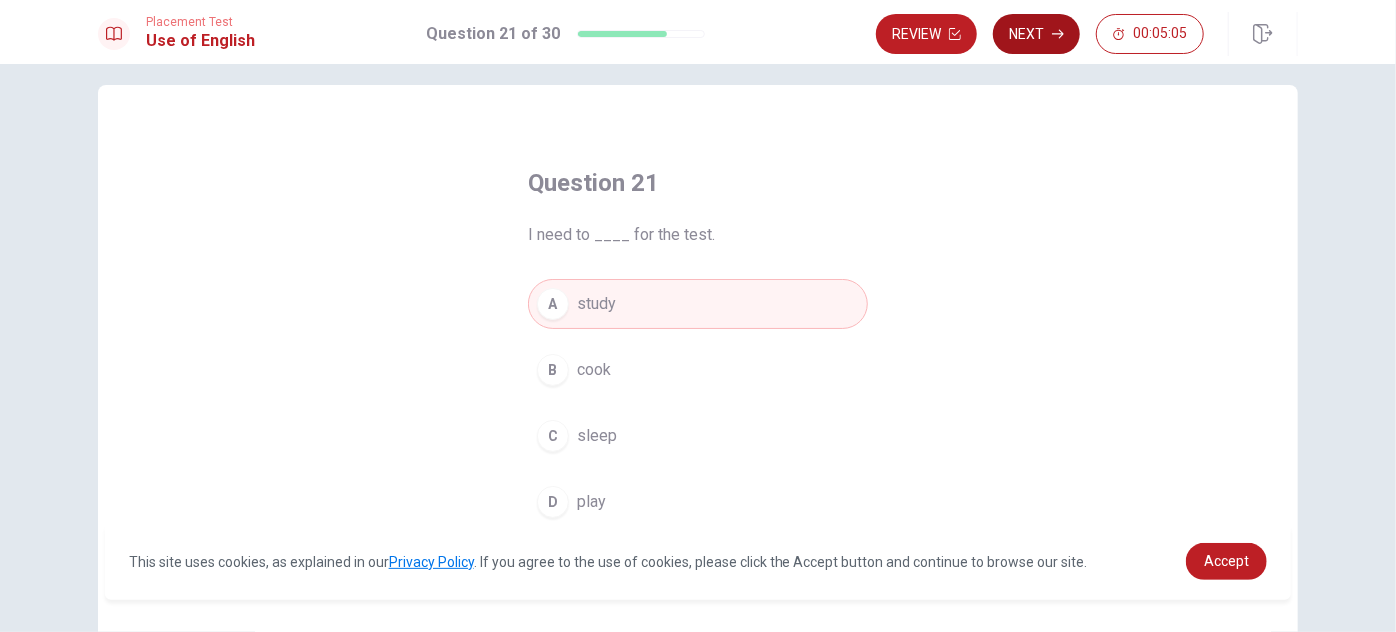 click on "Next" at bounding box center [1036, 34] 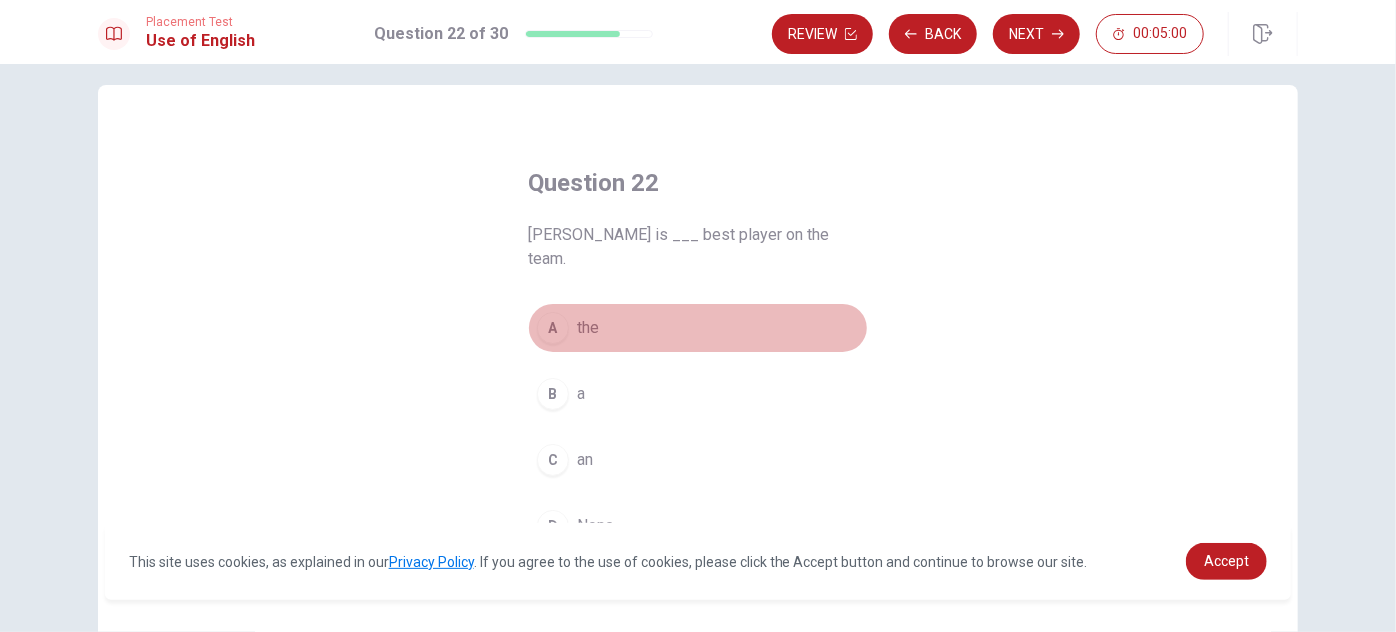 click on "A" at bounding box center [553, 328] 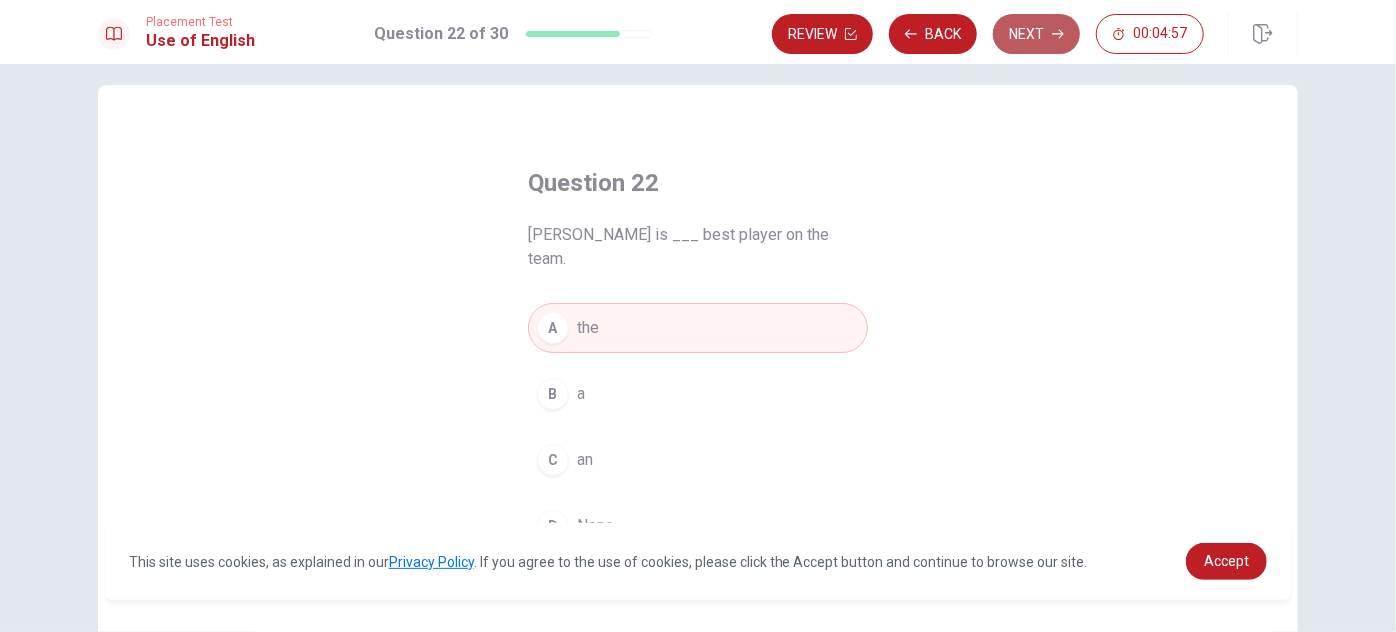 click on "Next" at bounding box center [1036, 34] 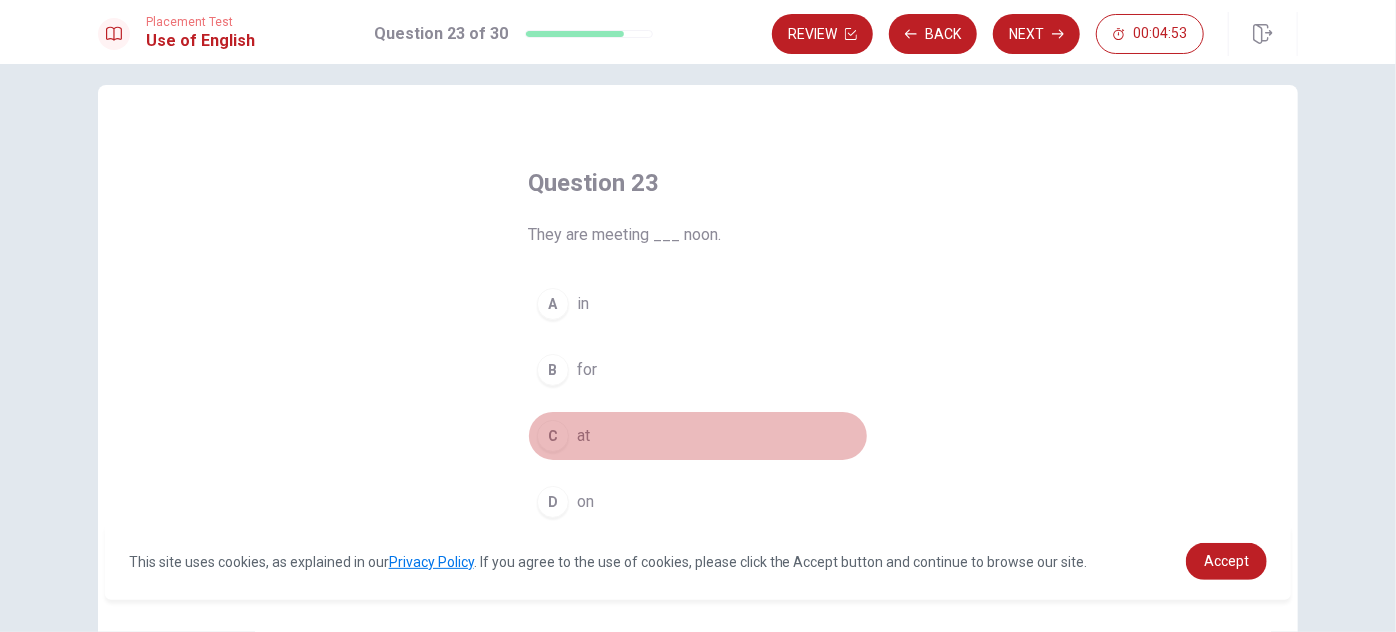click on "C" at bounding box center (553, 436) 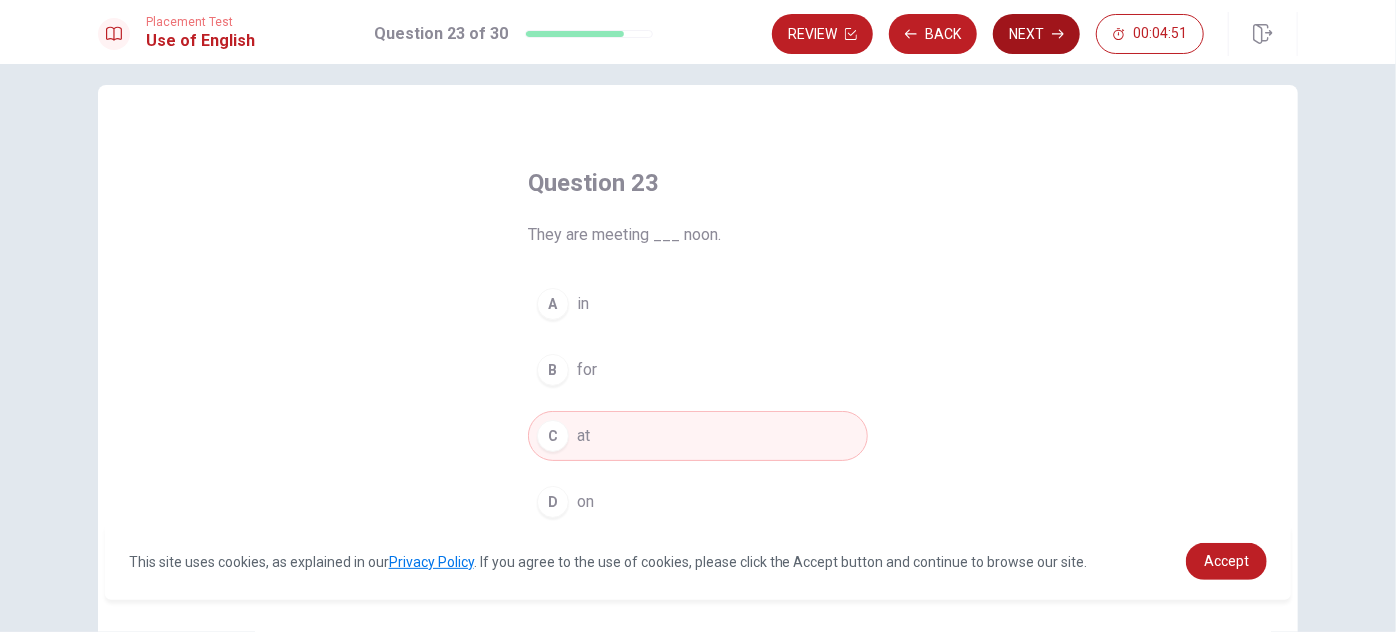 click on "Next" at bounding box center (1036, 34) 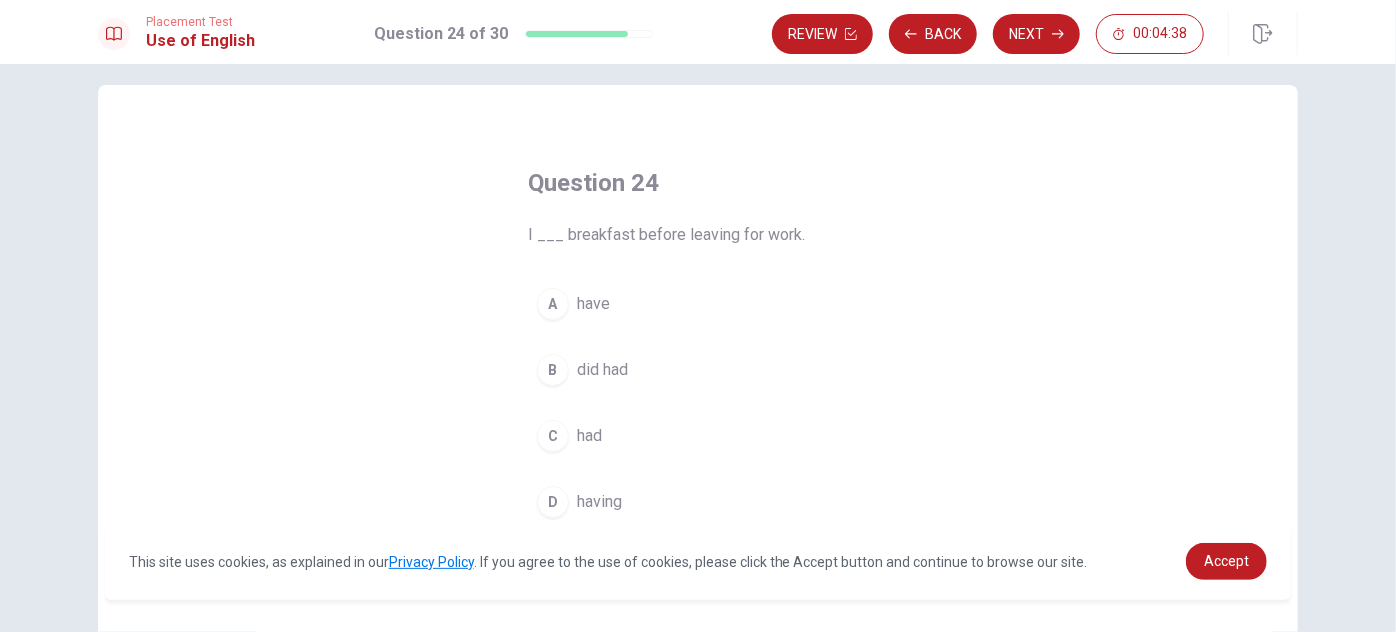 click on "C" at bounding box center [553, 436] 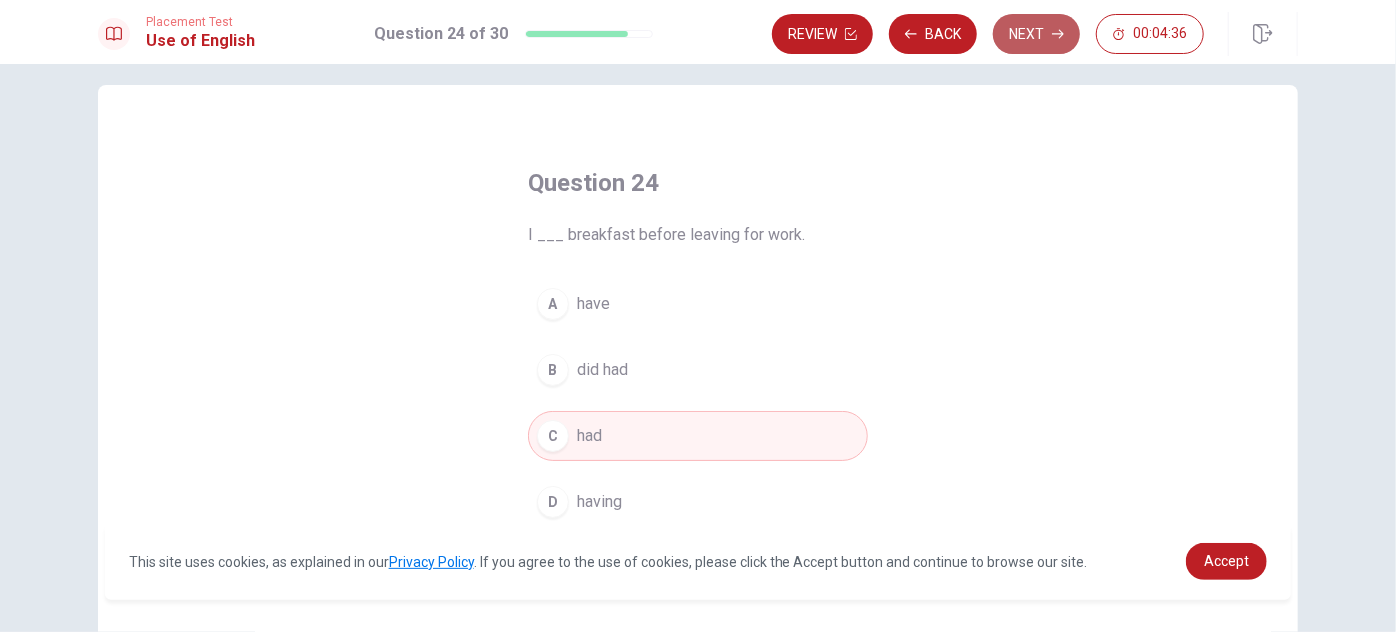 click 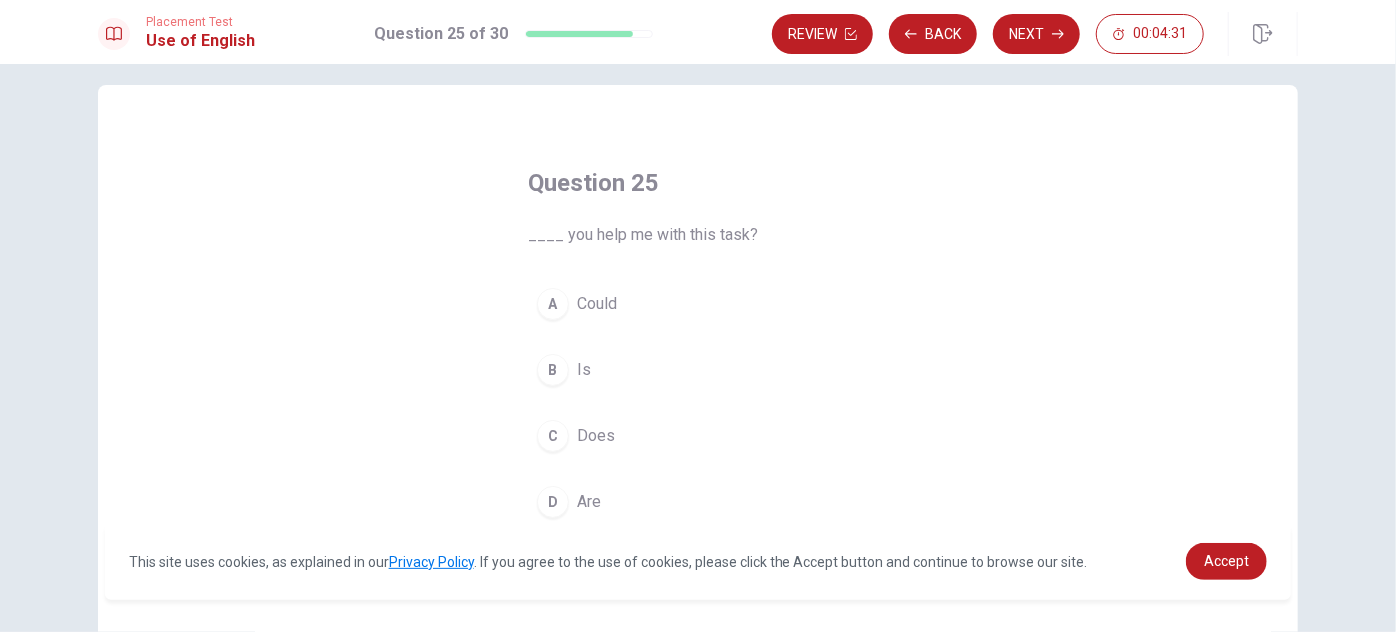 click on "A" at bounding box center (553, 304) 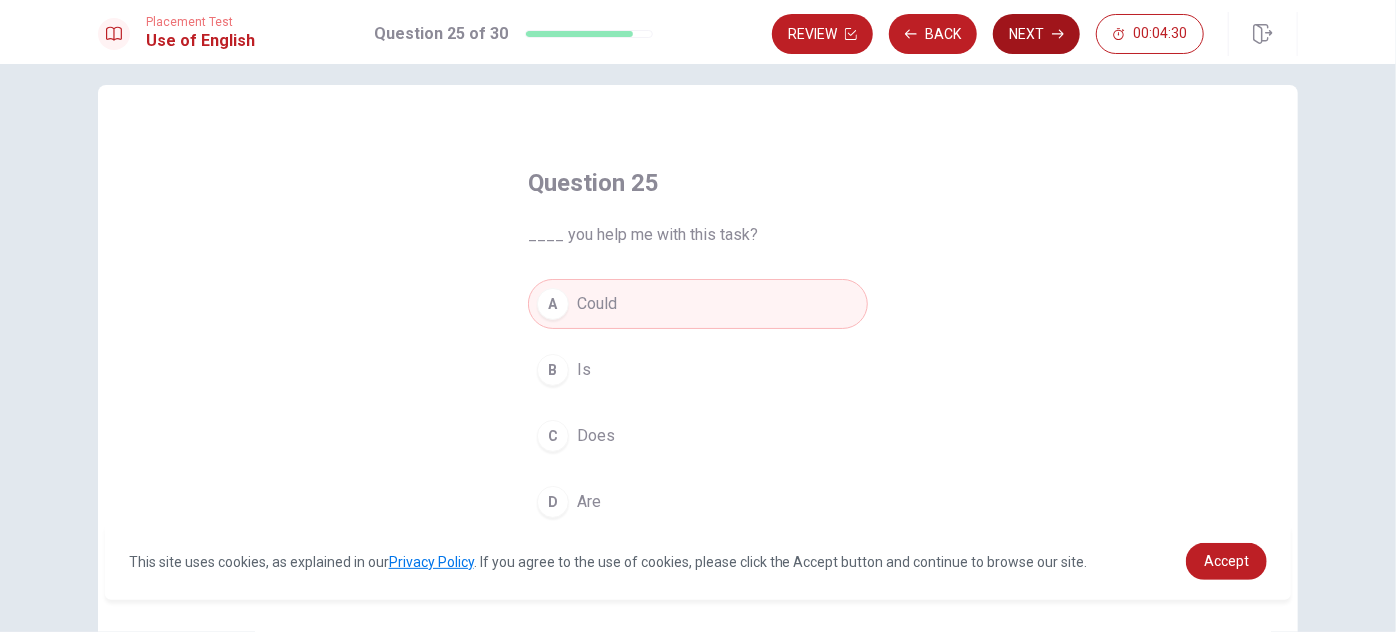 click on "Next" at bounding box center [1036, 34] 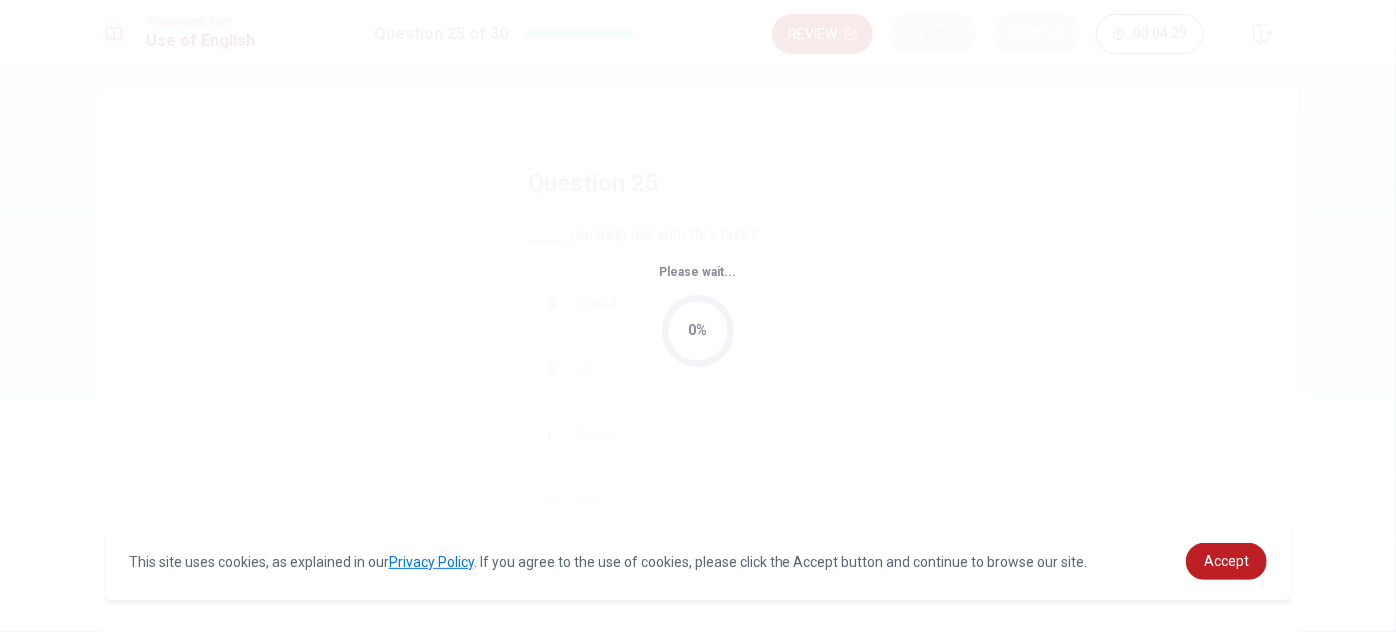 click on "Please wait... 0%" at bounding box center [698, 316] 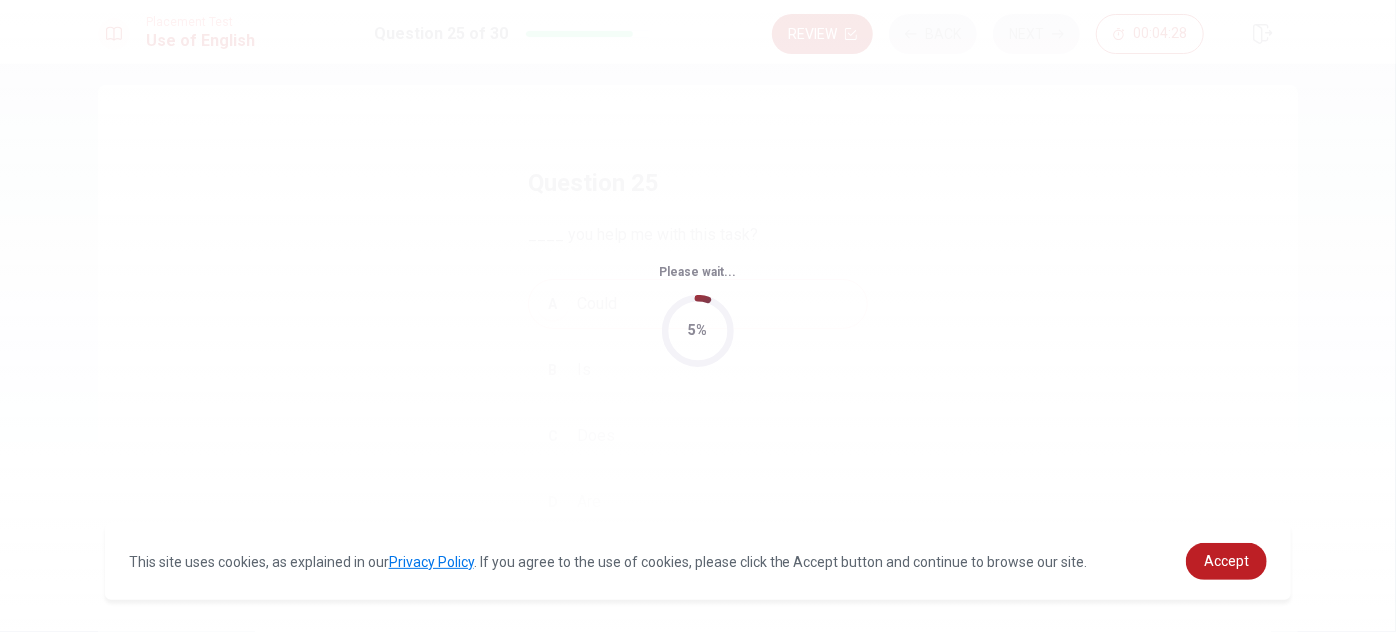 scroll, scrollTop: 0, scrollLeft: 0, axis: both 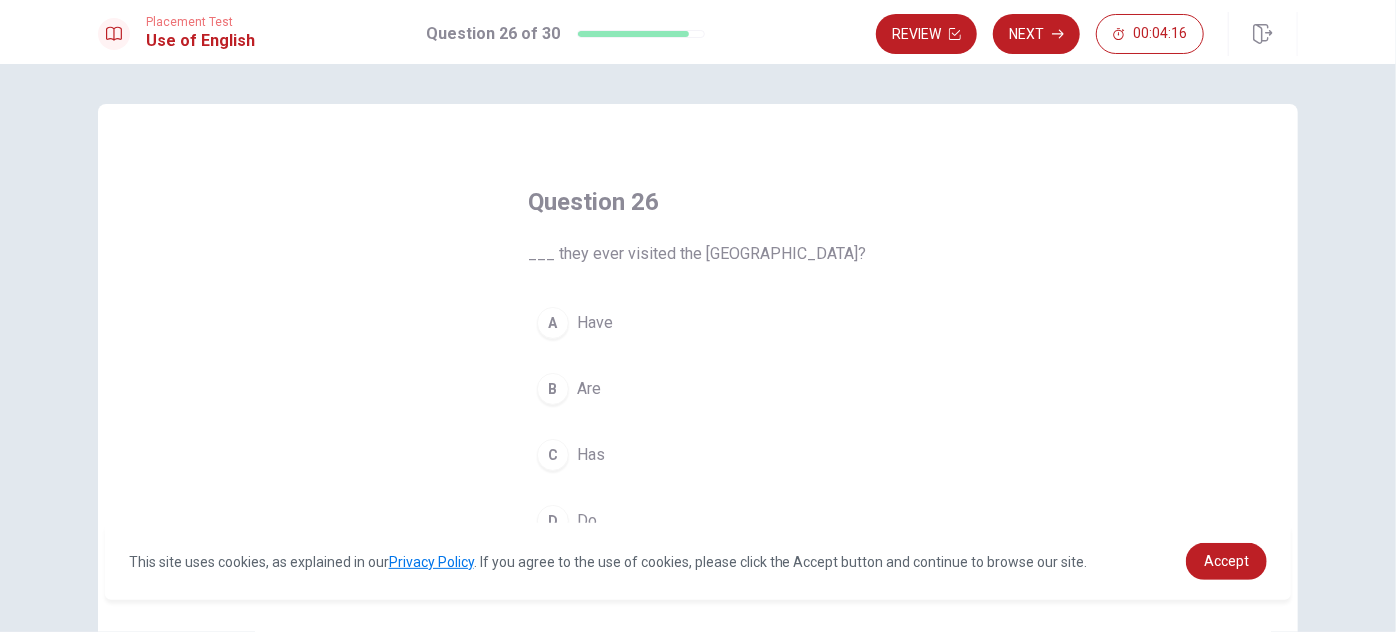 click on "A" at bounding box center (553, 323) 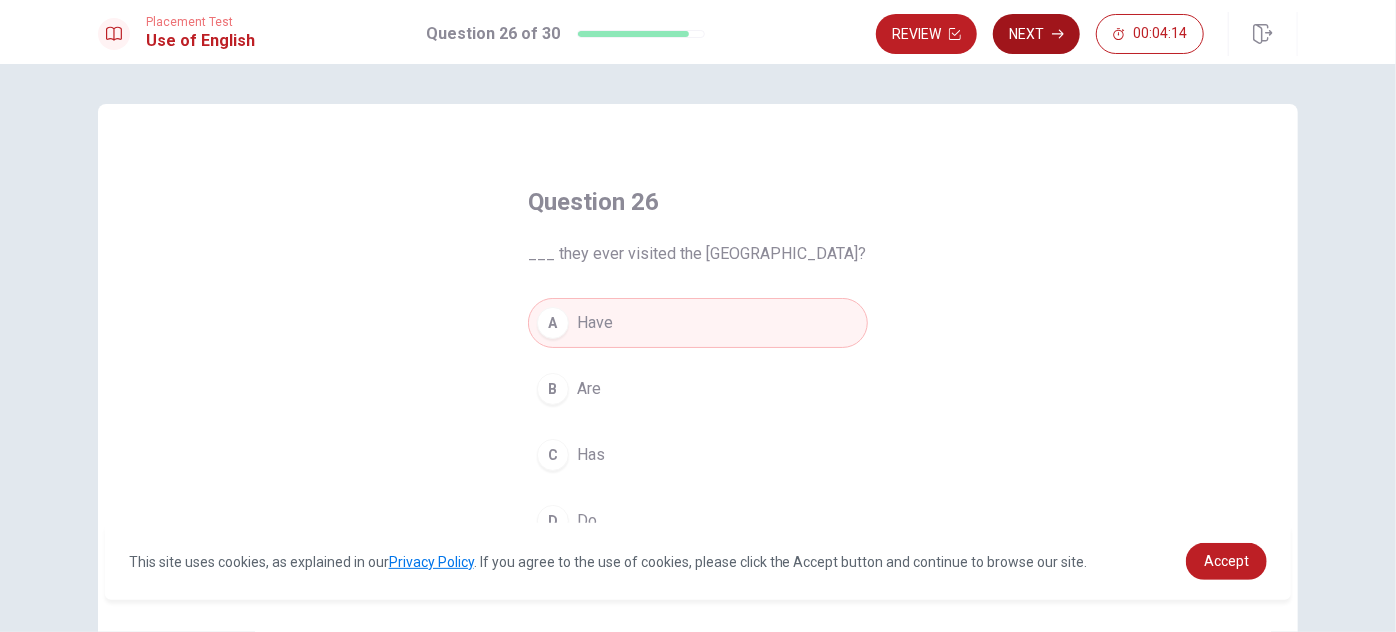 click on "Next" at bounding box center (1036, 34) 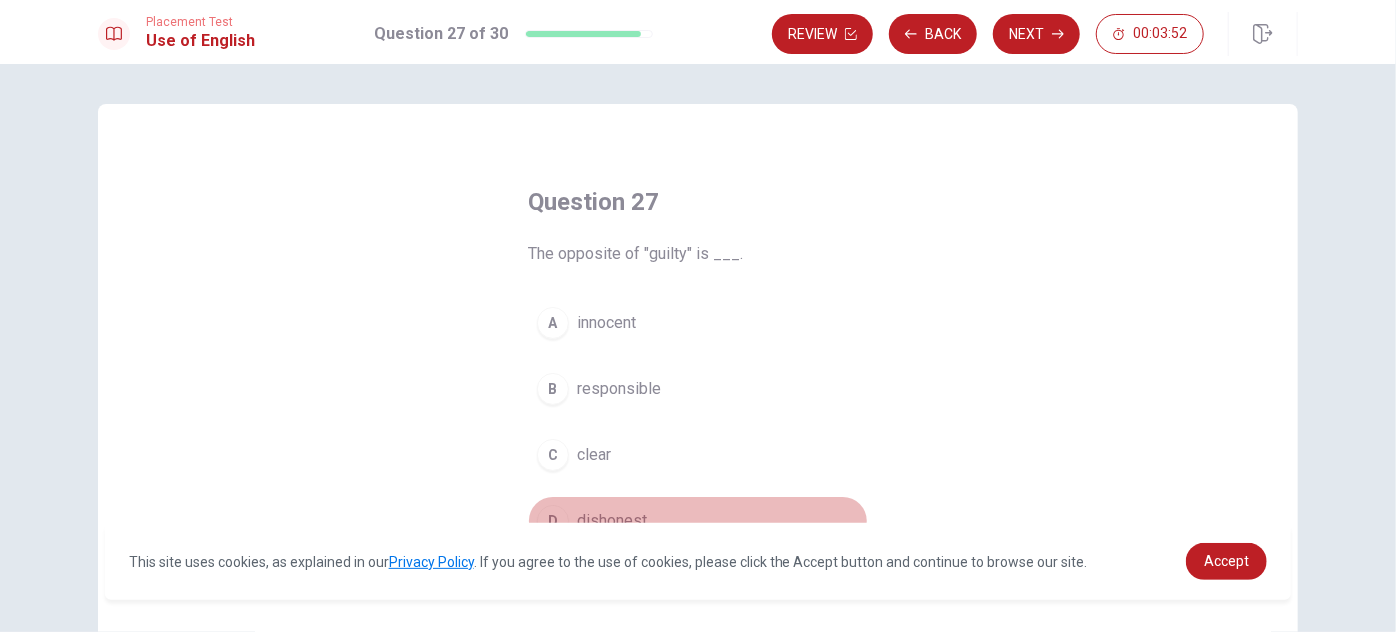 click on "D dishonest" at bounding box center (698, 521) 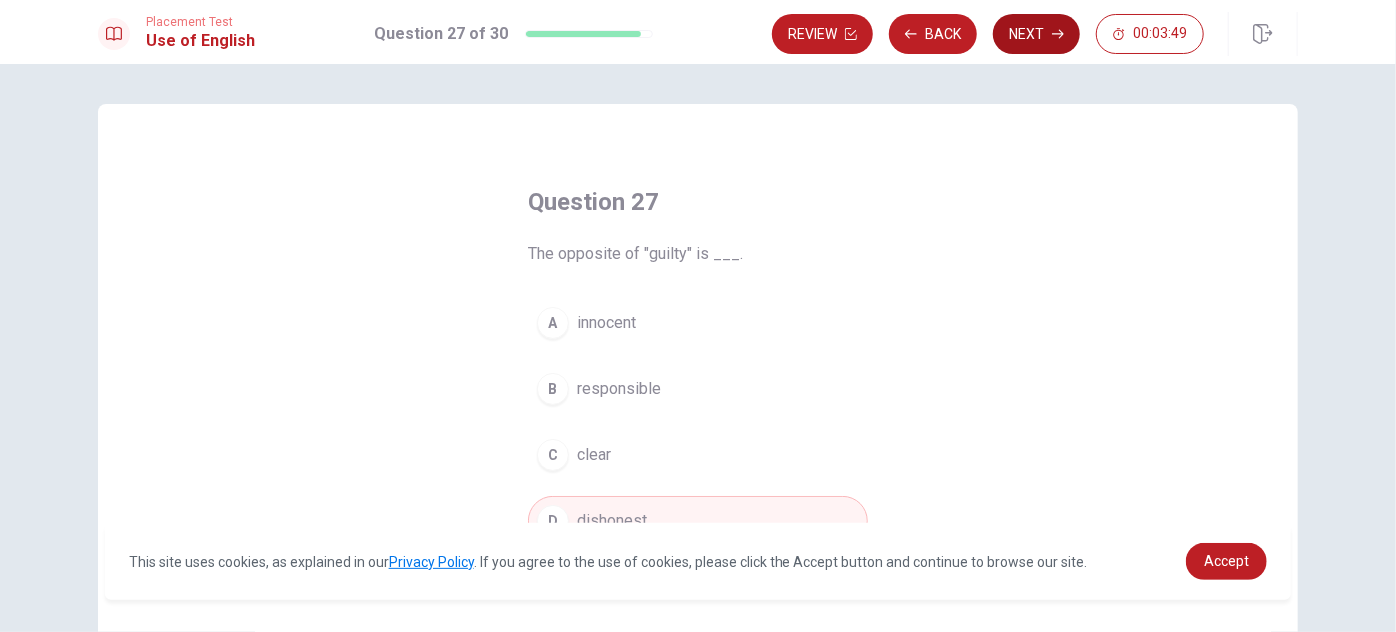 click on "Next" at bounding box center [1036, 34] 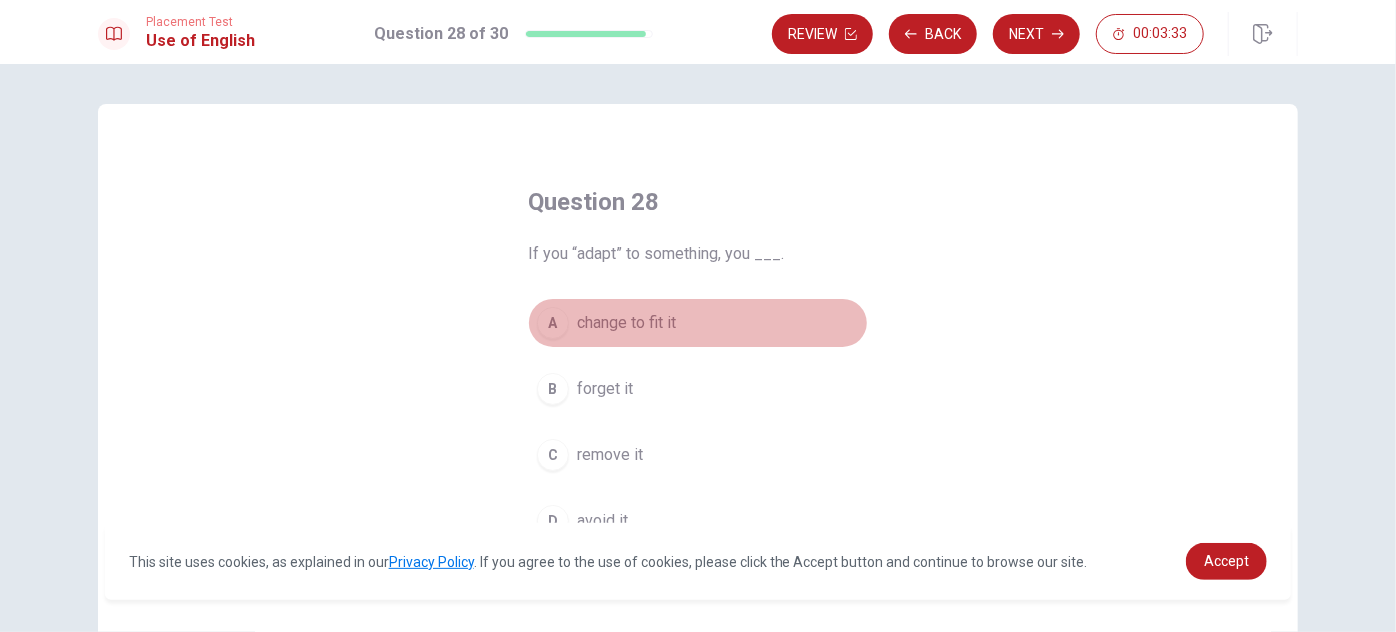 click on "A" at bounding box center (553, 323) 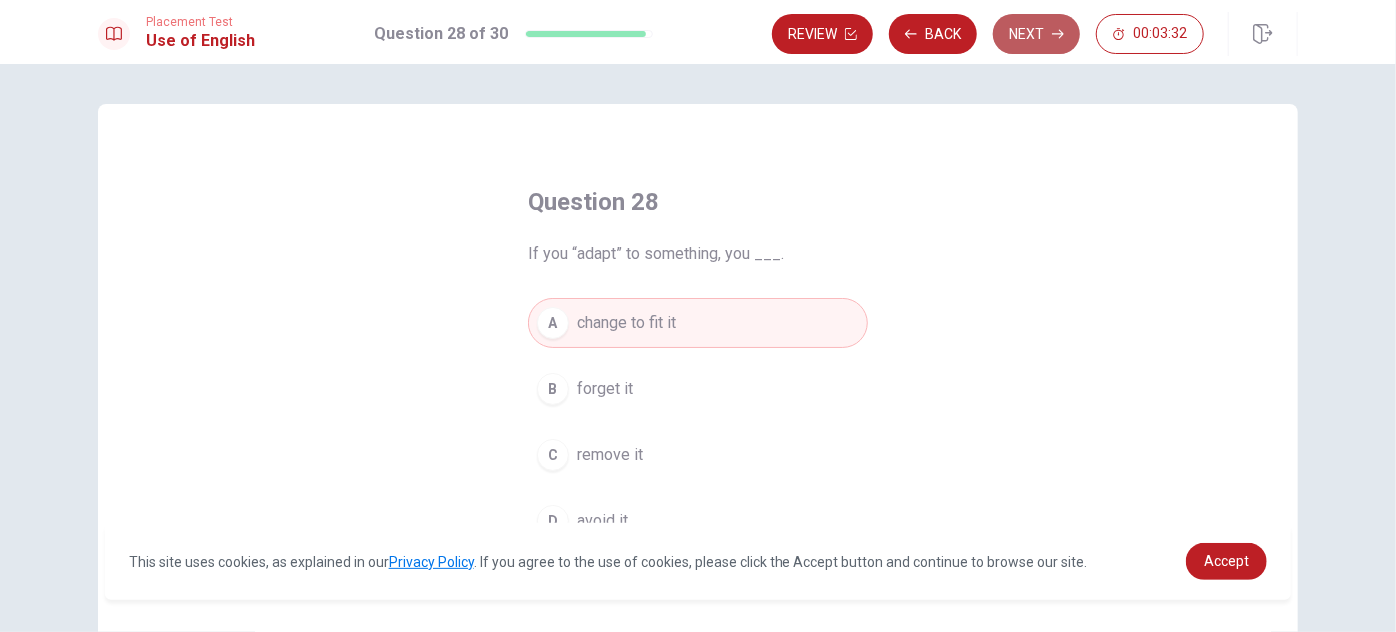click on "Next" at bounding box center (1036, 34) 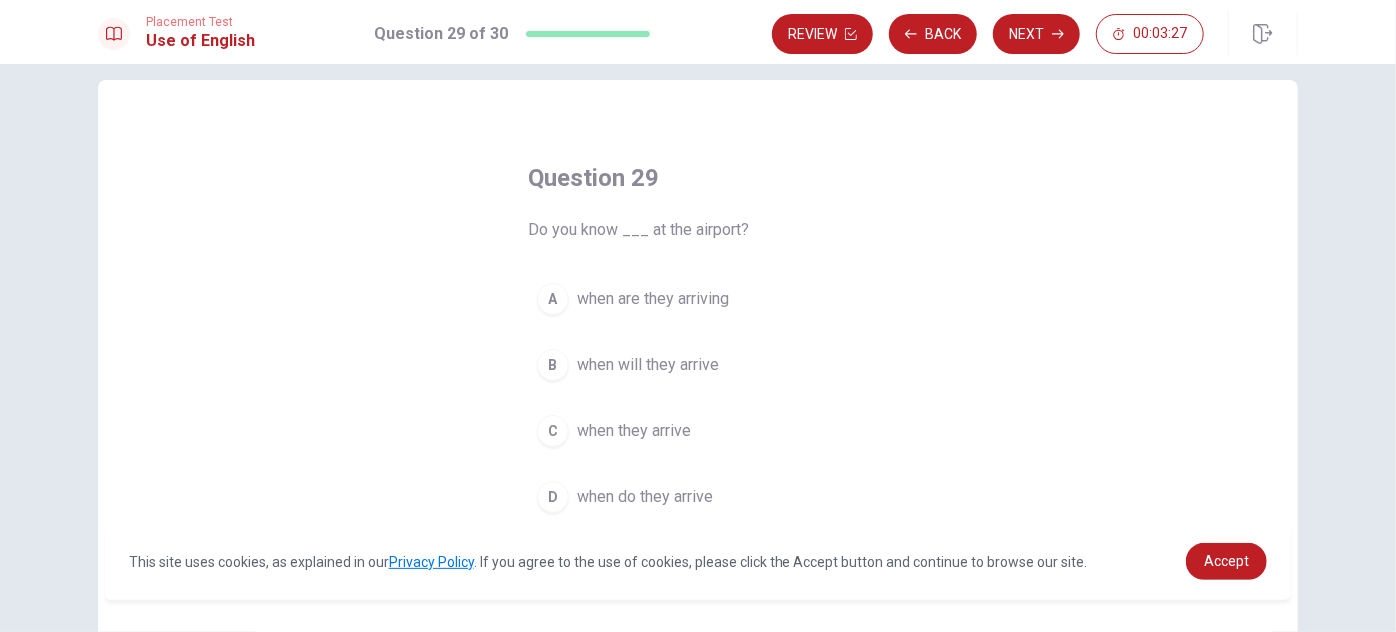 scroll, scrollTop: 28, scrollLeft: 0, axis: vertical 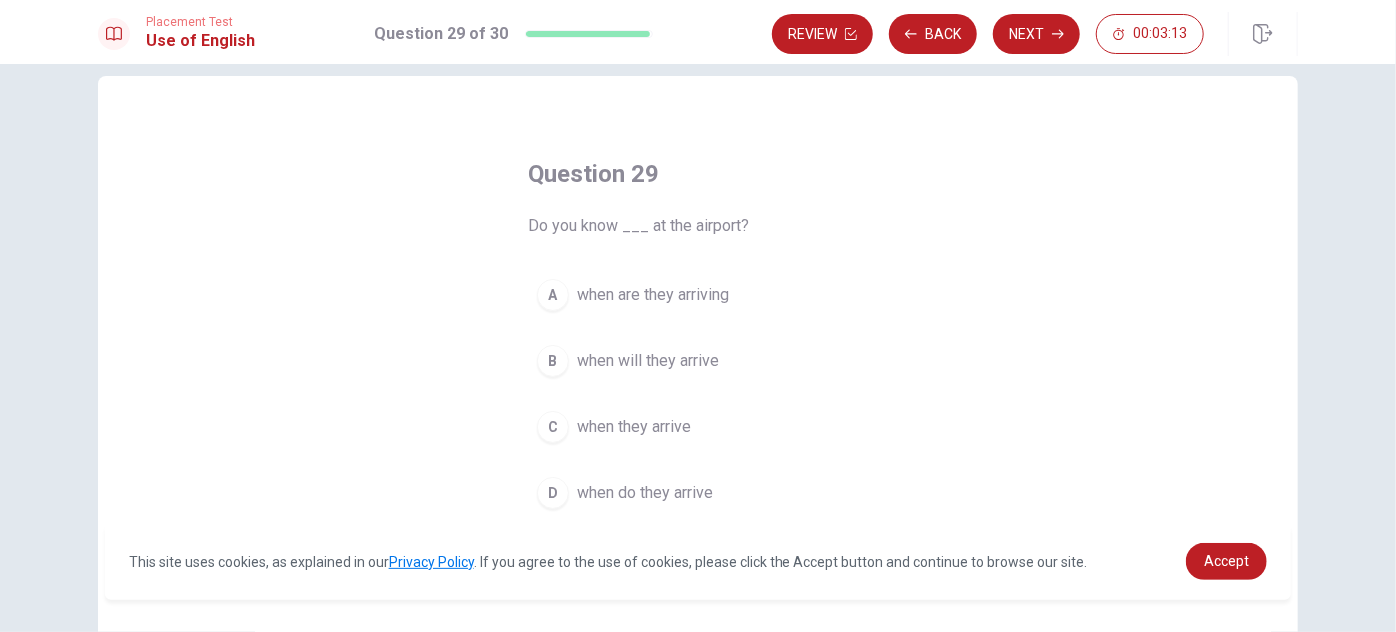 click on "C" at bounding box center (553, 427) 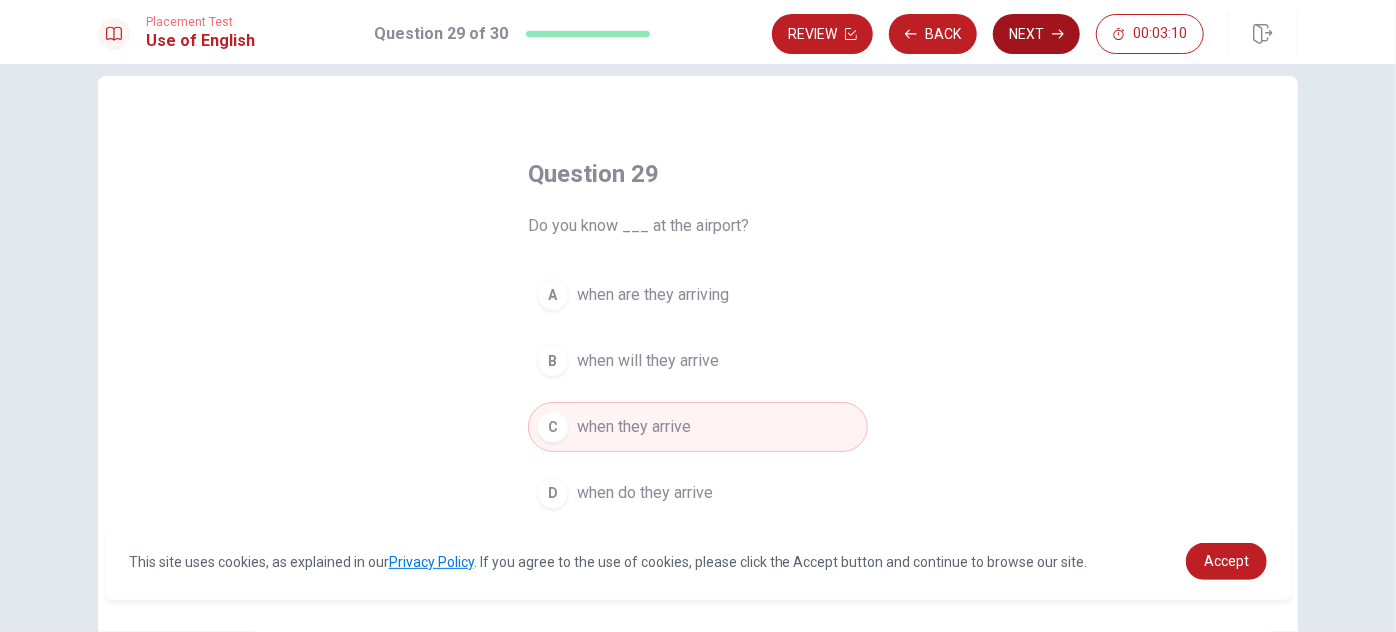click on "Next" at bounding box center [1036, 34] 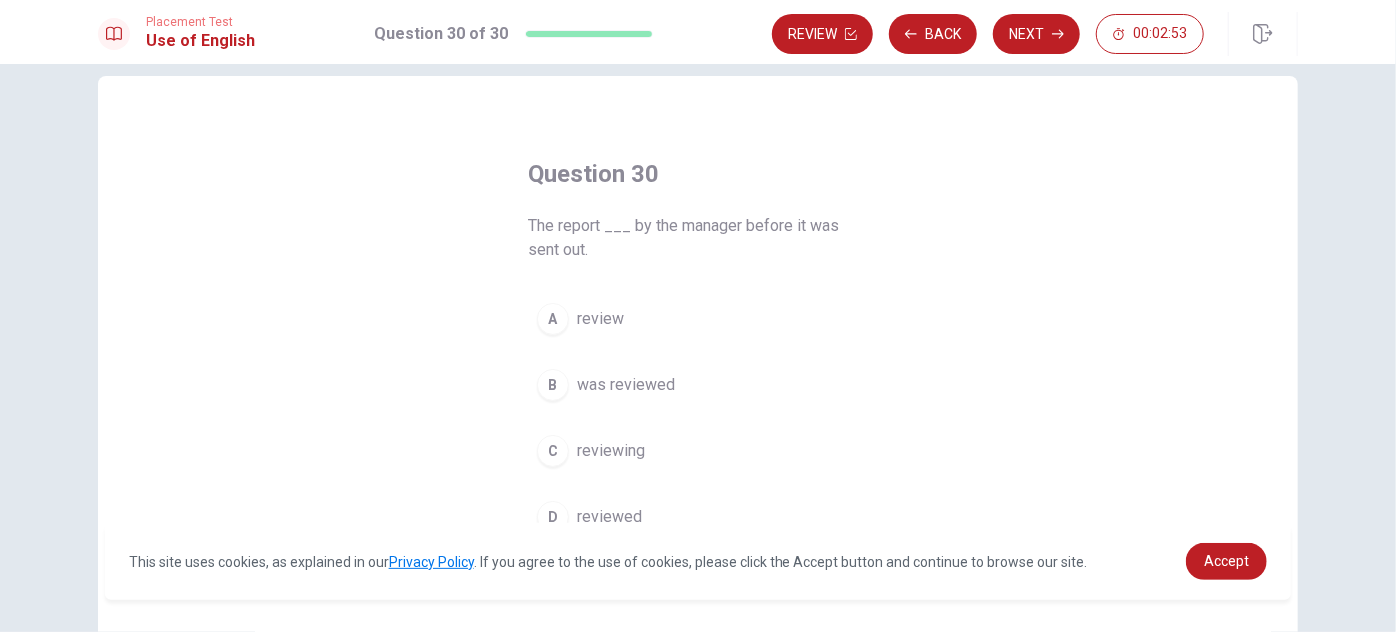click on "B" at bounding box center [553, 385] 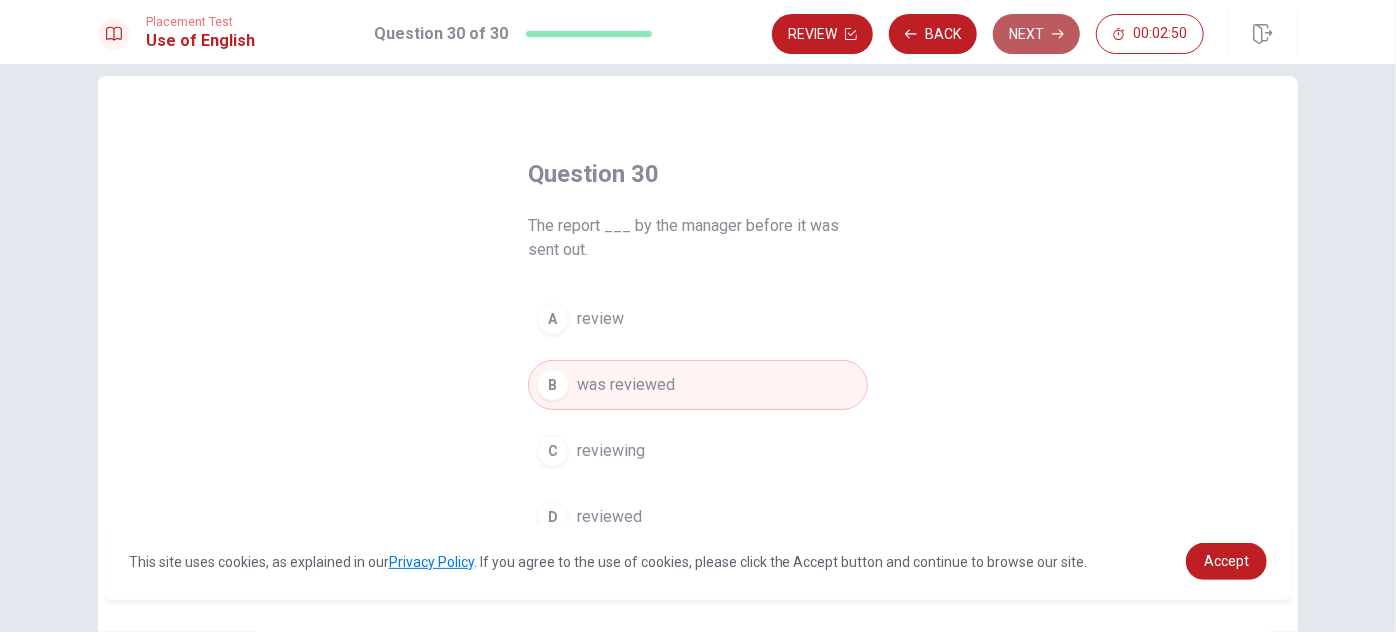 click on "Next" at bounding box center (1036, 34) 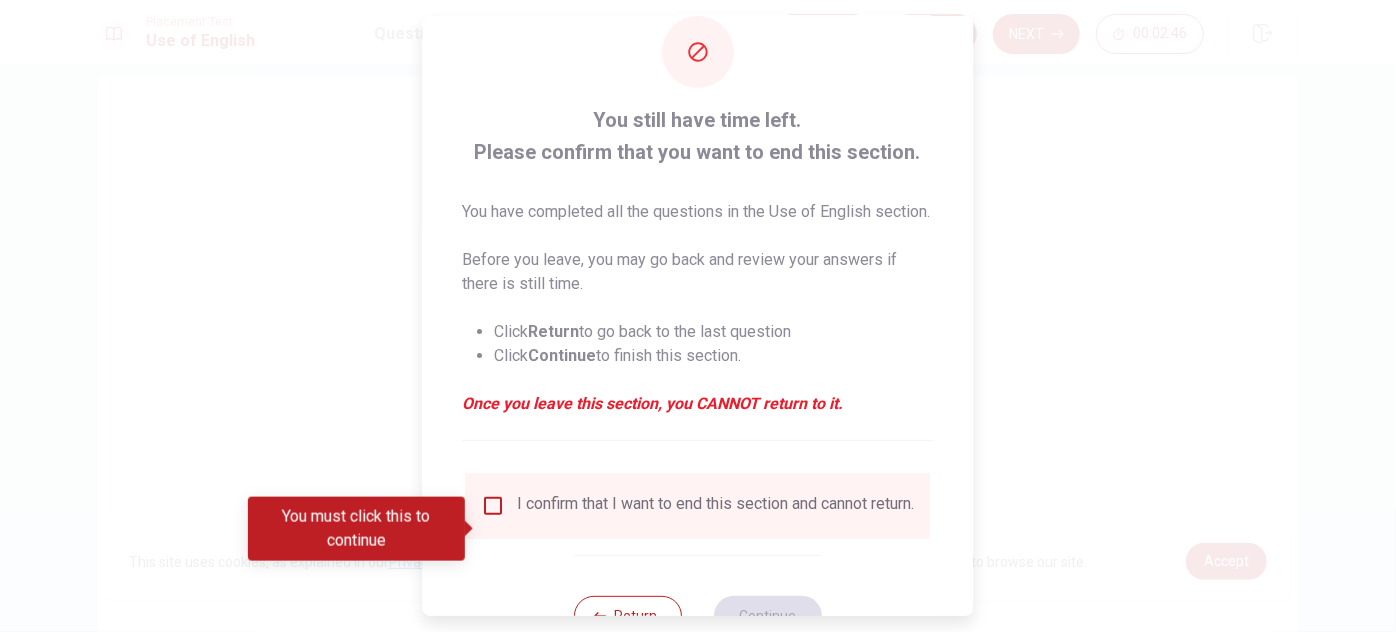 scroll, scrollTop: 43, scrollLeft: 0, axis: vertical 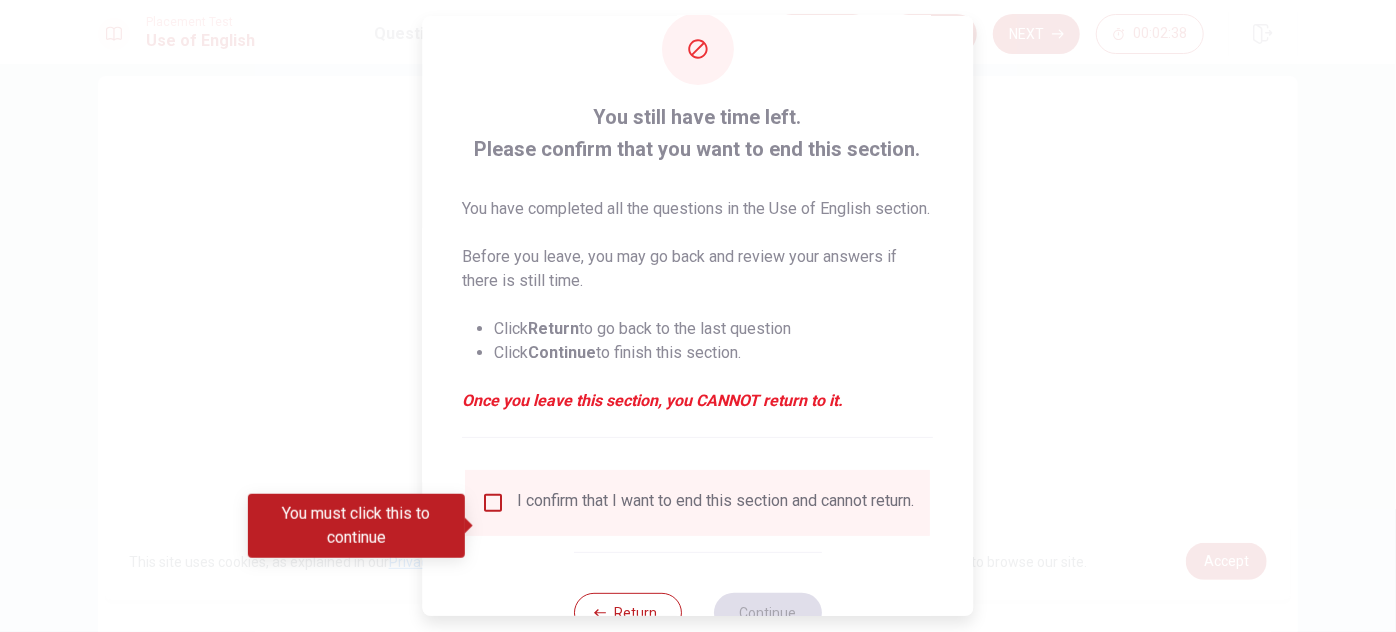 click at bounding box center (494, 503) 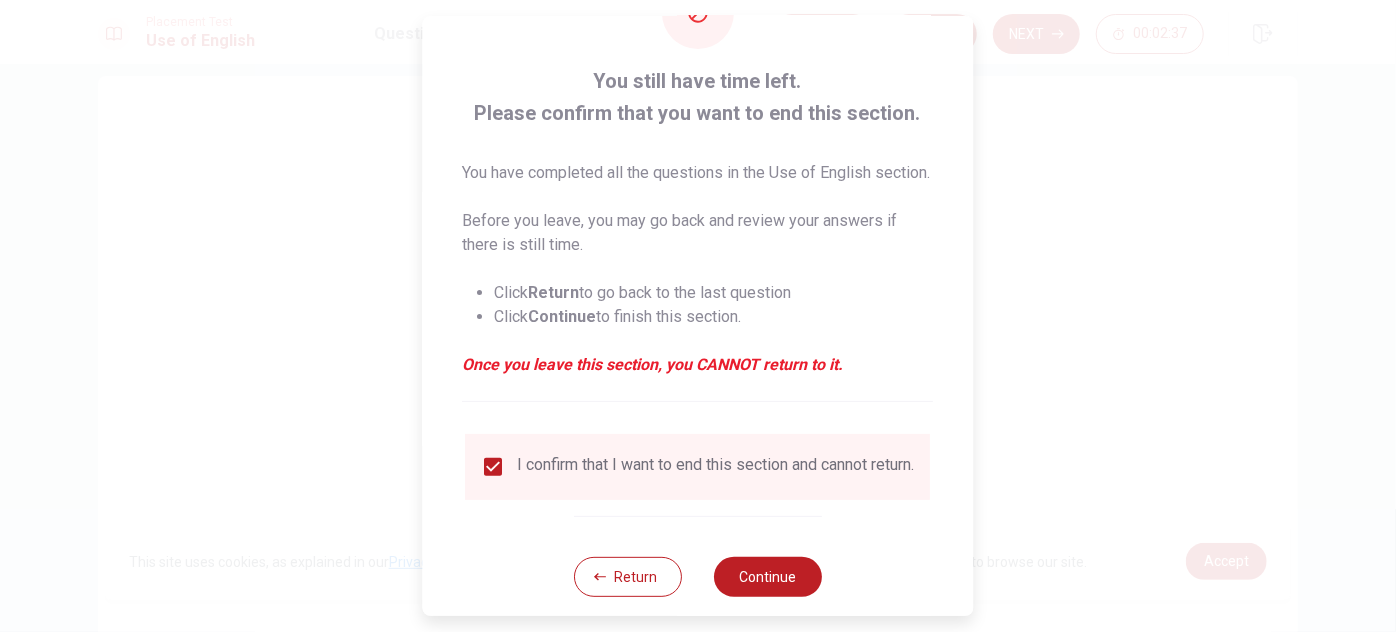 scroll, scrollTop: 138, scrollLeft: 0, axis: vertical 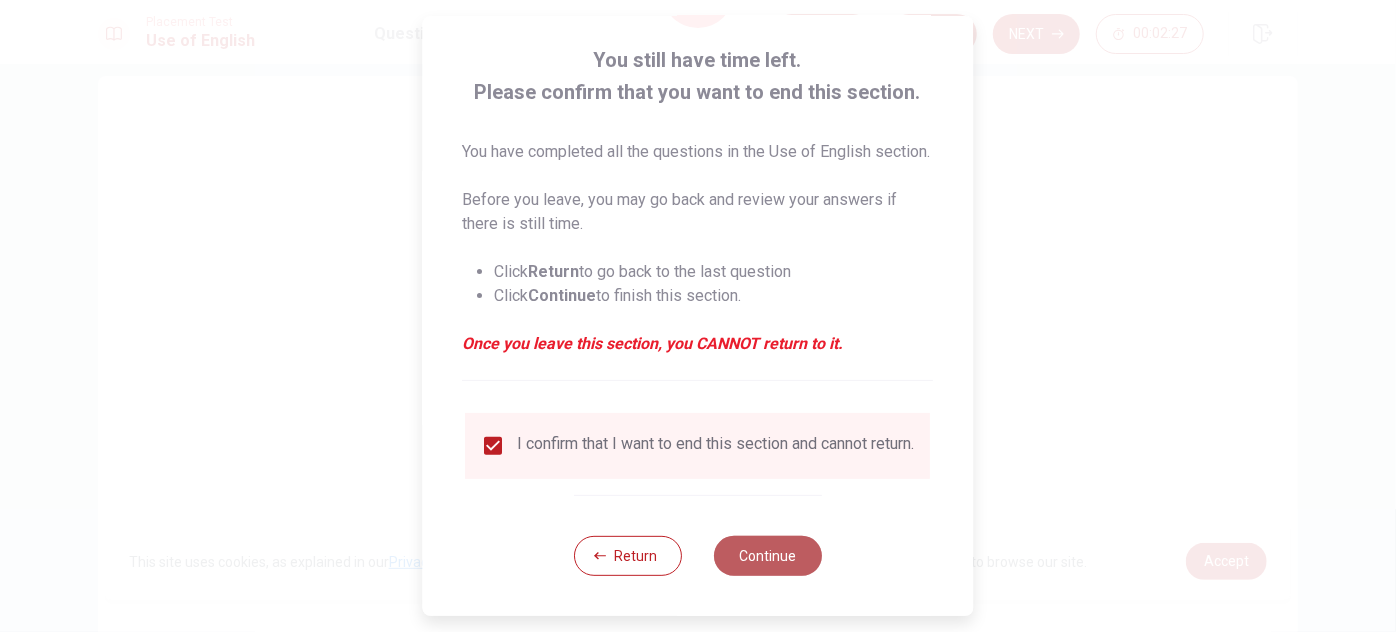 click on "Continue" at bounding box center (768, 556) 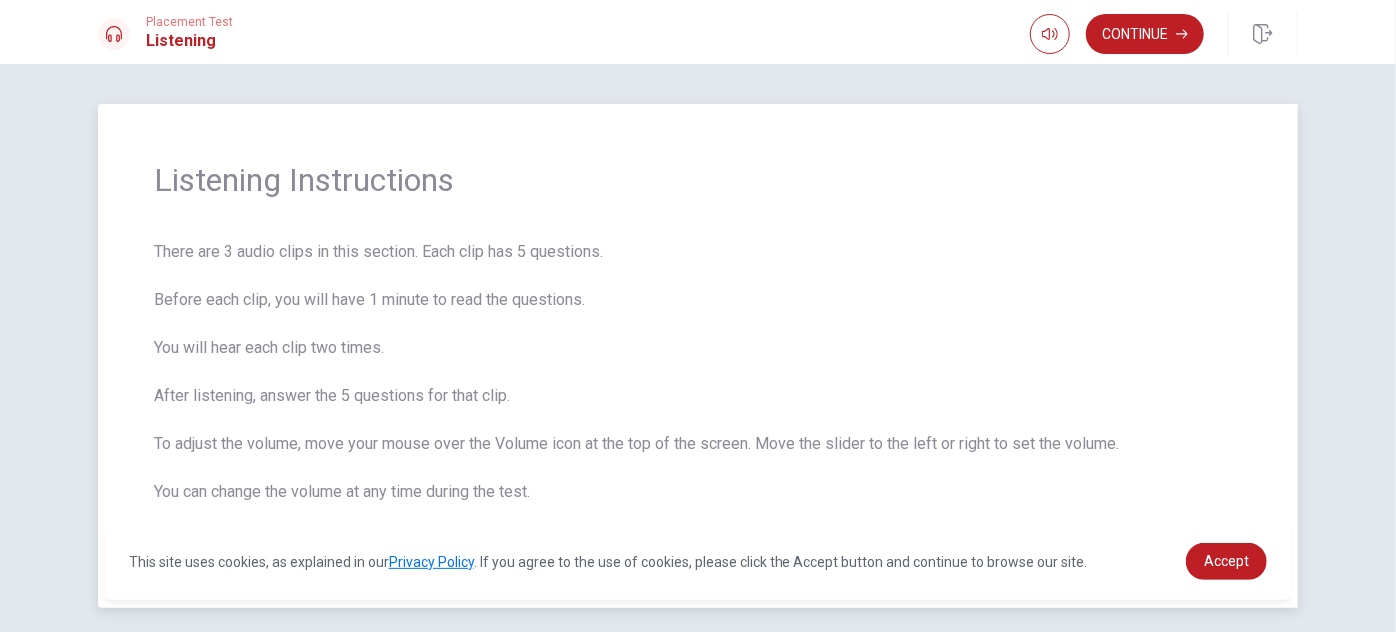 scroll, scrollTop: 80, scrollLeft: 0, axis: vertical 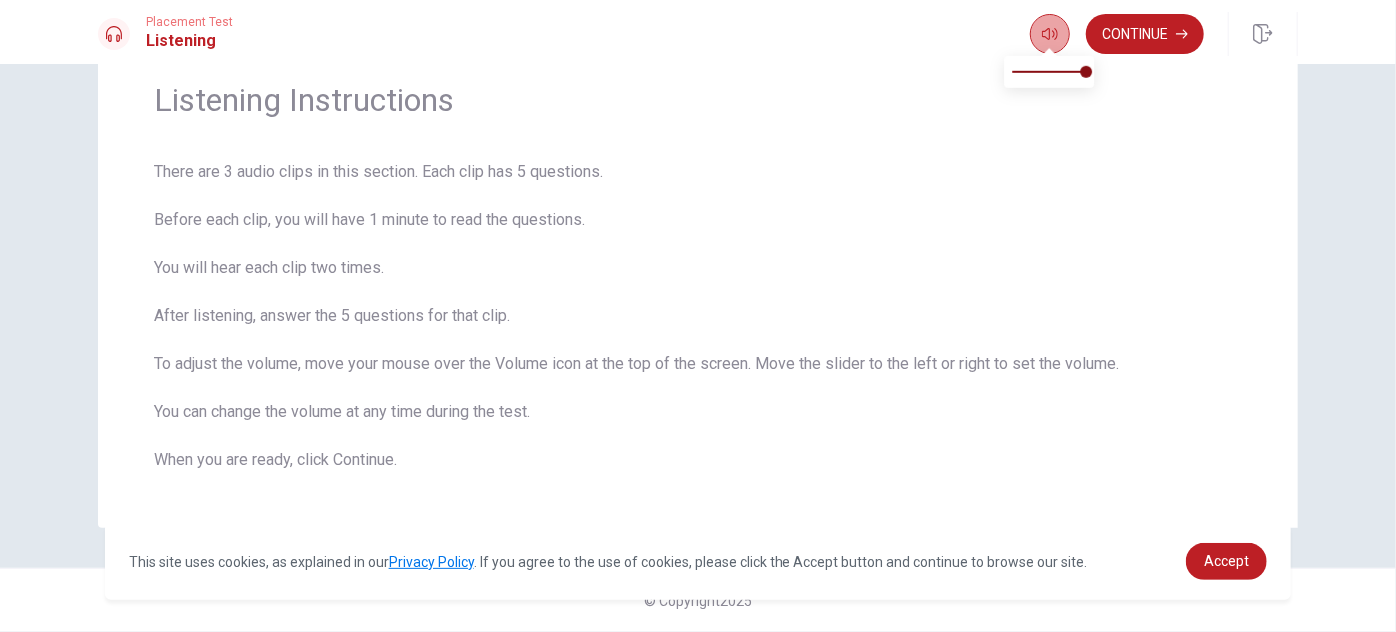 click 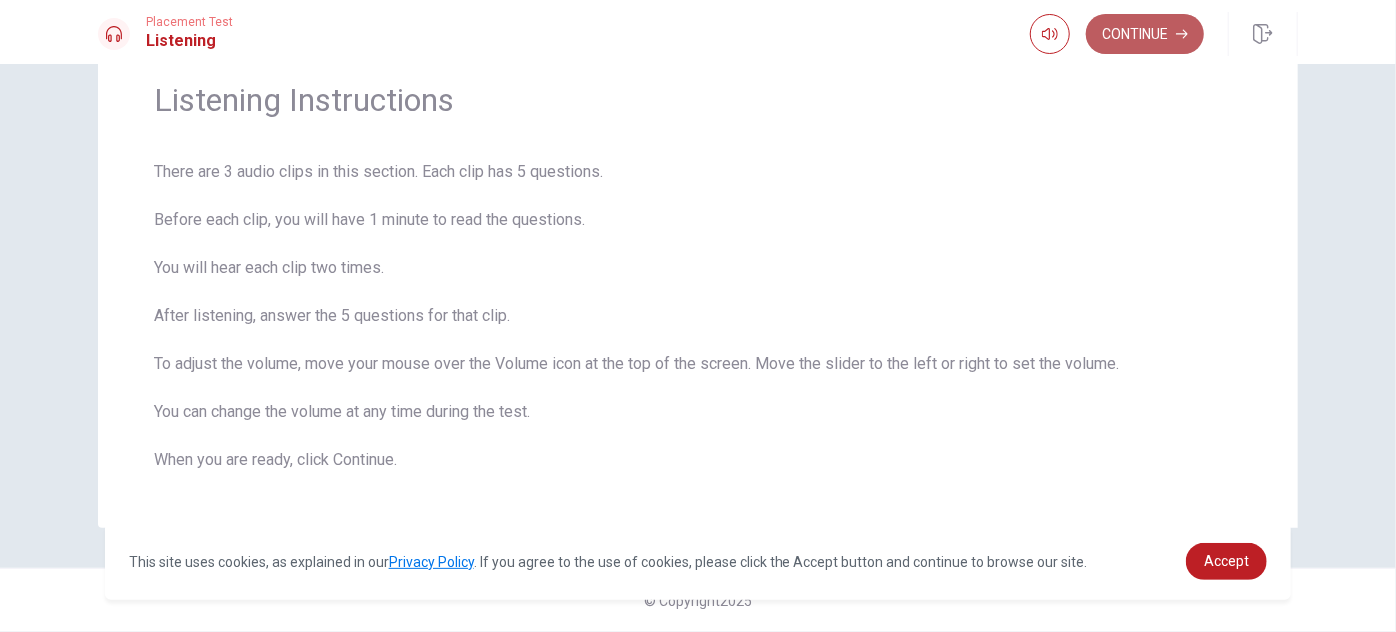 click on "Continue" at bounding box center [1145, 34] 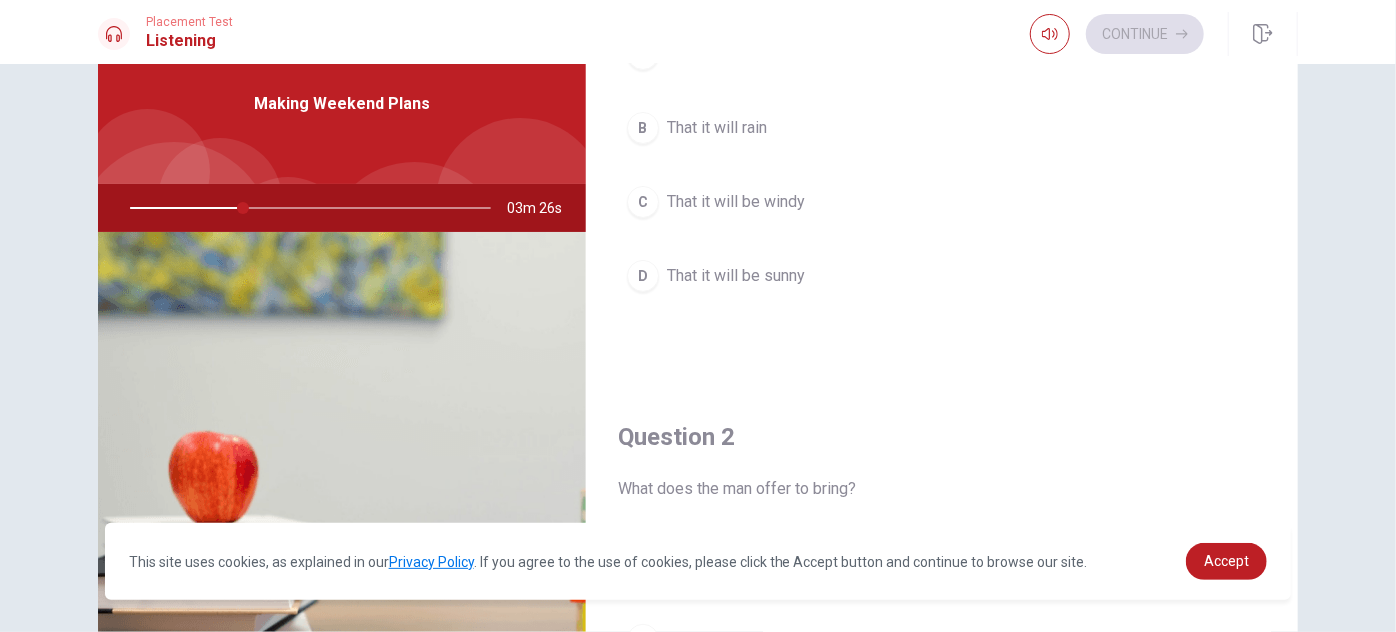 scroll, scrollTop: 179, scrollLeft: 0, axis: vertical 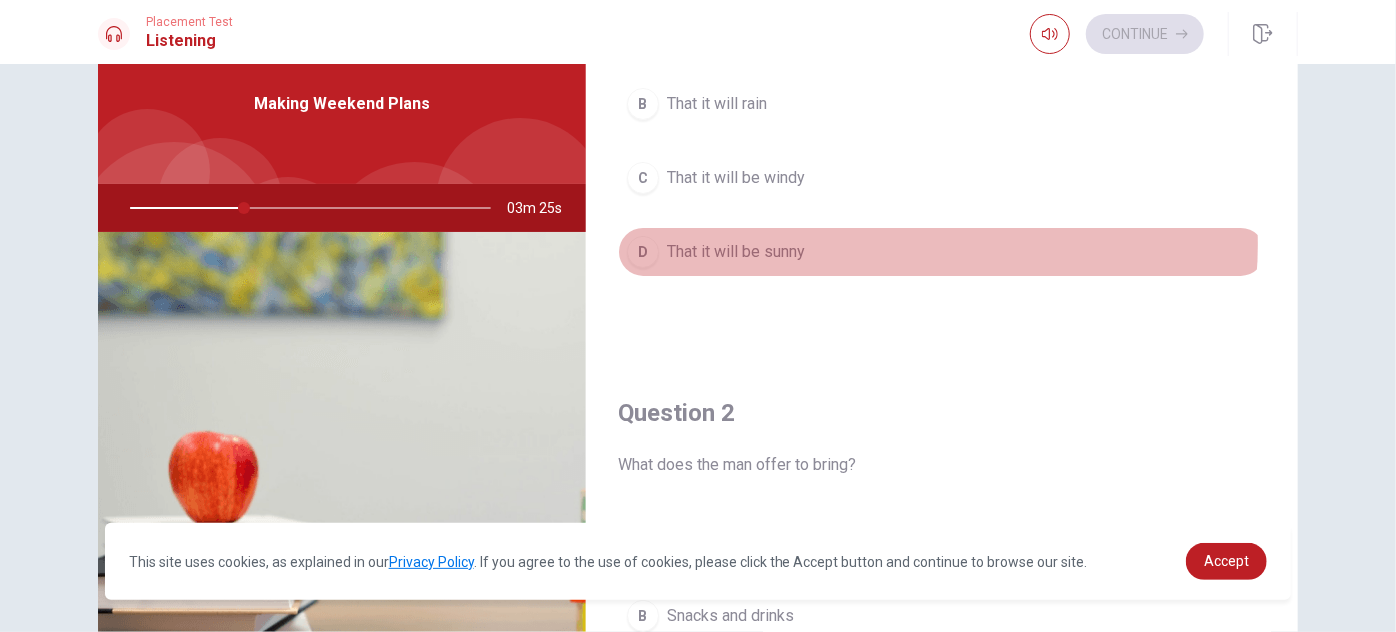 click on "D That it will be sunny" at bounding box center (942, 252) 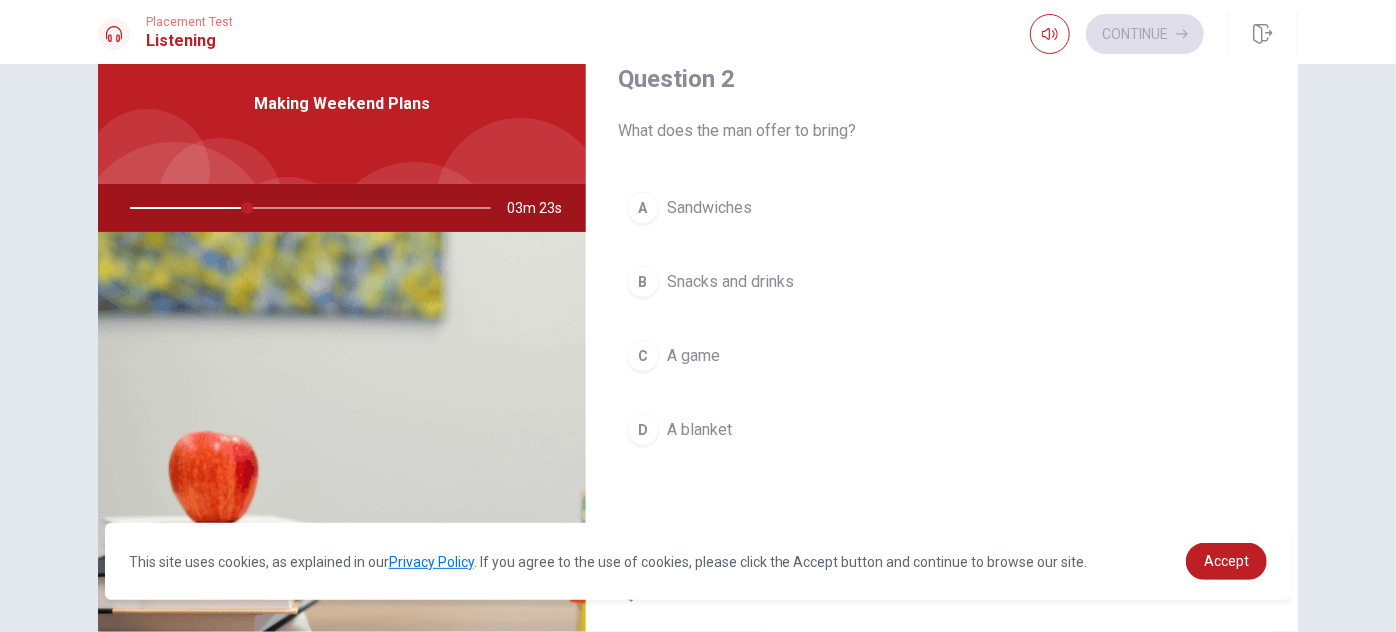 scroll, scrollTop: 516, scrollLeft: 0, axis: vertical 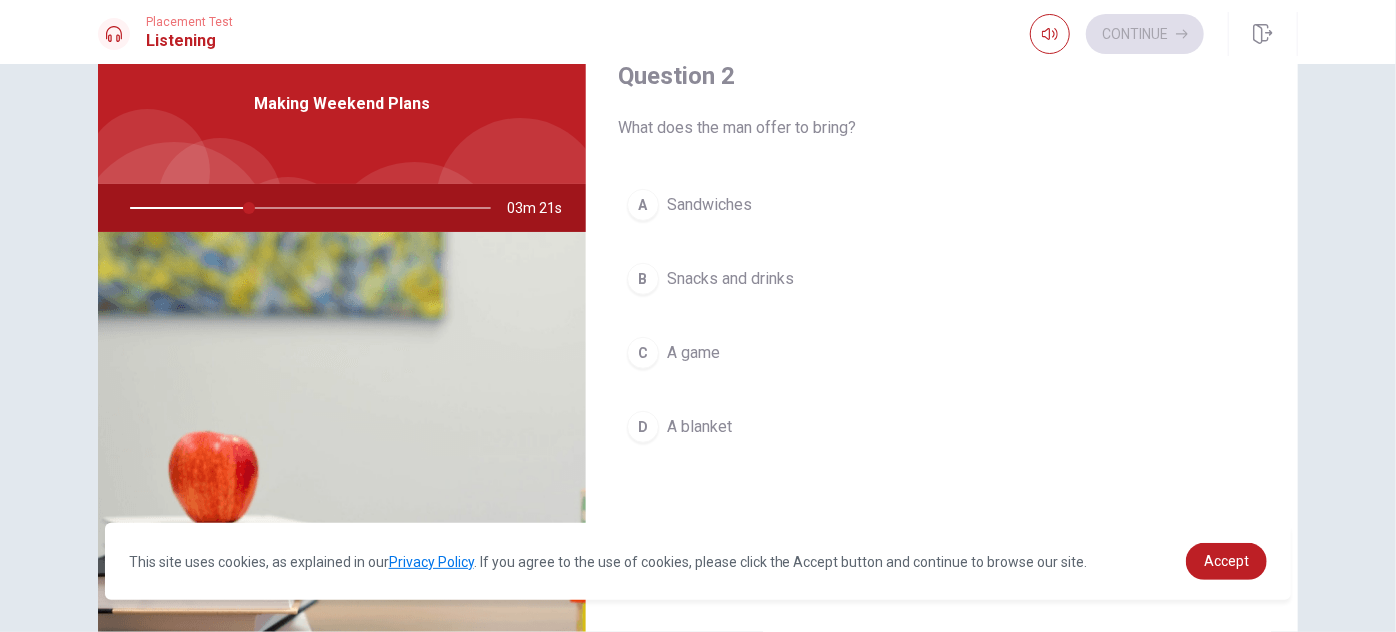 type on "33" 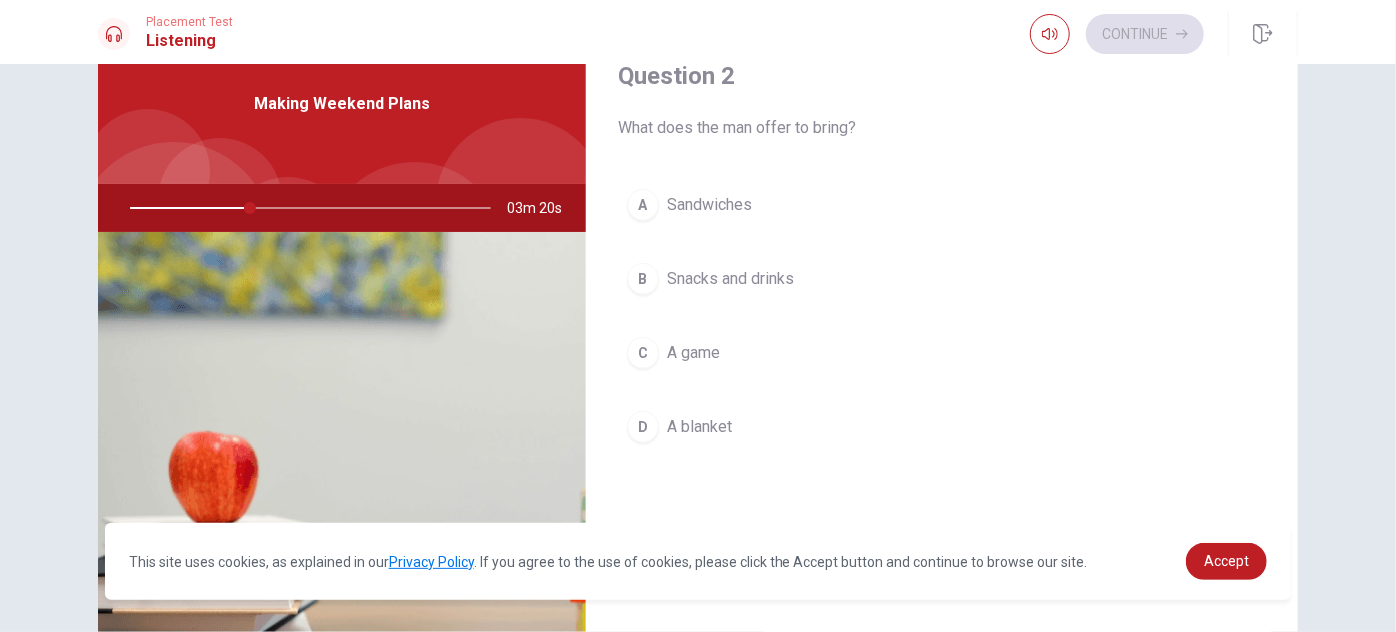 type 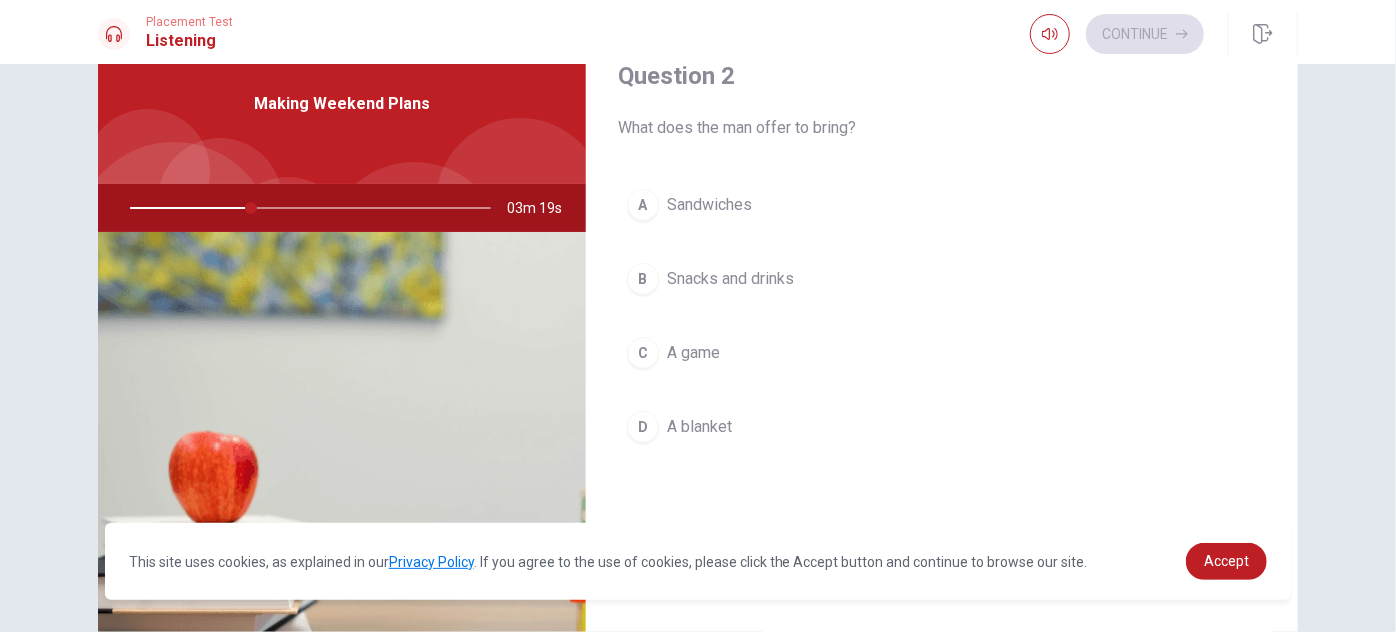 click on "B Snacks and drinks" at bounding box center (942, 279) 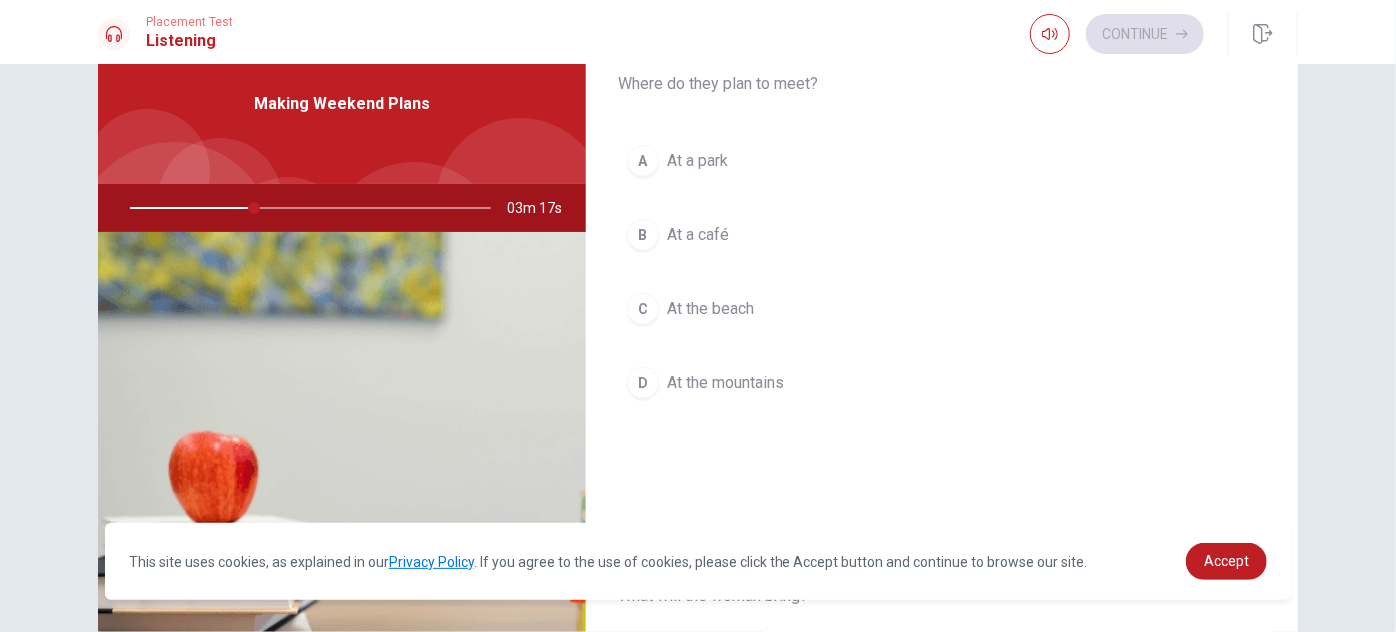scroll, scrollTop: 1085, scrollLeft: 0, axis: vertical 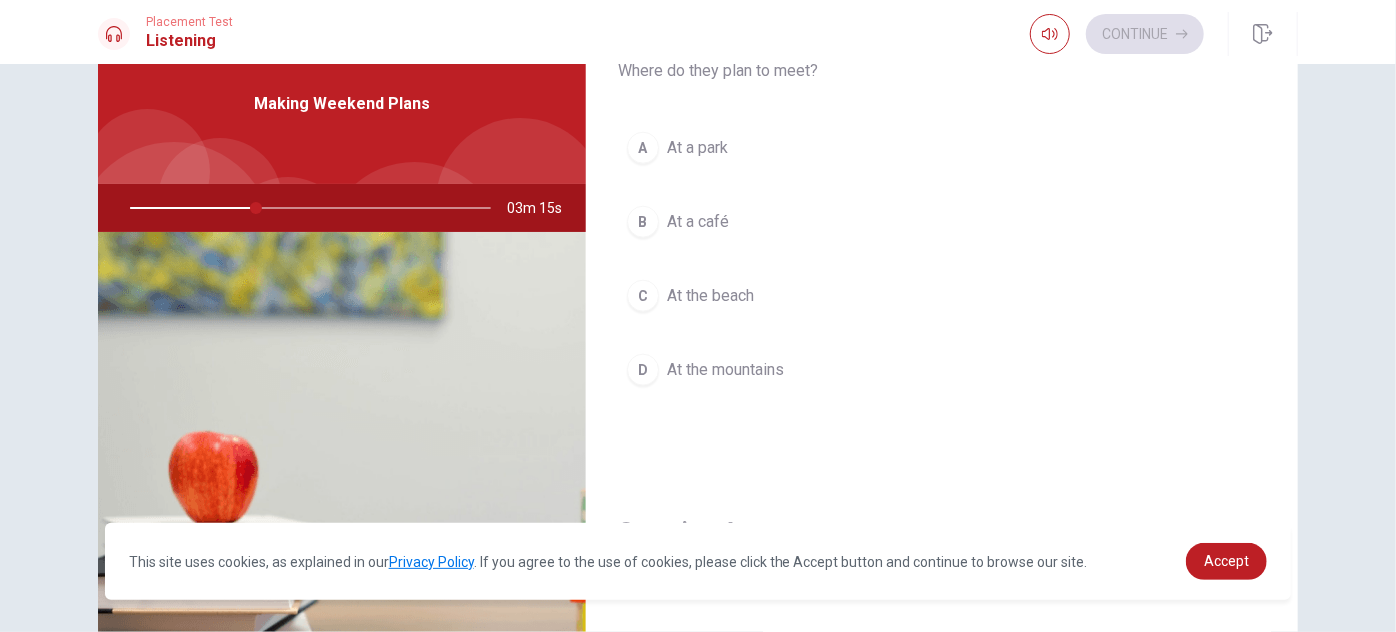 click on "A At a park" at bounding box center [942, 148] 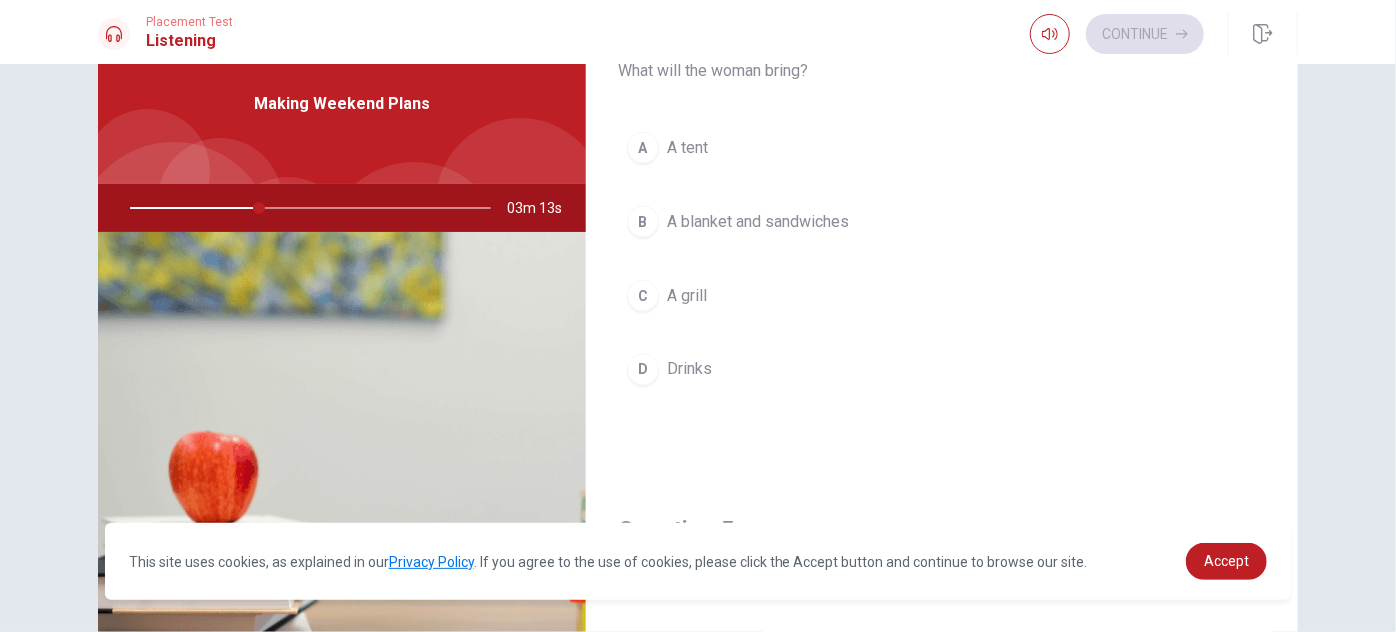 scroll, scrollTop: 1643, scrollLeft: 0, axis: vertical 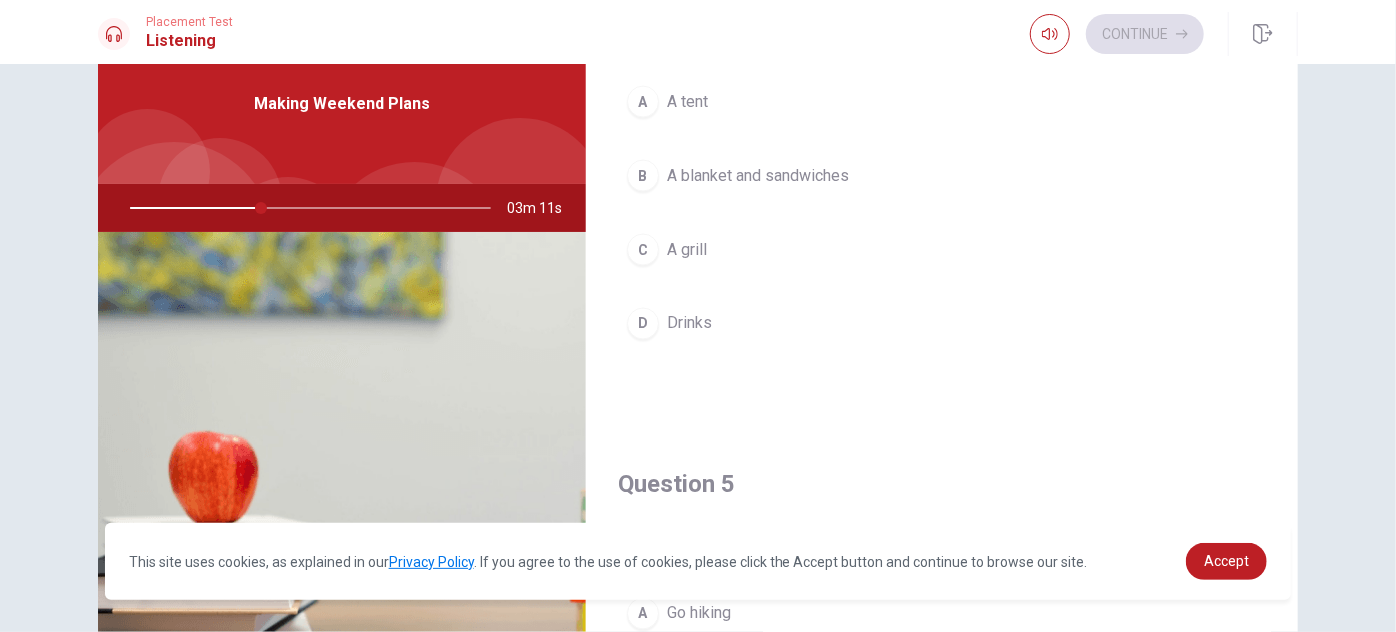 click on "A blanket and sandwiches" at bounding box center (758, 176) 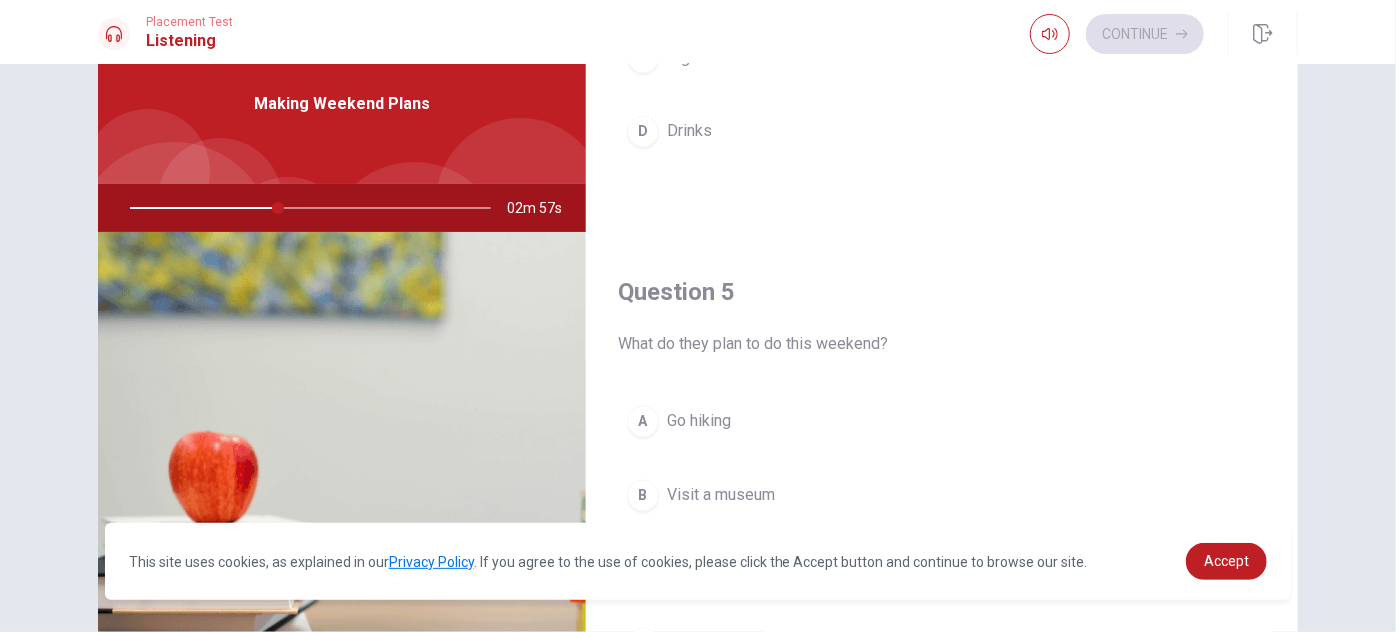 scroll, scrollTop: 1853, scrollLeft: 0, axis: vertical 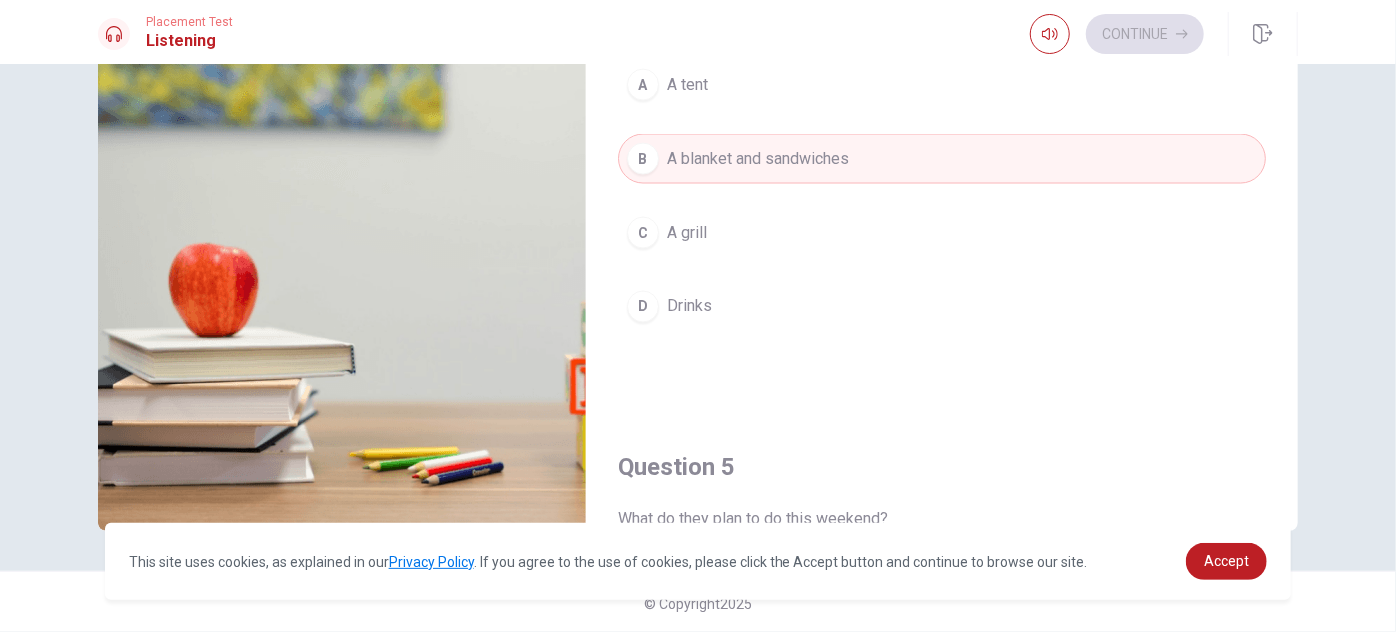 type on "45" 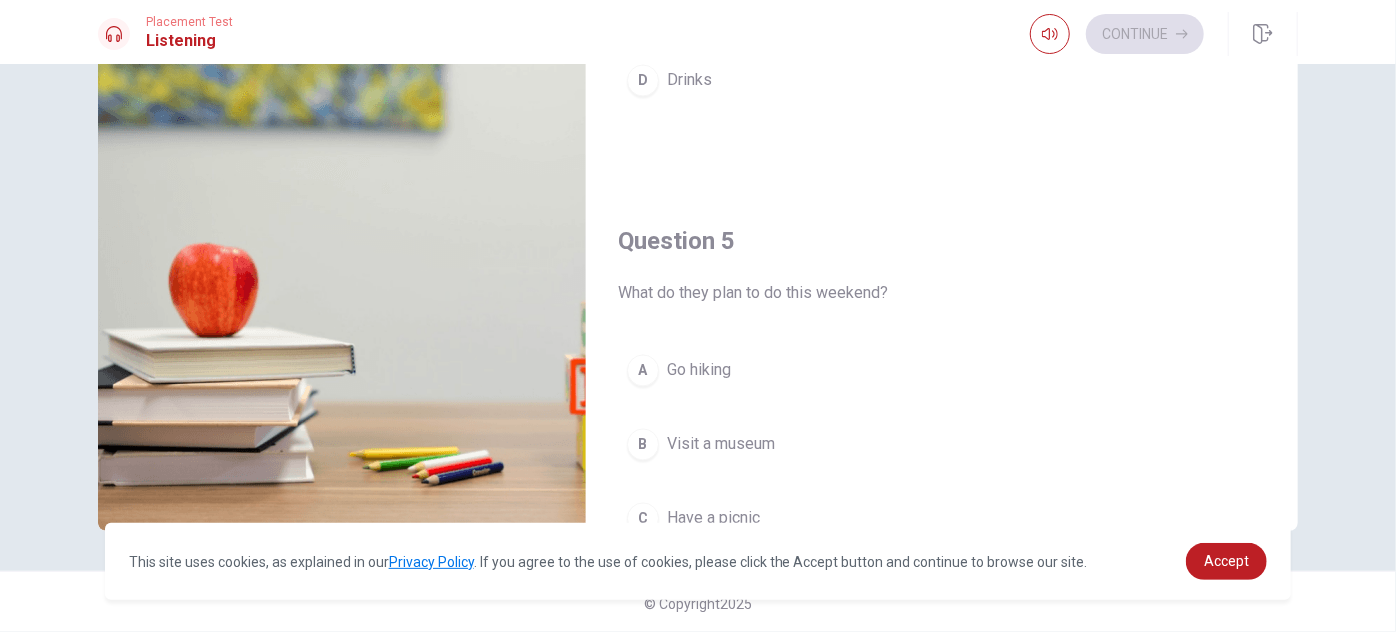 scroll, scrollTop: 1770, scrollLeft: 0, axis: vertical 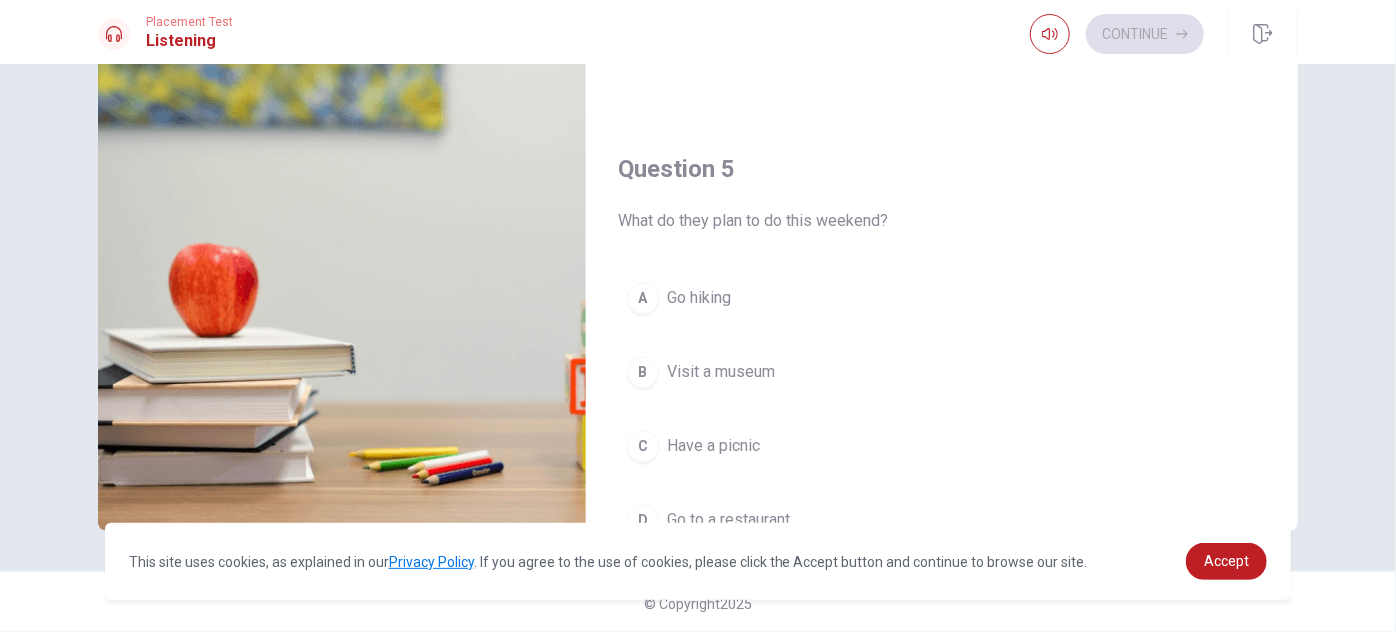 type 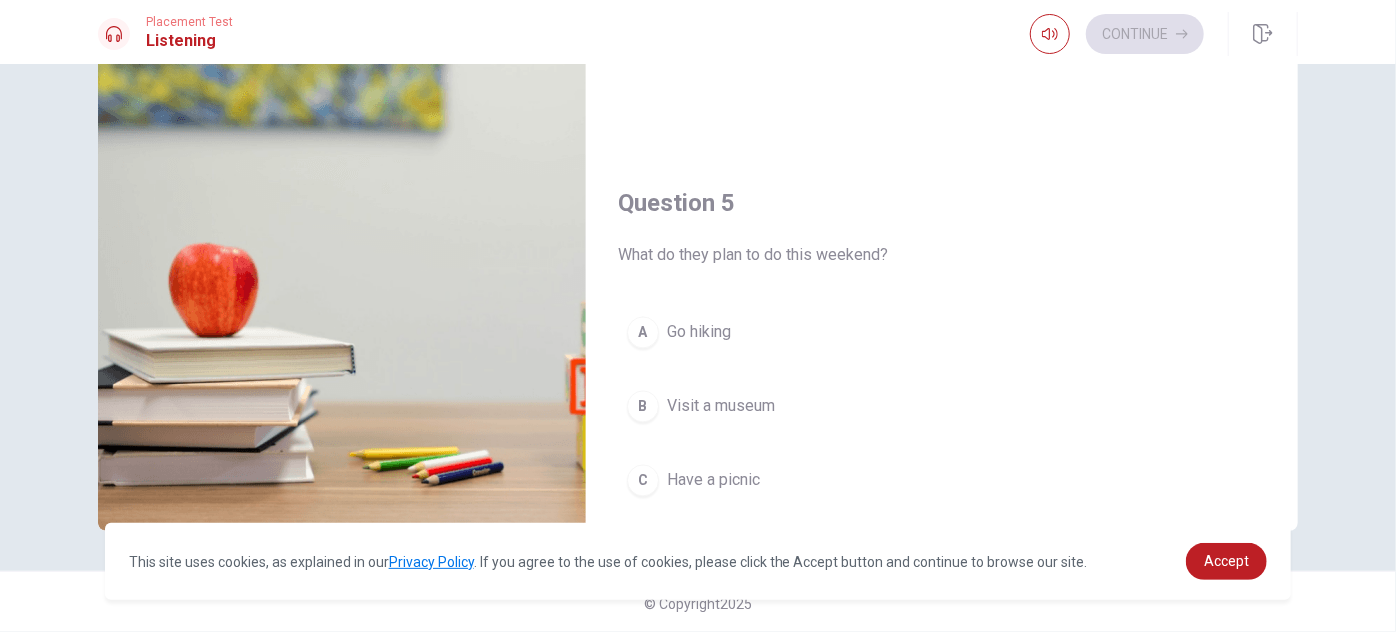 scroll, scrollTop: 1805, scrollLeft: 0, axis: vertical 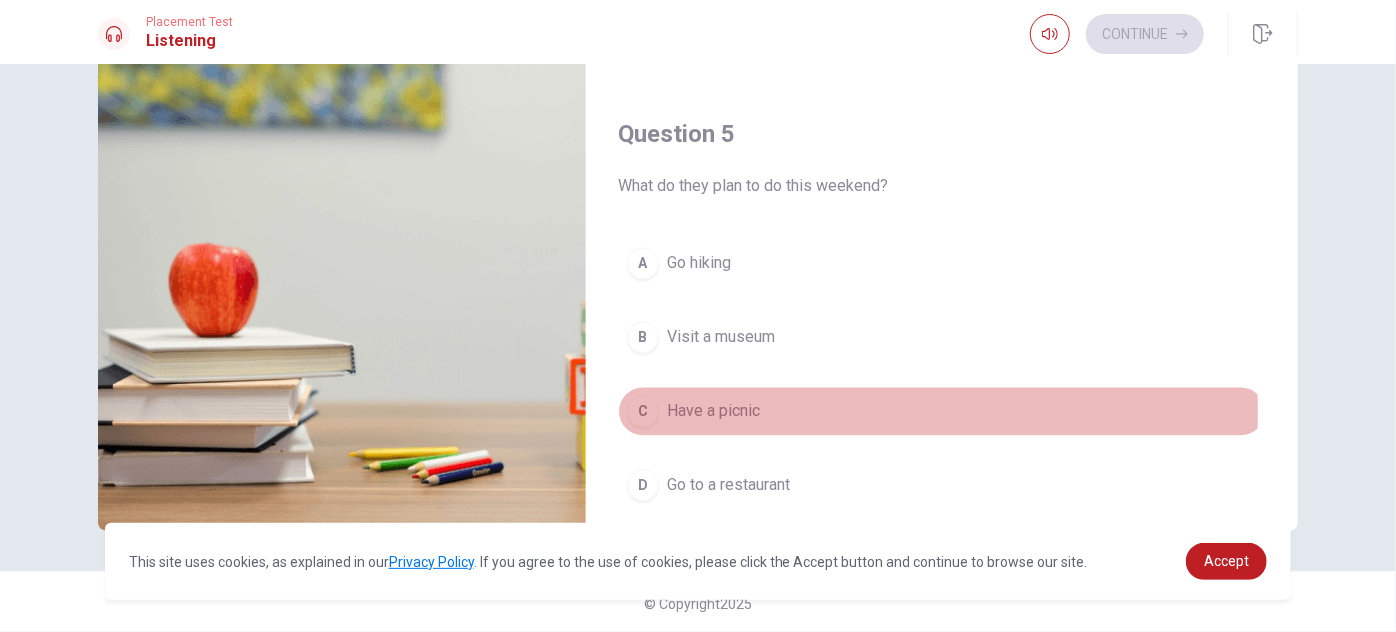click on "C Have a picnic" at bounding box center (942, 412) 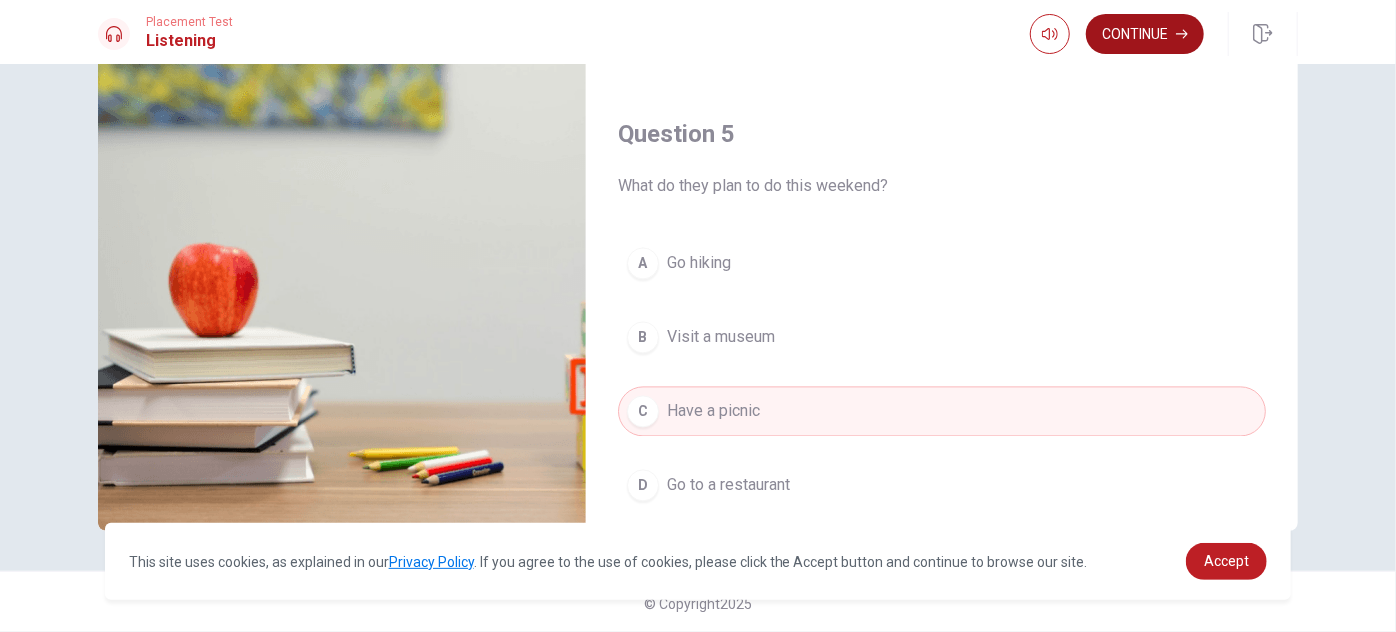 click on "Continue" at bounding box center [1145, 34] 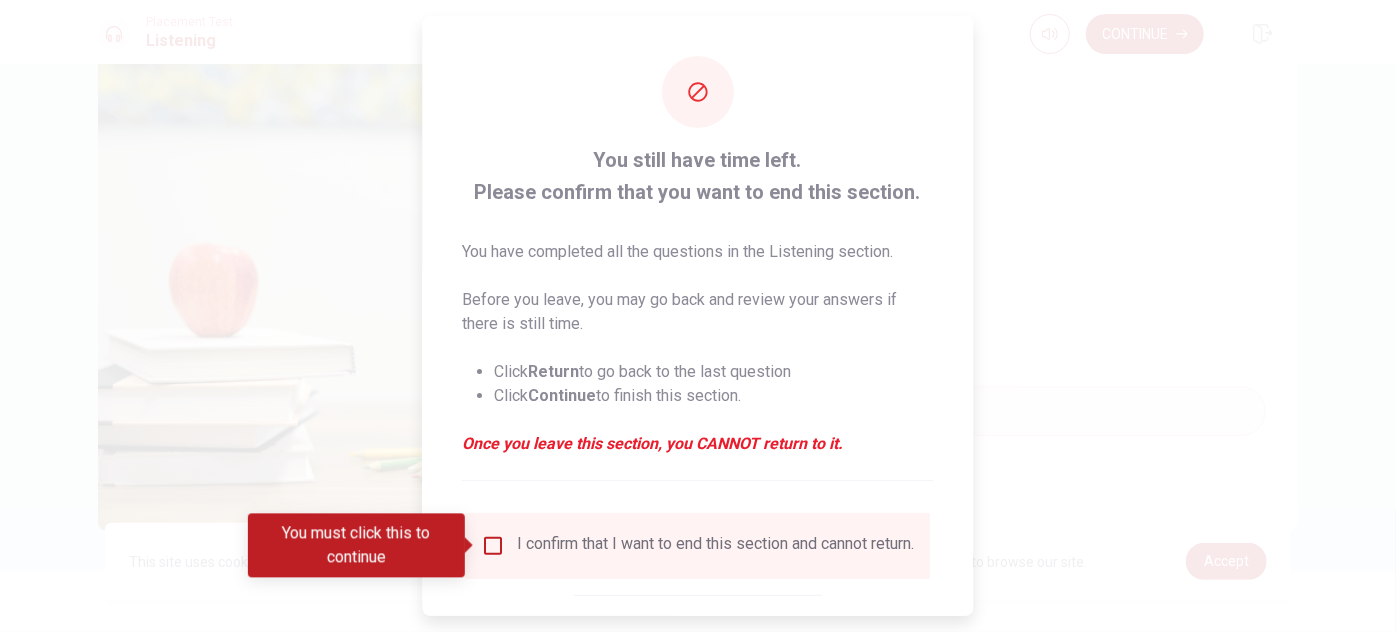 click at bounding box center [494, 546] 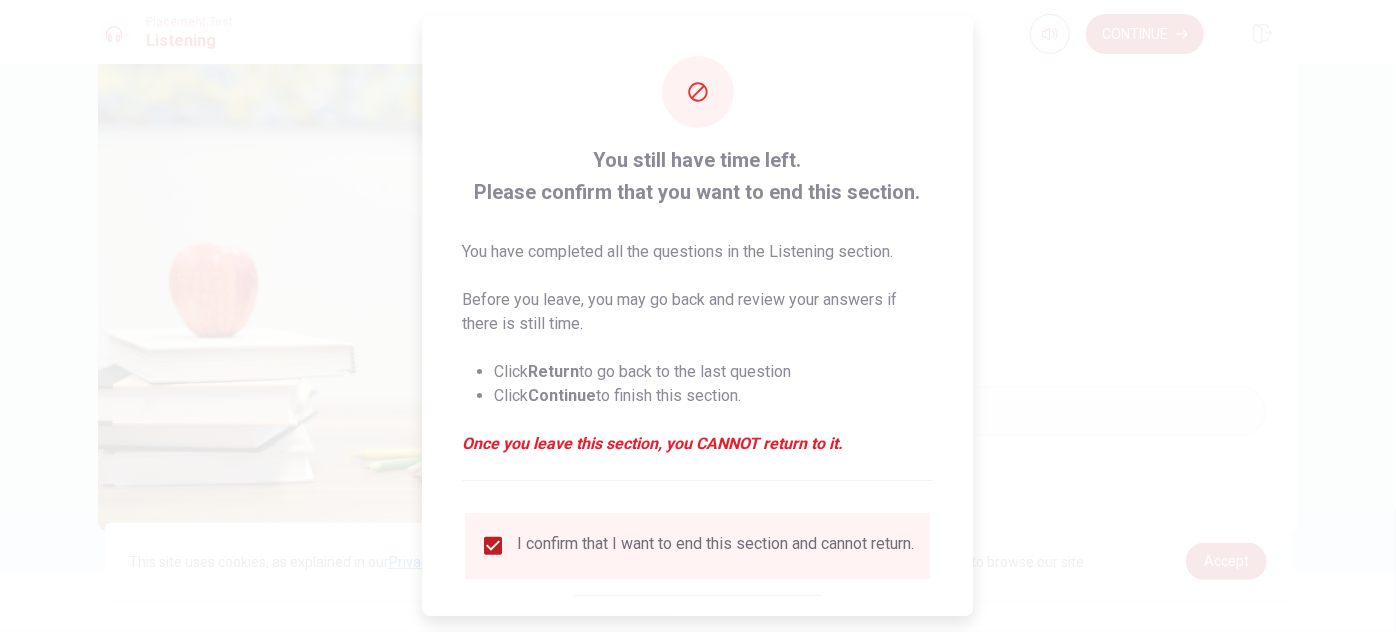 scroll, scrollTop: 114, scrollLeft: 0, axis: vertical 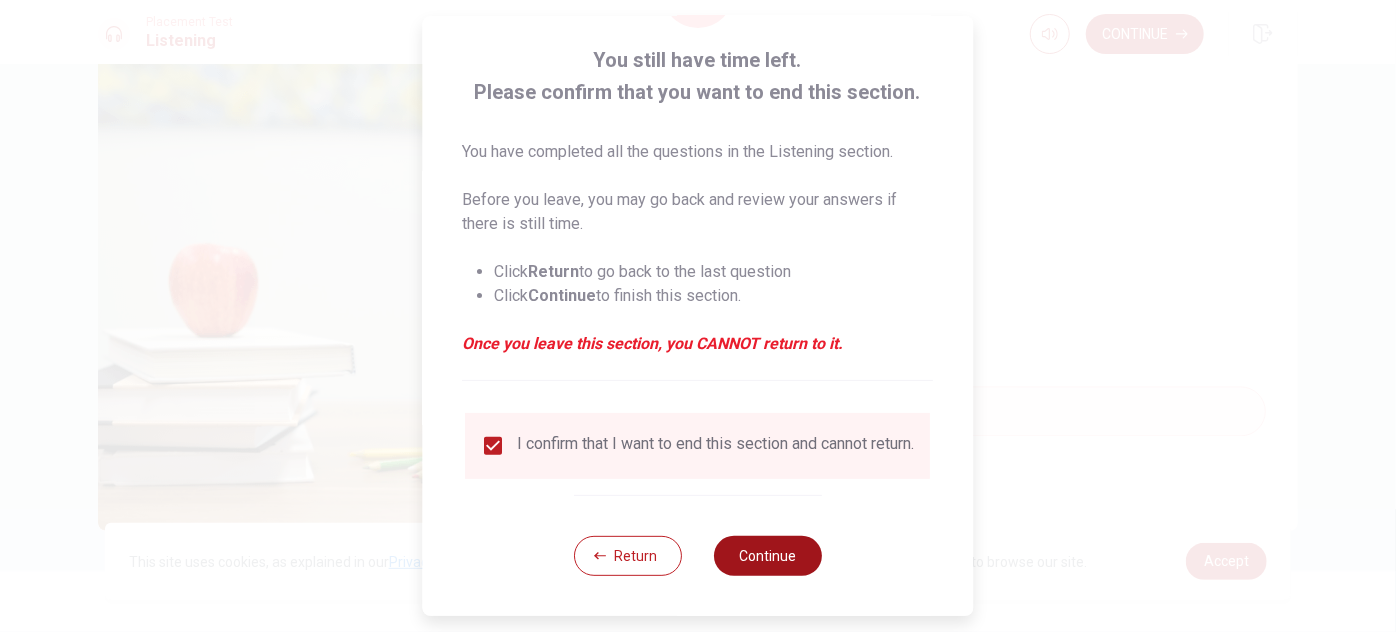 click on "Continue" at bounding box center [768, 556] 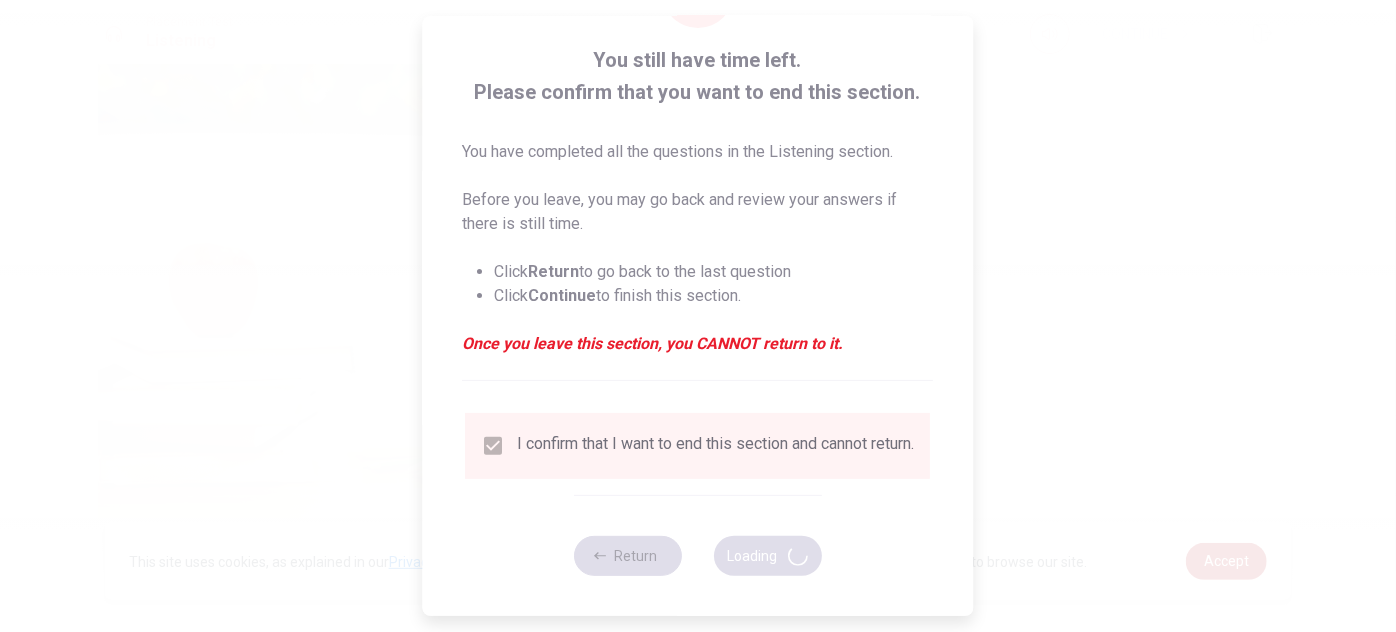 type on "56" 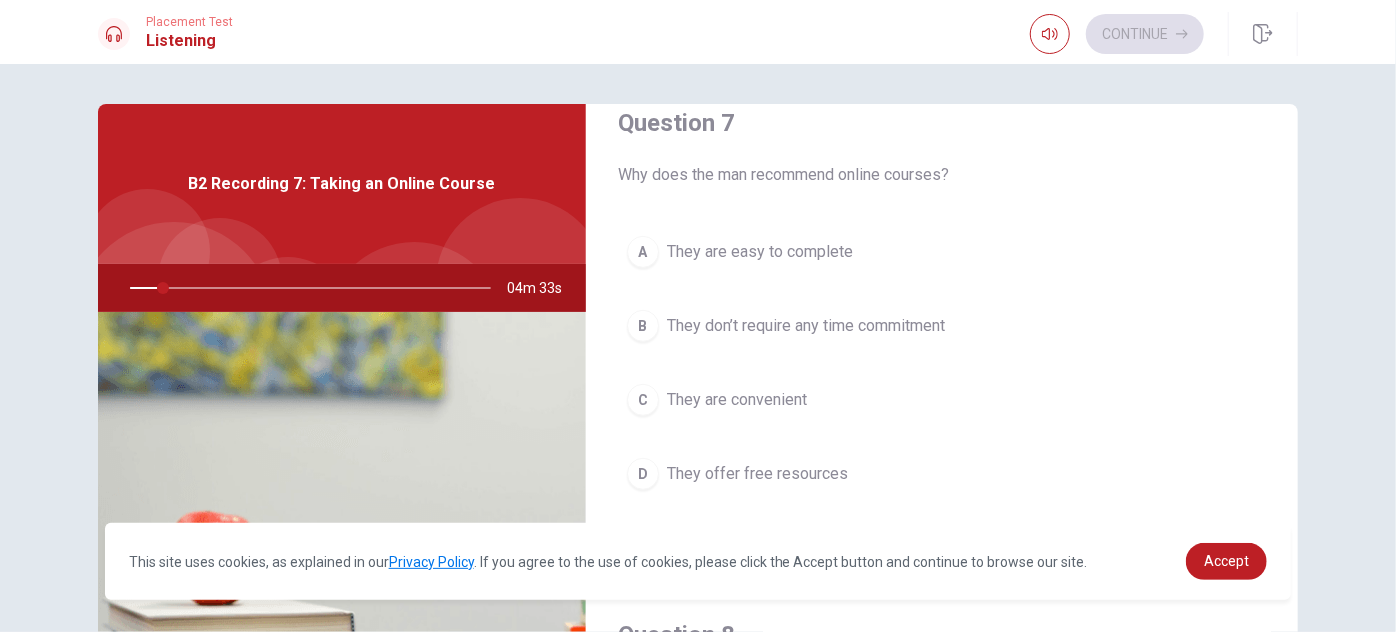 scroll, scrollTop: 584, scrollLeft: 0, axis: vertical 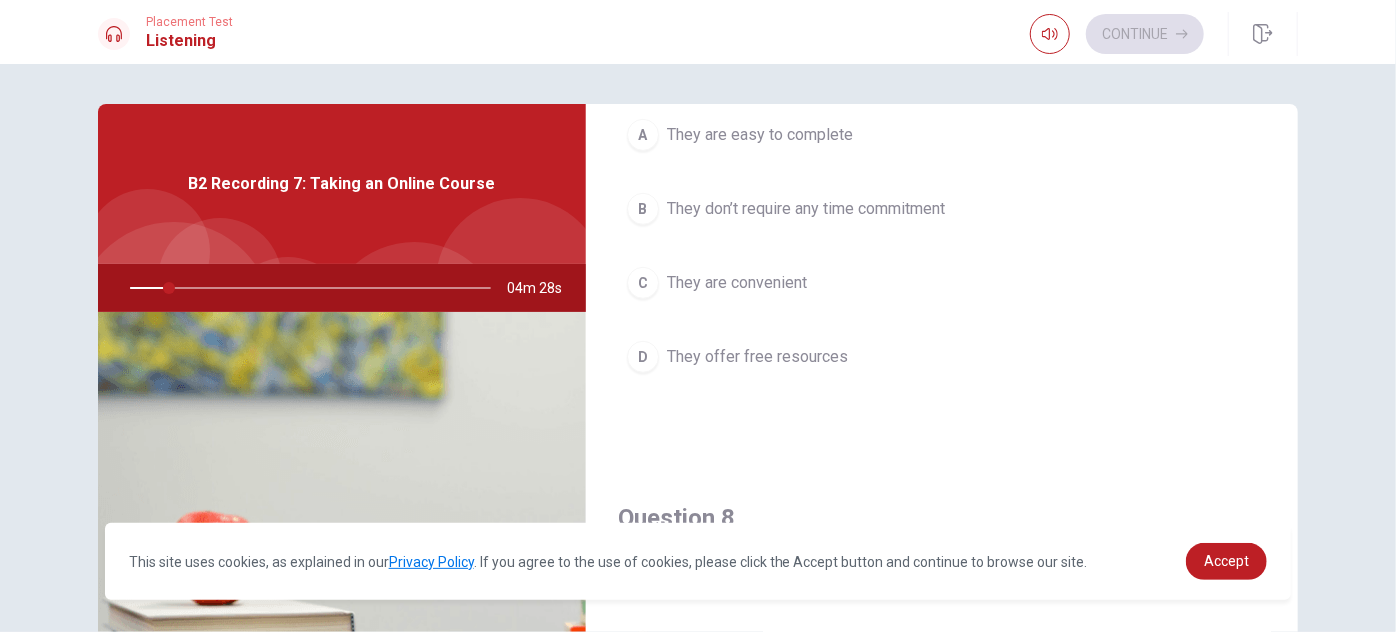 type on "11" 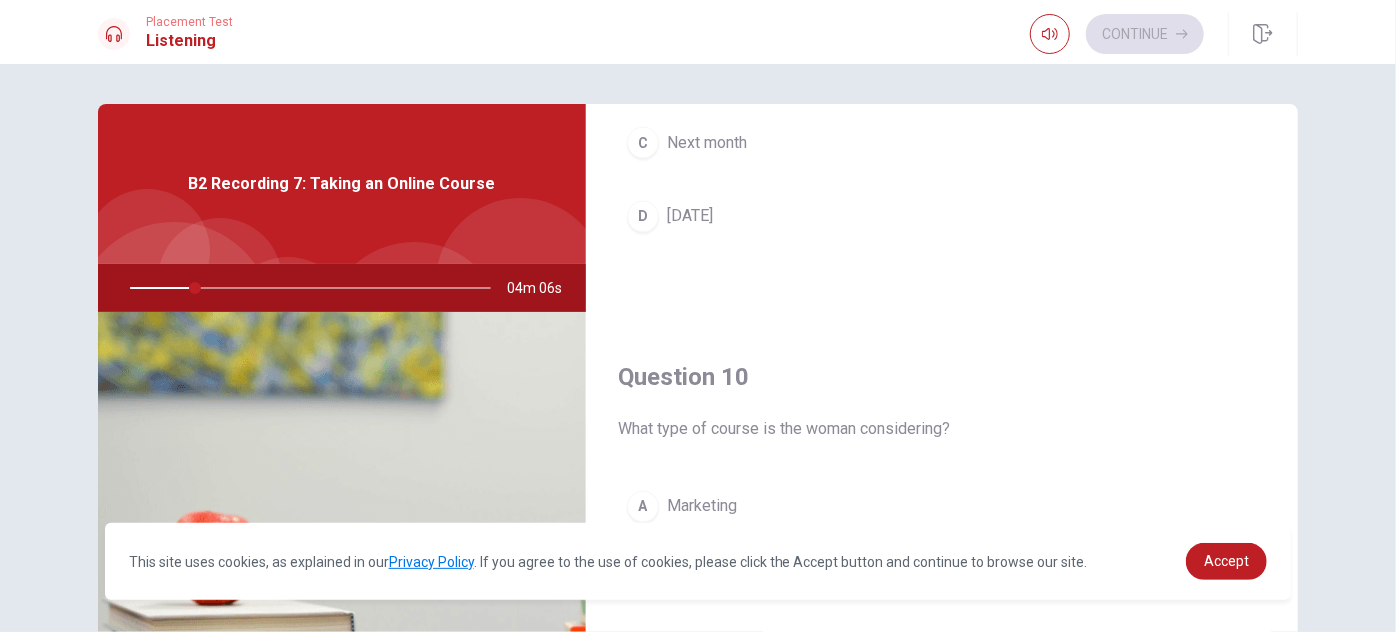 scroll, scrollTop: 1853, scrollLeft: 0, axis: vertical 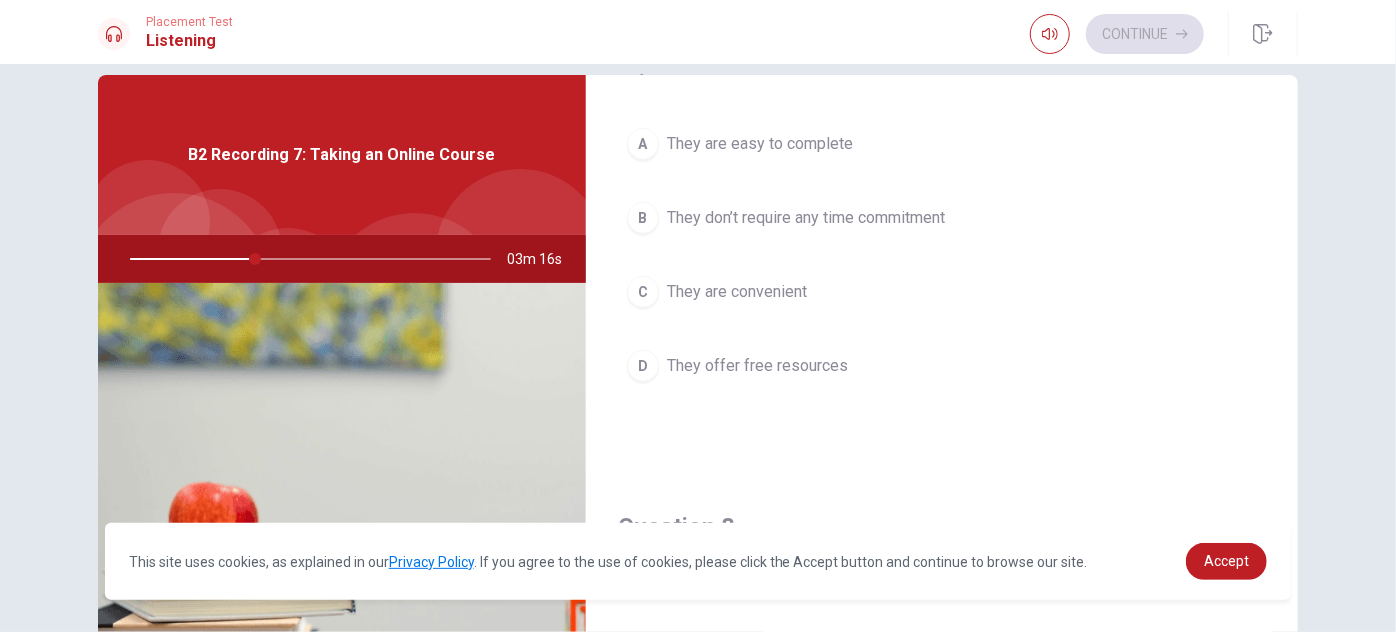 click on "C They are convenient" at bounding box center (942, 292) 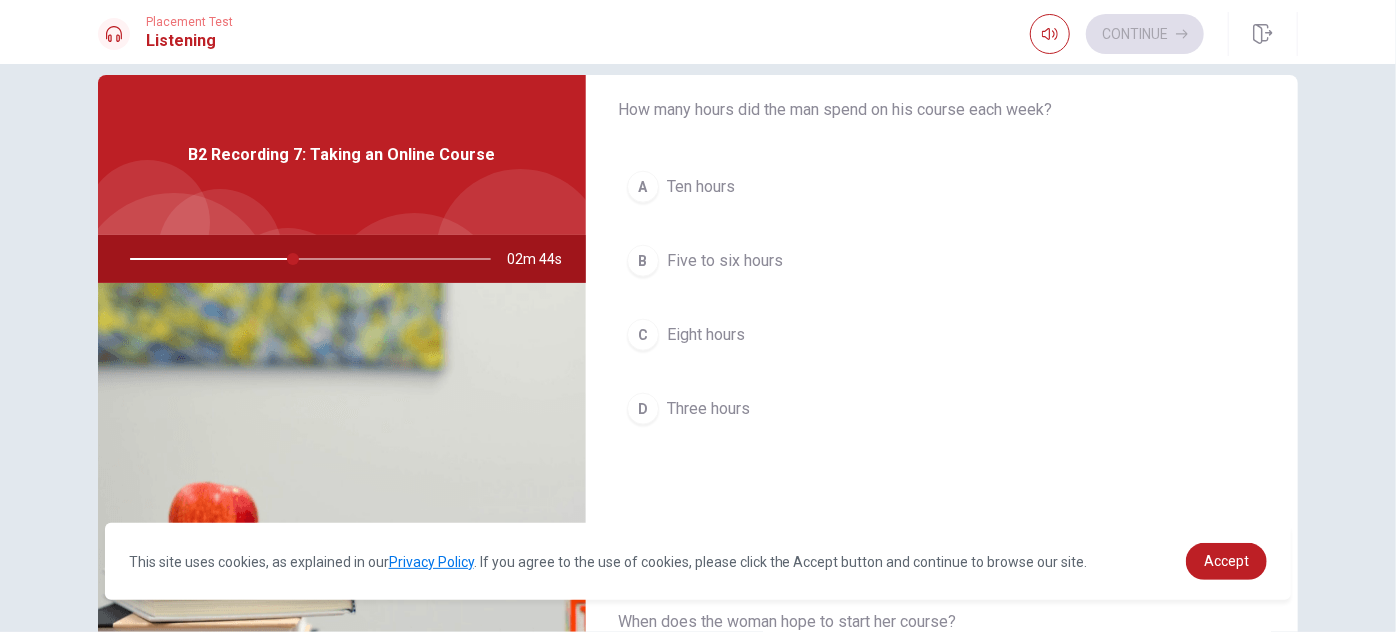 scroll, scrollTop: 1112, scrollLeft: 0, axis: vertical 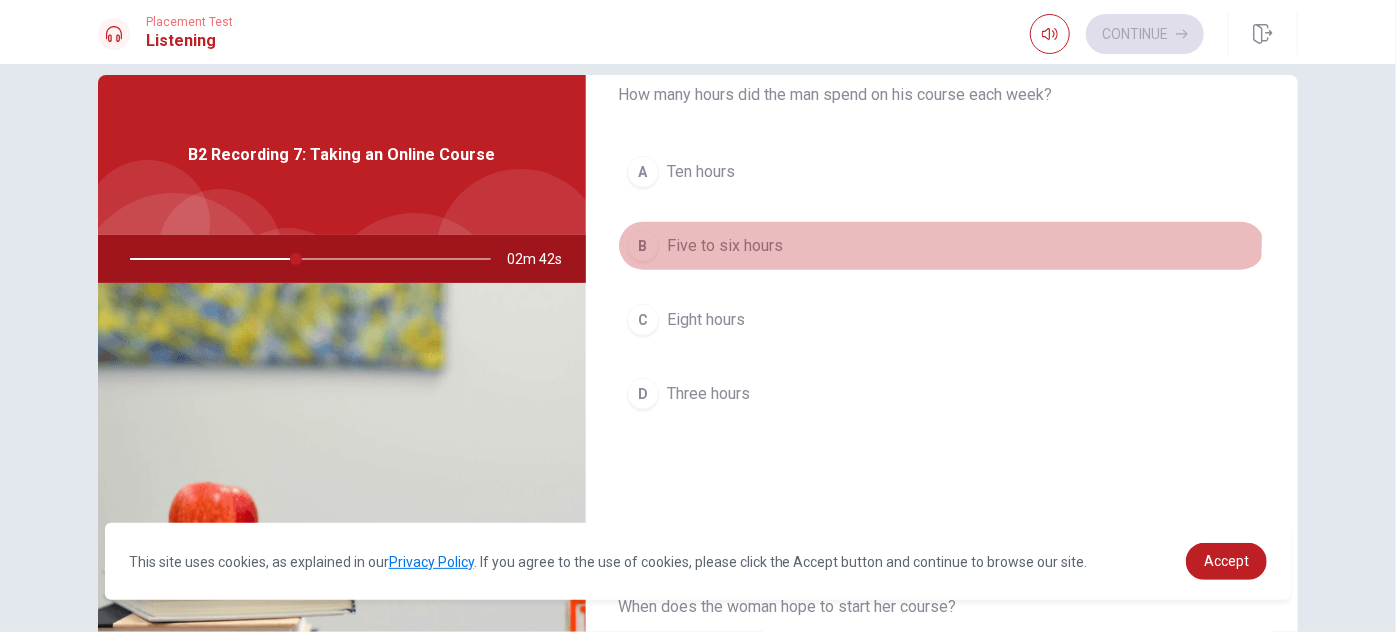 click on "B Five to six hours" at bounding box center (942, 246) 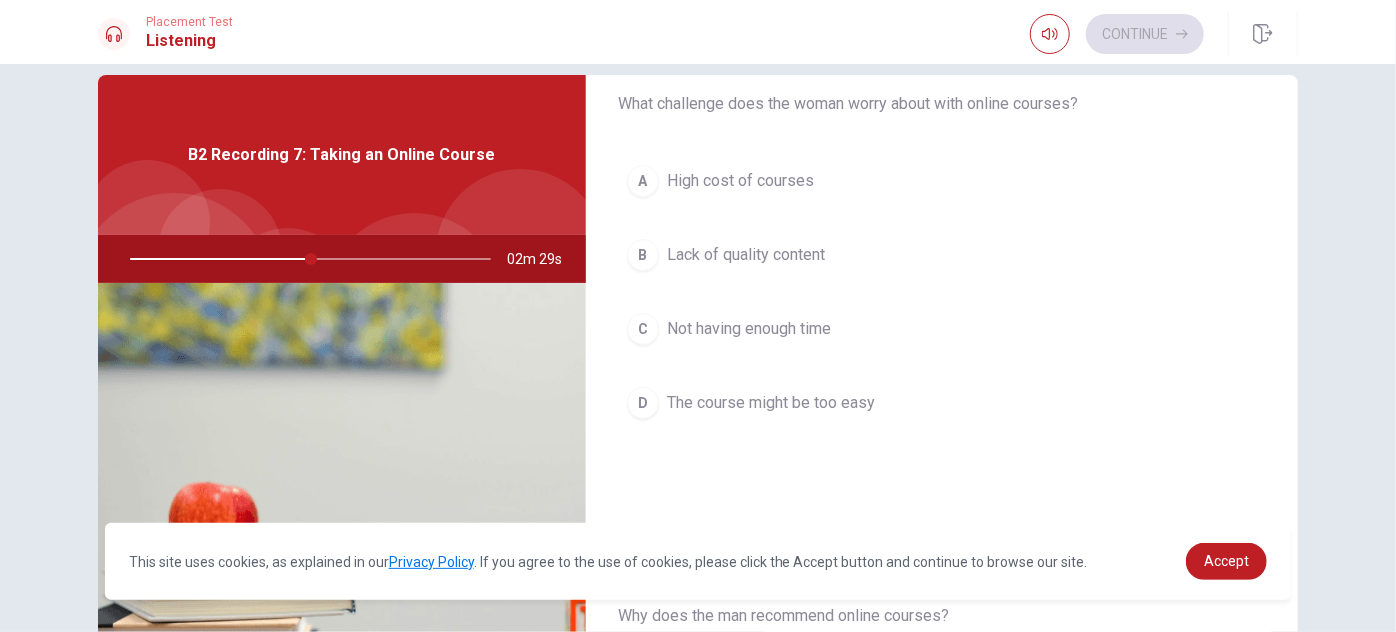 scroll, scrollTop: 94, scrollLeft: 0, axis: vertical 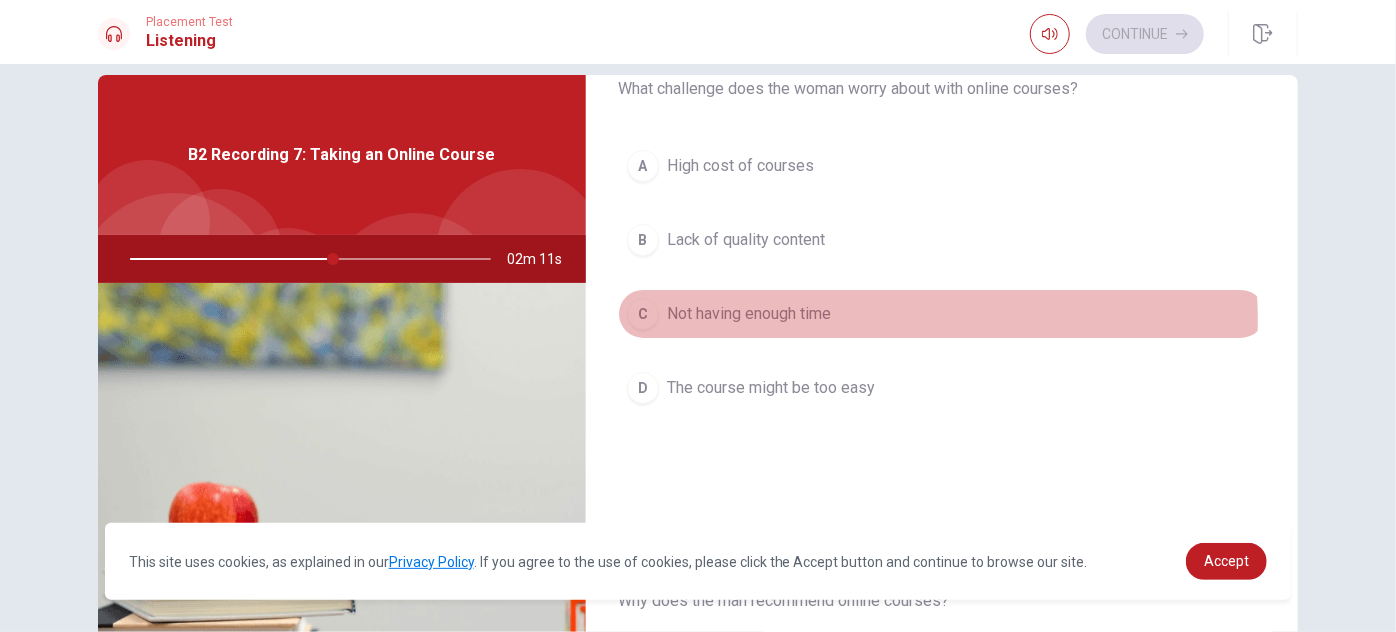 click on "C Not having enough time" at bounding box center [942, 314] 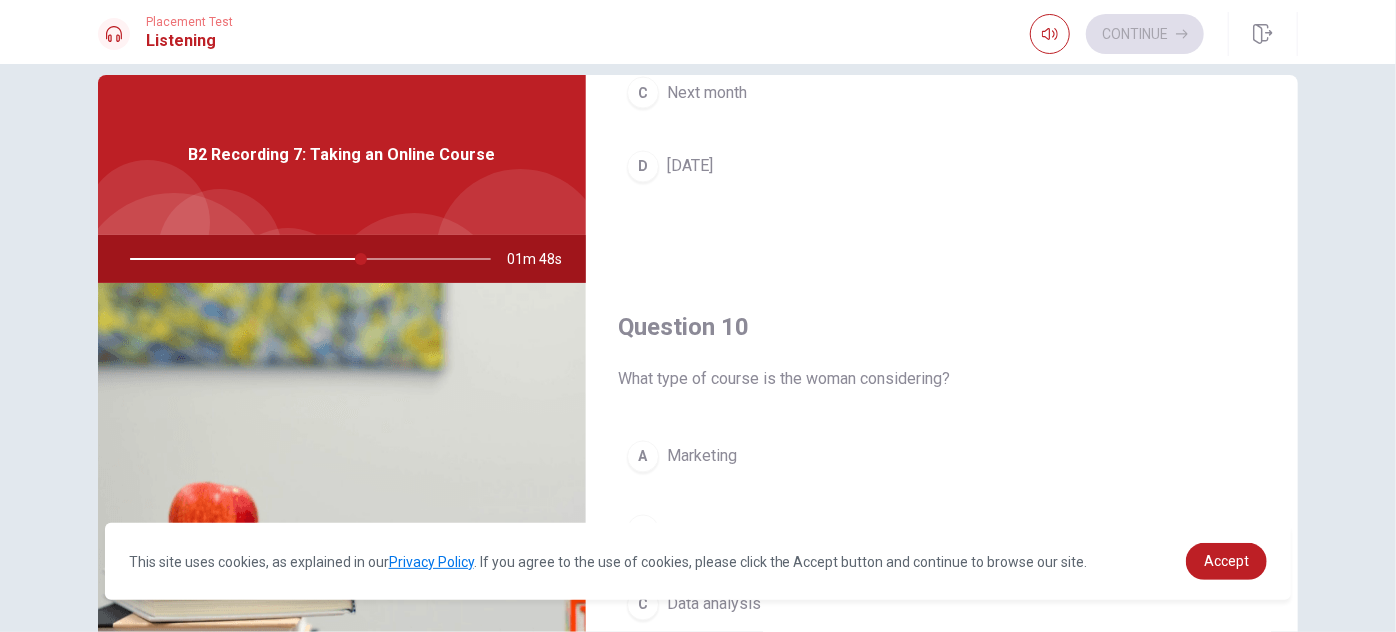 scroll, scrollTop: 1853, scrollLeft: 0, axis: vertical 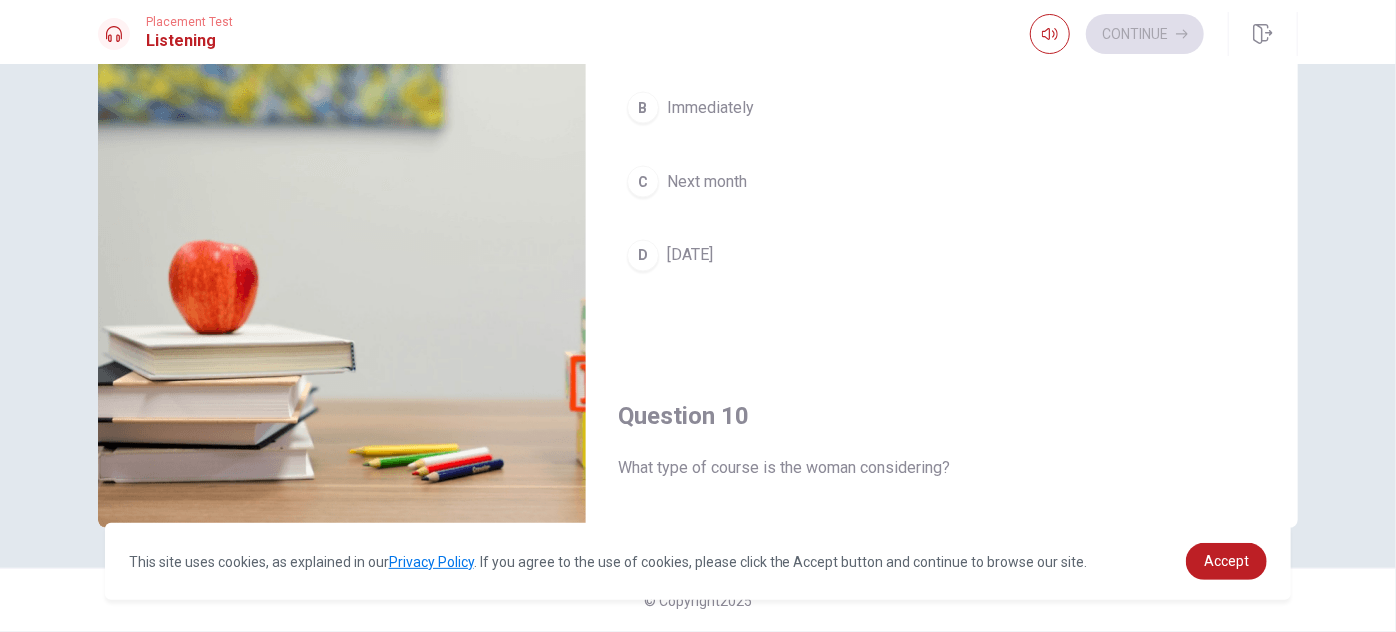 click on "C Next month" at bounding box center (942, 182) 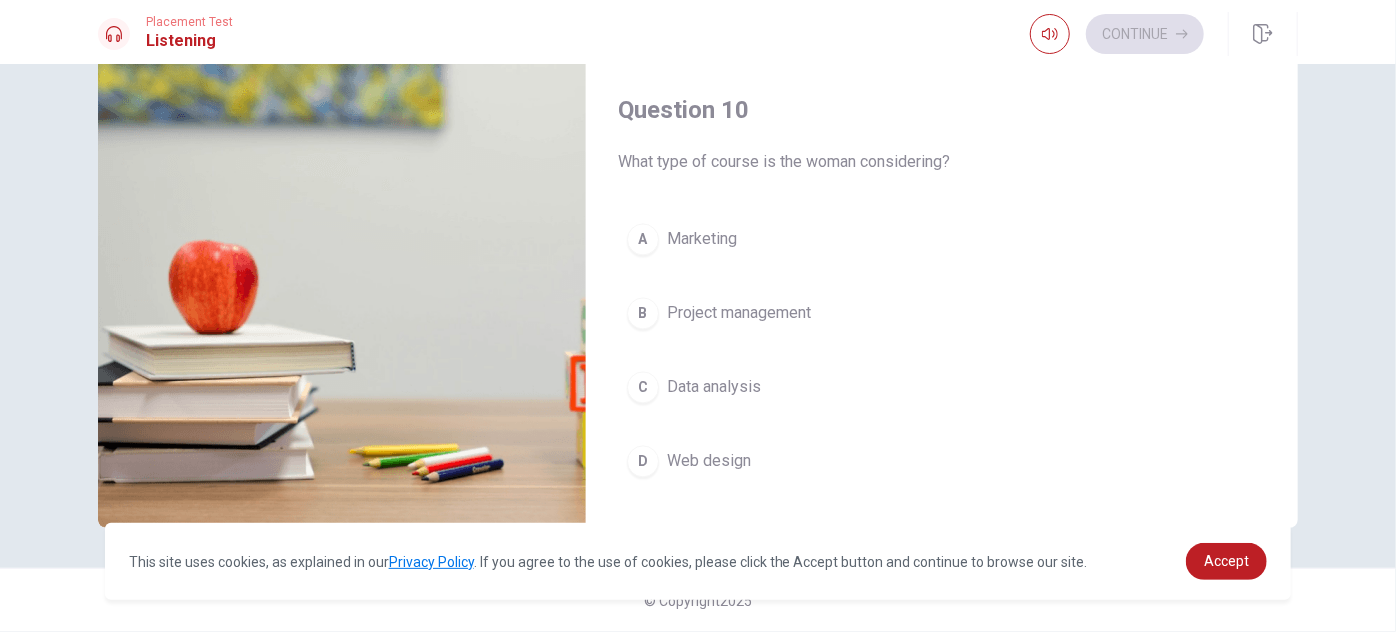 scroll, scrollTop: 1837, scrollLeft: 0, axis: vertical 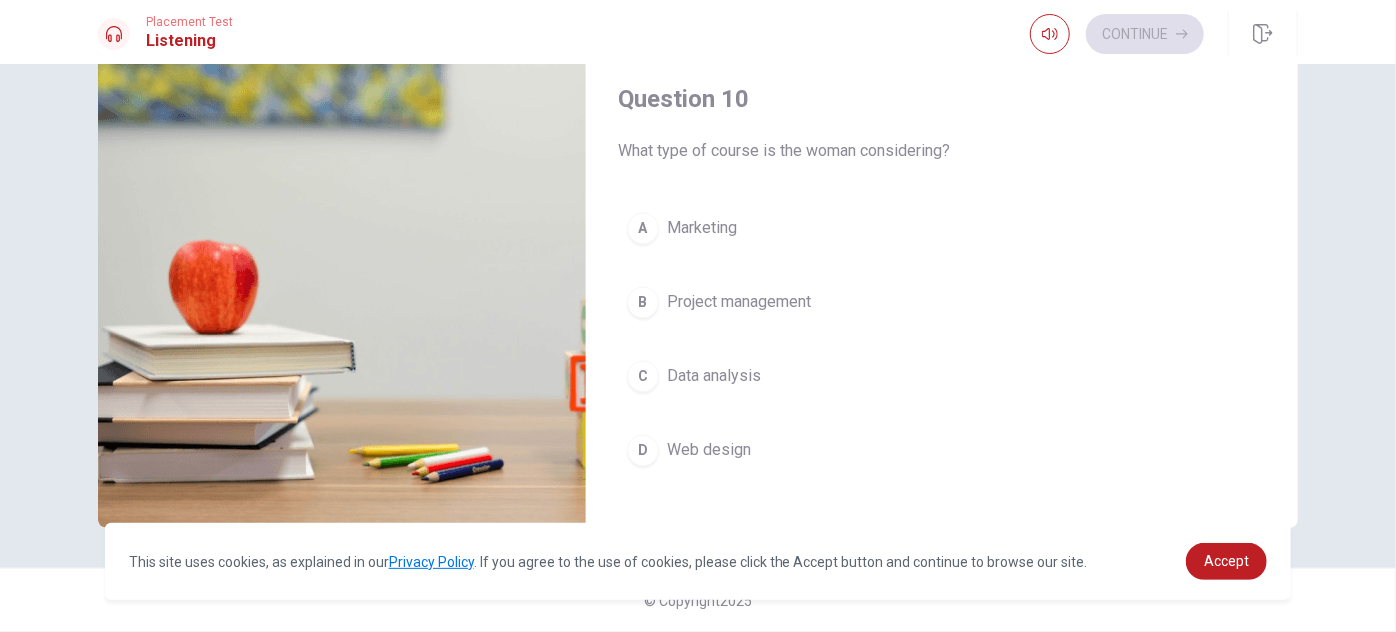 click on "C Data analysis" at bounding box center (942, 377) 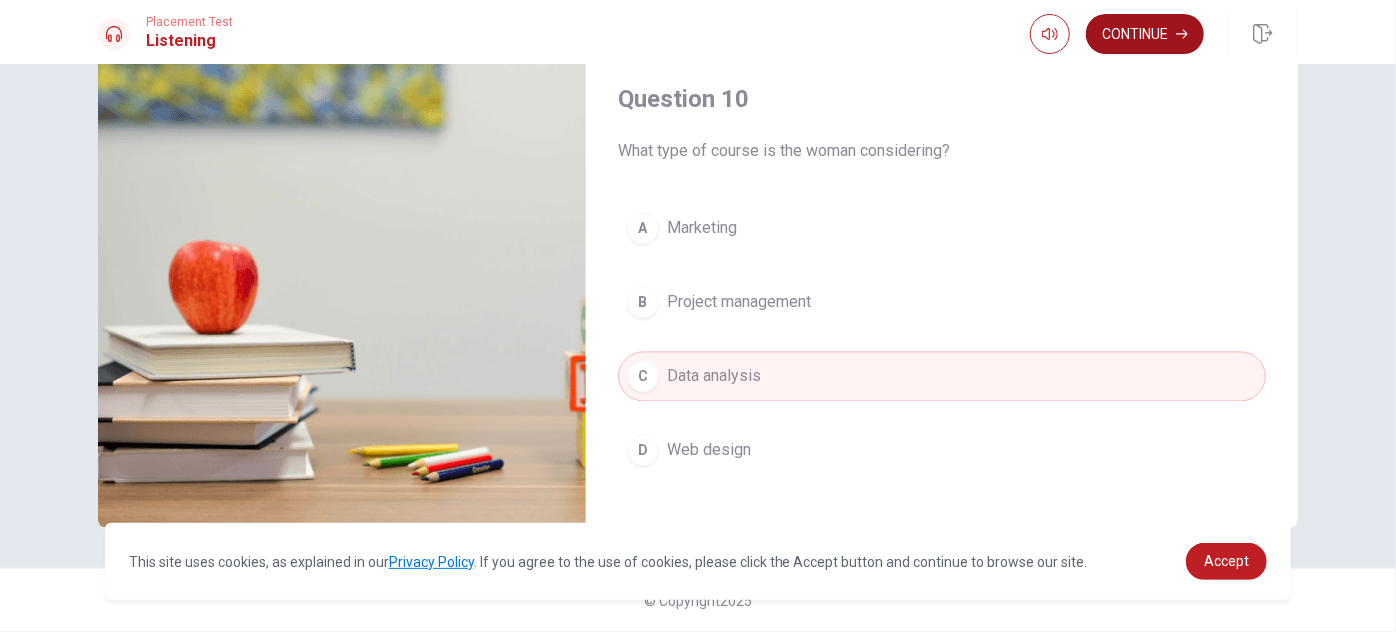 click on "Continue" at bounding box center (1145, 34) 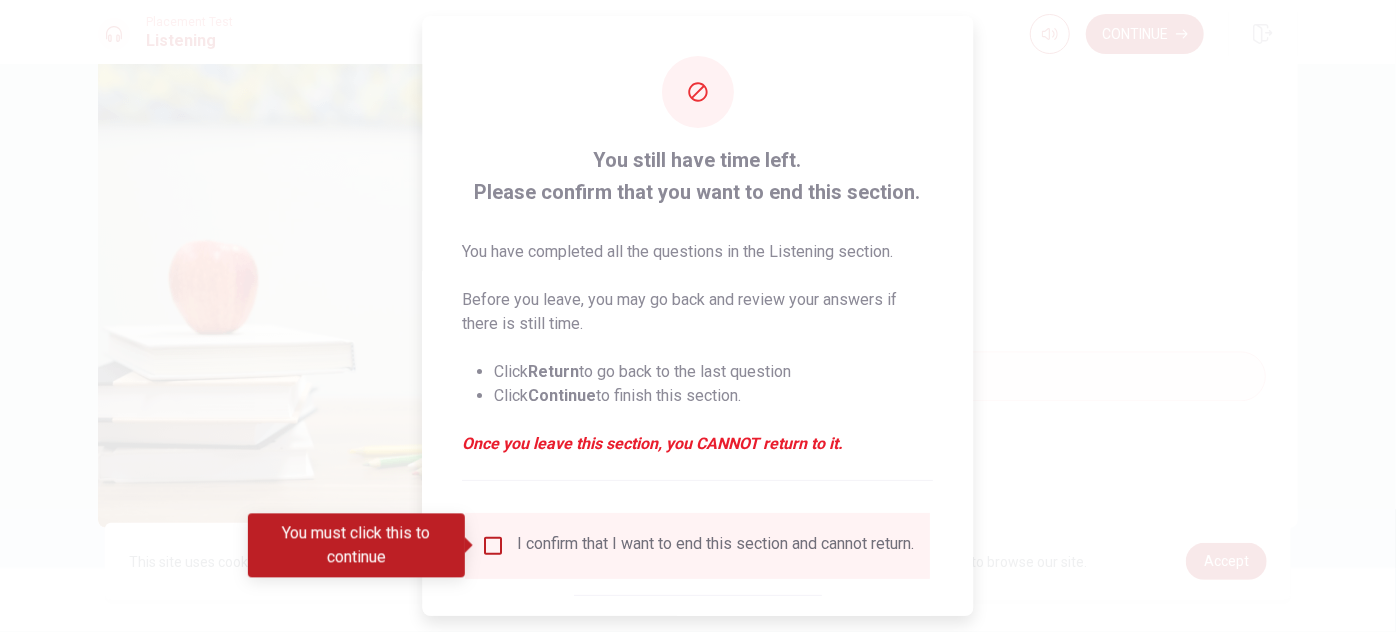 click on "You must click this to continue" at bounding box center [363, 545] 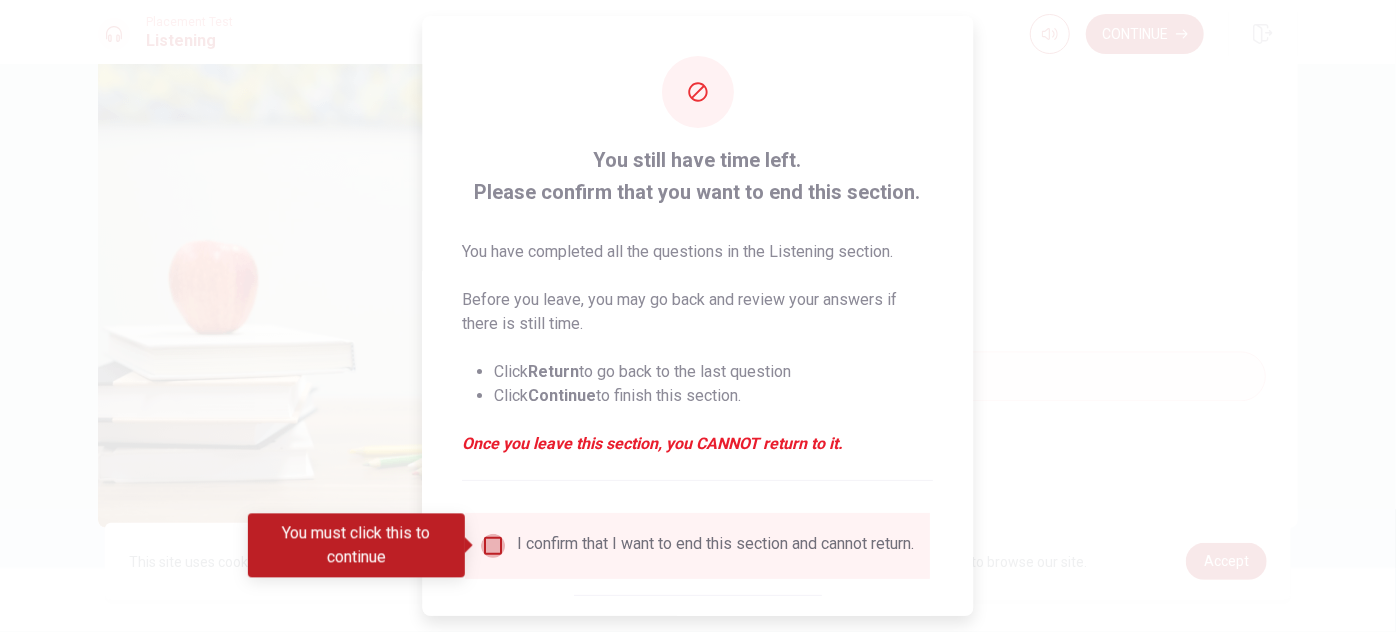 click at bounding box center (494, 546) 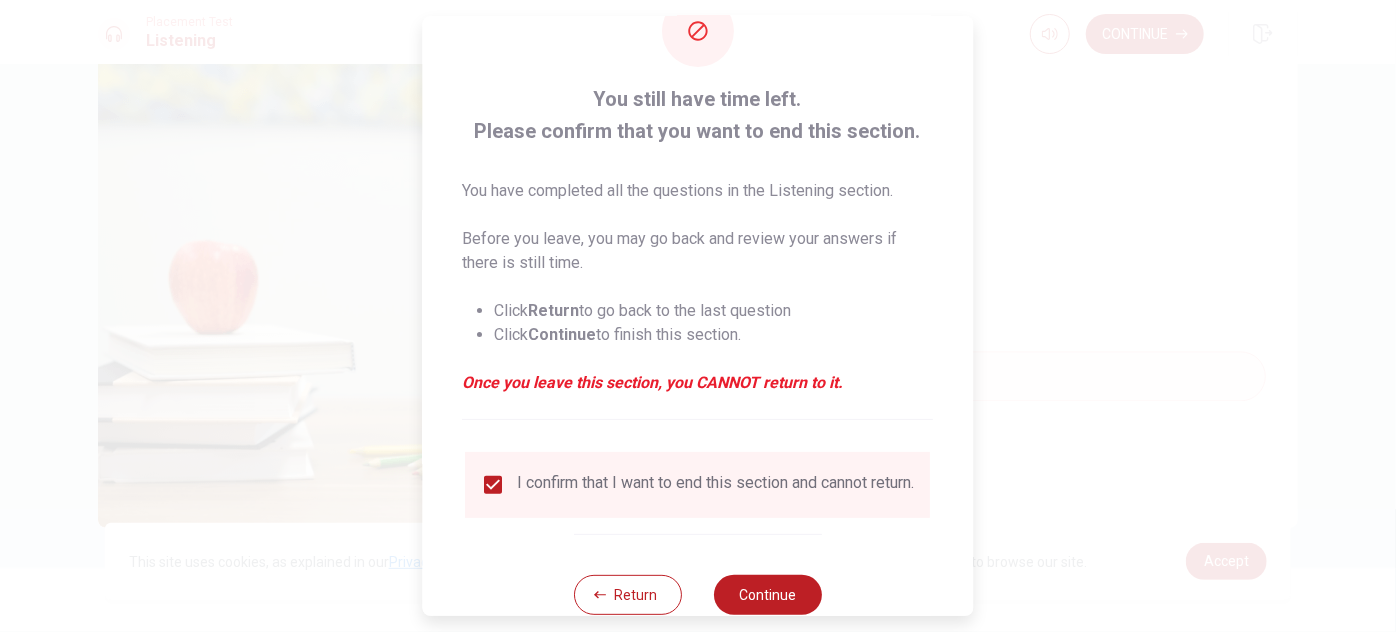 scroll, scrollTop: 114, scrollLeft: 0, axis: vertical 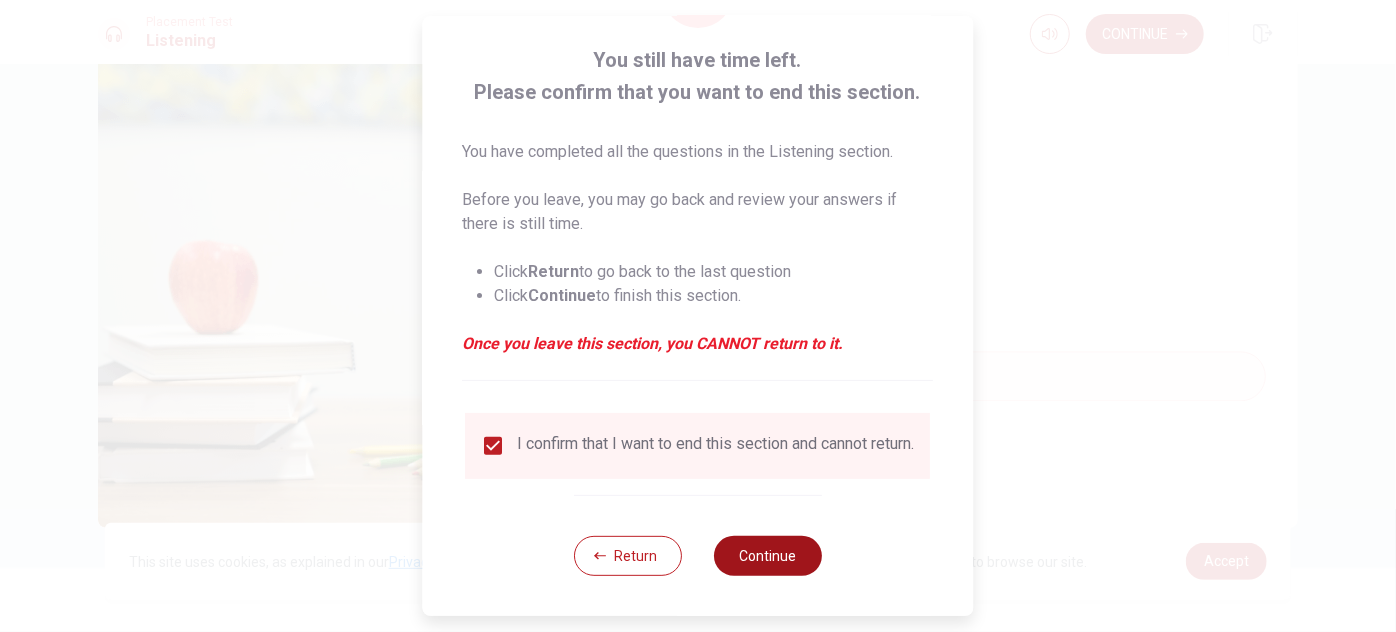 click on "Continue" at bounding box center [768, 556] 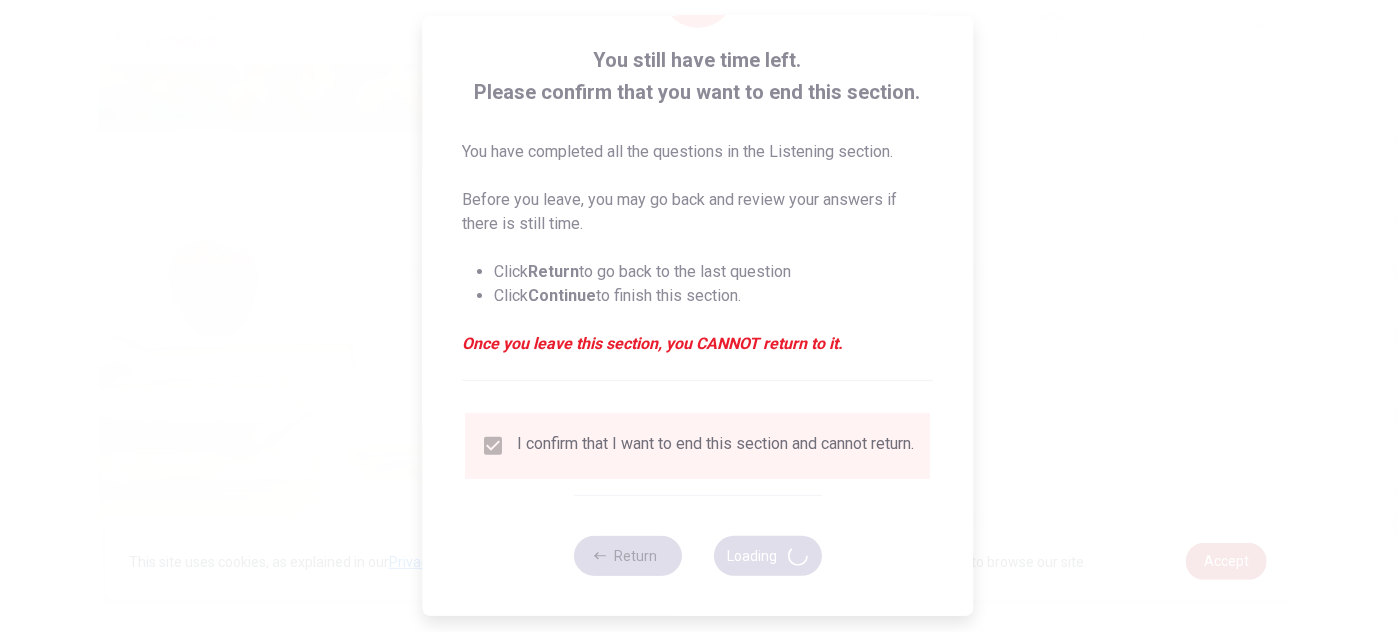 type on "79" 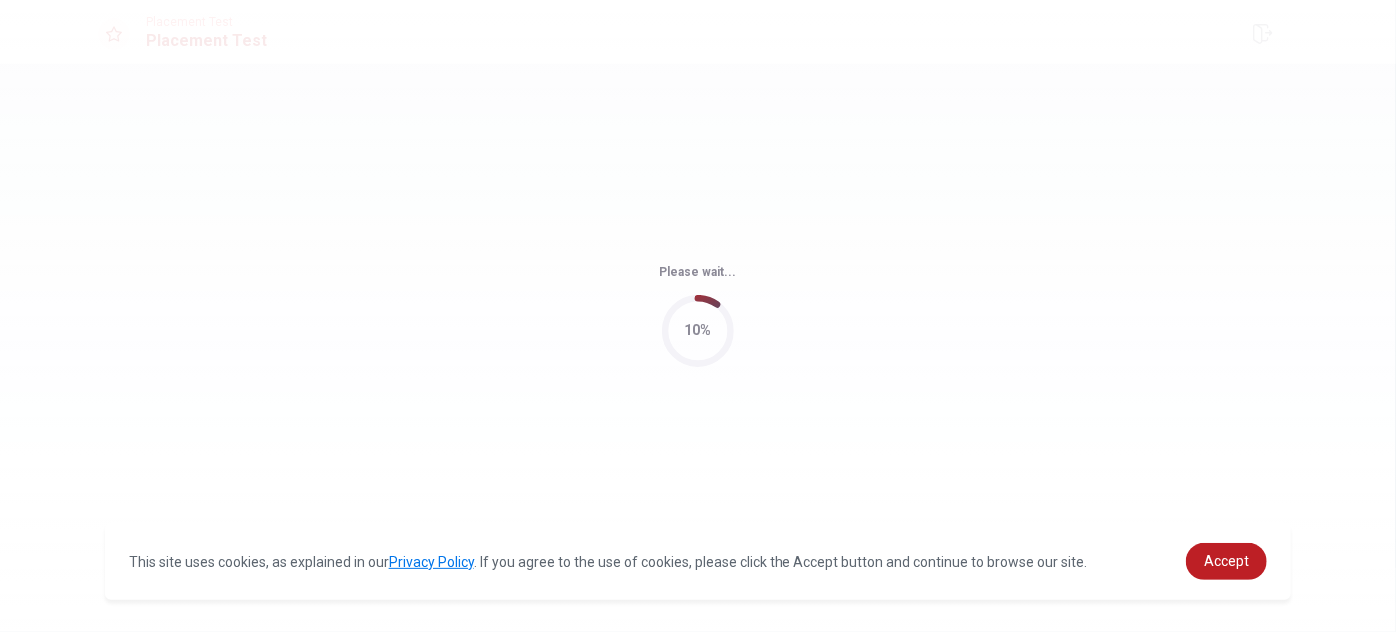 scroll, scrollTop: 0, scrollLeft: 0, axis: both 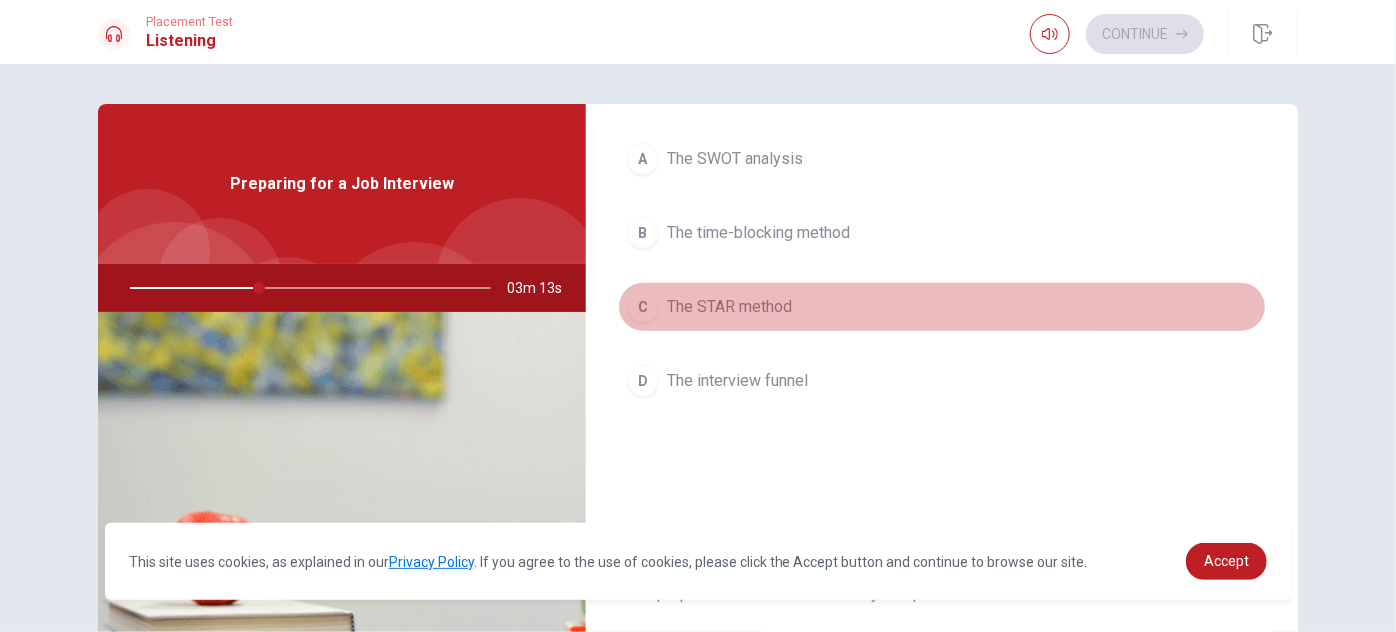 click on "C The STAR method" at bounding box center [942, 307] 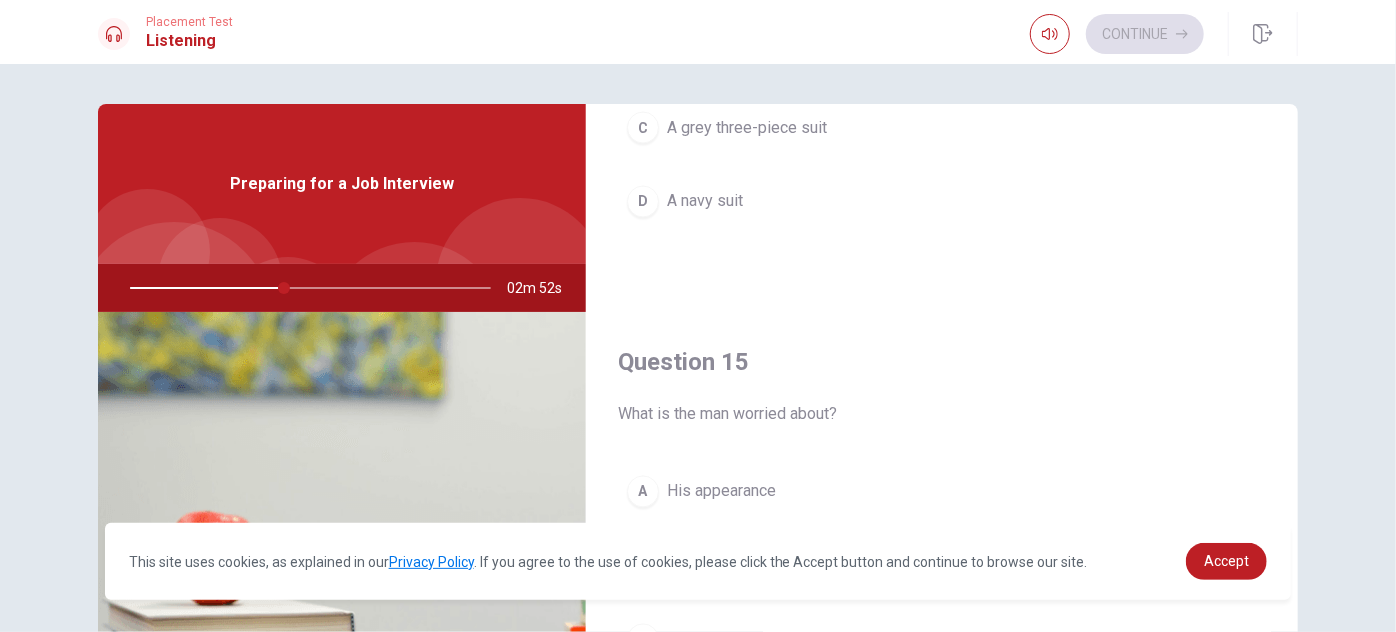 scroll, scrollTop: 1853, scrollLeft: 0, axis: vertical 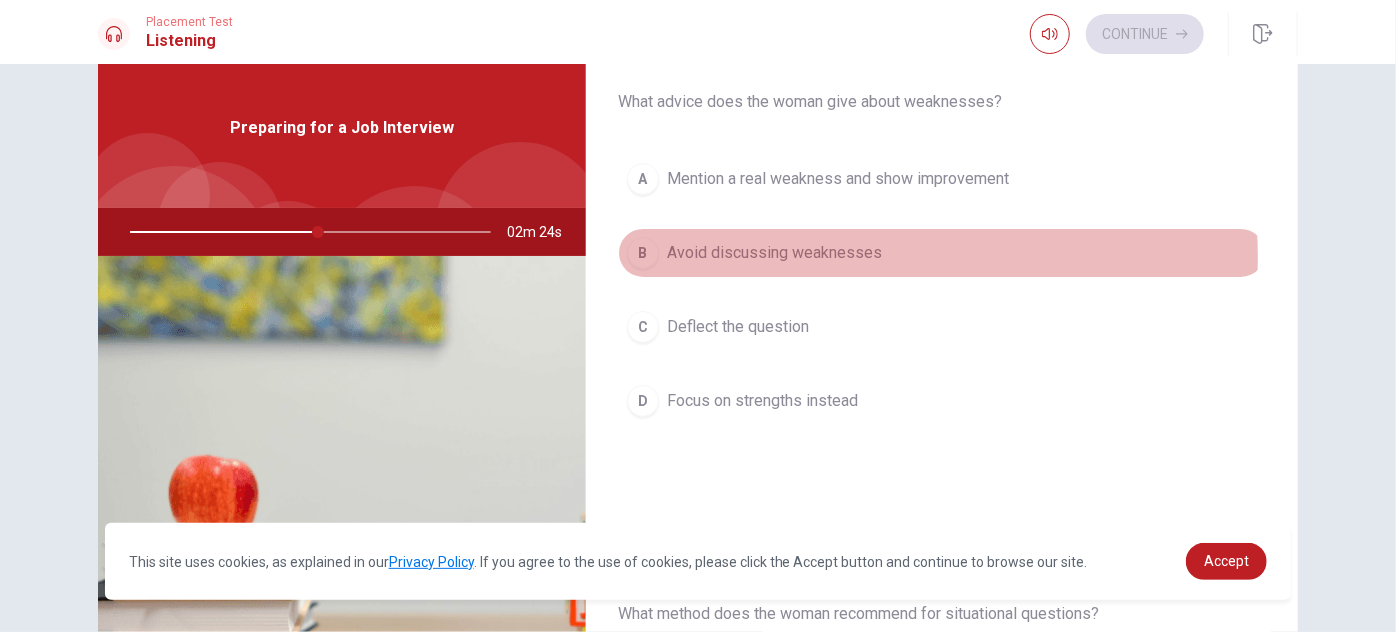click on "B Avoid discussing weaknesses" at bounding box center (942, 253) 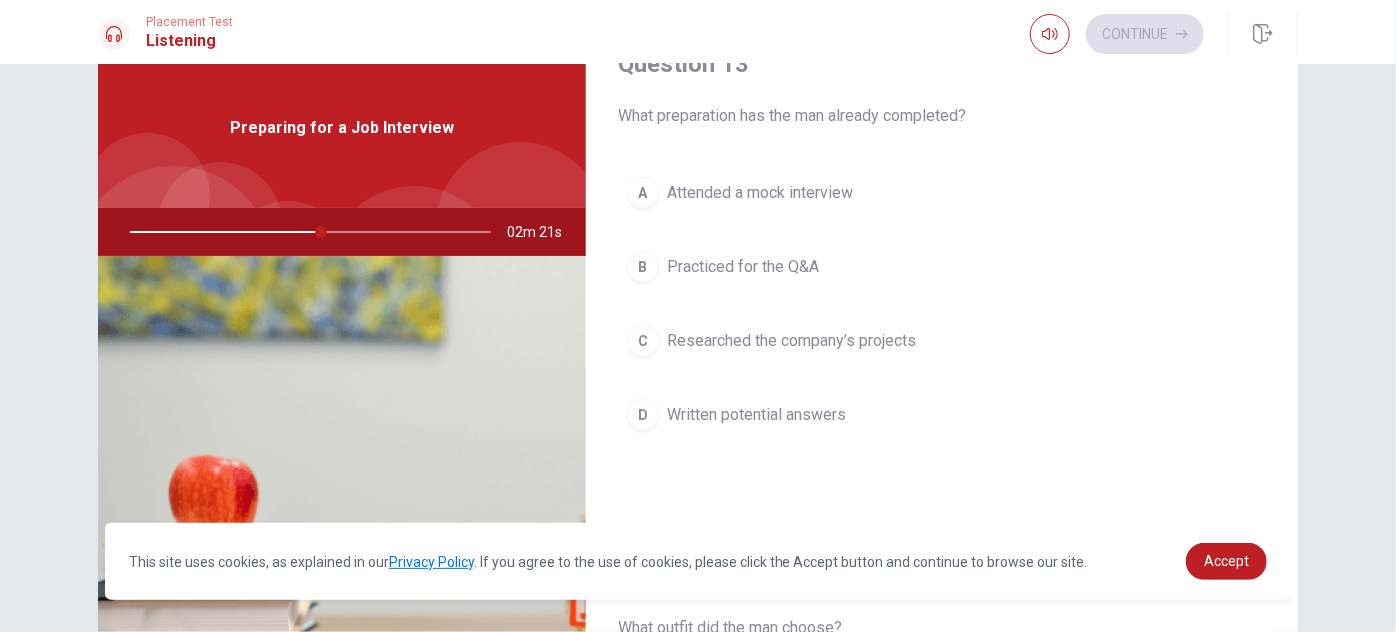 scroll, scrollTop: 1074, scrollLeft: 0, axis: vertical 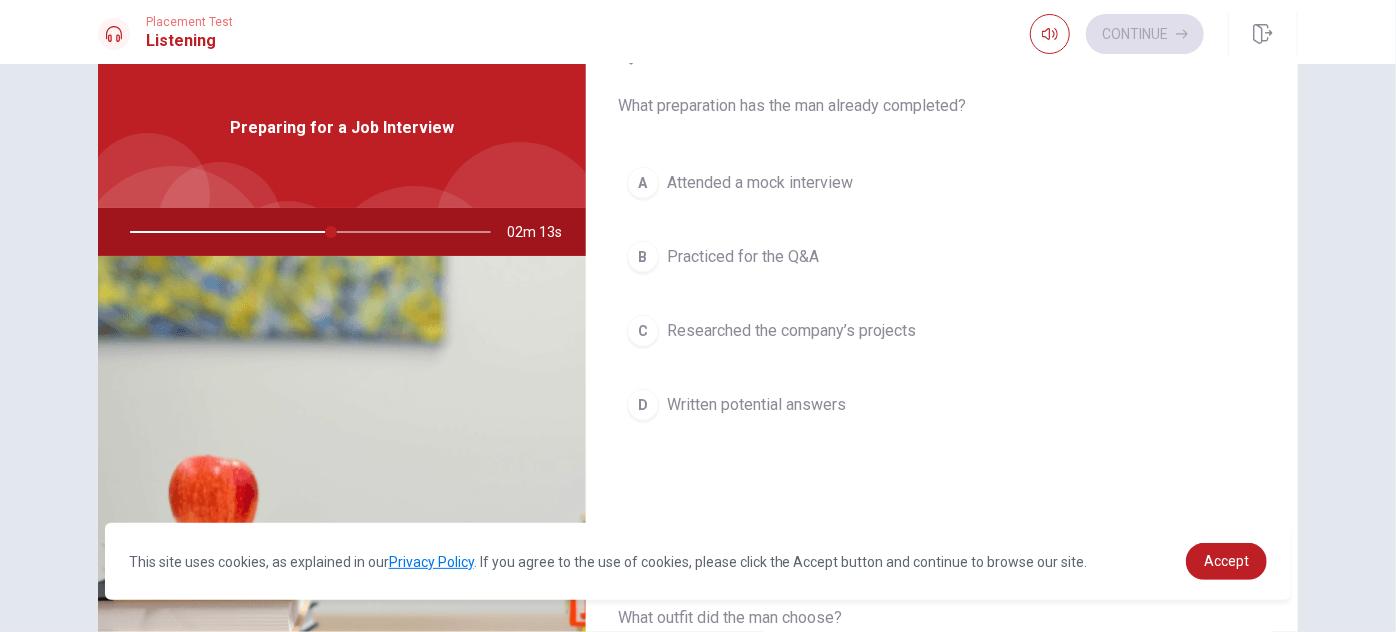 click on "Researched the company’s projects" at bounding box center [791, 331] 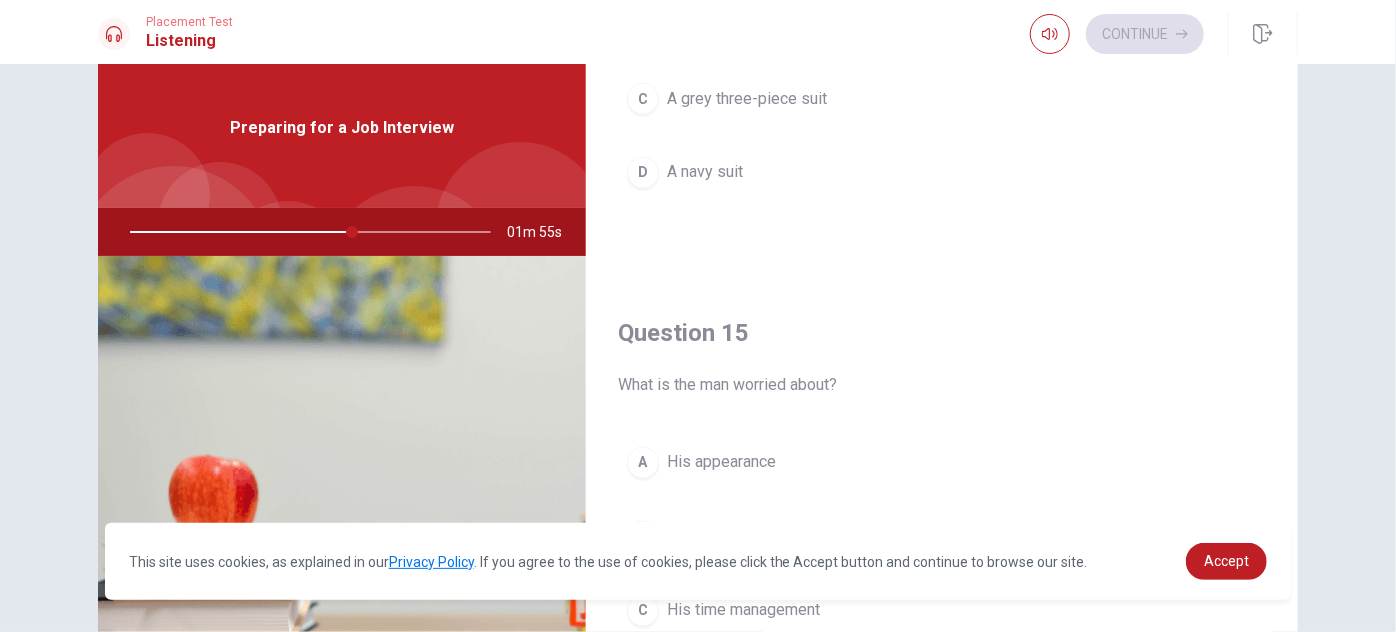 scroll, scrollTop: 1853, scrollLeft: 0, axis: vertical 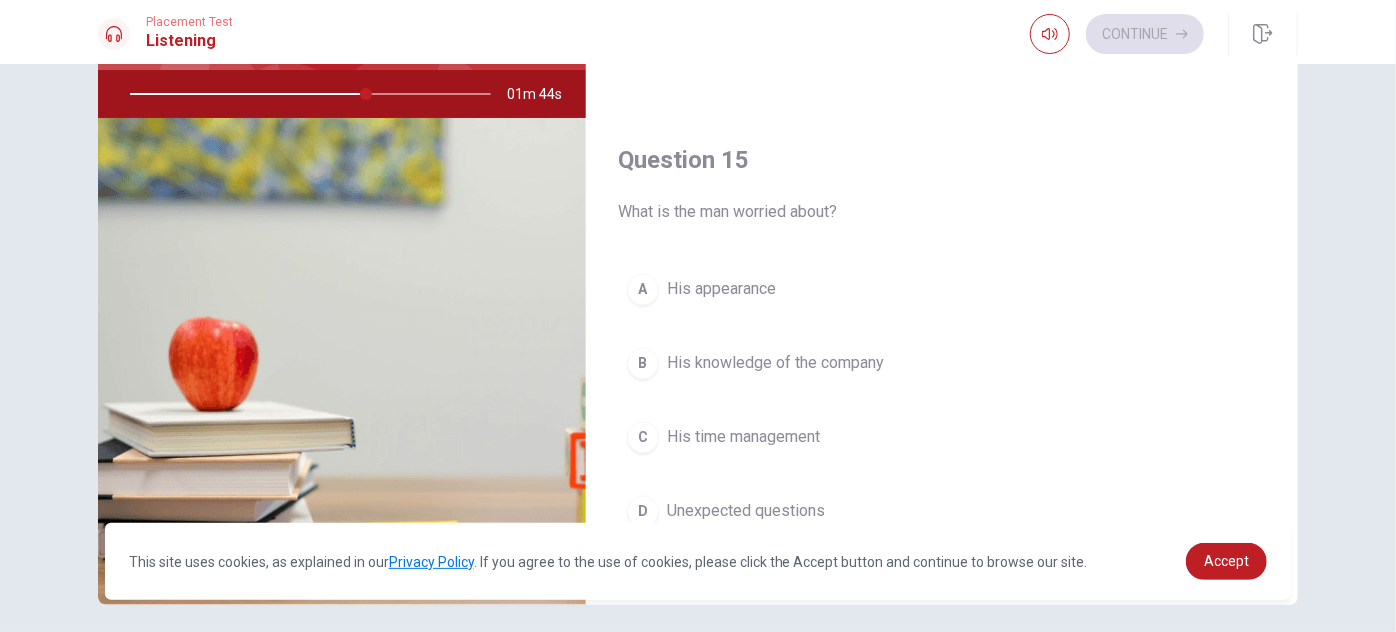 click on "D Unexpected questions" at bounding box center [942, 512] 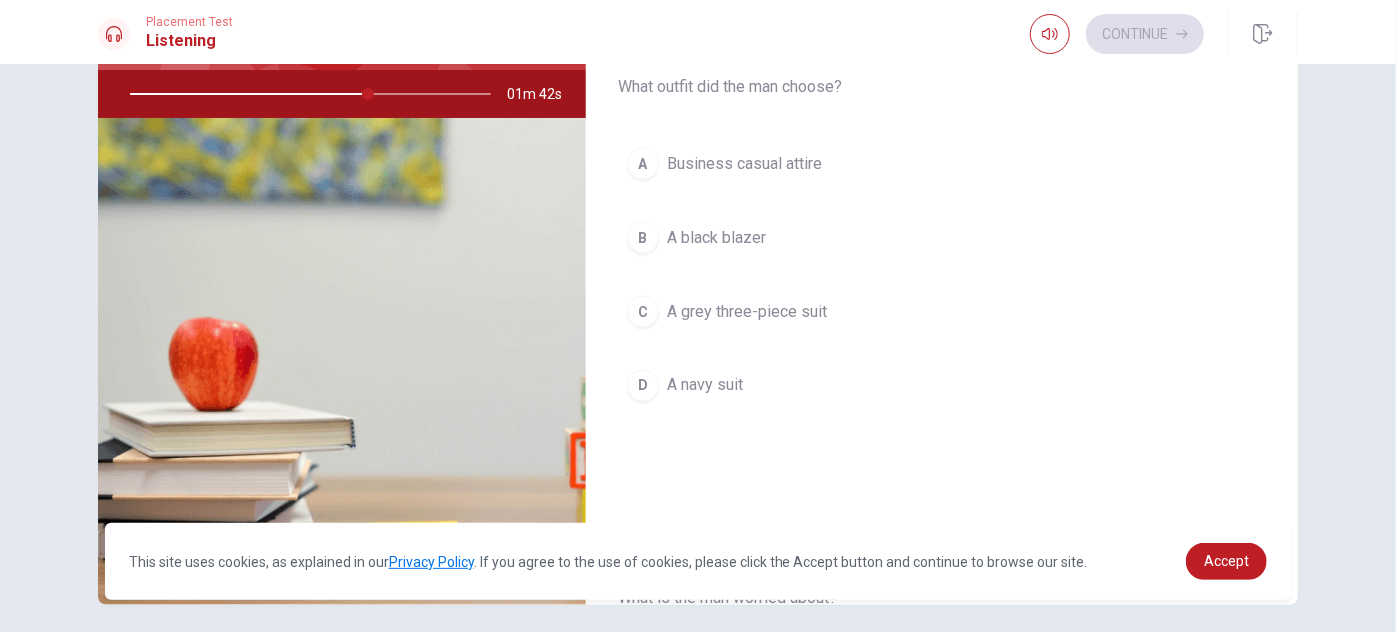 scroll, scrollTop: 1454, scrollLeft: 0, axis: vertical 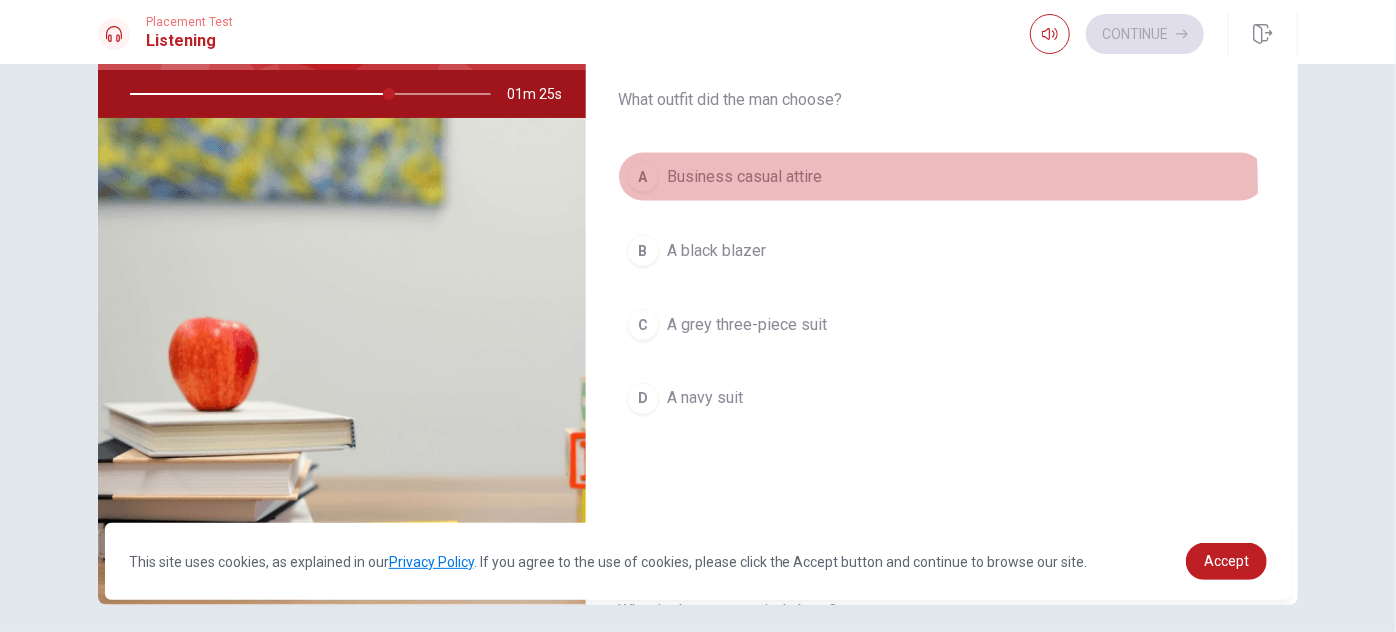 click on "Business casual attire" at bounding box center (744, 177) 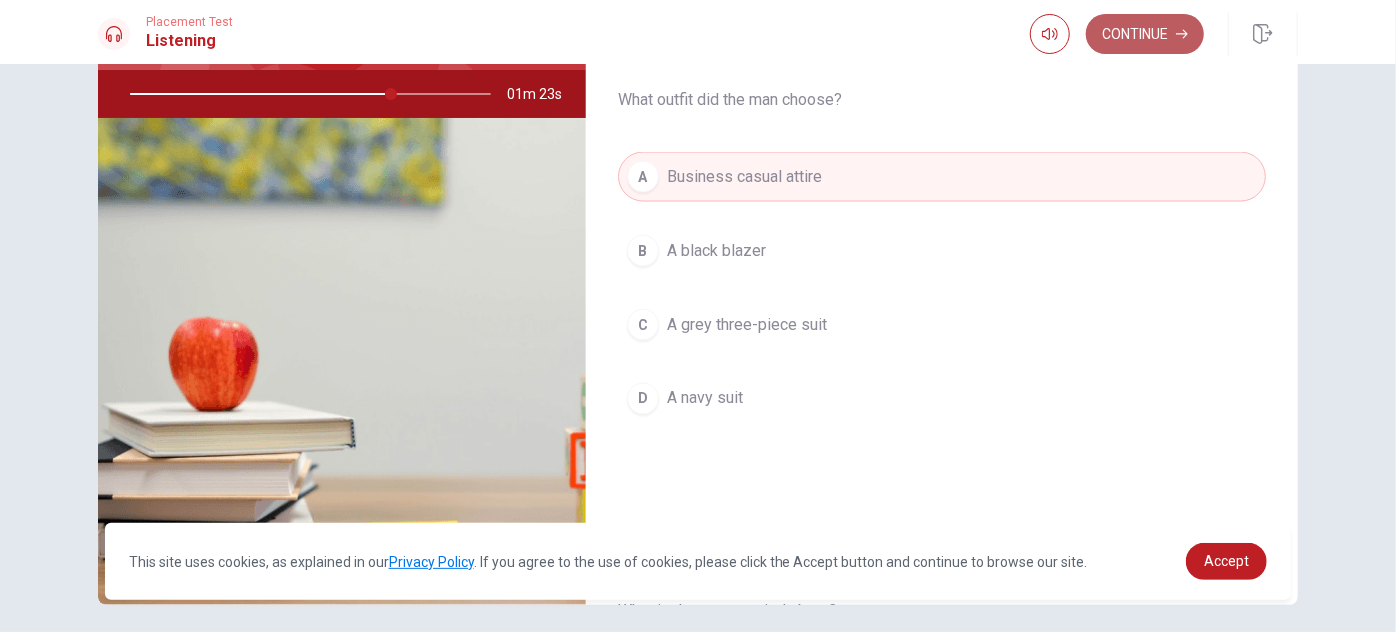 click on "Continue" at bounding box center [1145, 34] 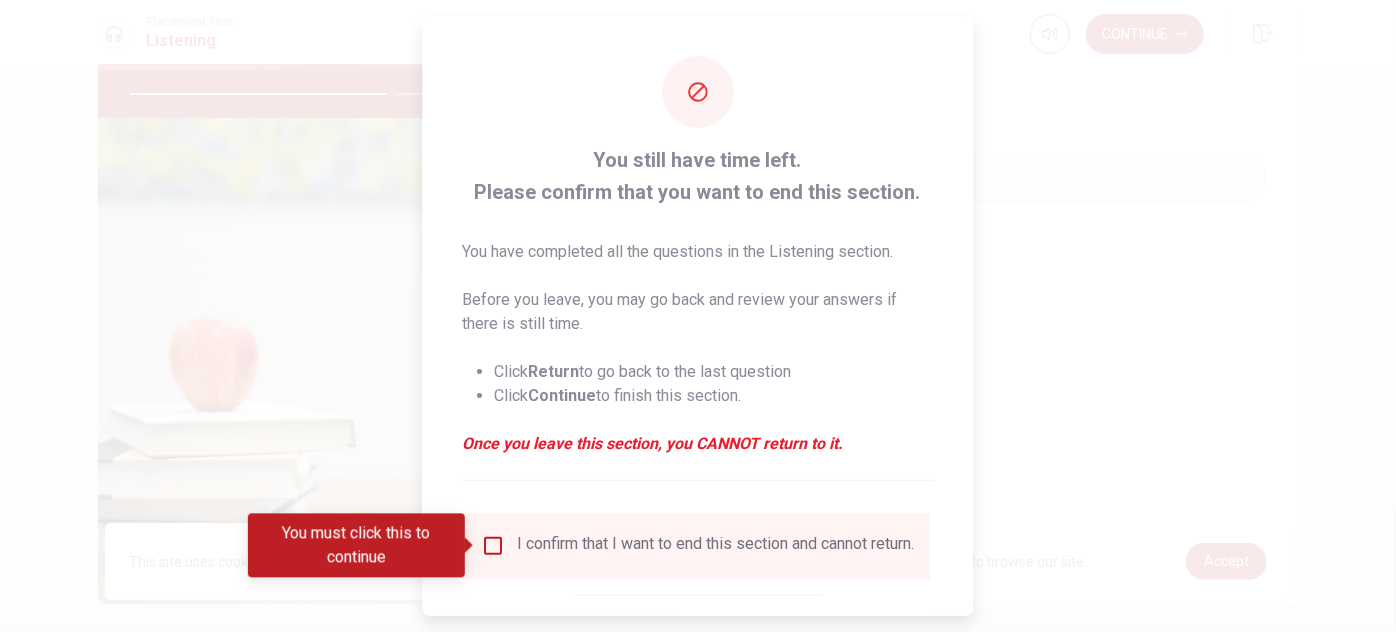 click at bounding box center [494, 546] 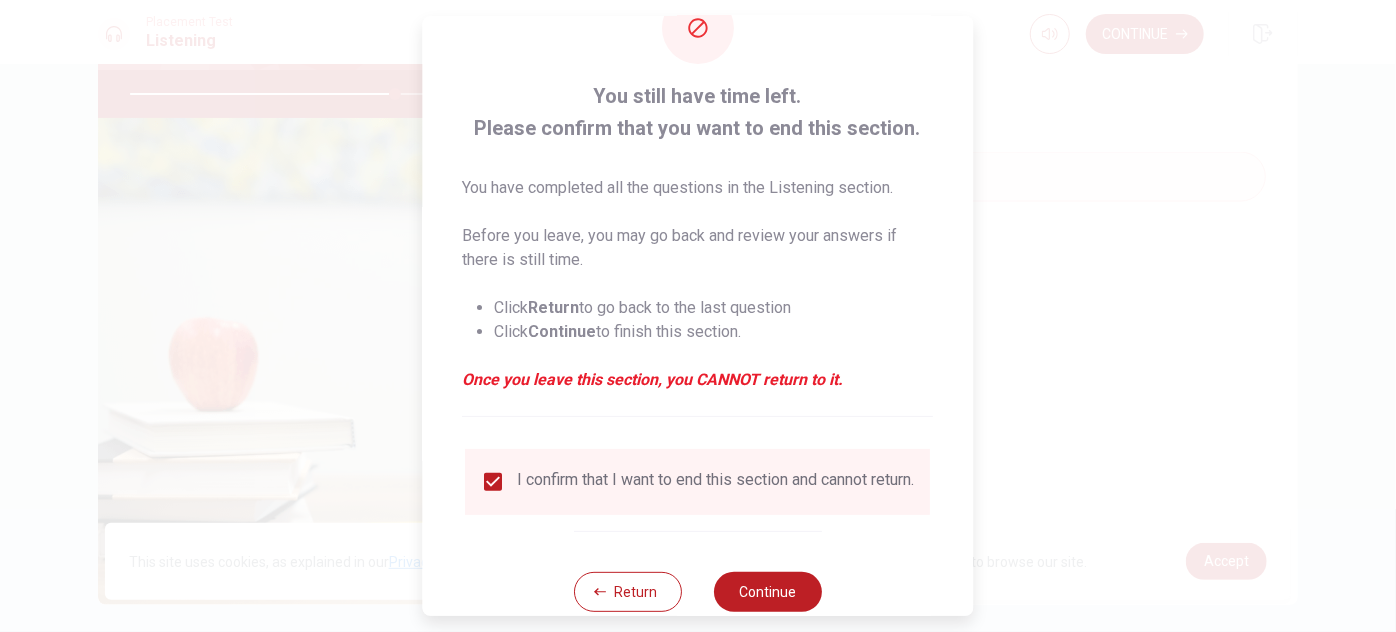 scroll, scrollTop: 114, scrollLeft: 0, axis: vertical 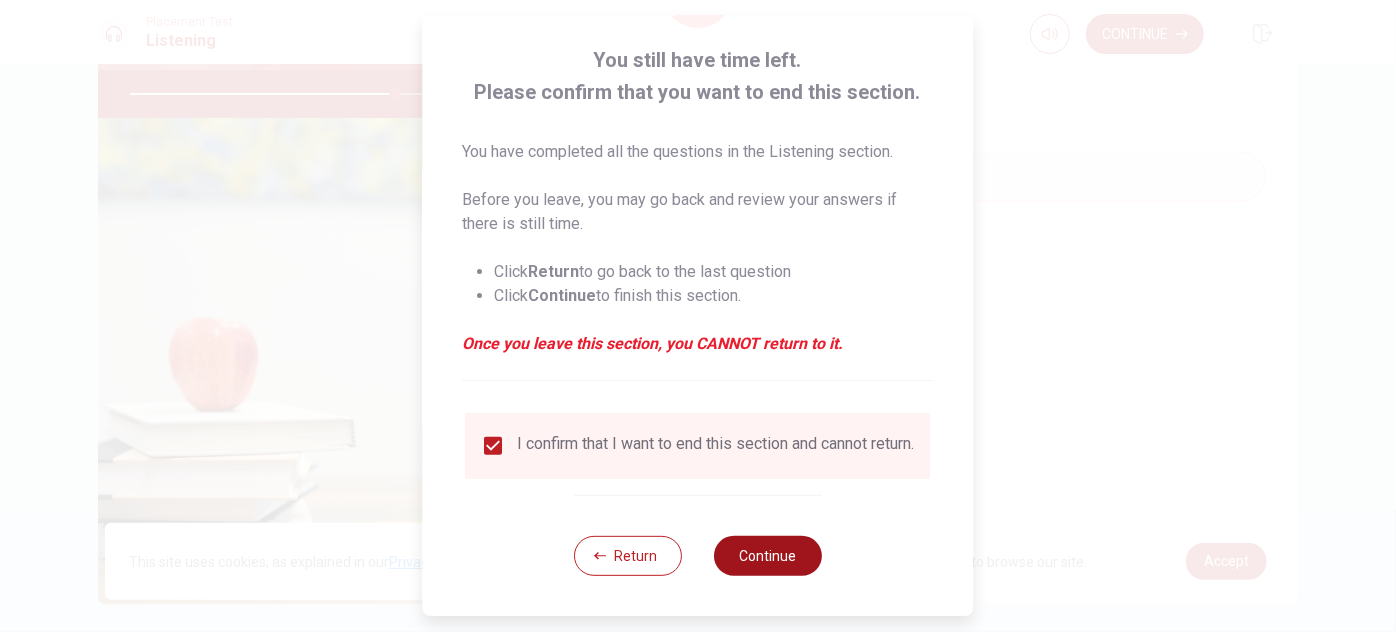 click on "Continue" at bounding box center (768, 556) 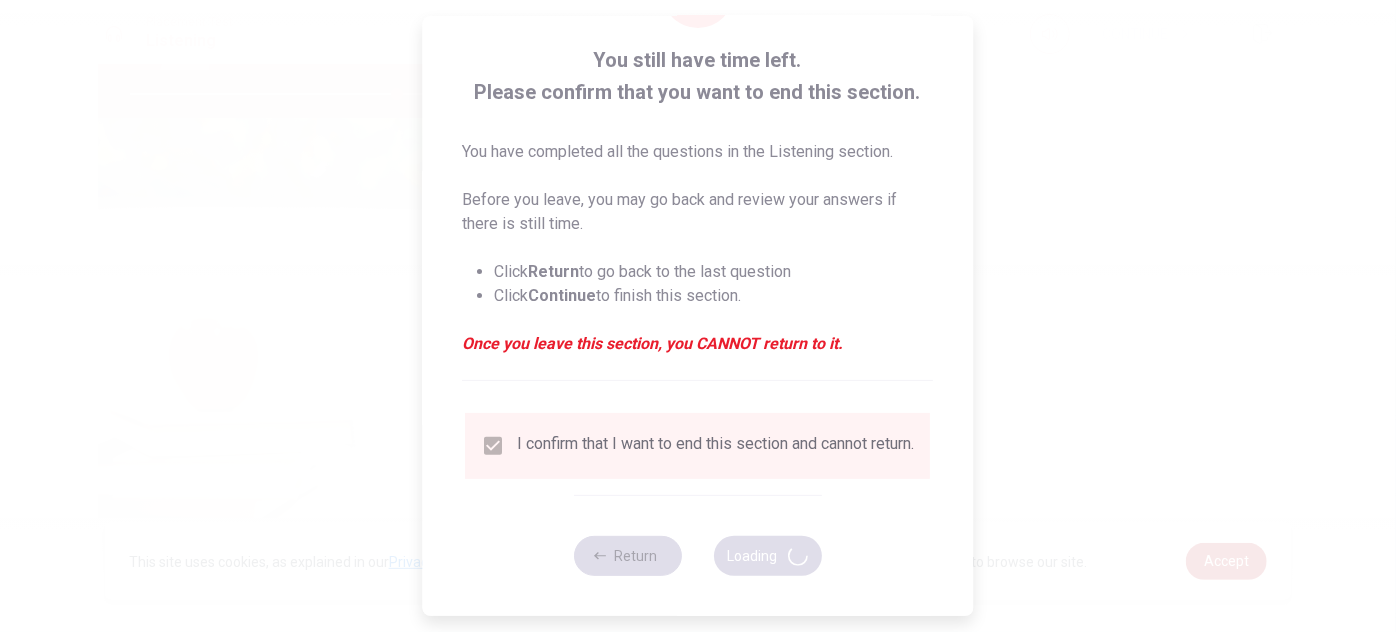type on "74" 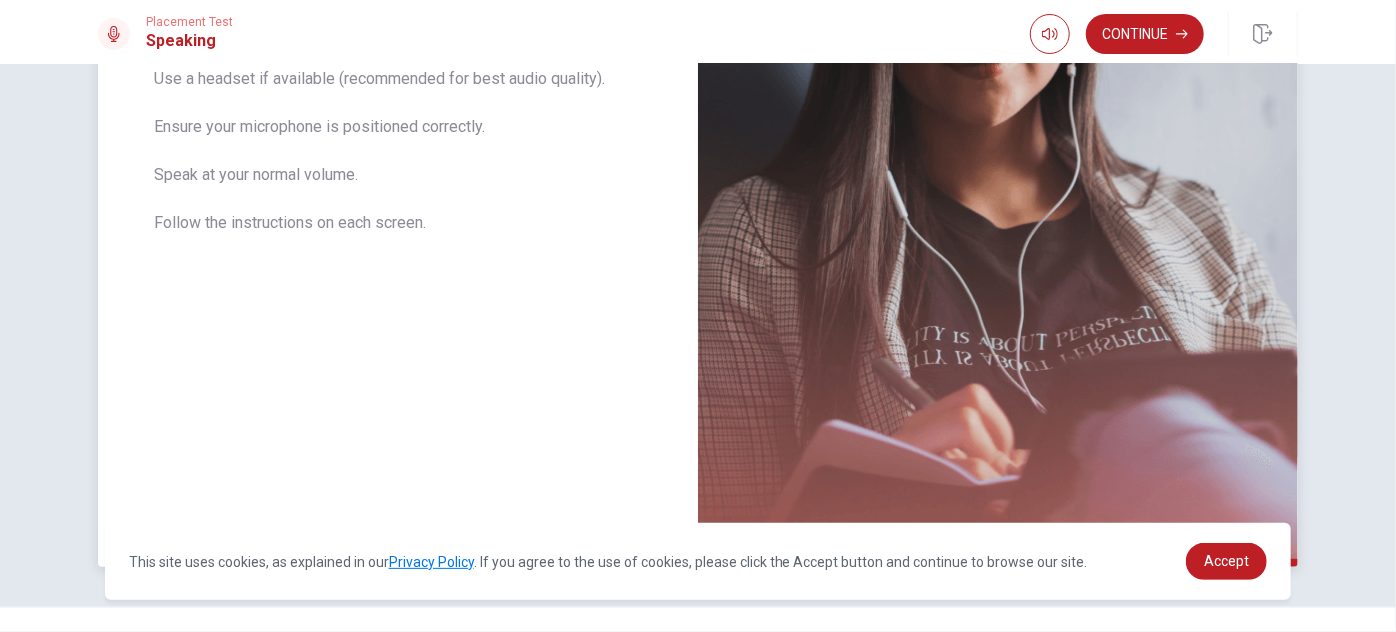scroll, scrollTop: 448, scrollLeft: 0, axis: vertical 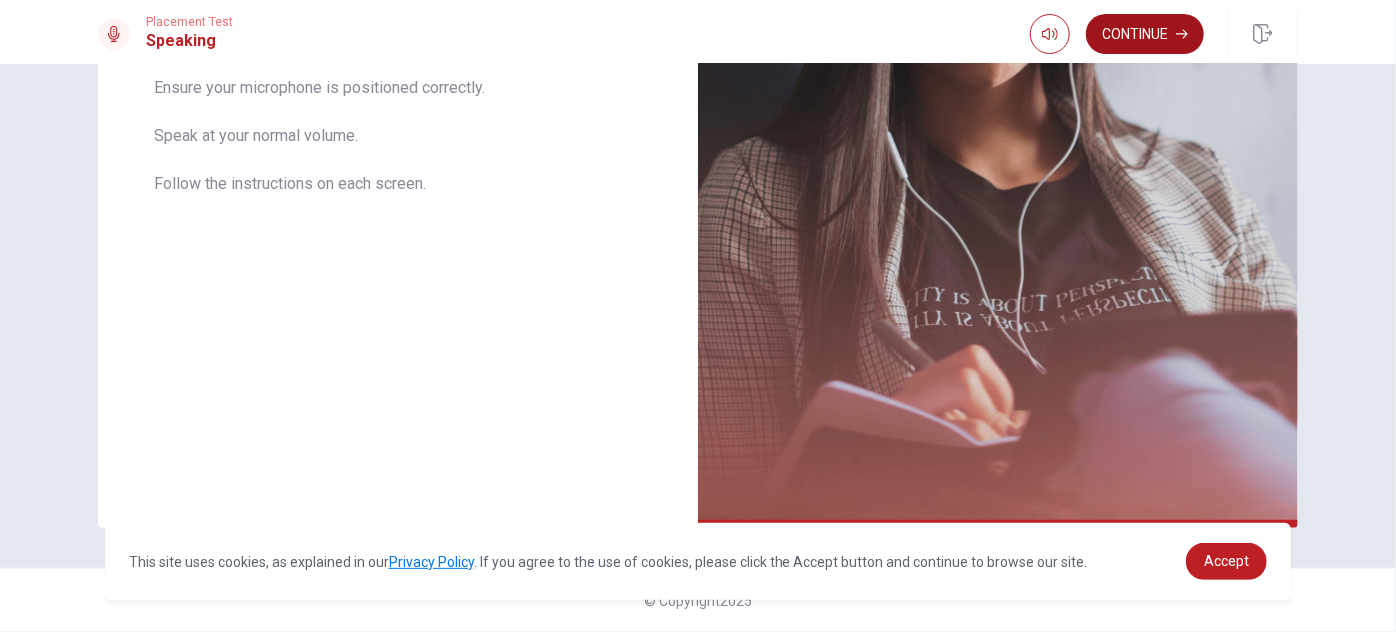 click on "Continue" at bounding box center [1145, 34] 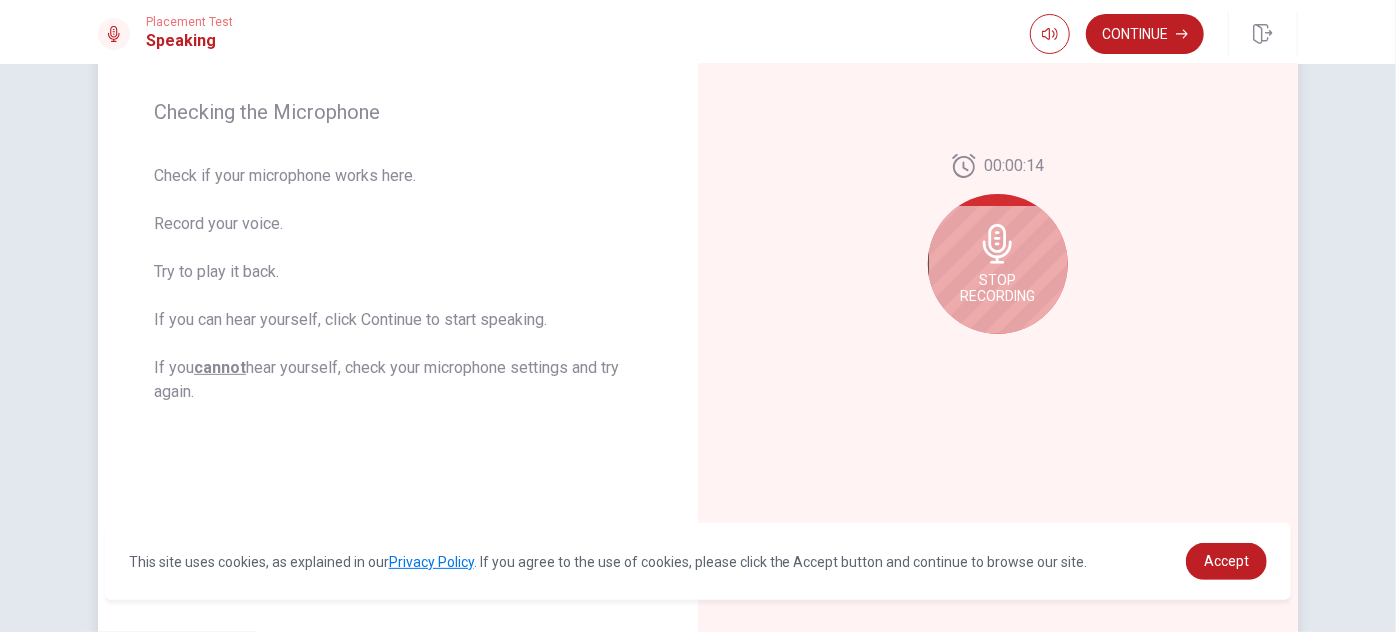 scroll, scrollTop: 286, scrollLeft: 0, axis: vertical 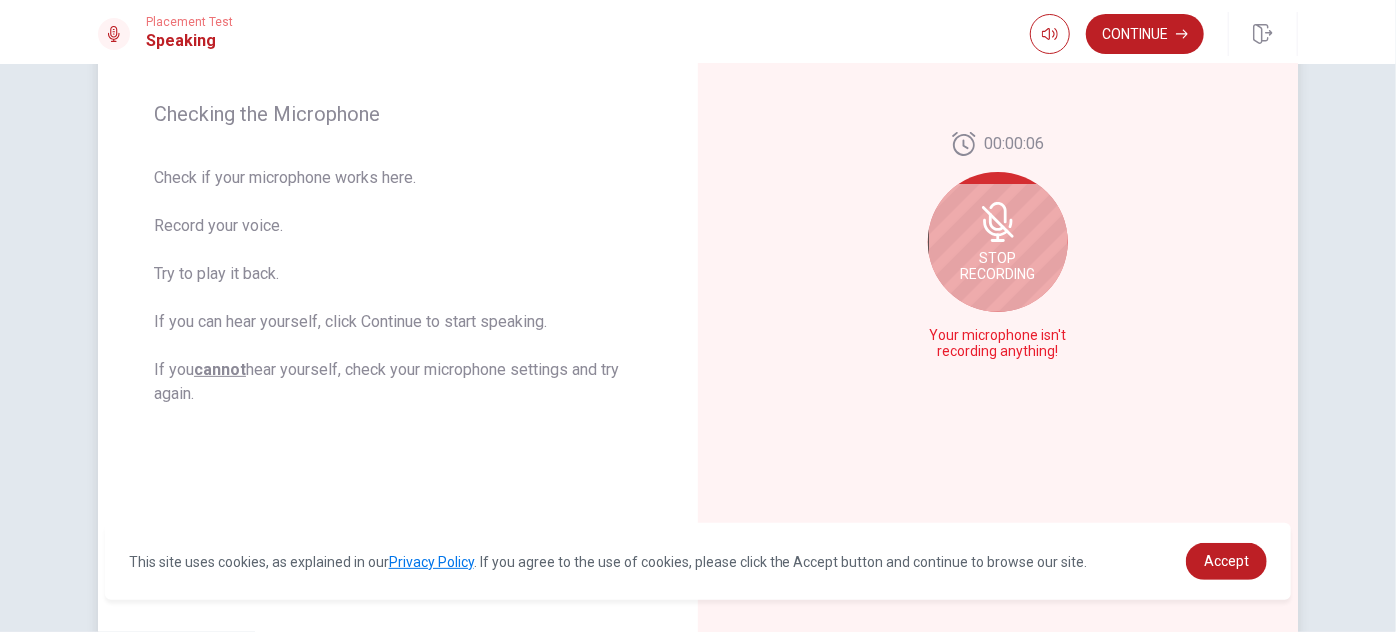 click on "Stop   Recording" at bounding box center (998, 266) 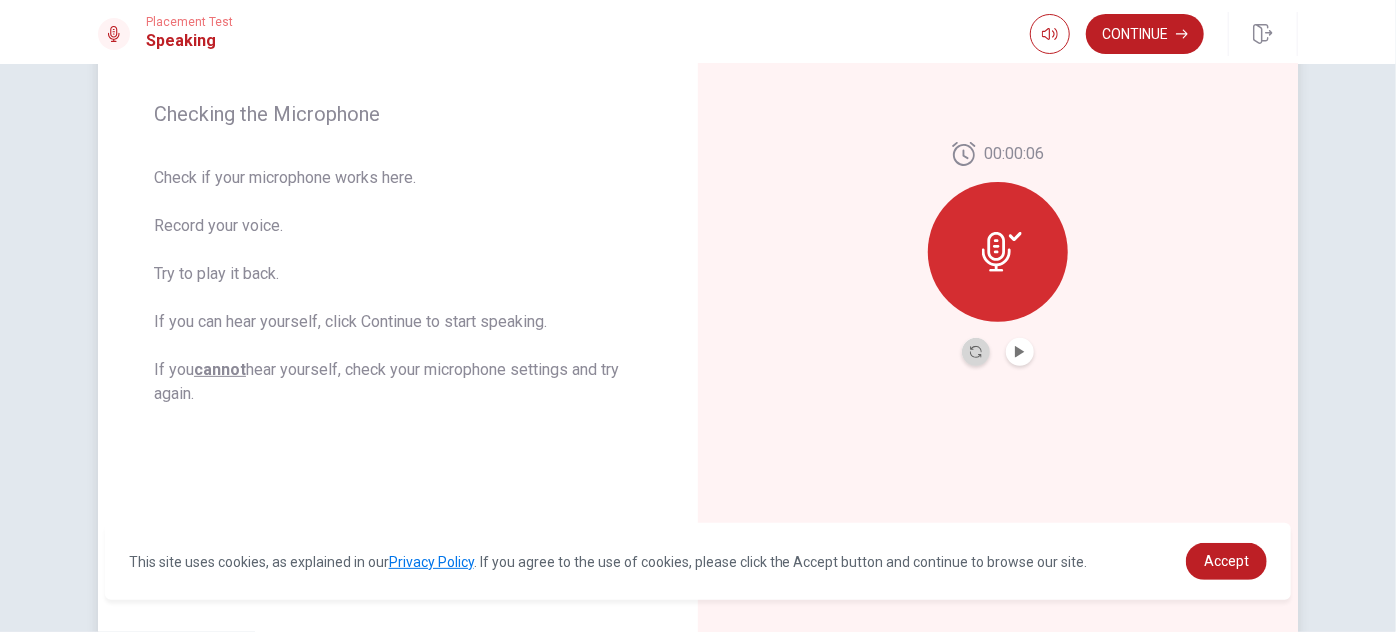 click at bounding box center (976, 352) 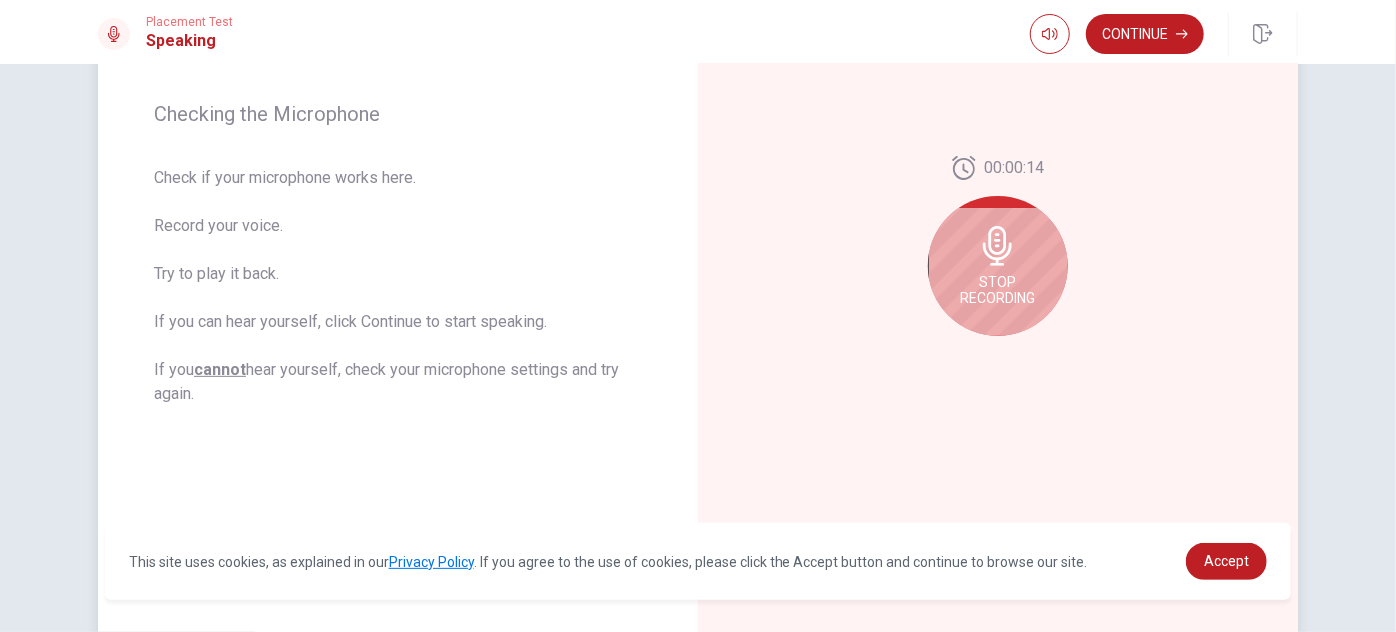 click 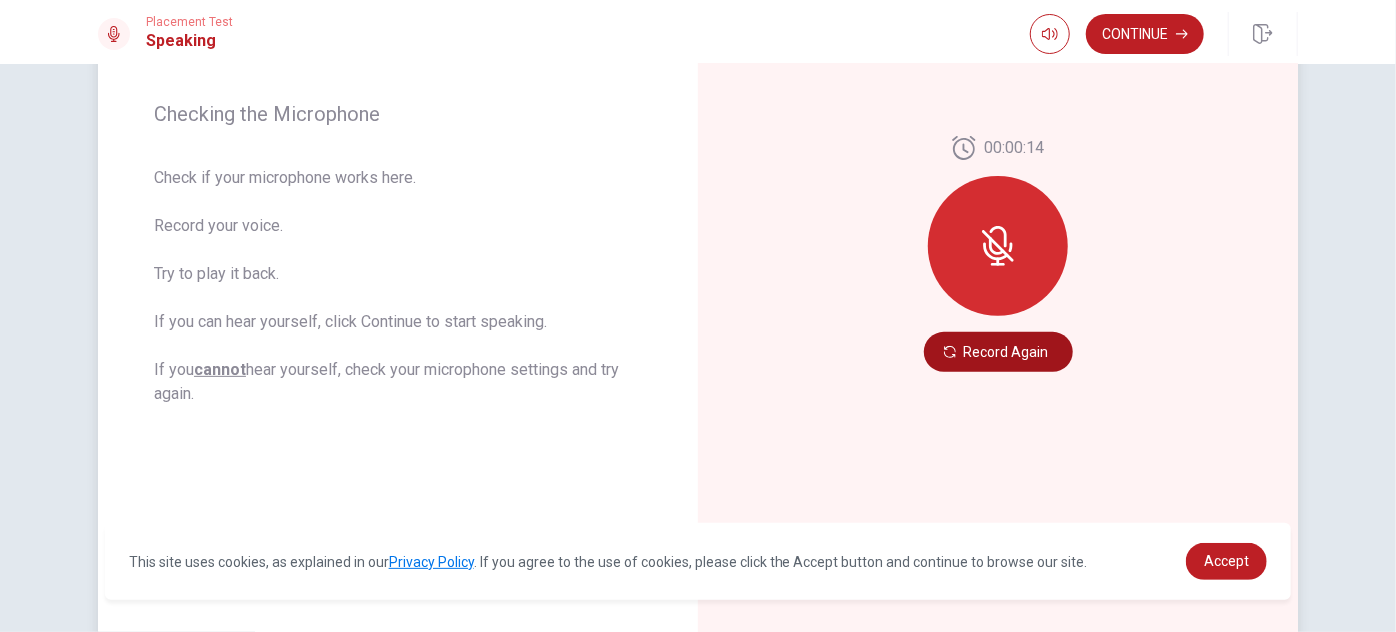 click on "Record Again" at bounding box center [998, 352] 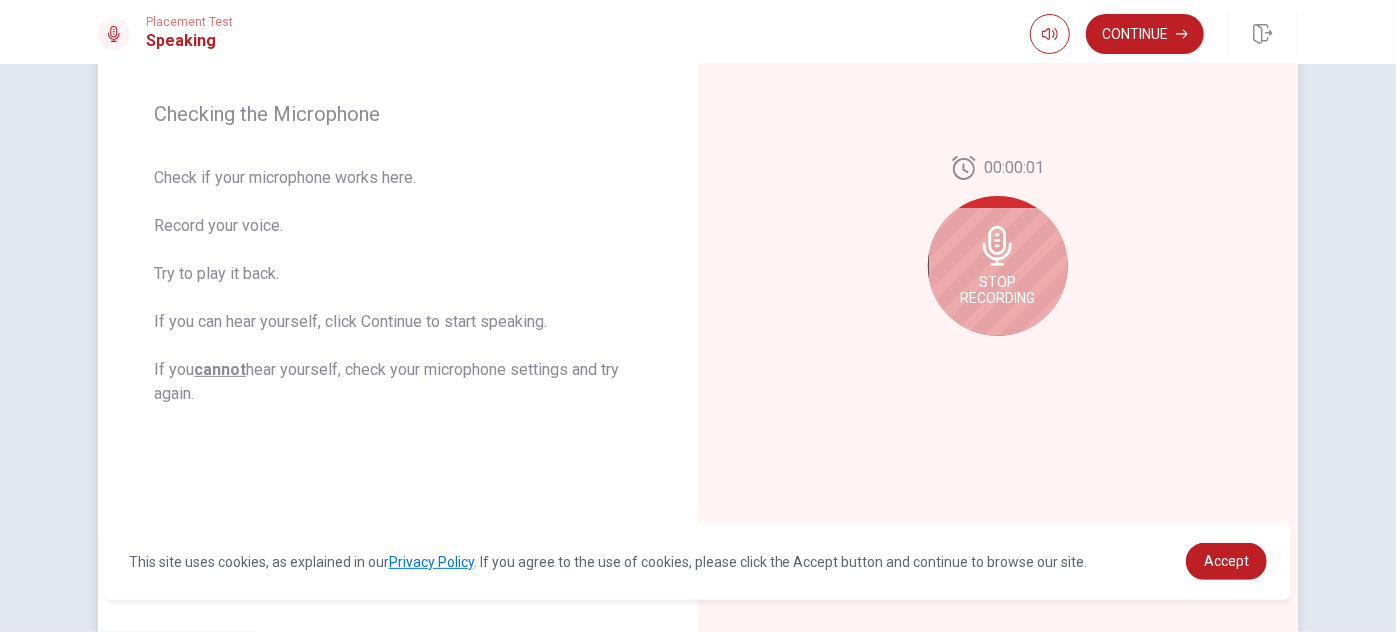 click on "Stop   Recording" at bounding box center [998, 266] 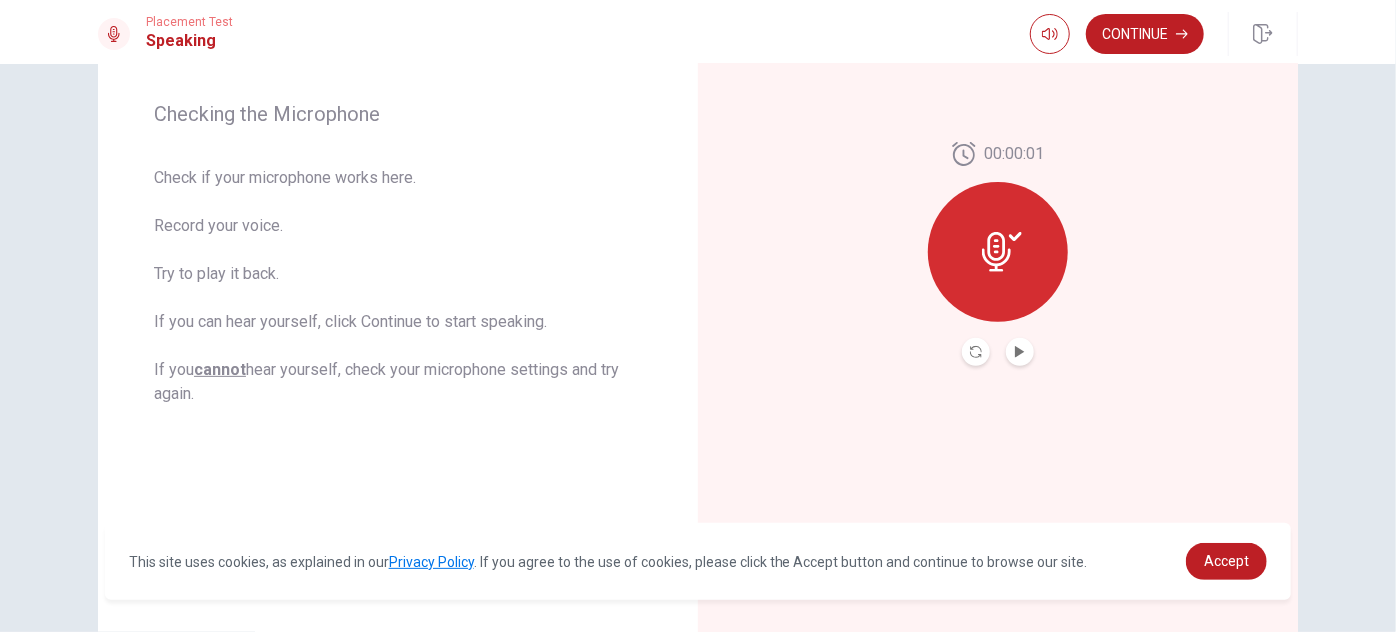click at bounding box center [1020, 352] 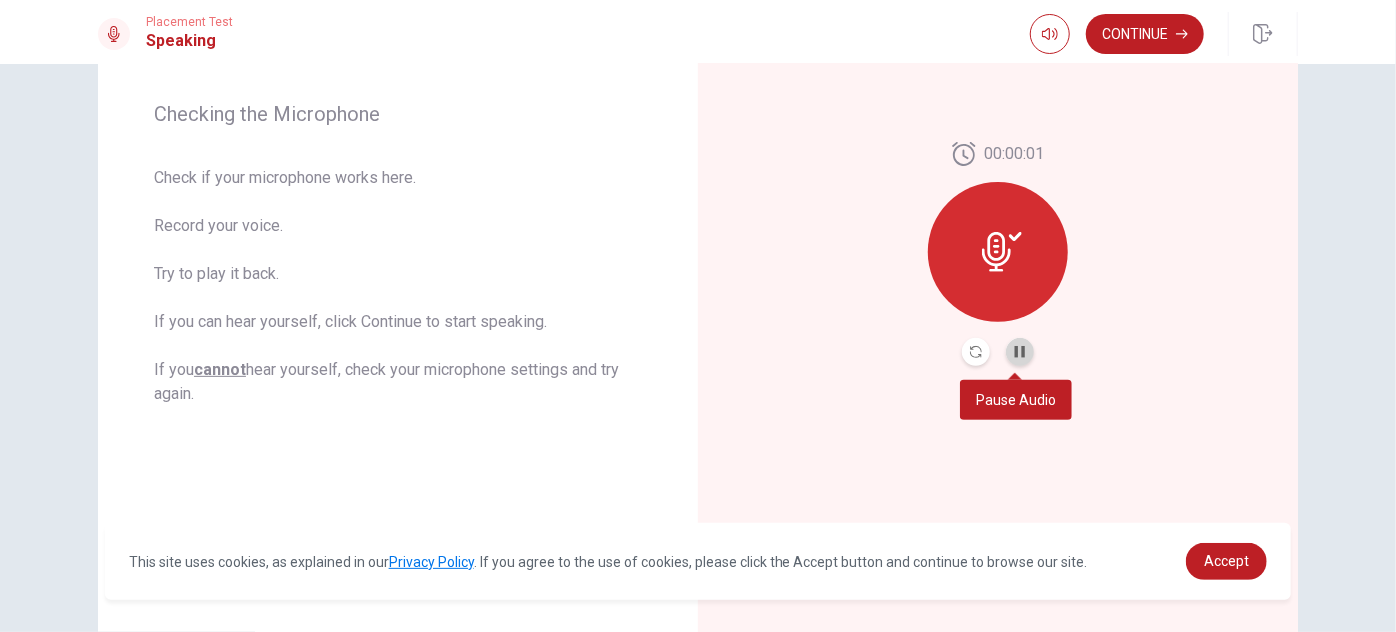 click at bounding box center [1020, 352] 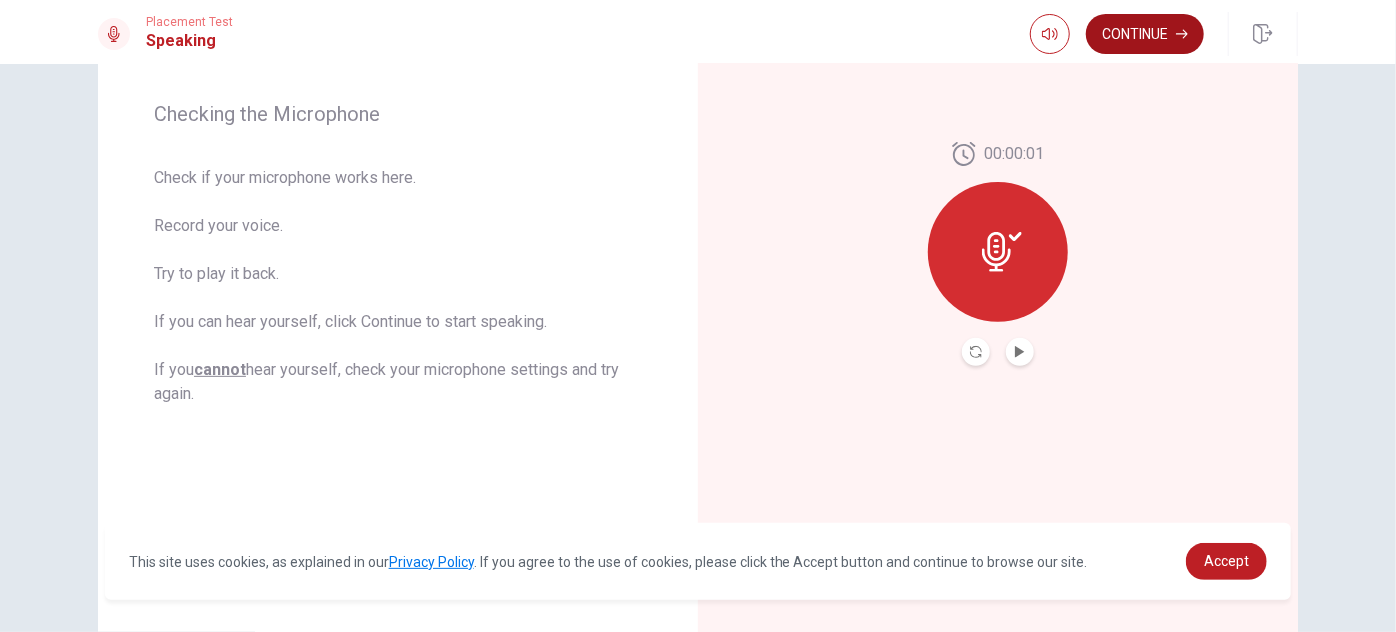 click on "Continue" at bounding box center [1145, 34] 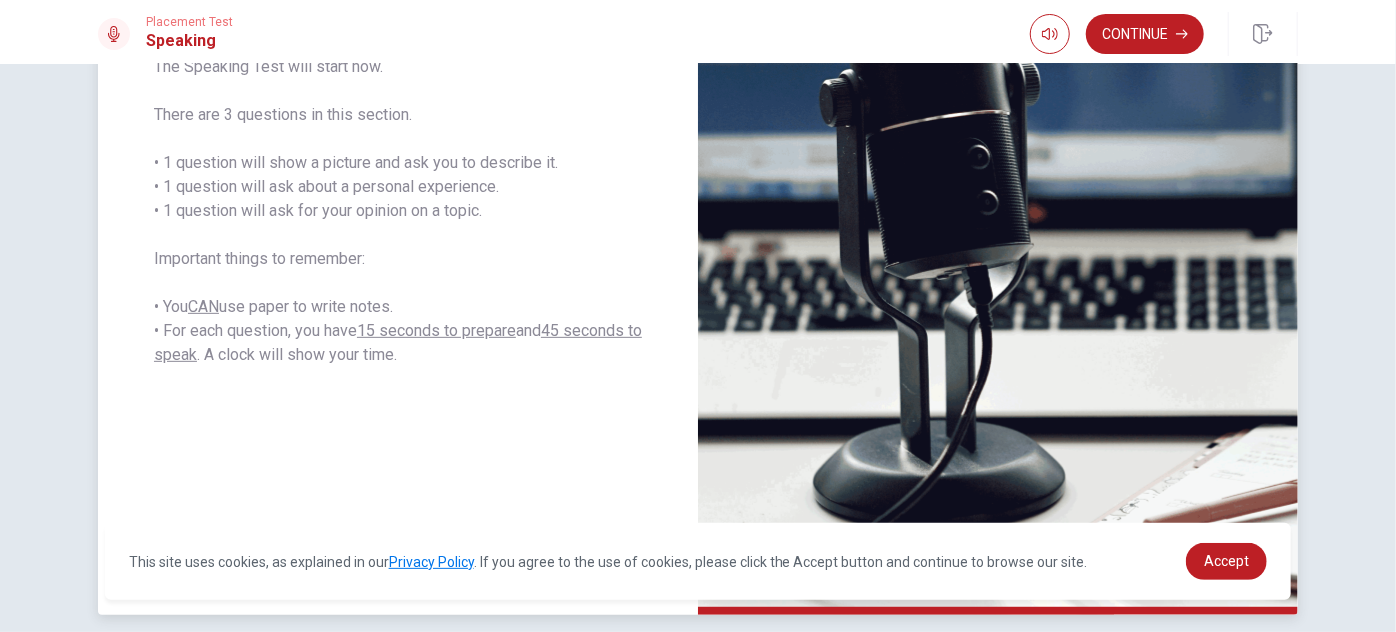 scroll, scrollTop: 364, scrollLeft: 0, axis: vertical 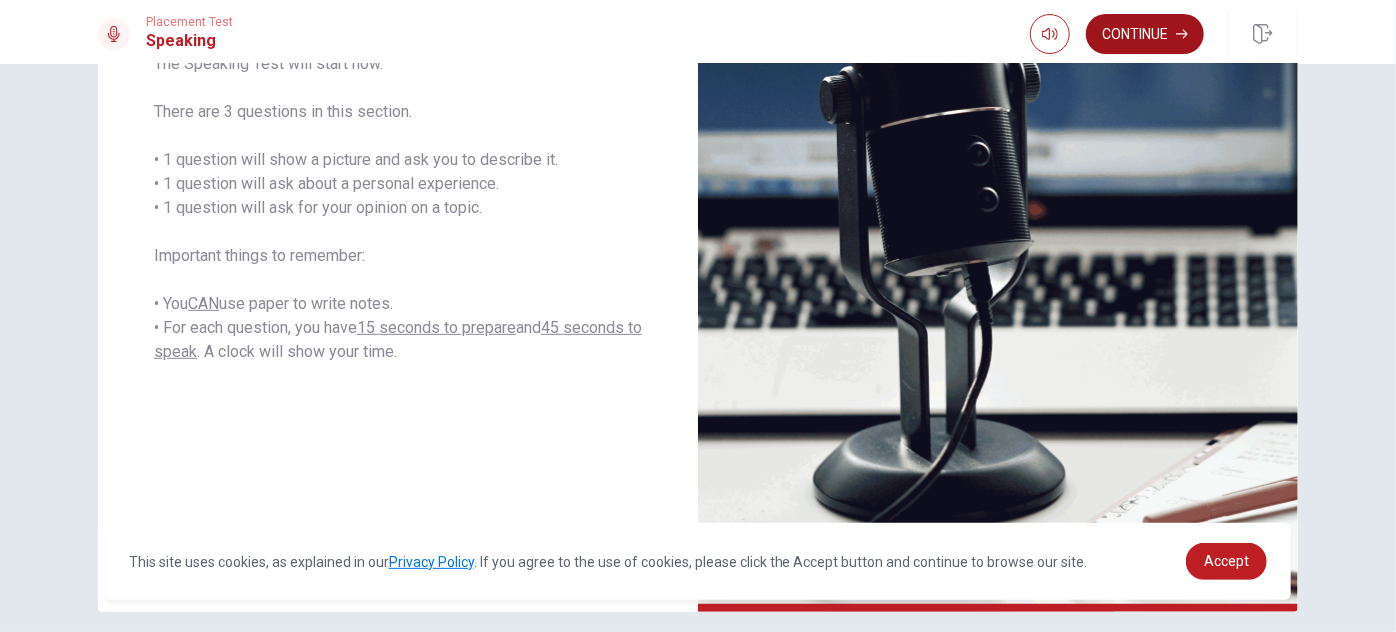 click on "Continue" at bounding box center (1145, 34) 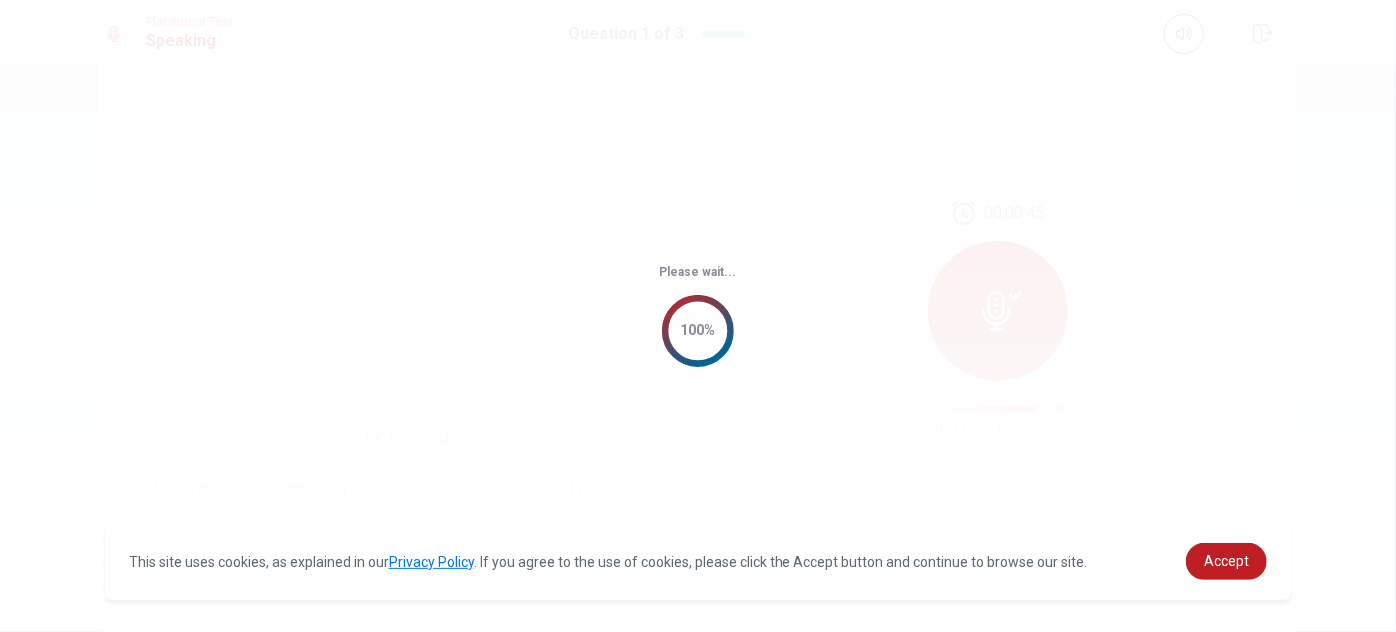 scroll, scrollTop: 4, scrollLeft: 0, axis: vertical 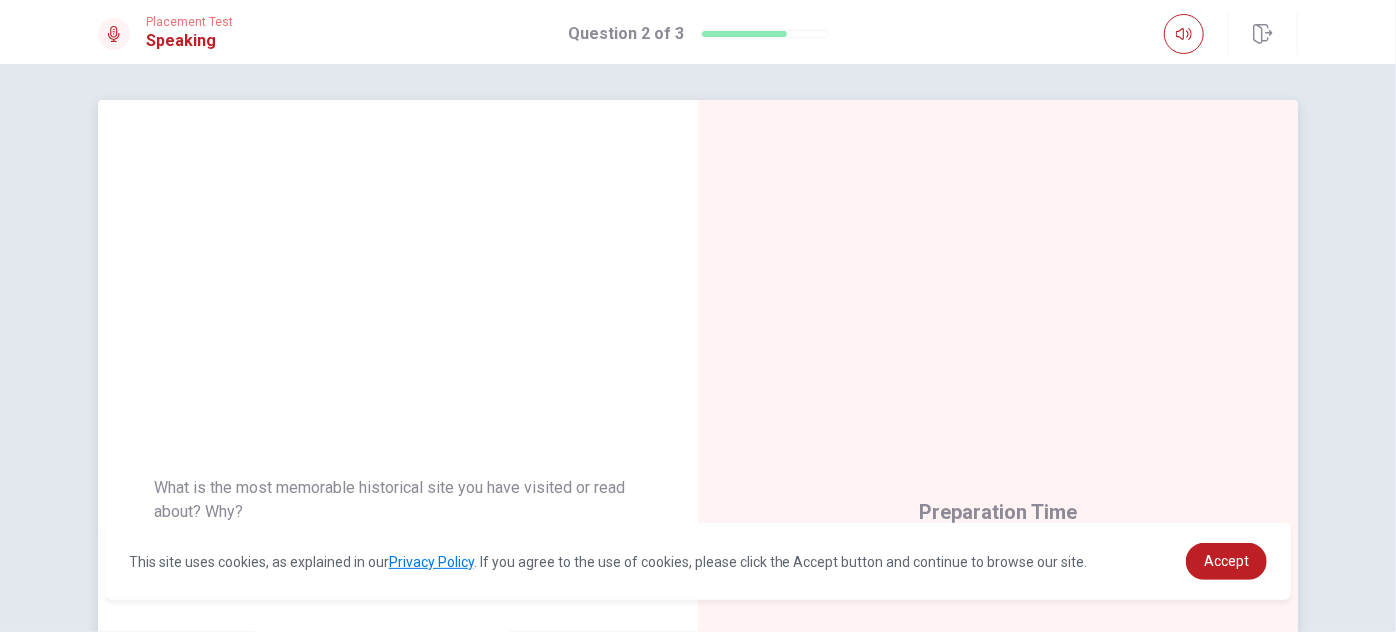 click on "What is the most memorable historical site you have visited or read about? Why? Preparation Time: 15 seconds Response Time: 45 seconds" at bounding box center (398, 536) 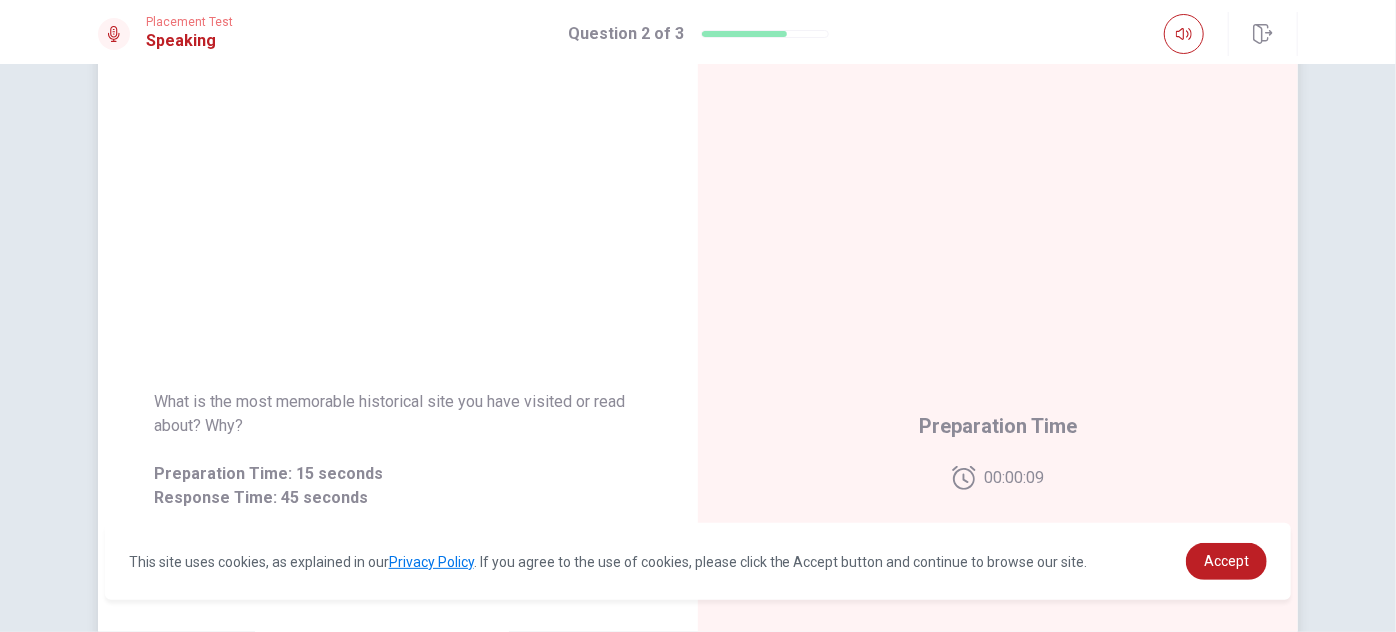 scroll, scrollTop: 89, scrollLeft: 0, axis: vertical 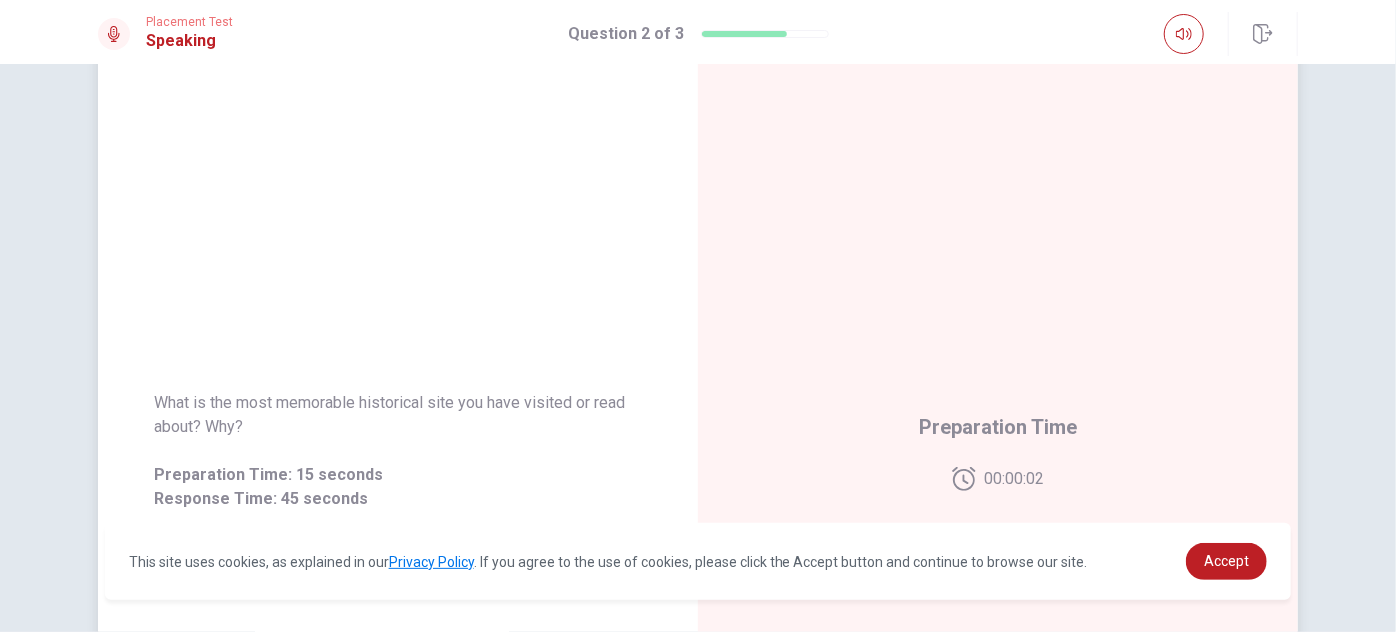 click on "What is the most memorable historical site you have visited or read about? Why? Preparation Time: 15 seconds Response Time: 45 seconds" at bounding box center [398, 451] 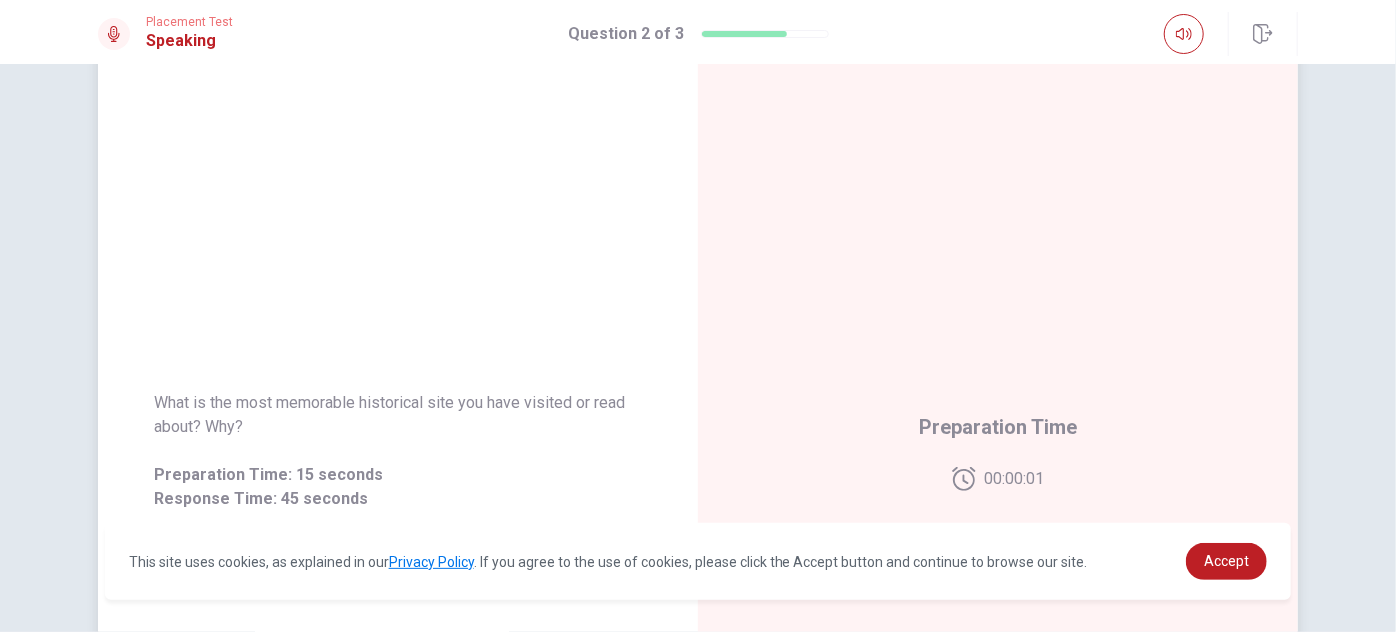 click on "What is the most memorable historical site you have visited or read about? Why? Preparation Time: 15 seconds Response Time: 45 seconds" at bounding box center [398, 451] 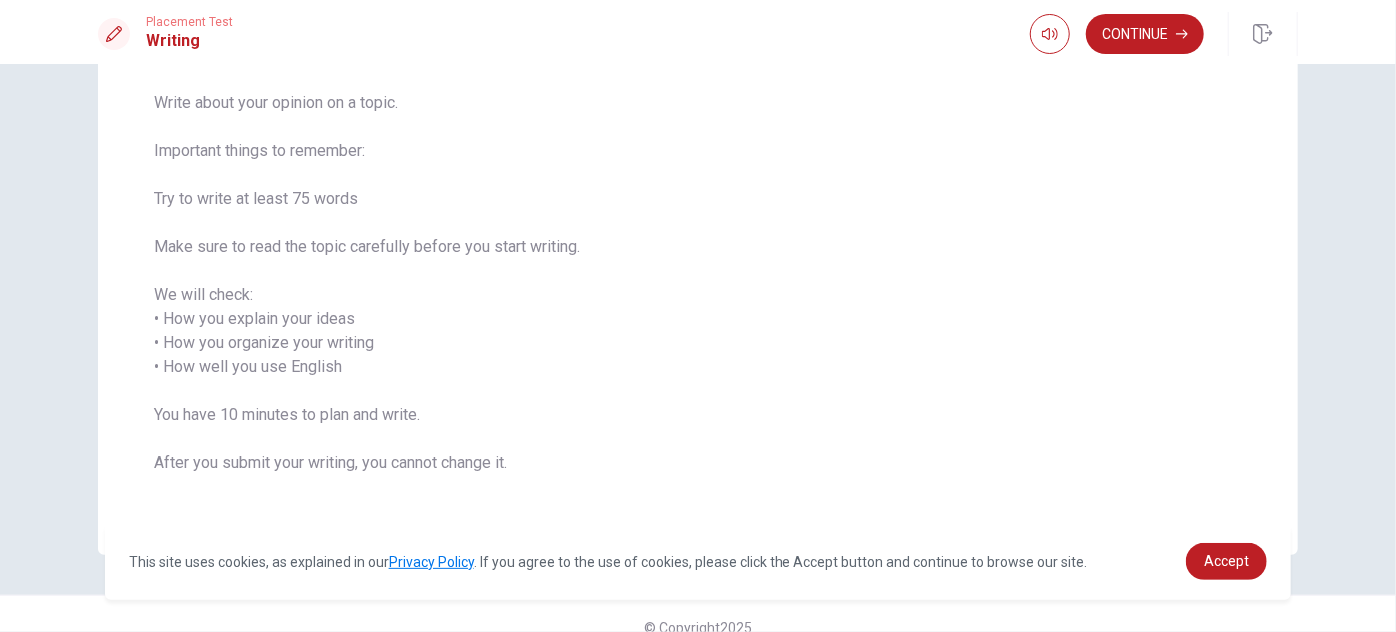 scroll, scrollTop: 147, scrollLeft: 0, axis: vertical 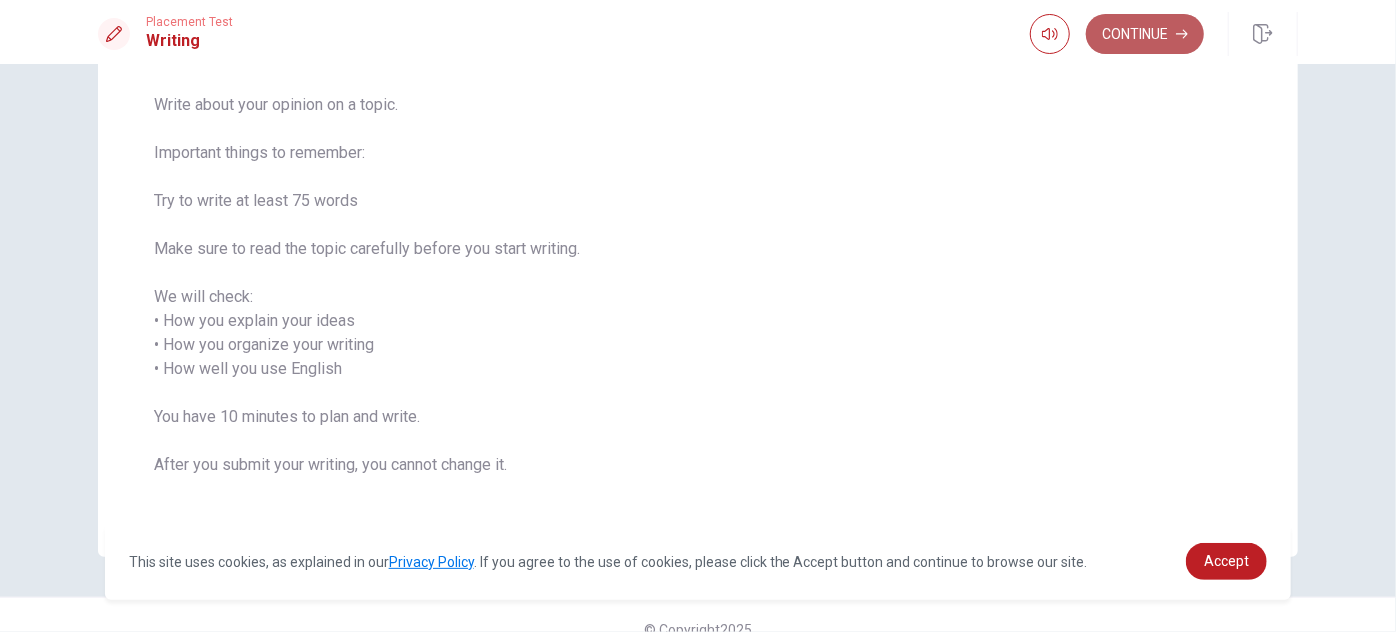 click on "Continue" at bounding box center (1145, 34) 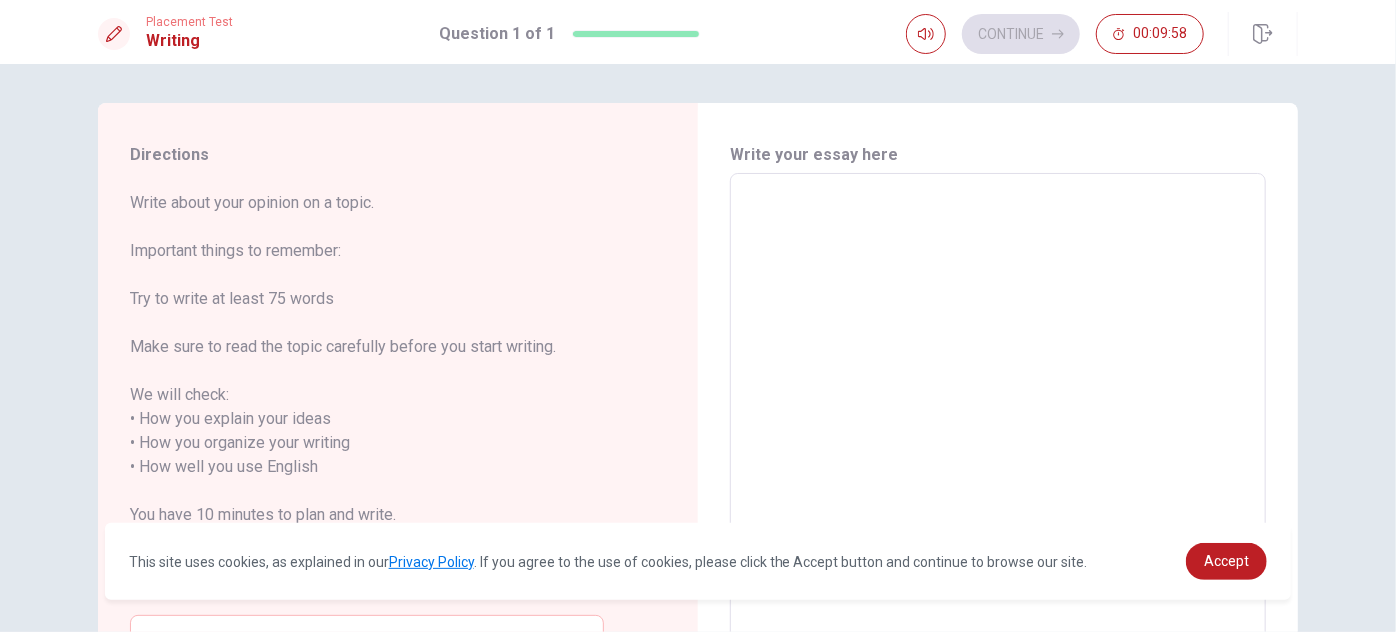 scroll, scrollTop: 0, scrollLeft: 0, axis: both 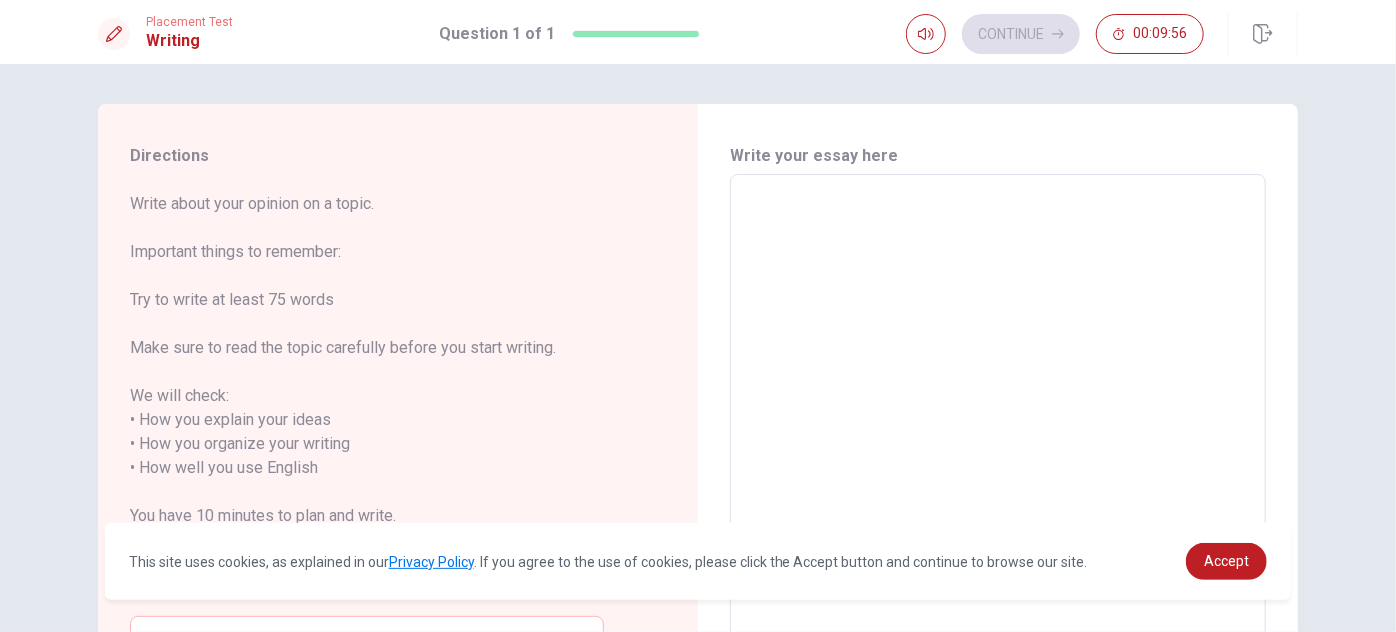 click at bounding box center [998, 456] 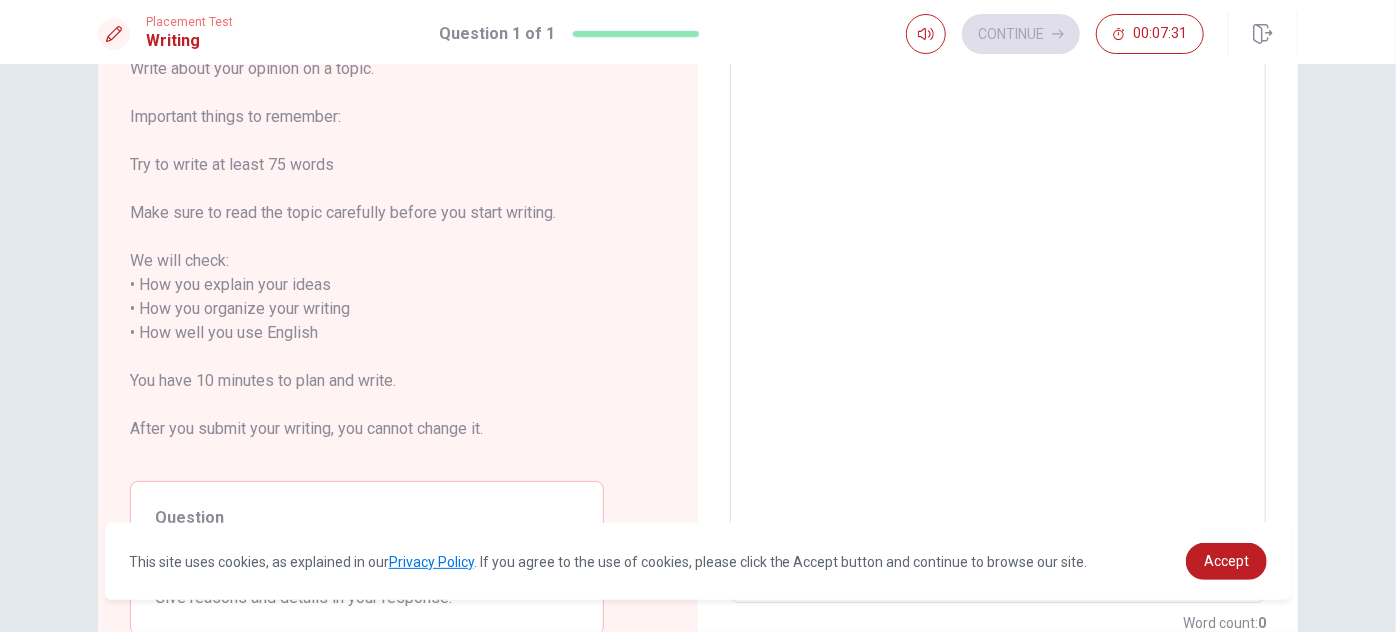 scroll, scrollTop: 101, scrollLeft: 0, axis: vertical 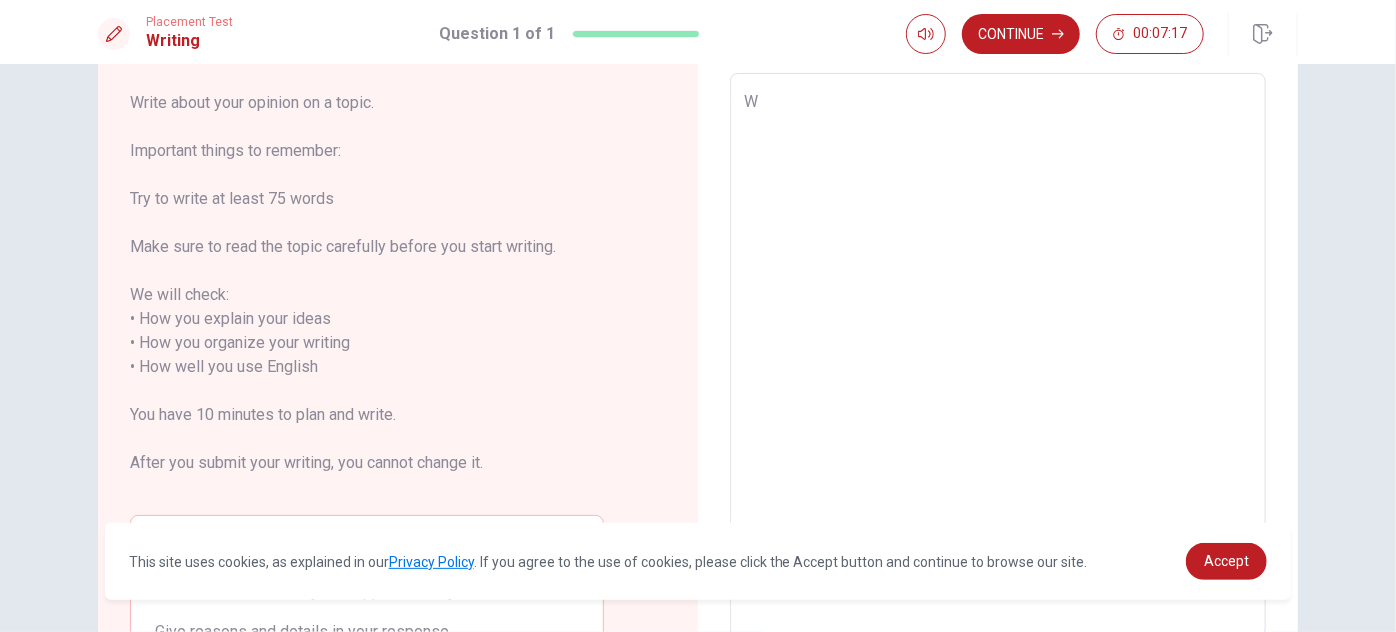 type on "W" 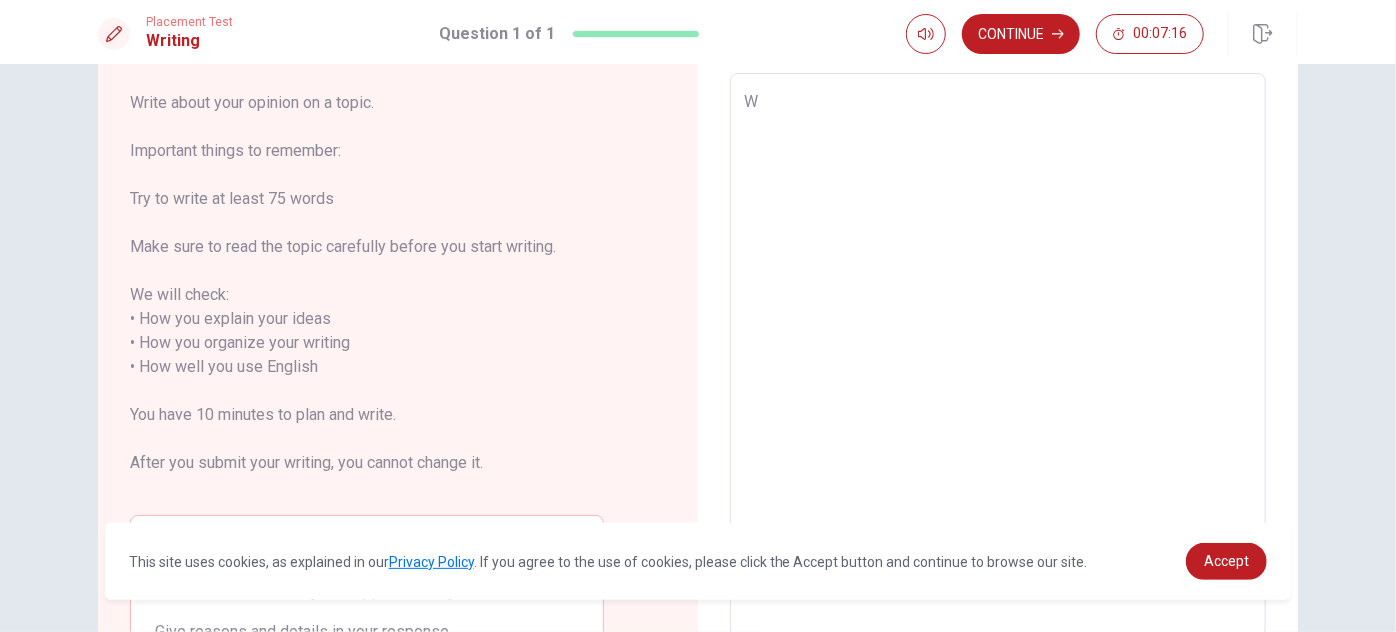 type on "x" 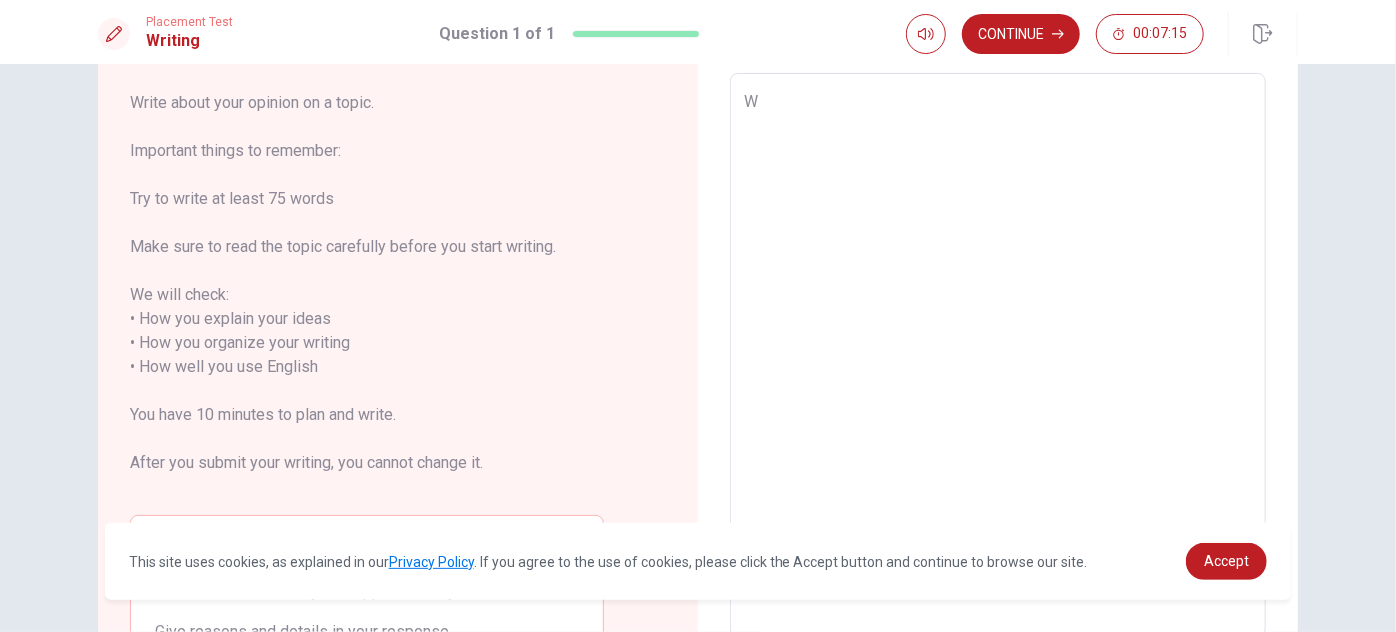 type on "Wh" 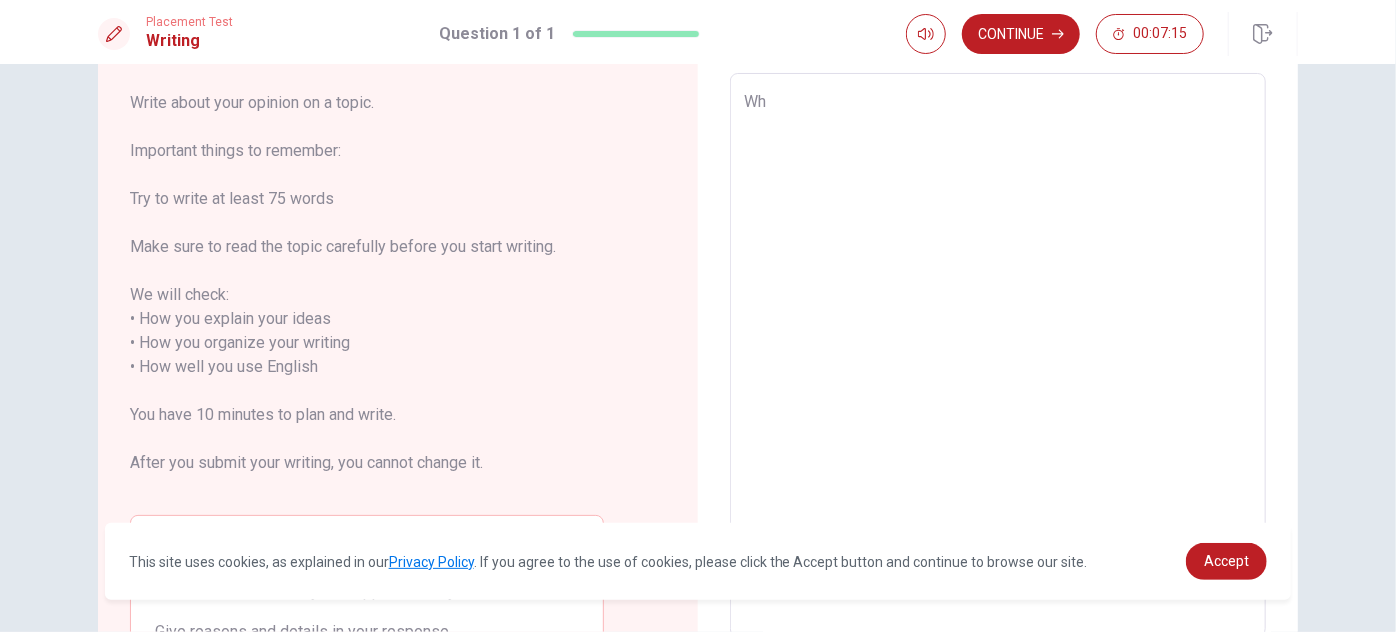 type on "x" 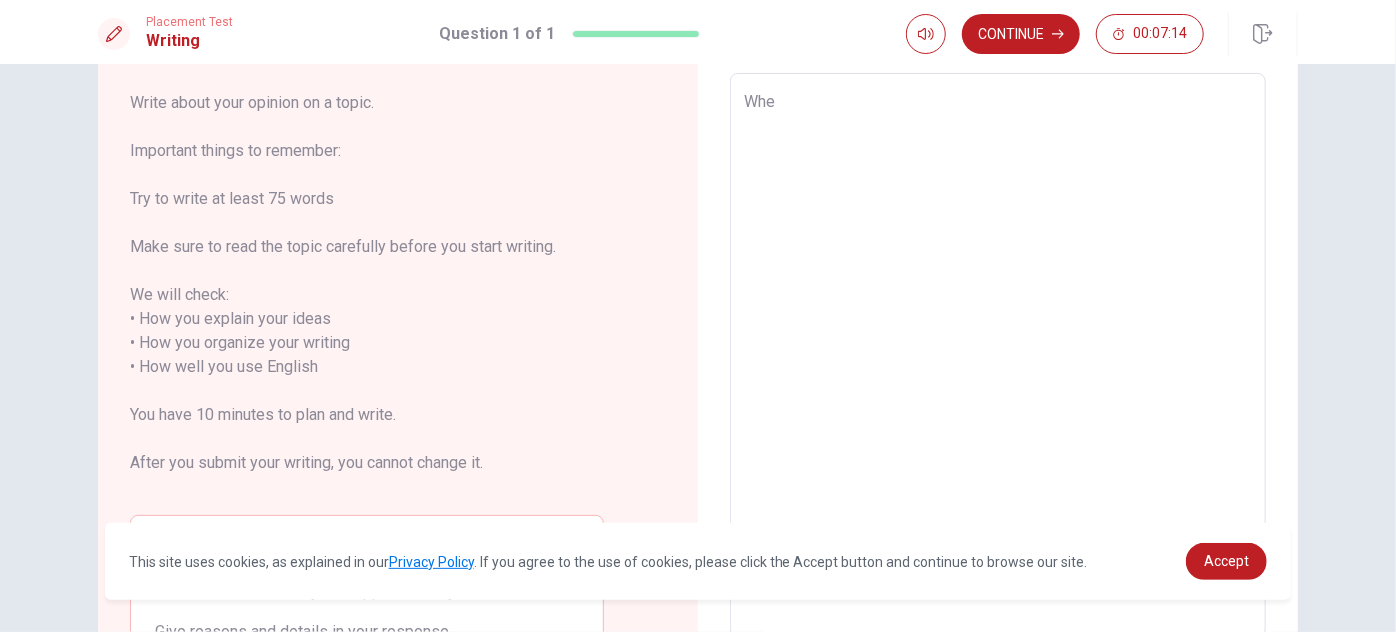 type on "x" 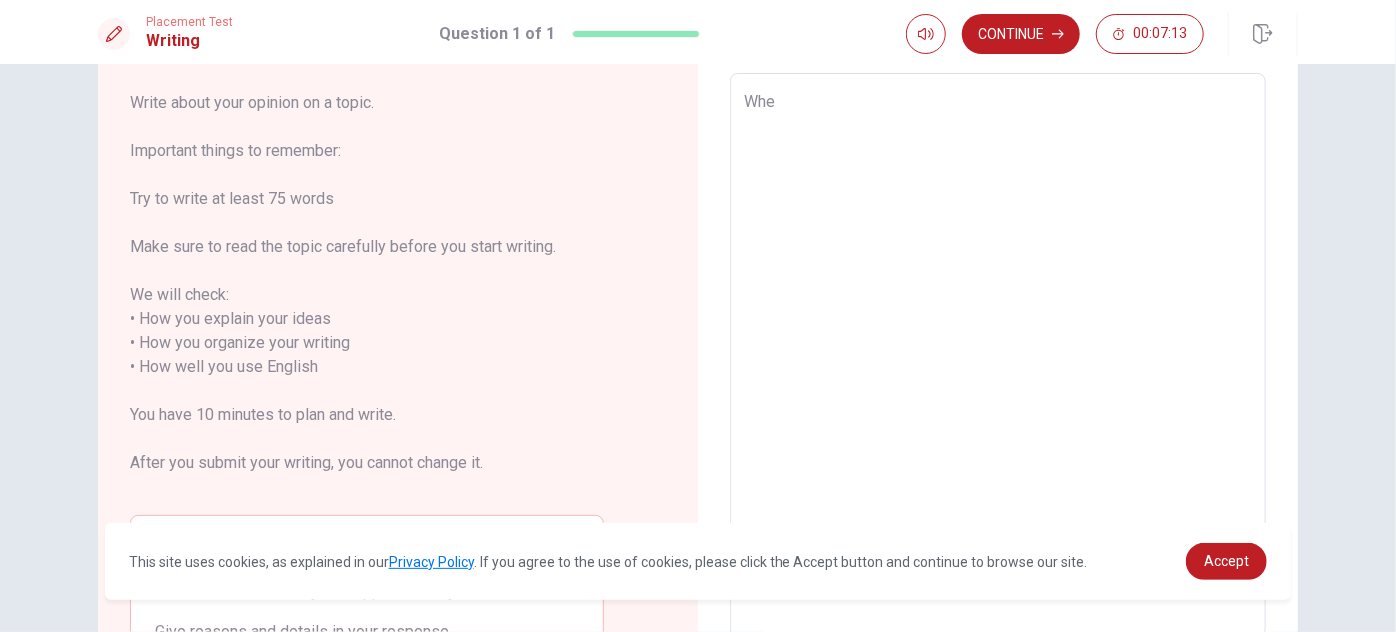 type on "When" 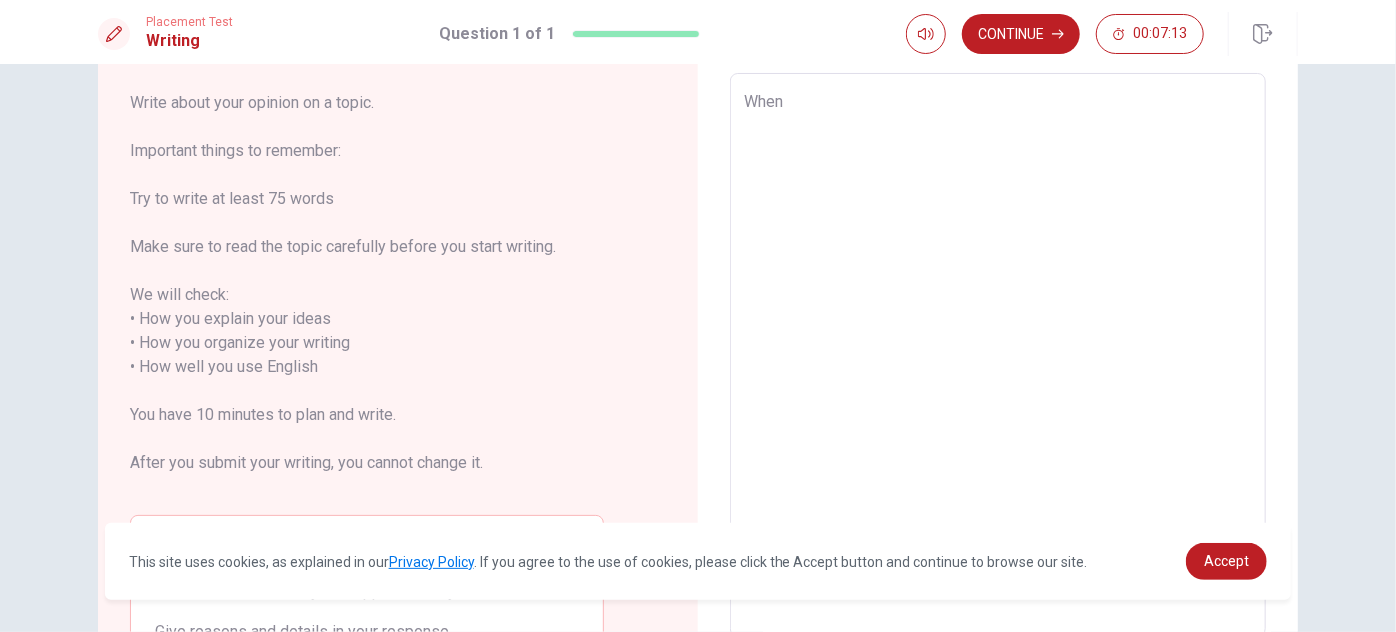 type on "x" 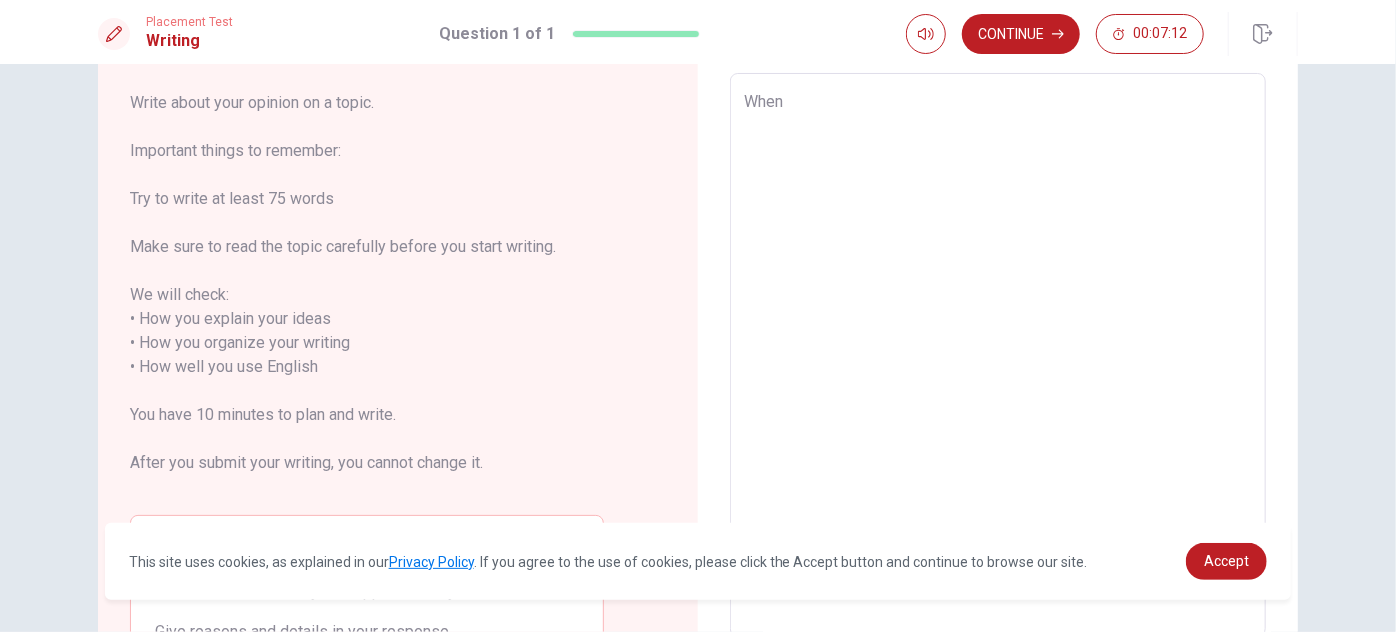 type on "When" 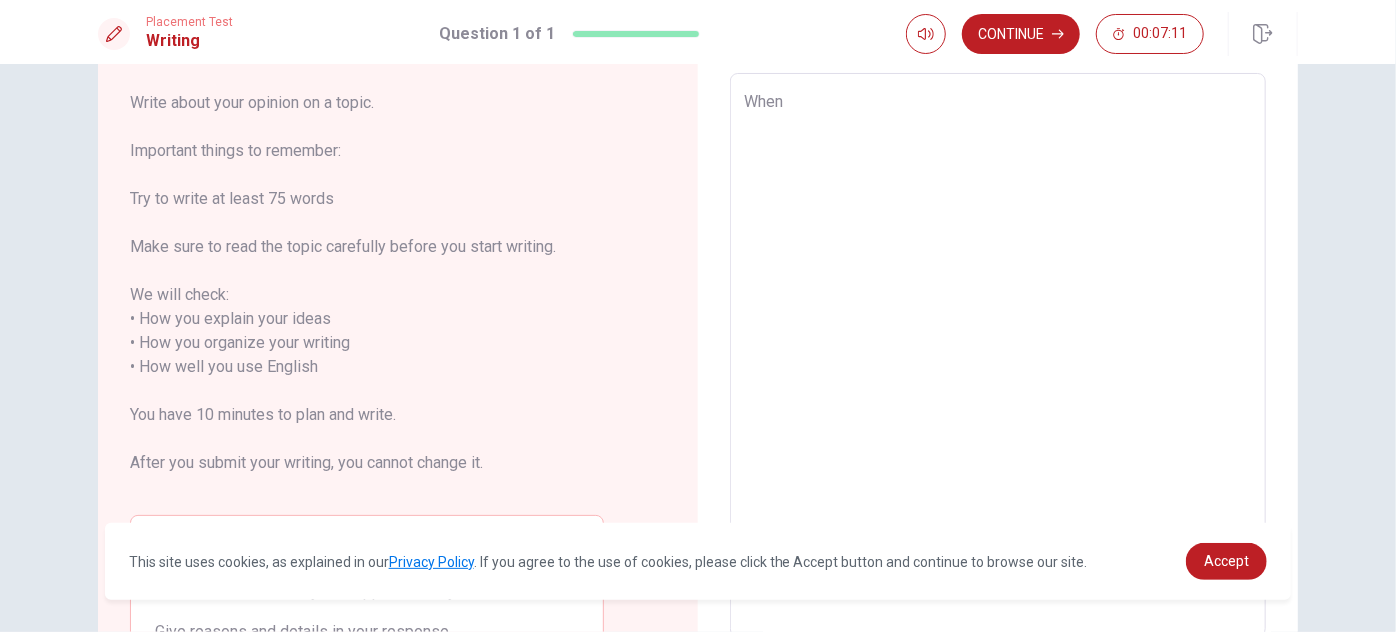 type on "When I" 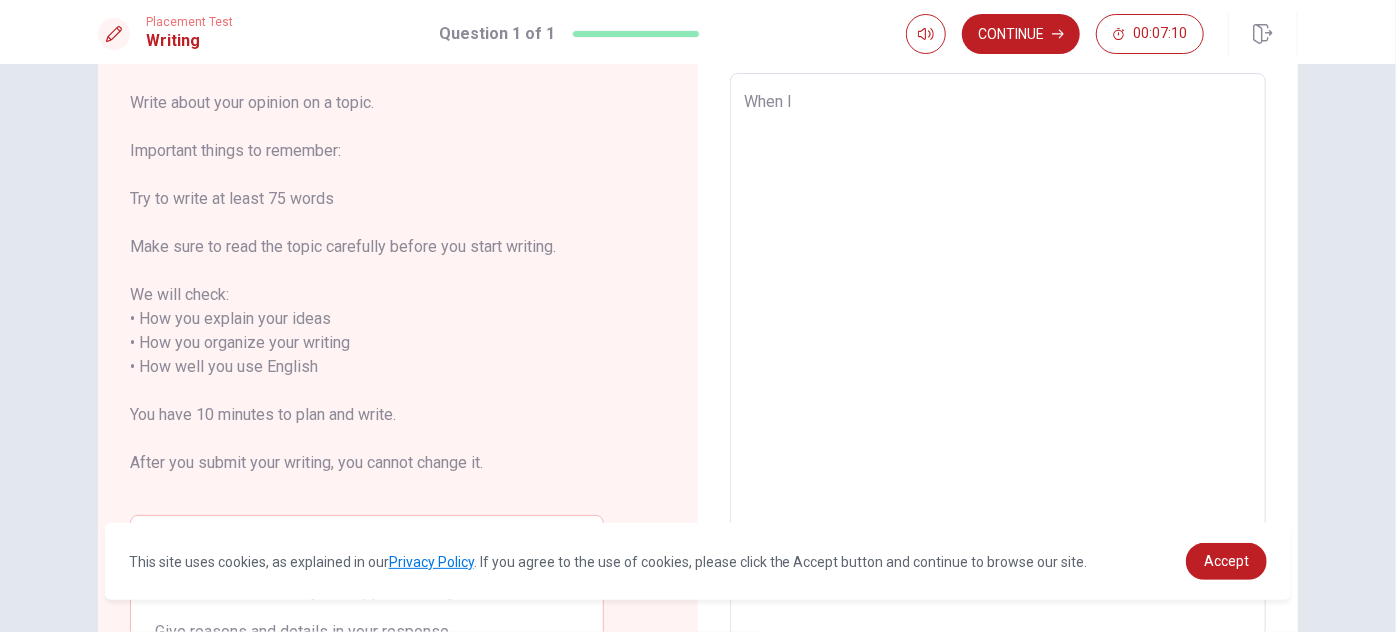 type on "x" 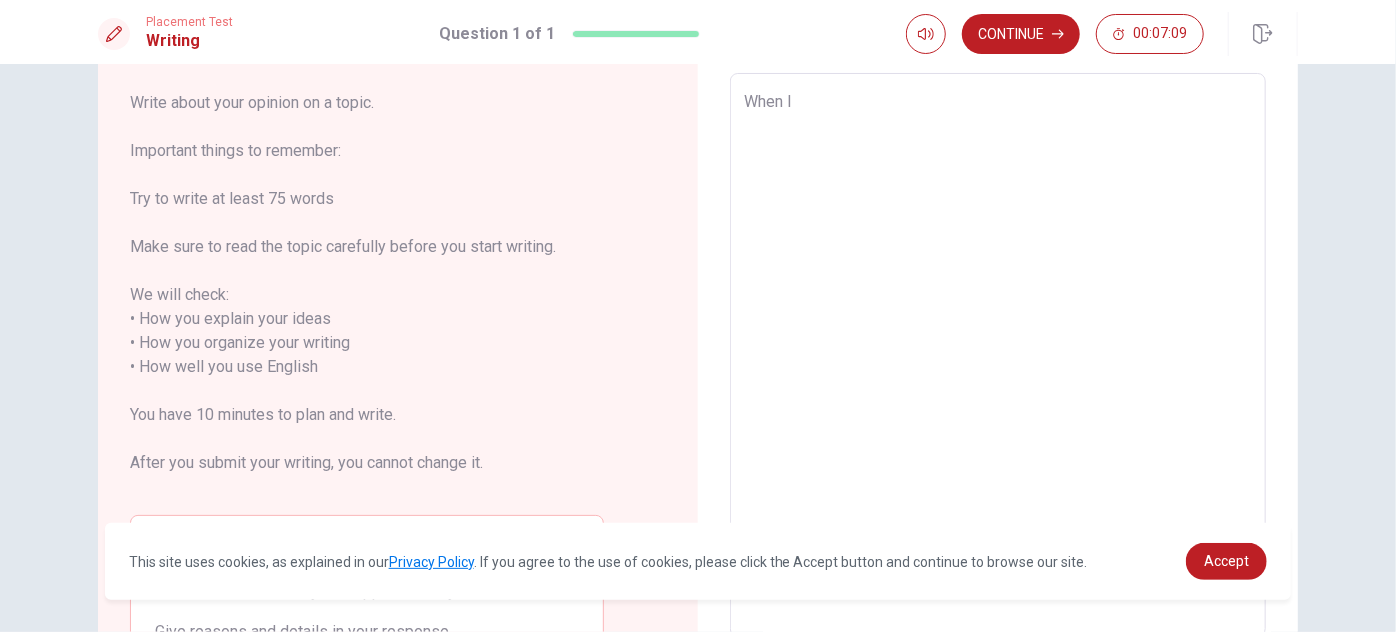 type on "When Iw" 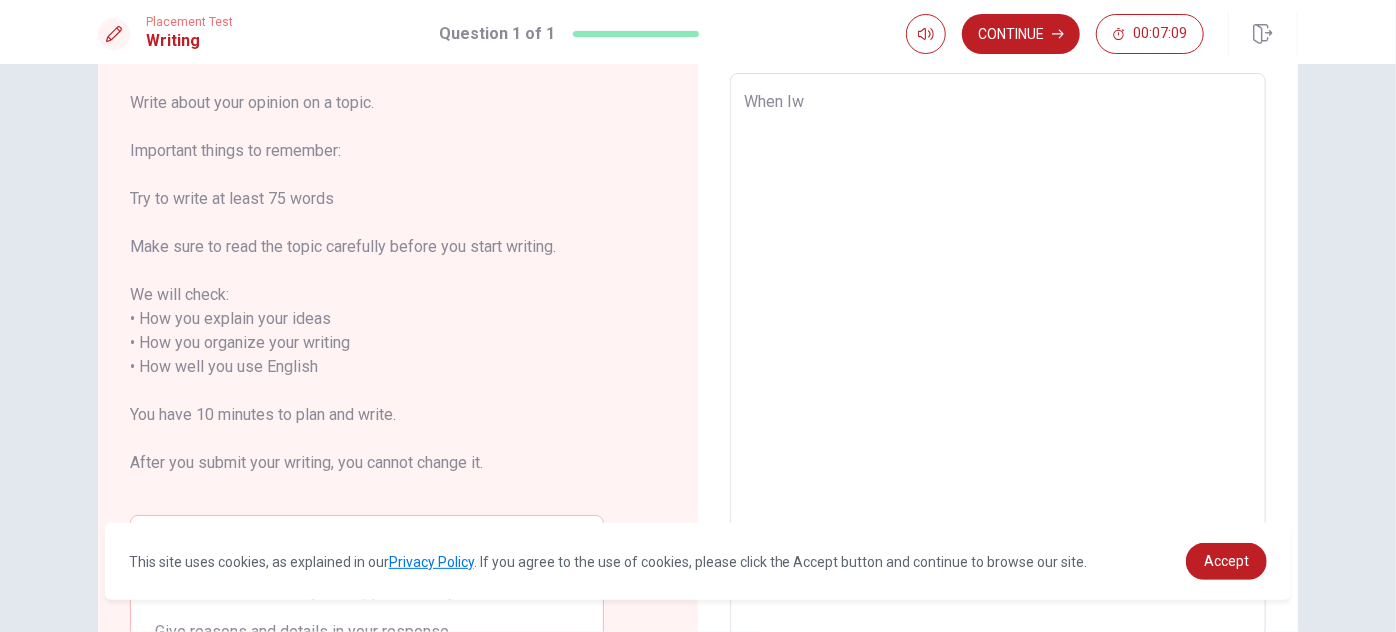 type on "x" 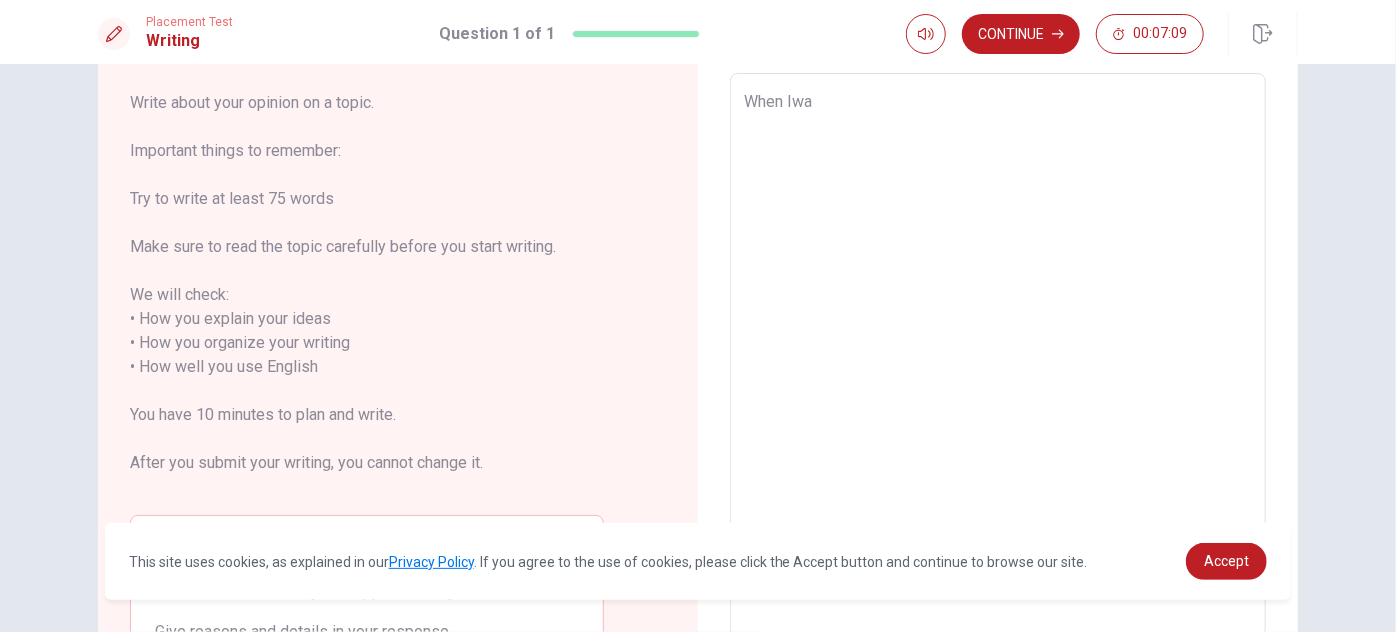 type on "x" 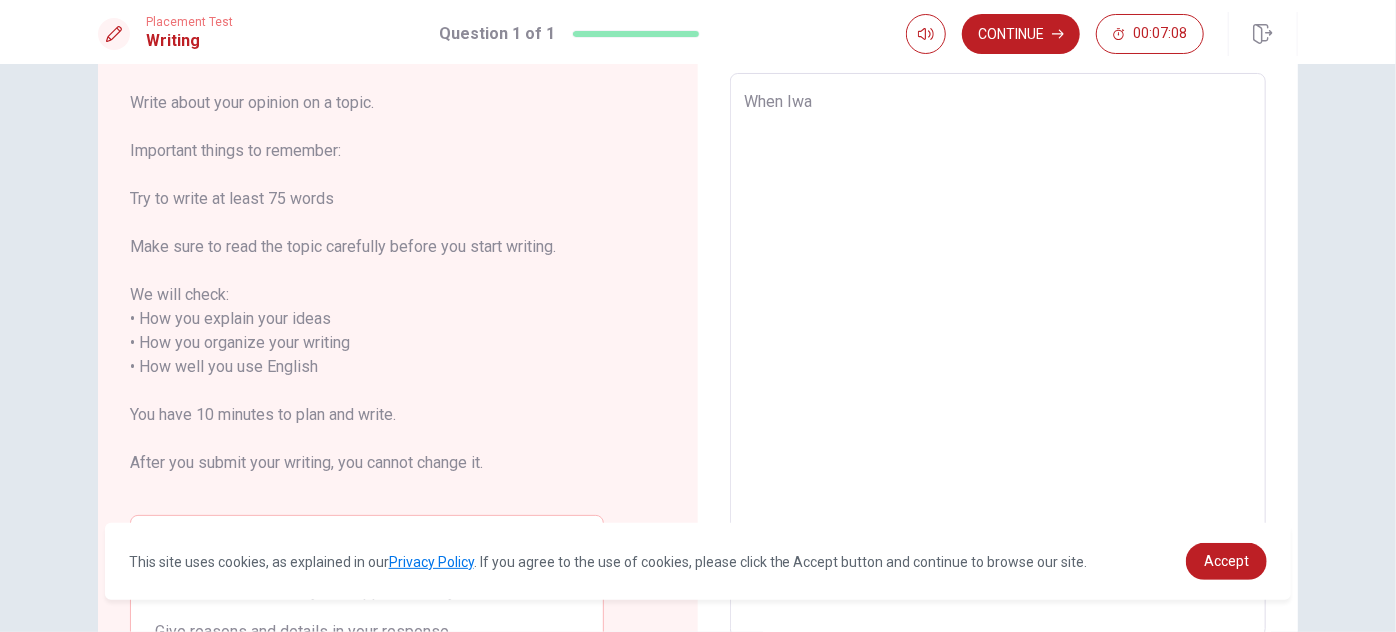 type on "When Iwas" 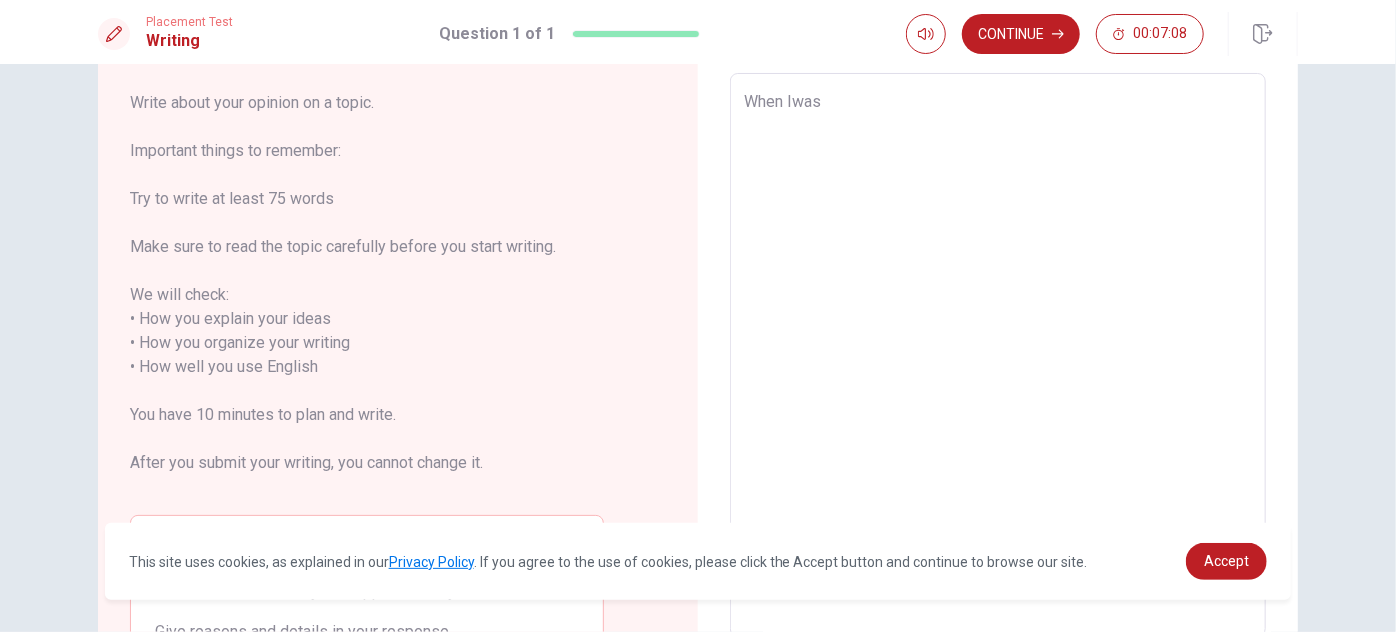 type on "x" 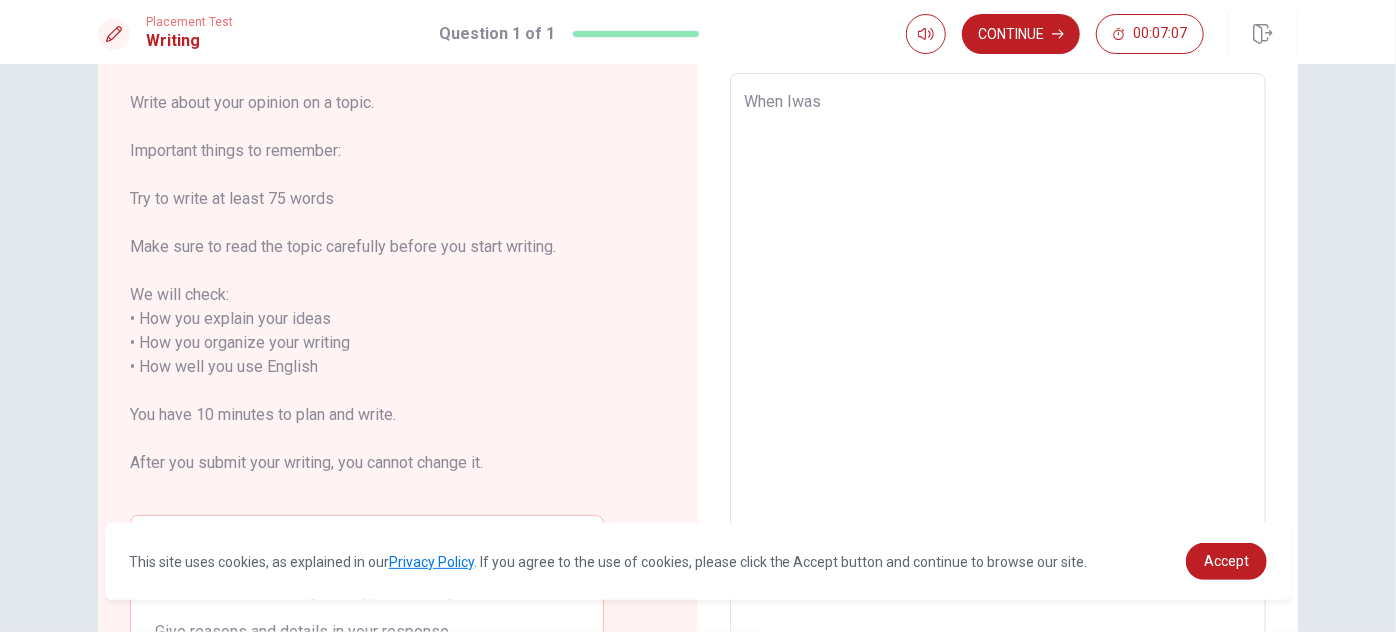 type on "When Iwa" 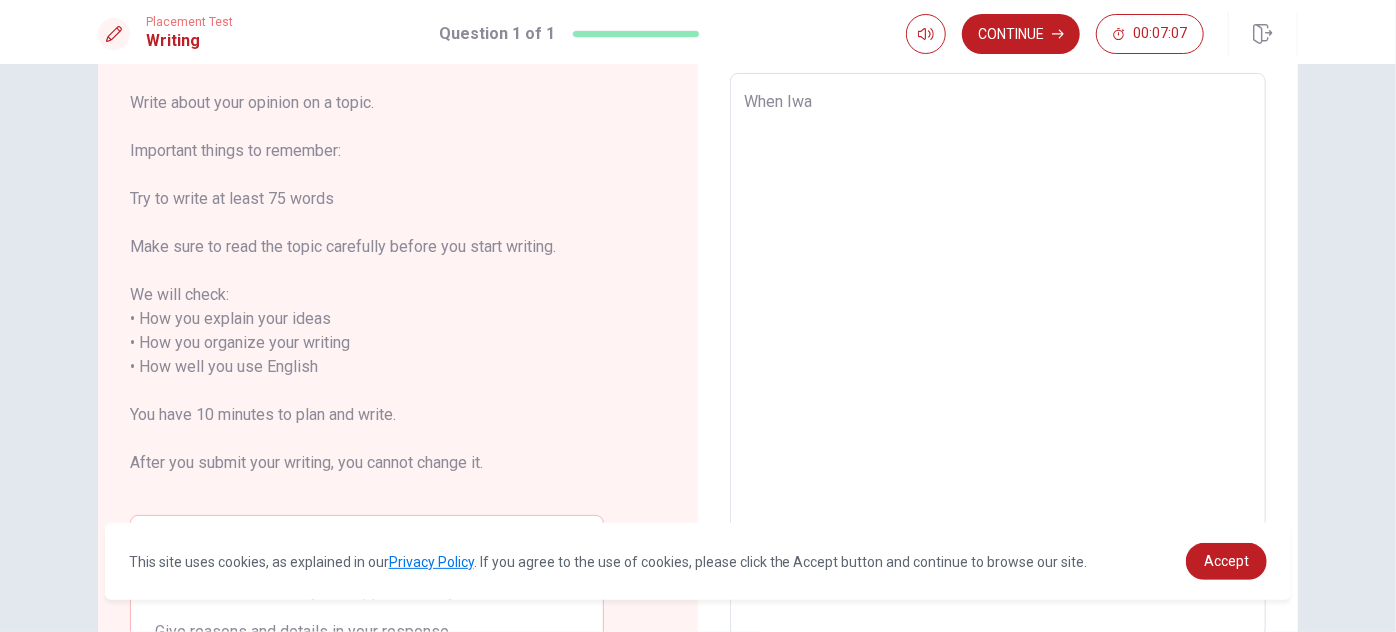 type on "x" 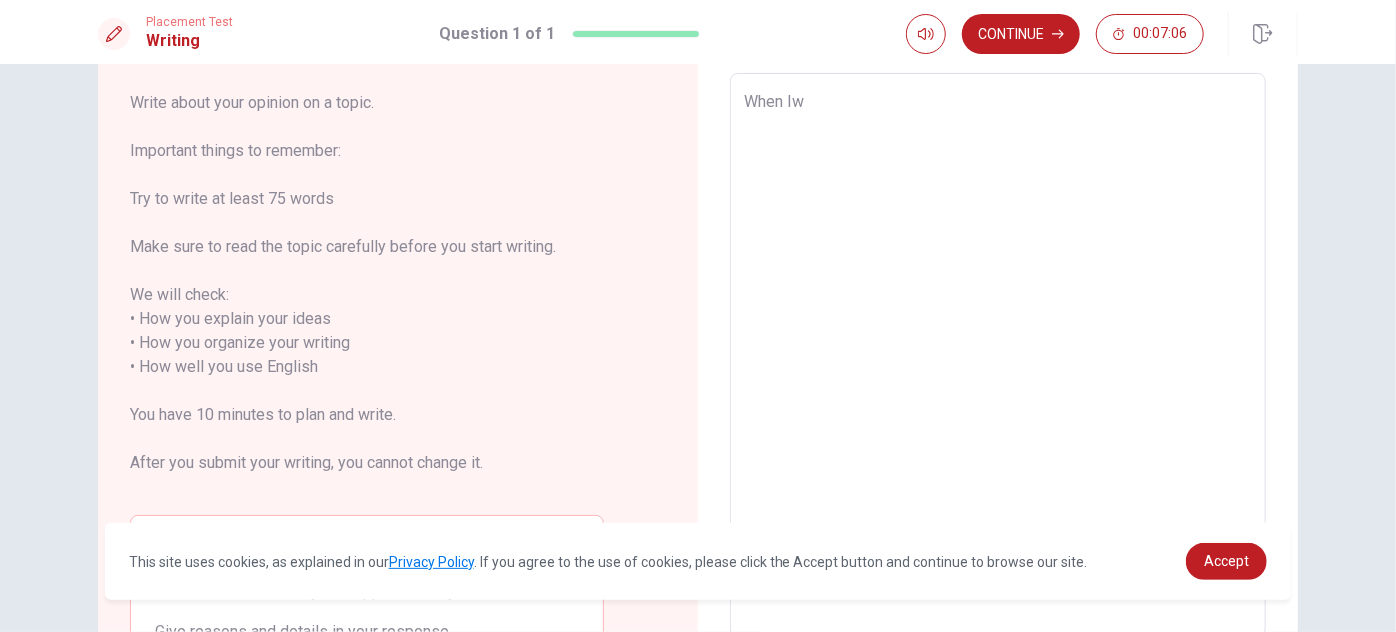 type on "When I" 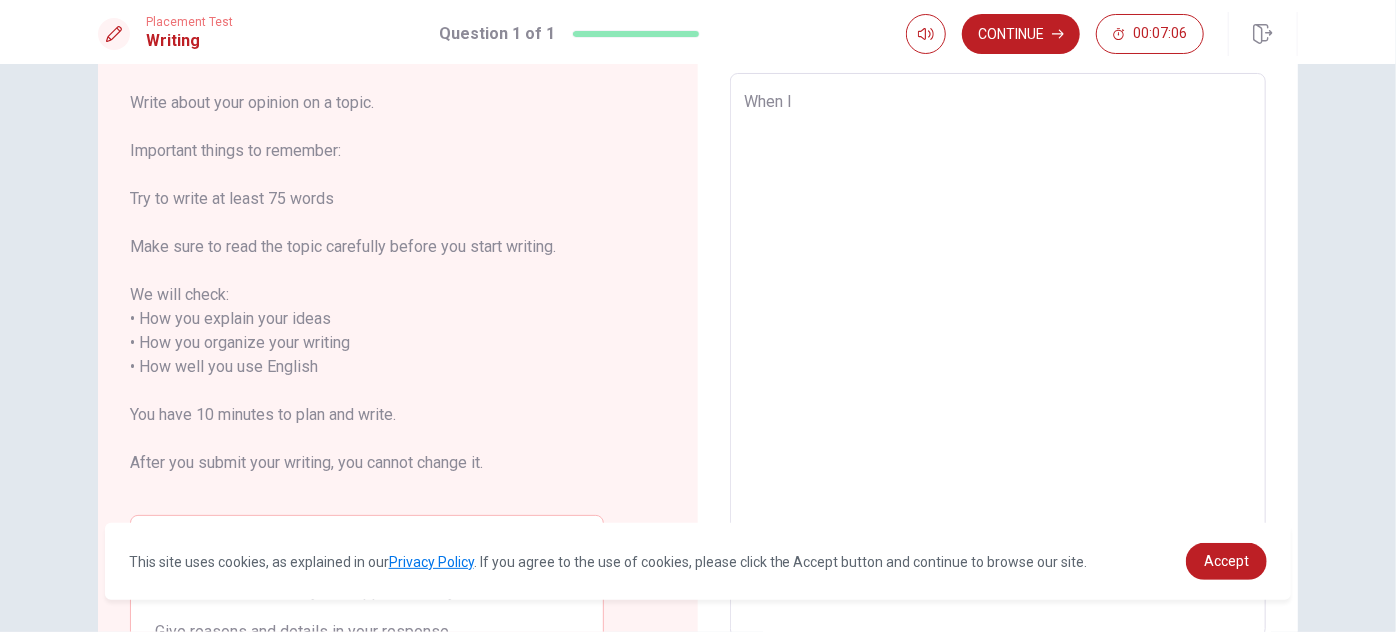 type on "x" 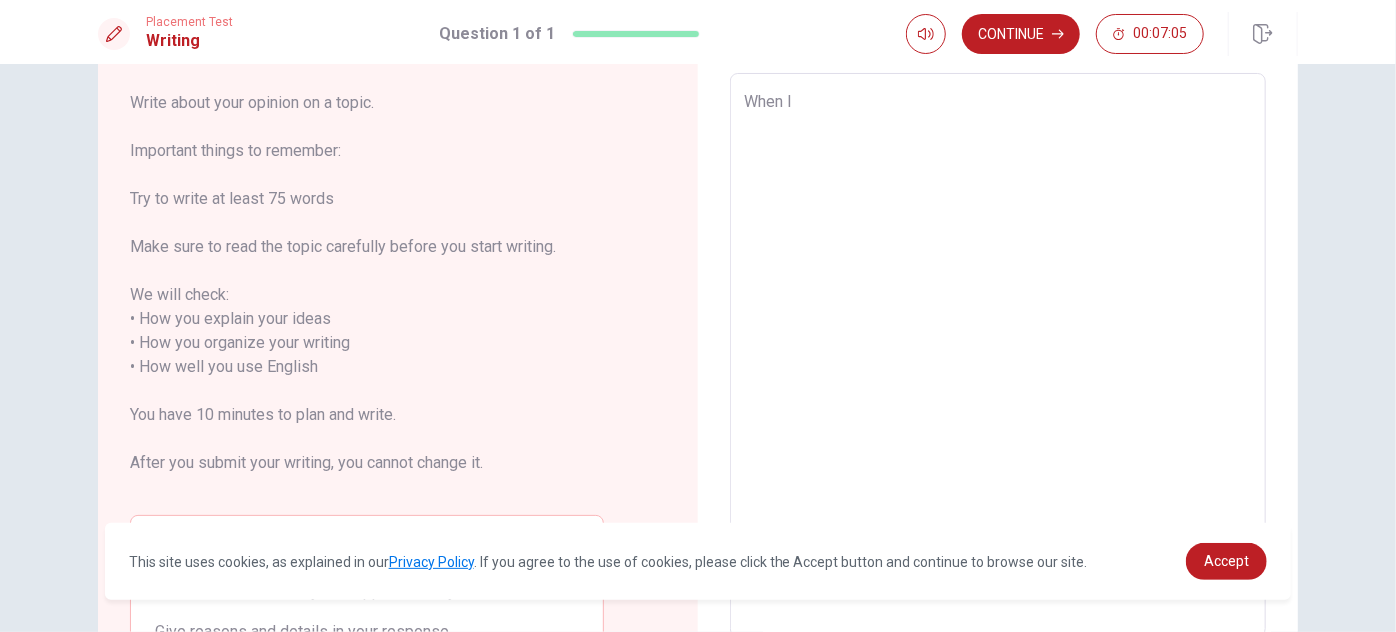 type on "When I" 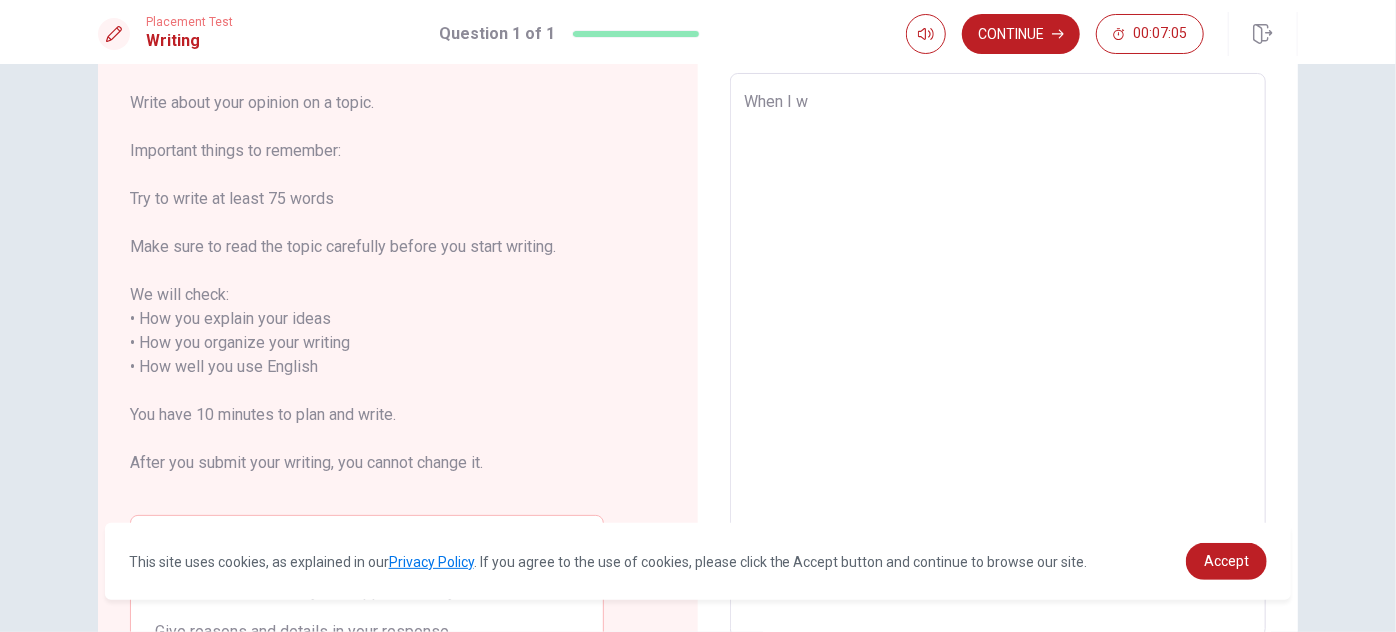 type on "x" 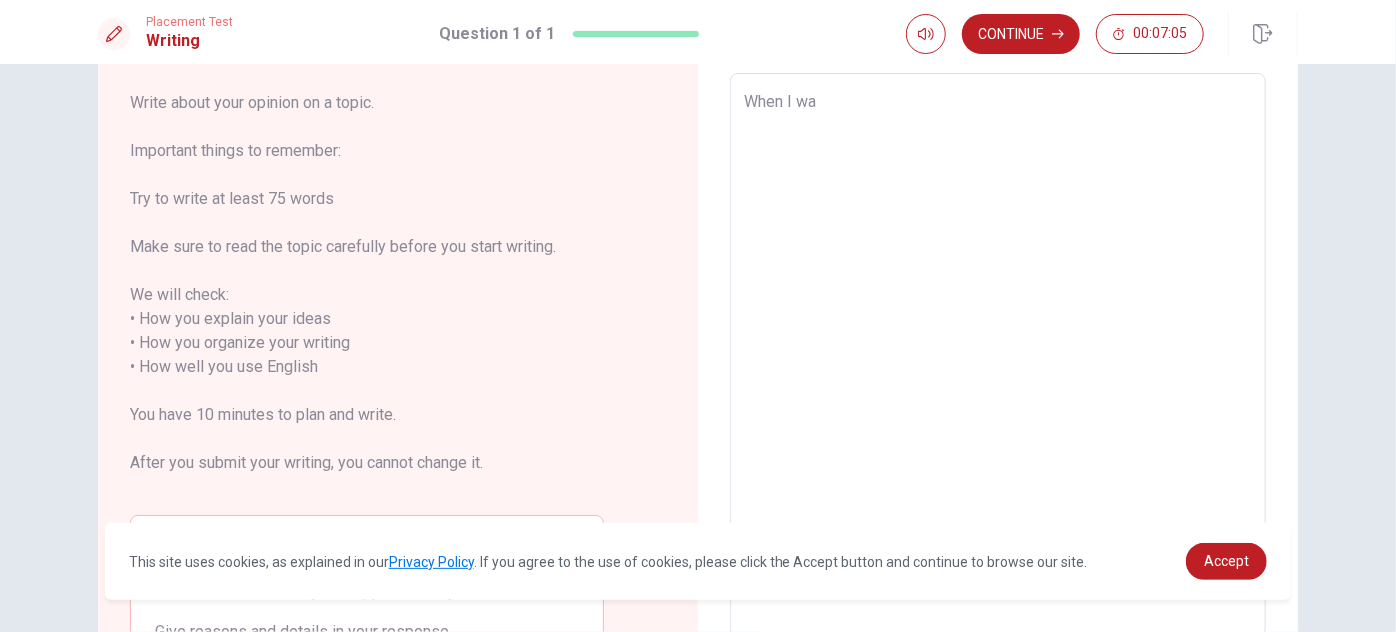 type on "x" 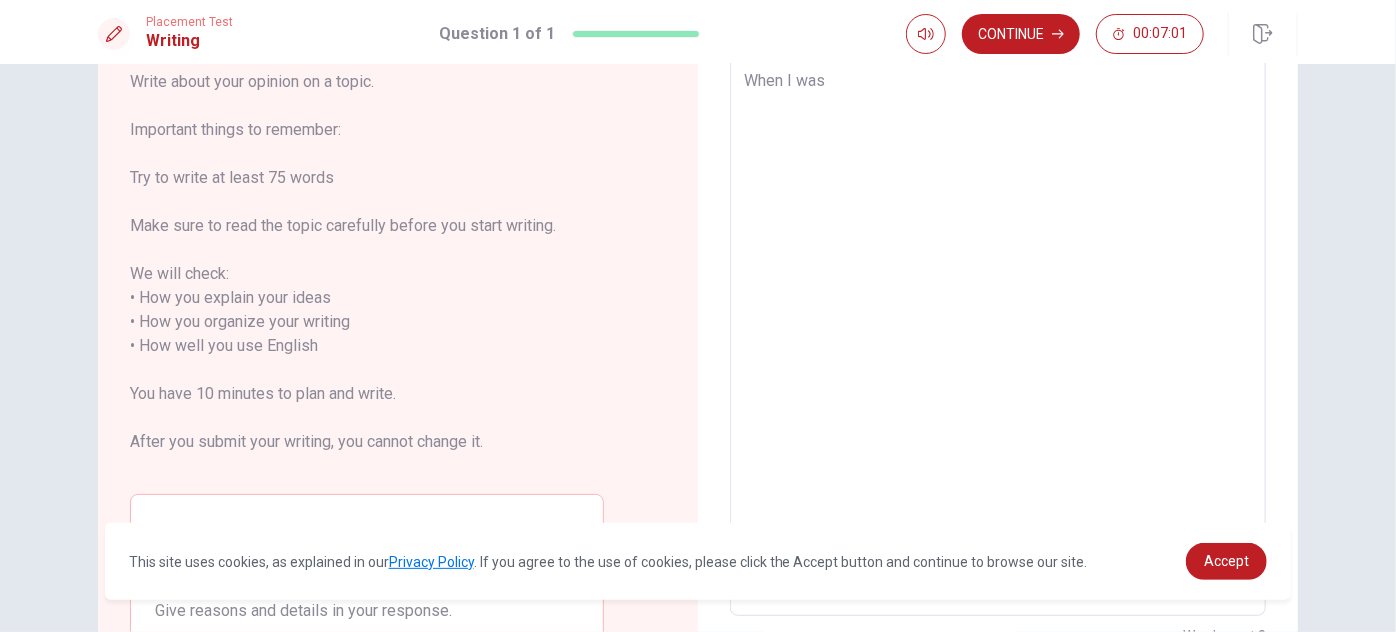 scroll, scrollTop: 99, scrollLeft: 0, axis: vertical 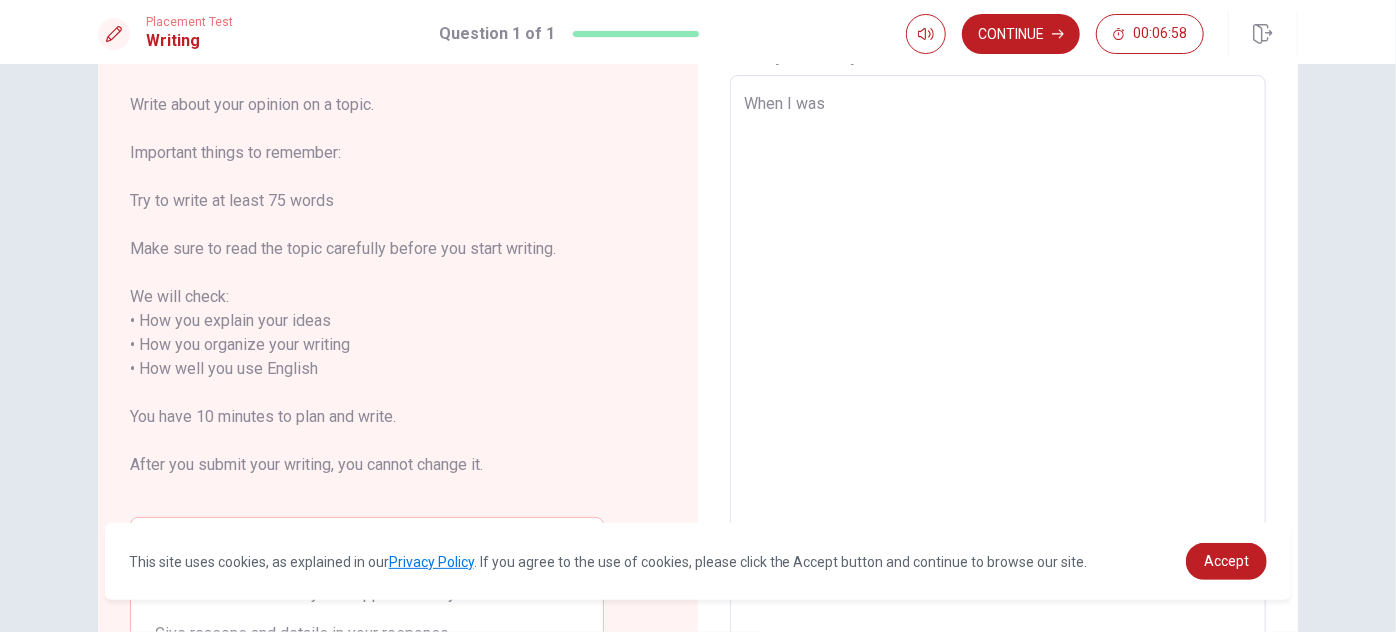 type on "x" 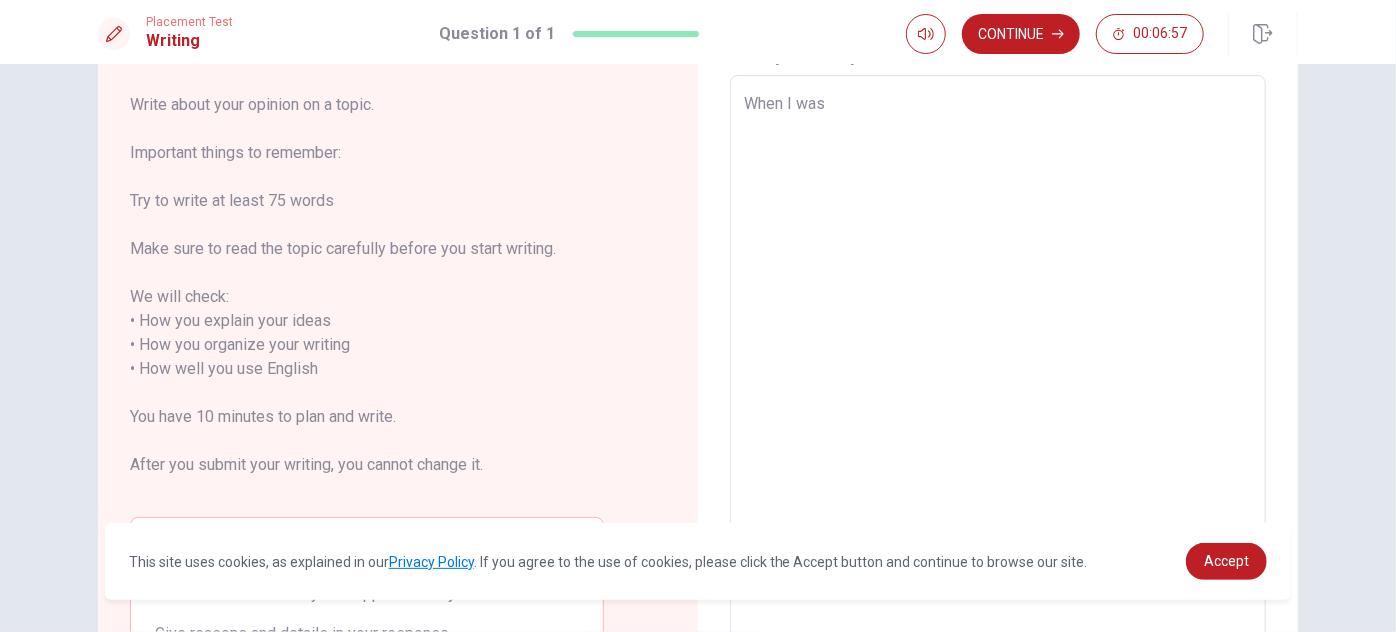 type on "When I was" 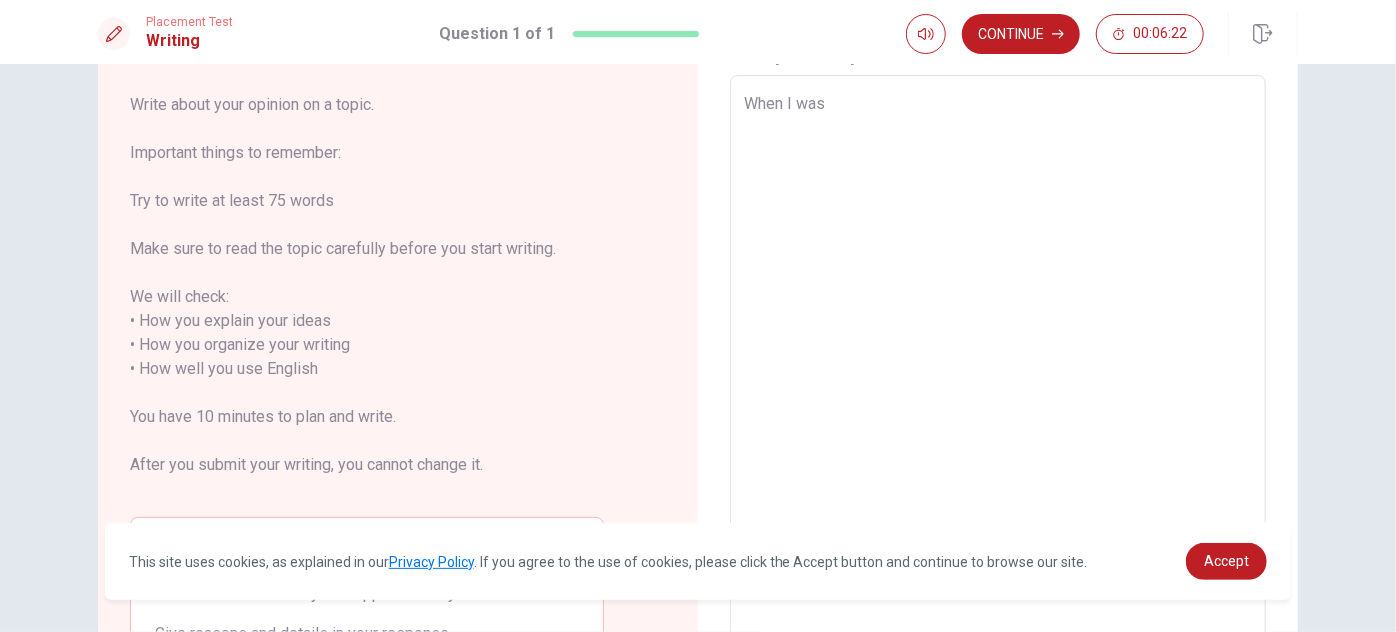 type on "x" 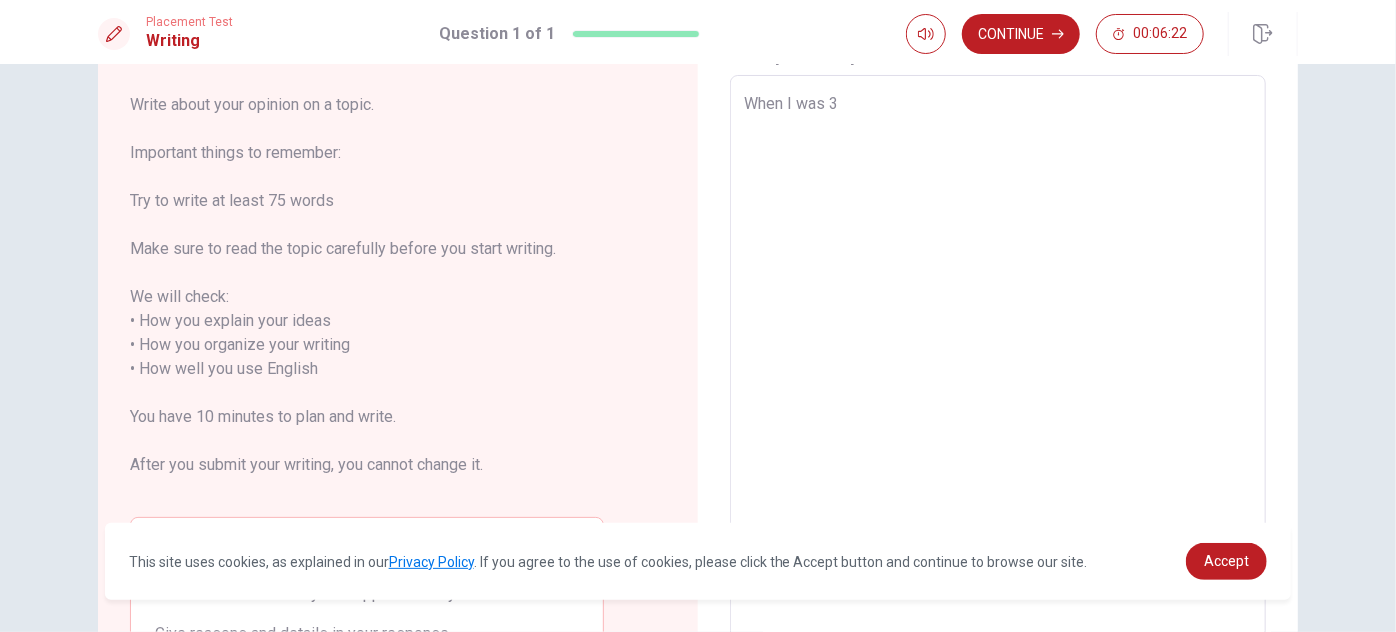 type on "x" 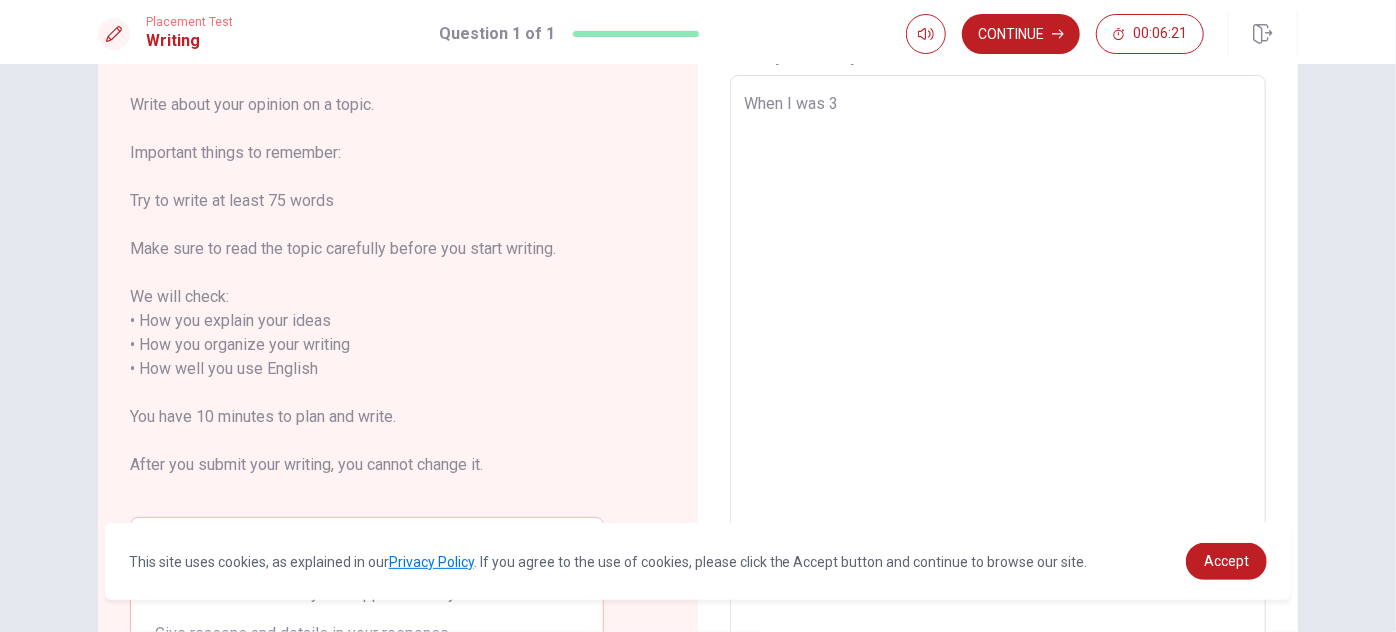 type on "When I was 3r" 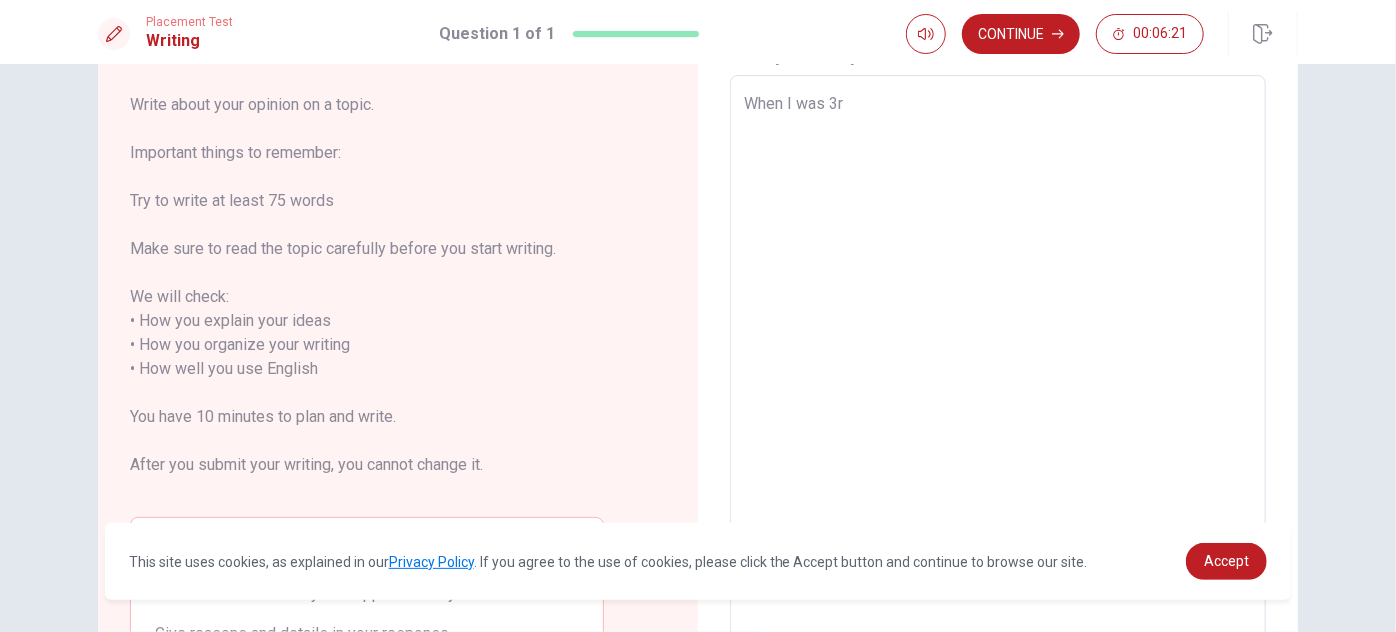 type on "x" 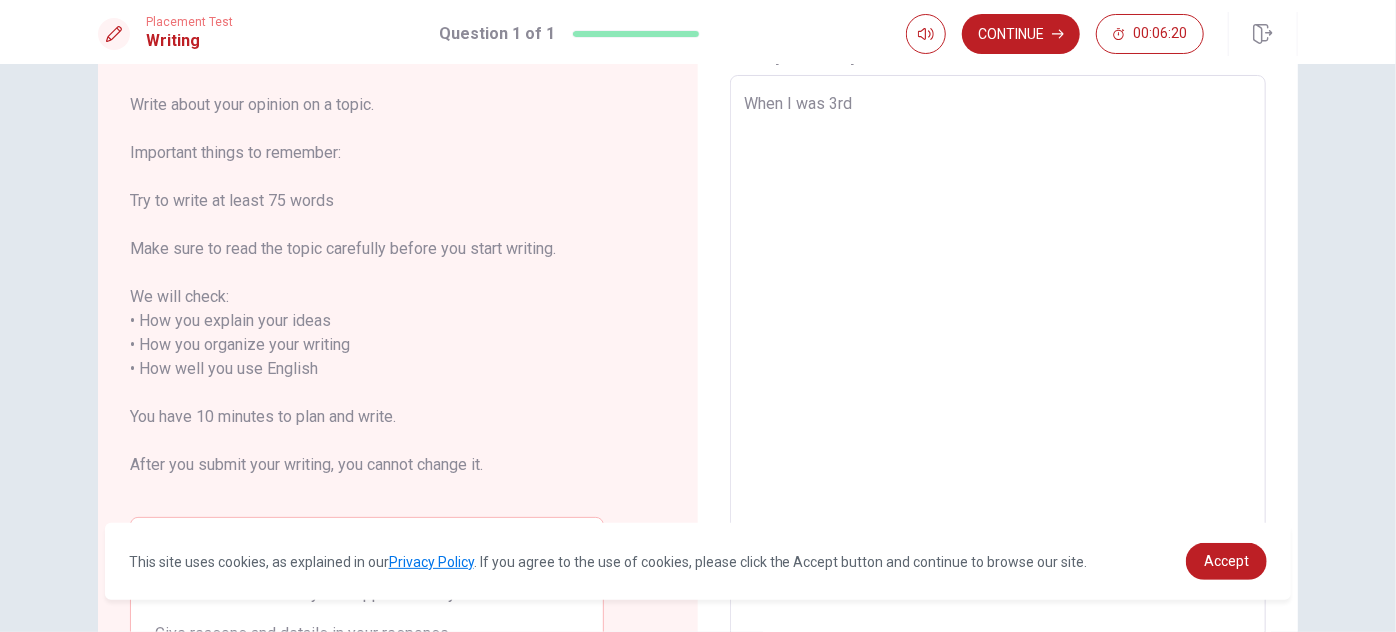type on "x" 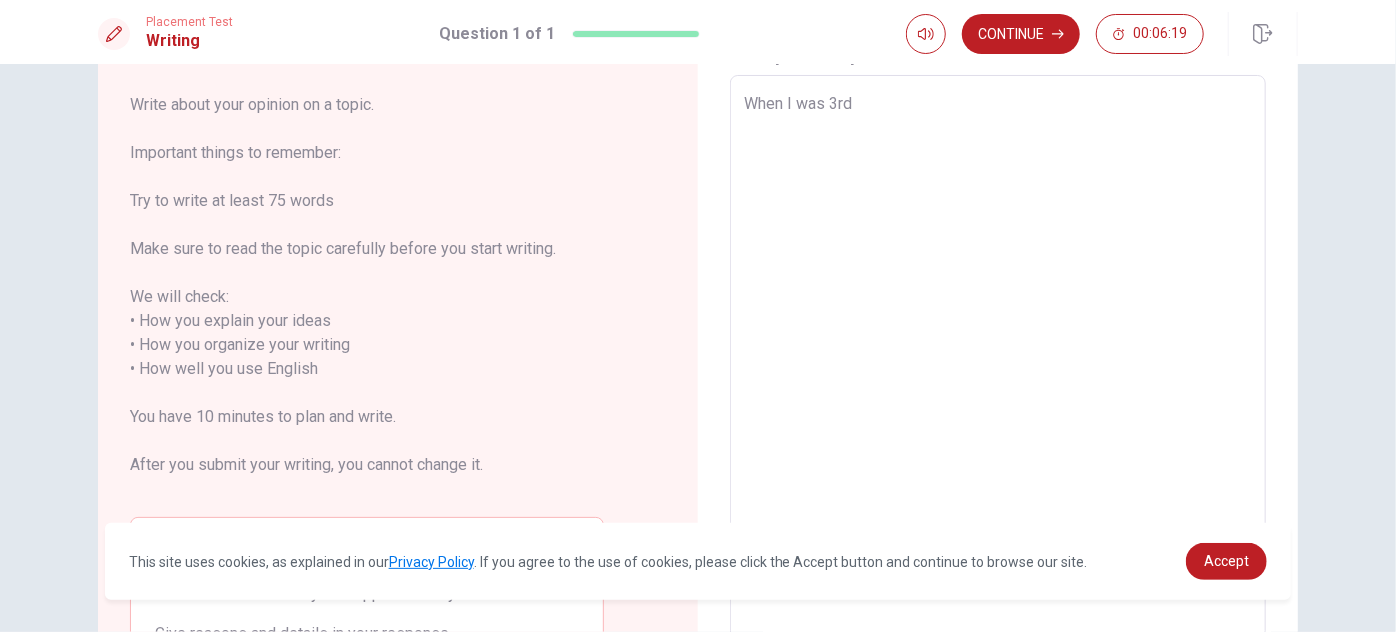 type on "When I was 3rd" 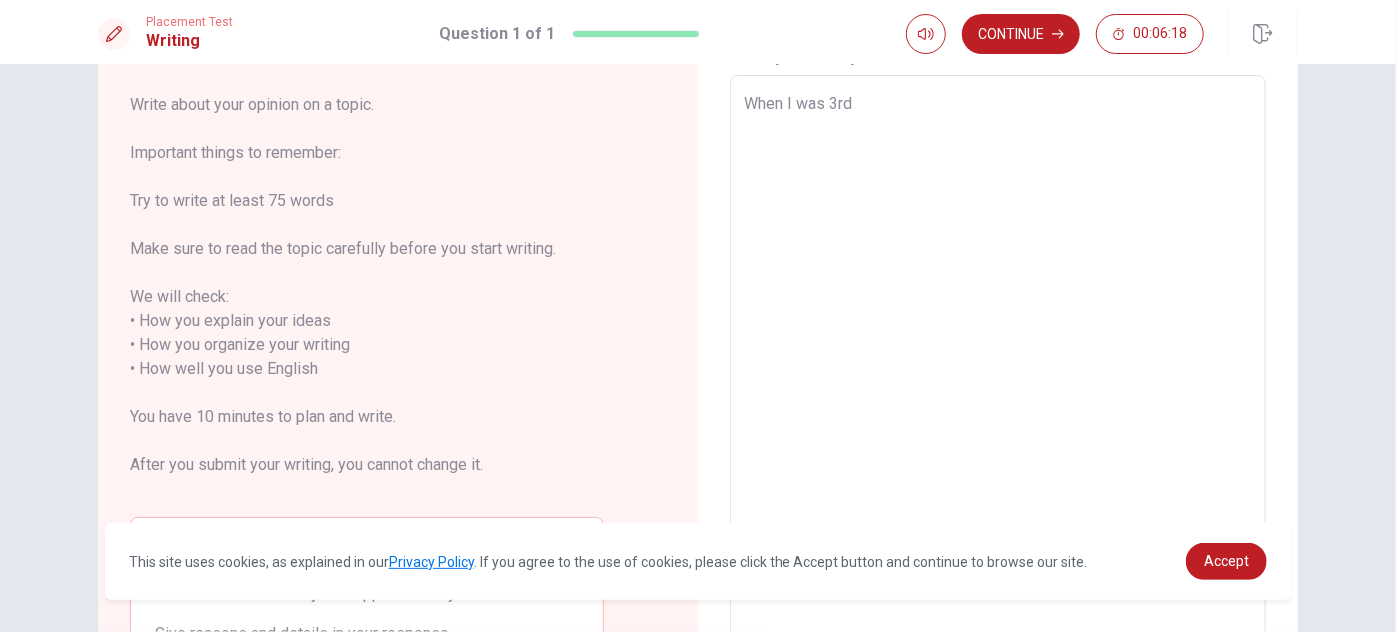 type on "When I was 3rd g" 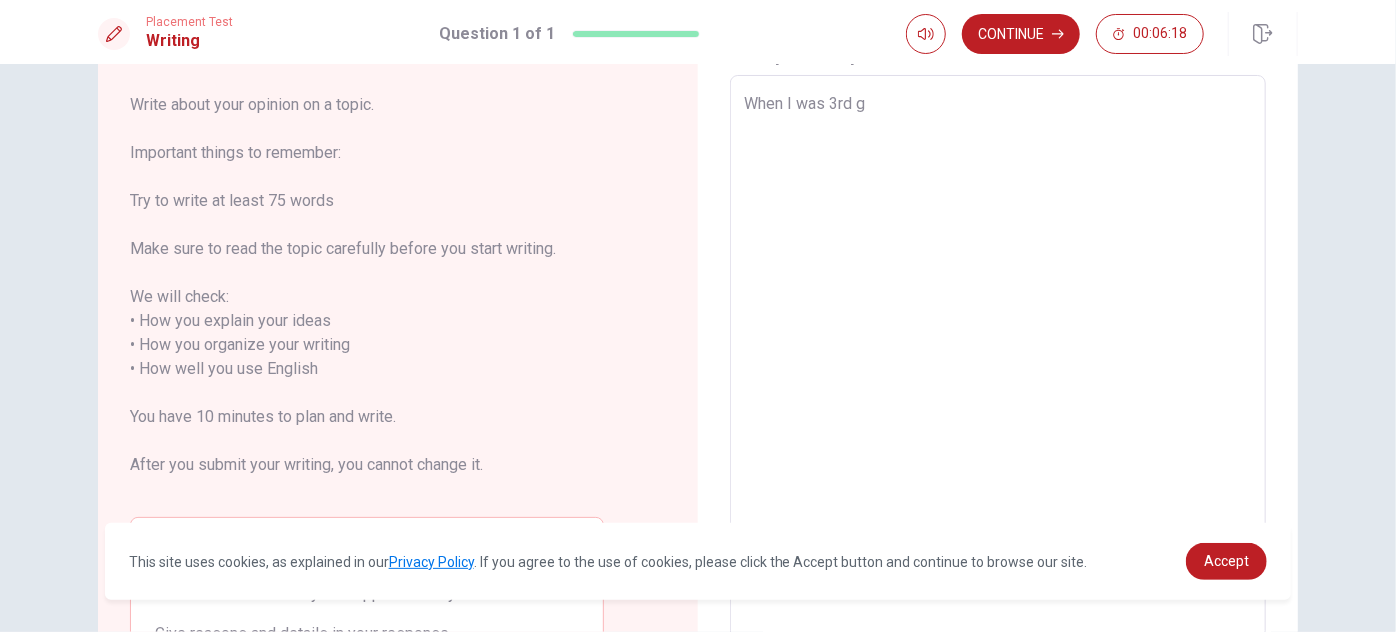 type on "x" 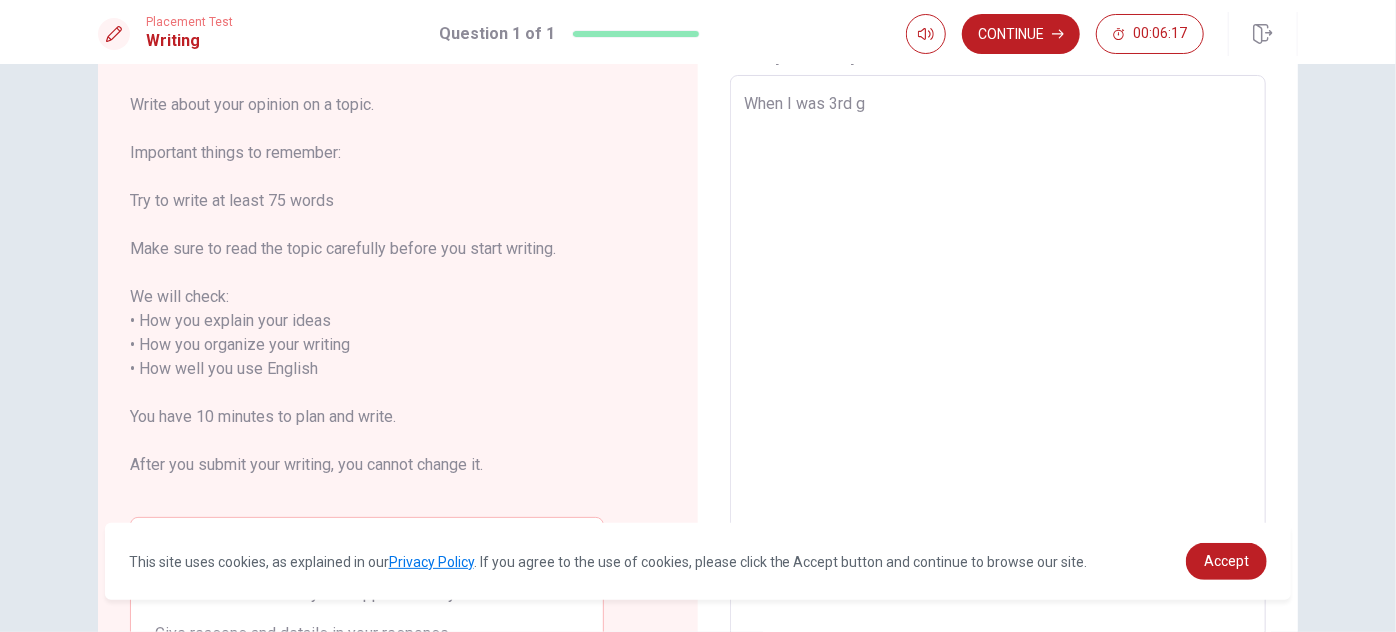 type on "When I was 3rd gr" 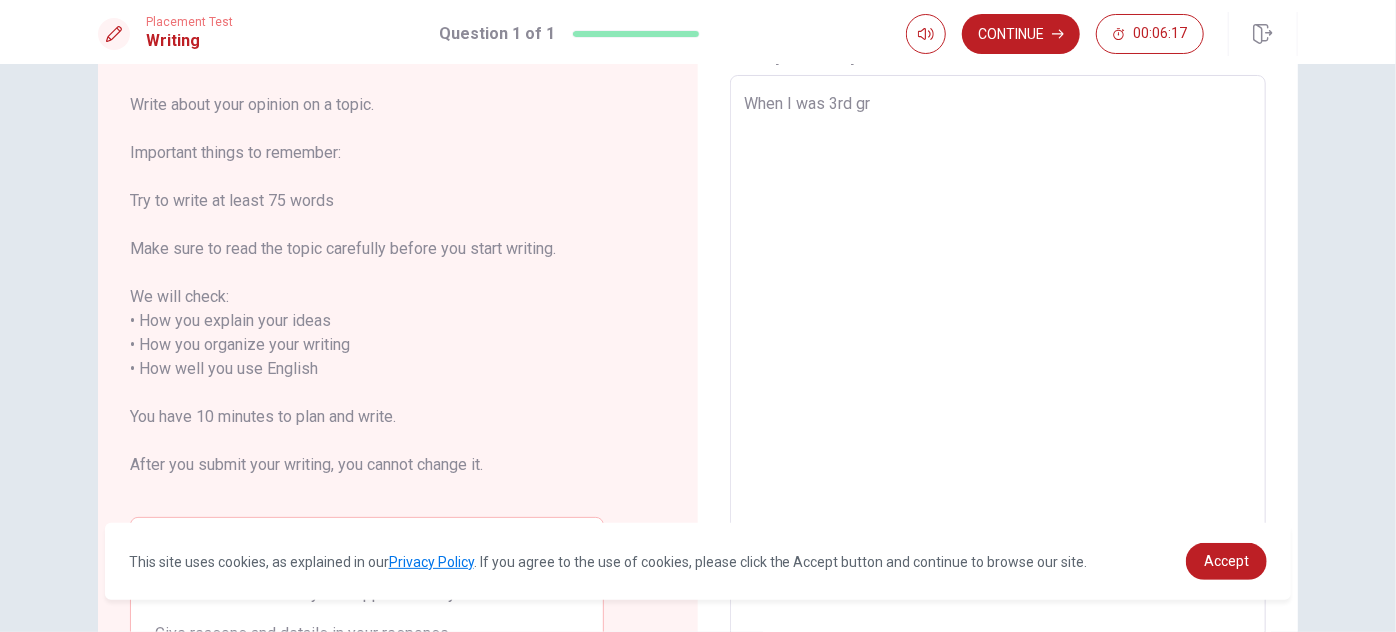 type on "x" 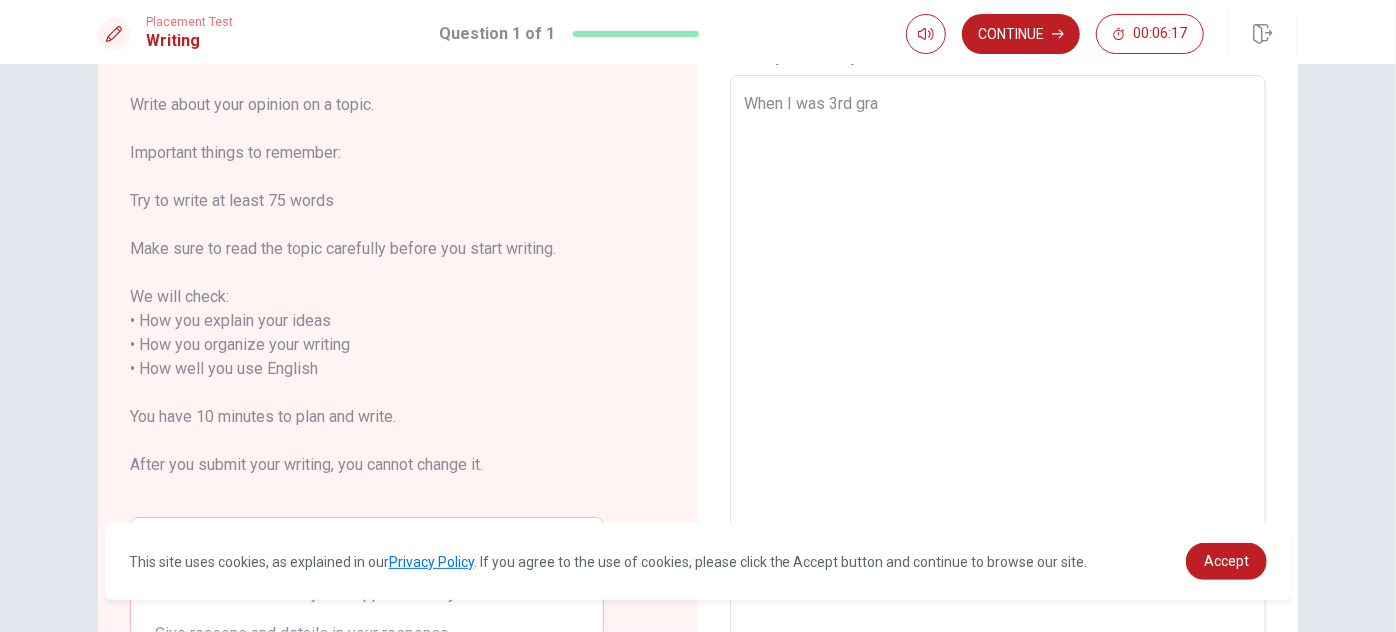 type on "x" 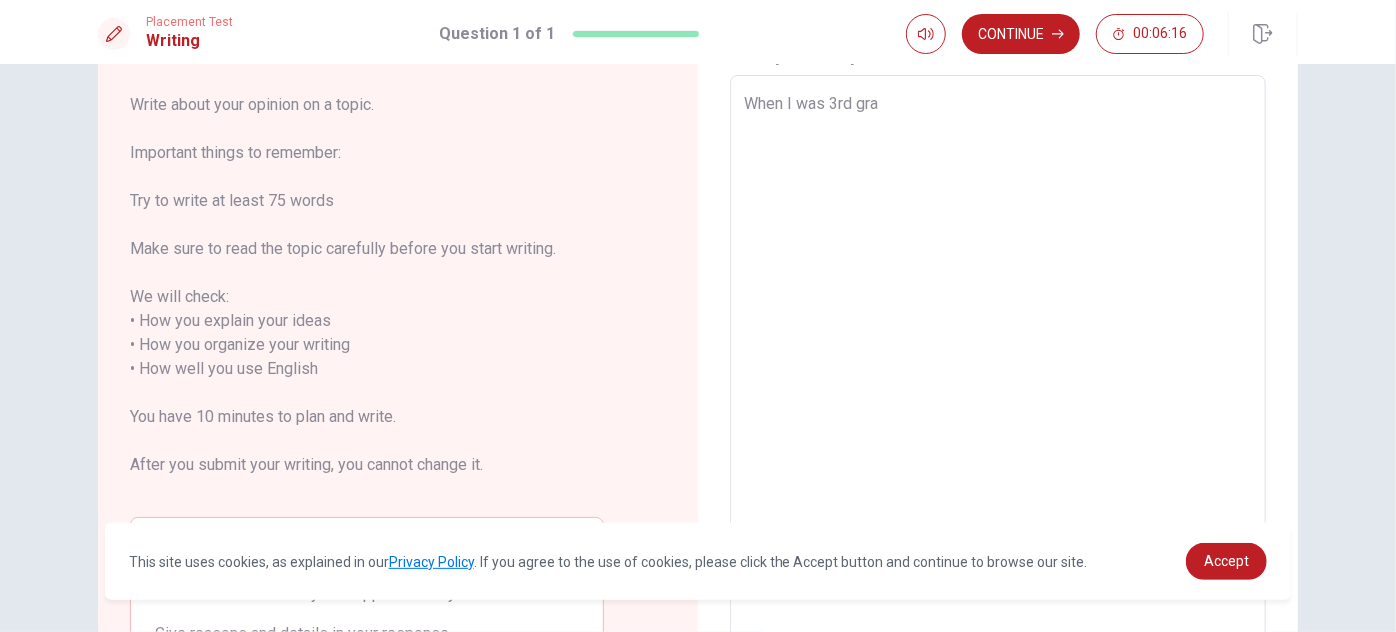 type on "When I was 3rd grad" 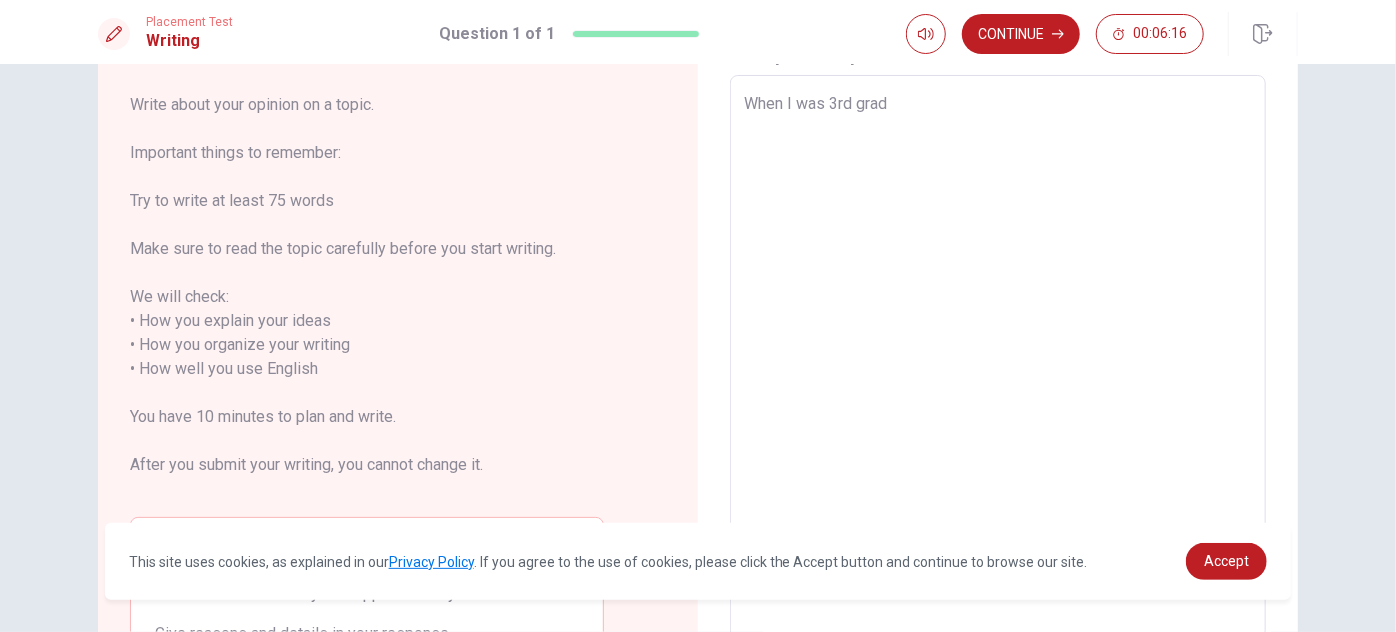 type on "x" 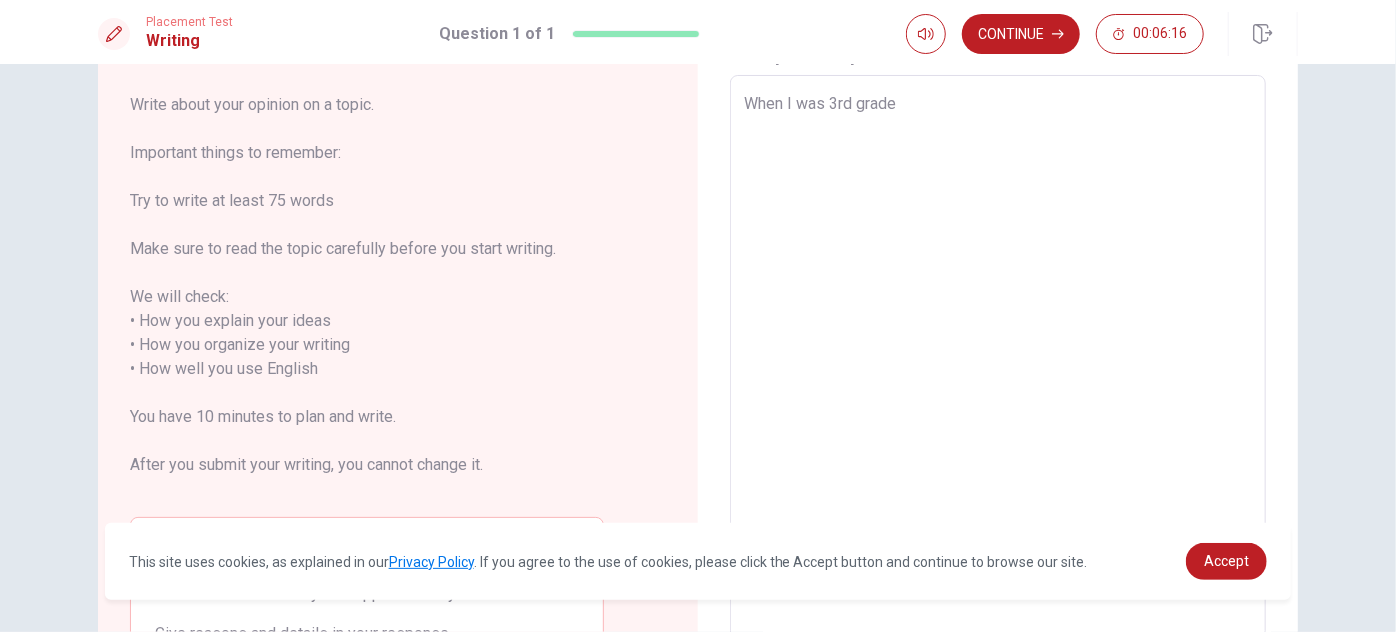 type on "x" 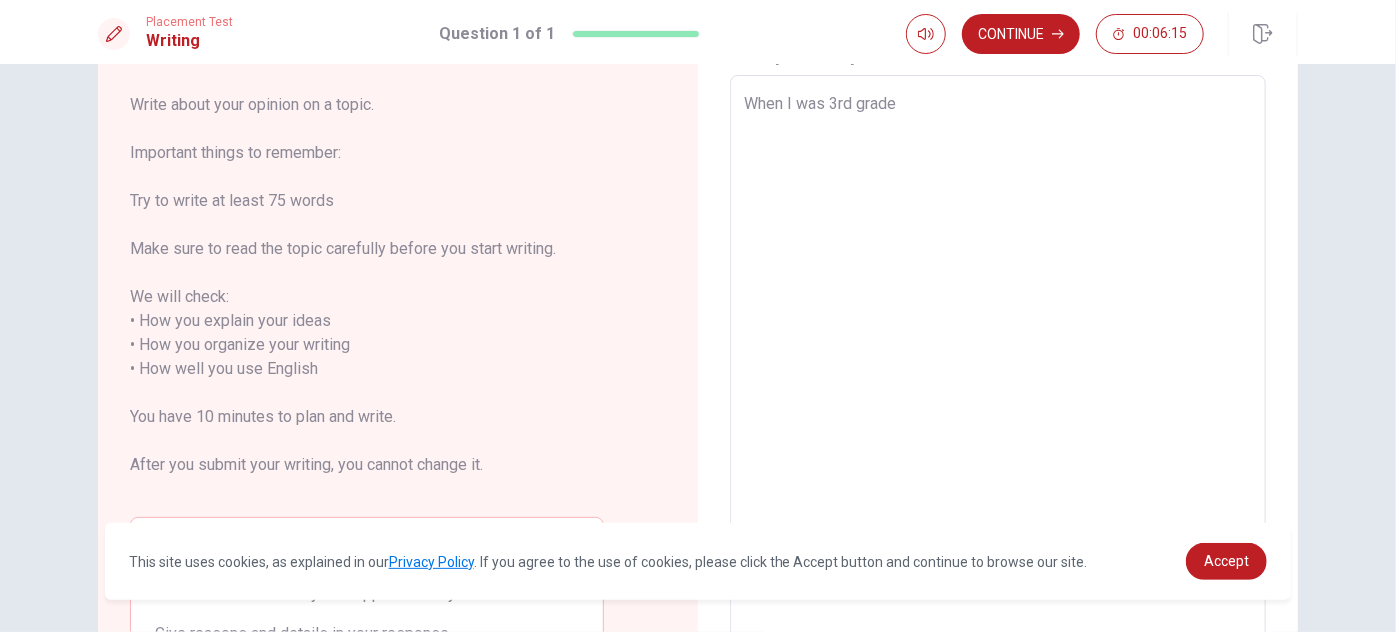 type on "When I was 3rd grade" 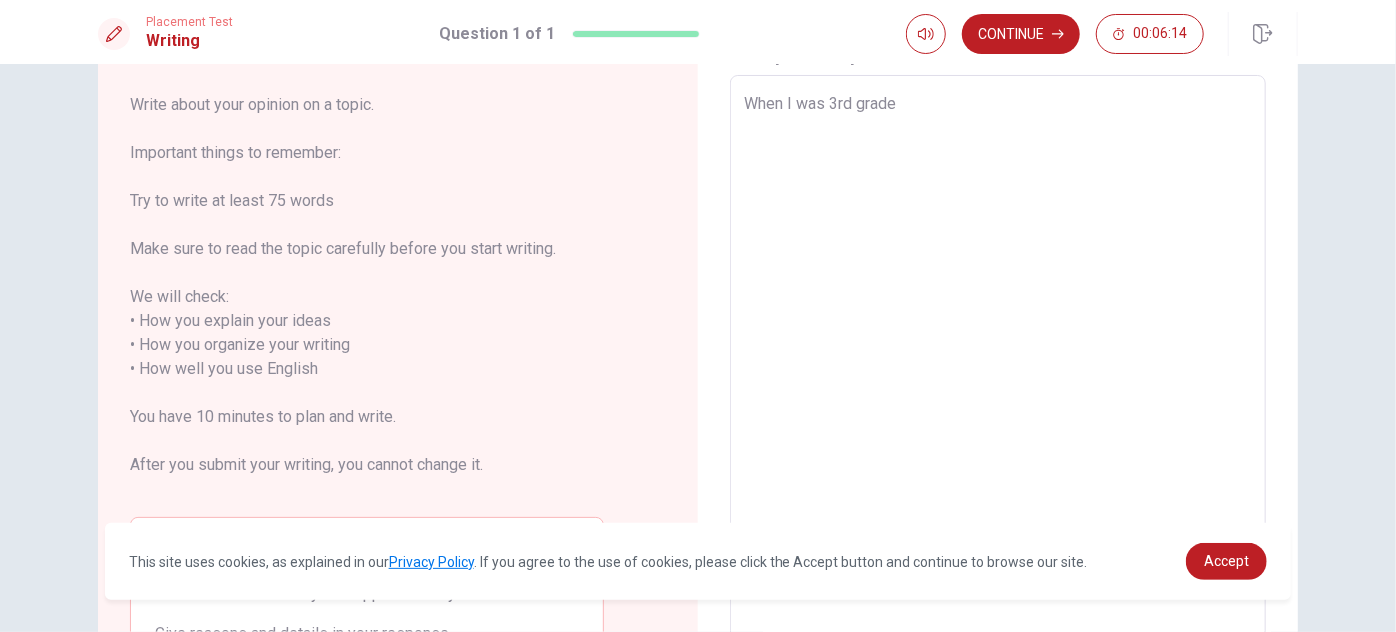 type on "When I was 3rd grade o" 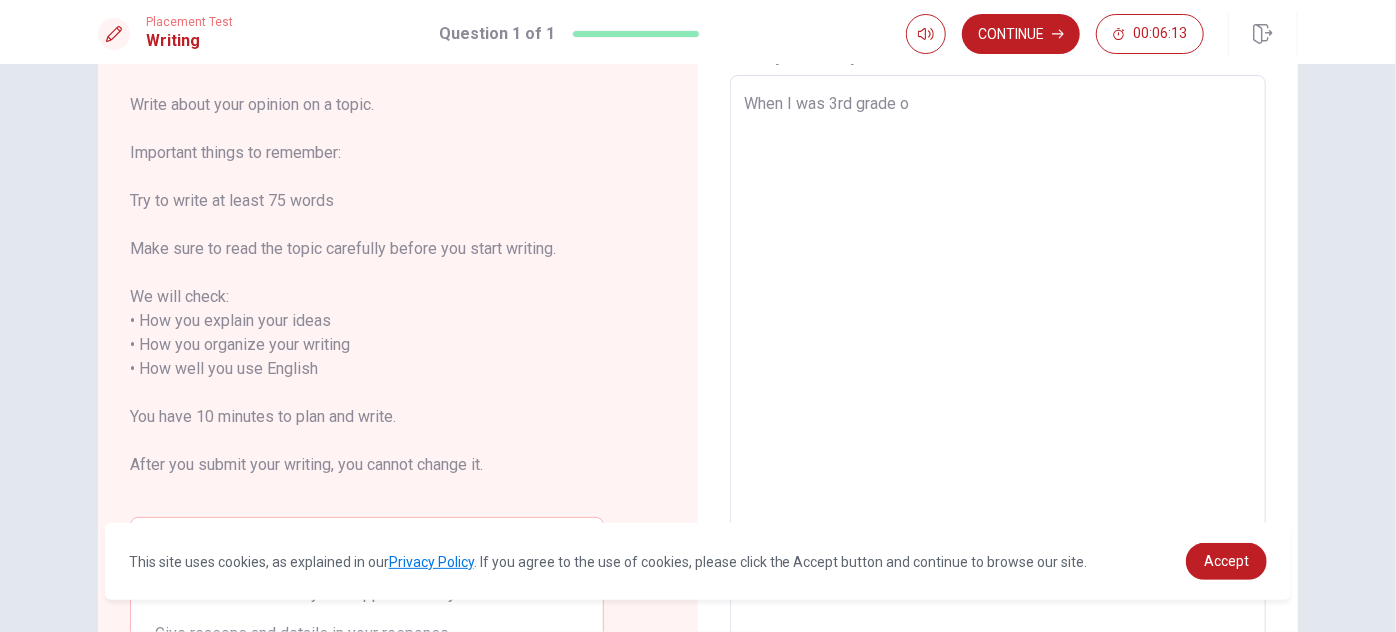 type on "x" 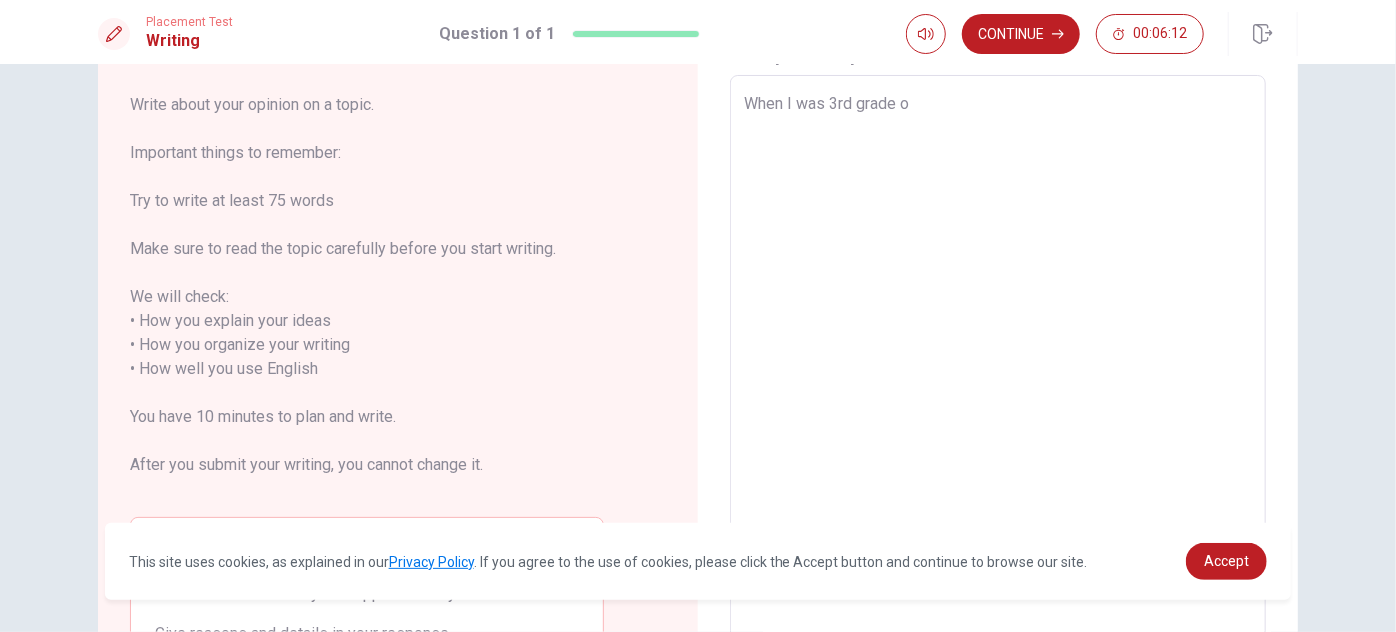 type on "When I was 3rd grade of" 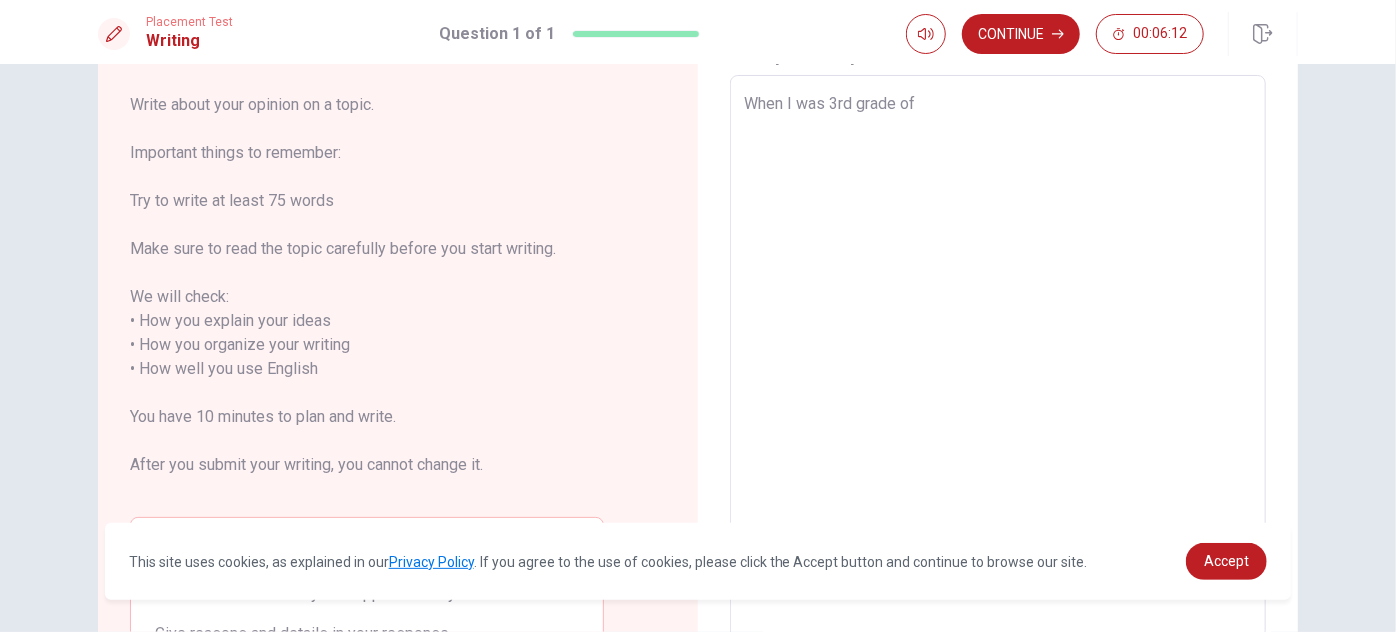type on "x" 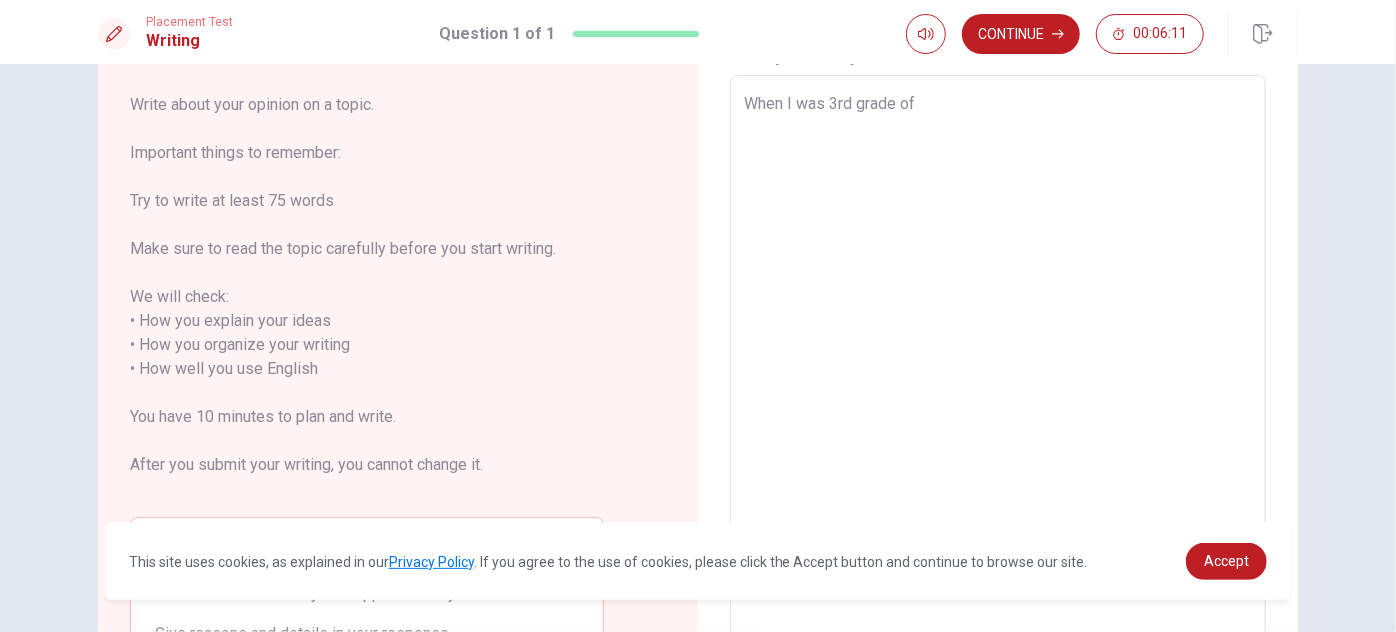 type on "When I was 3rd grade of" 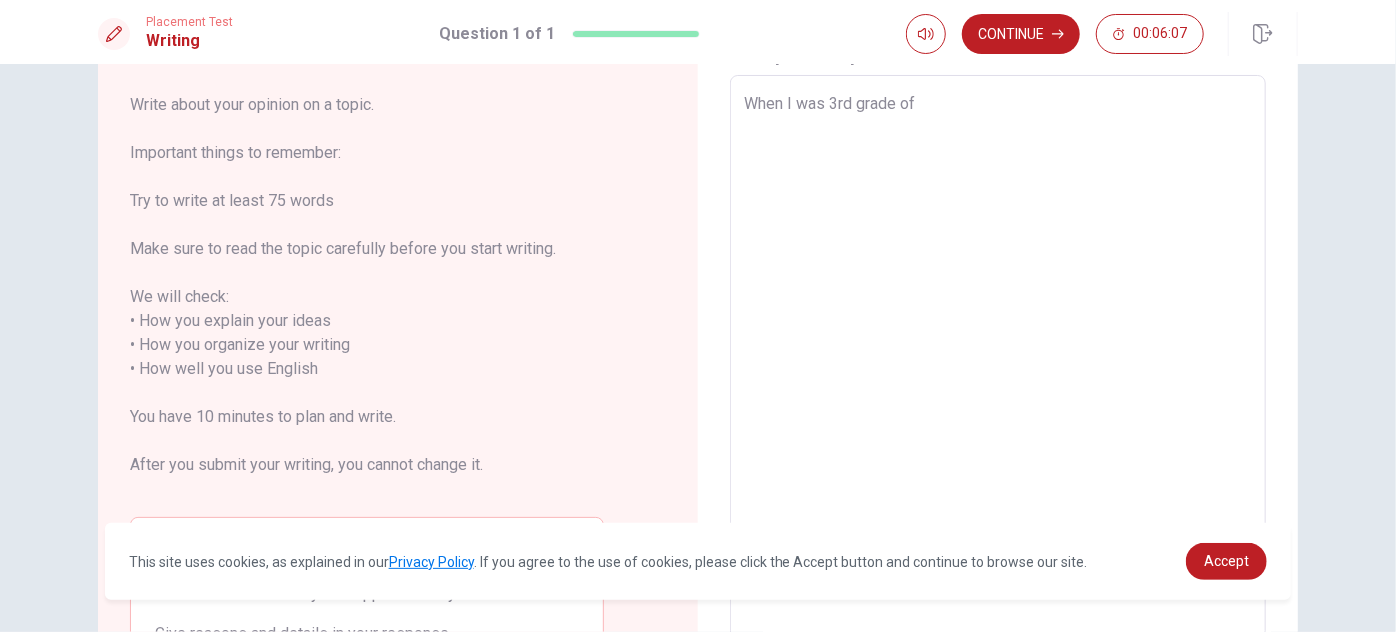 type on "x" 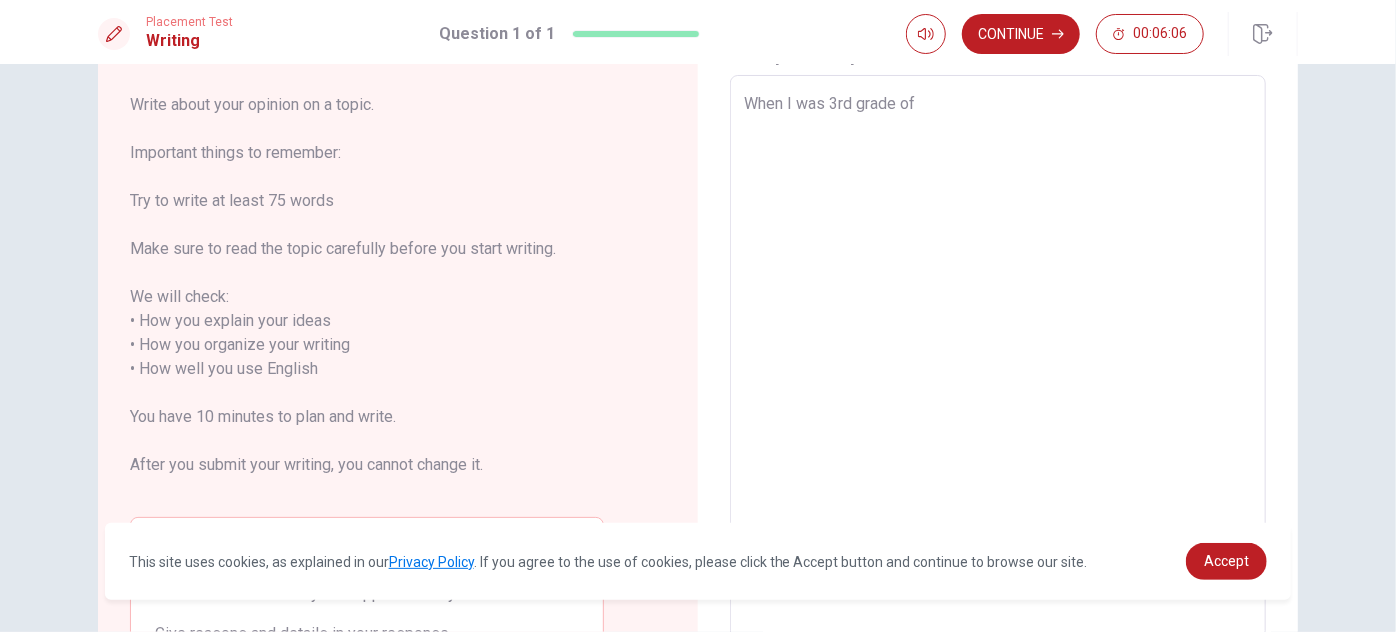 type on "When I was 3rd grade of j" 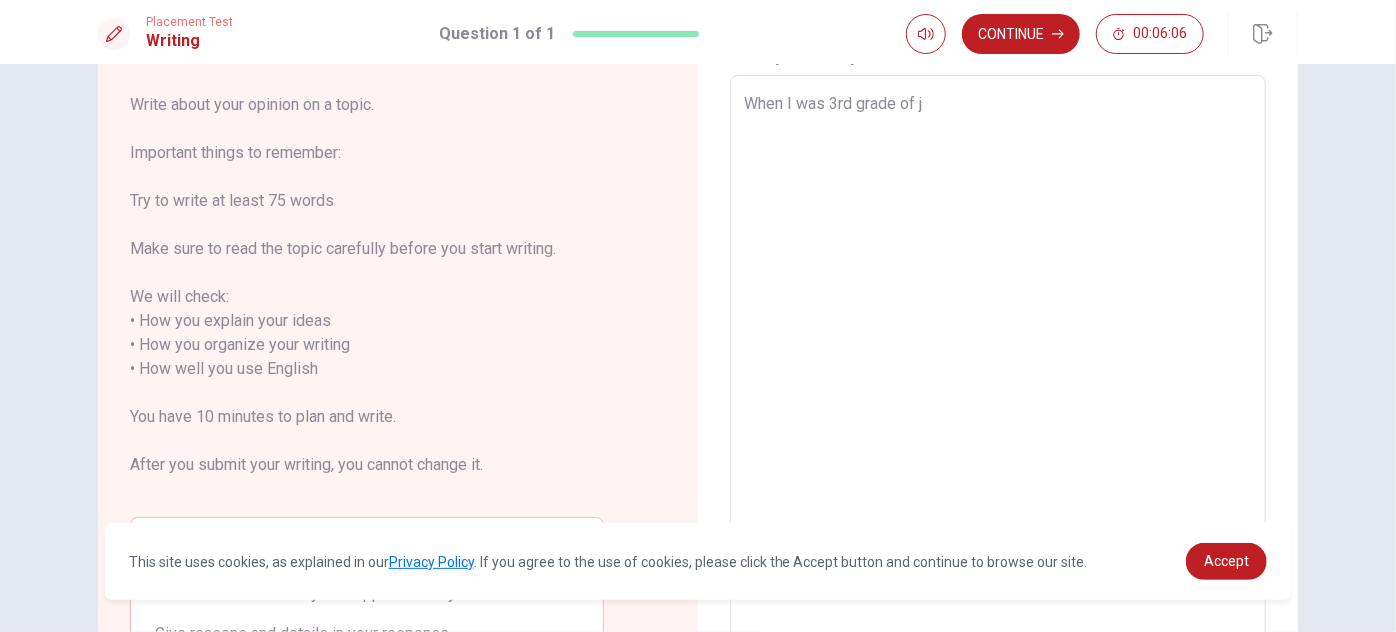 type on "x" 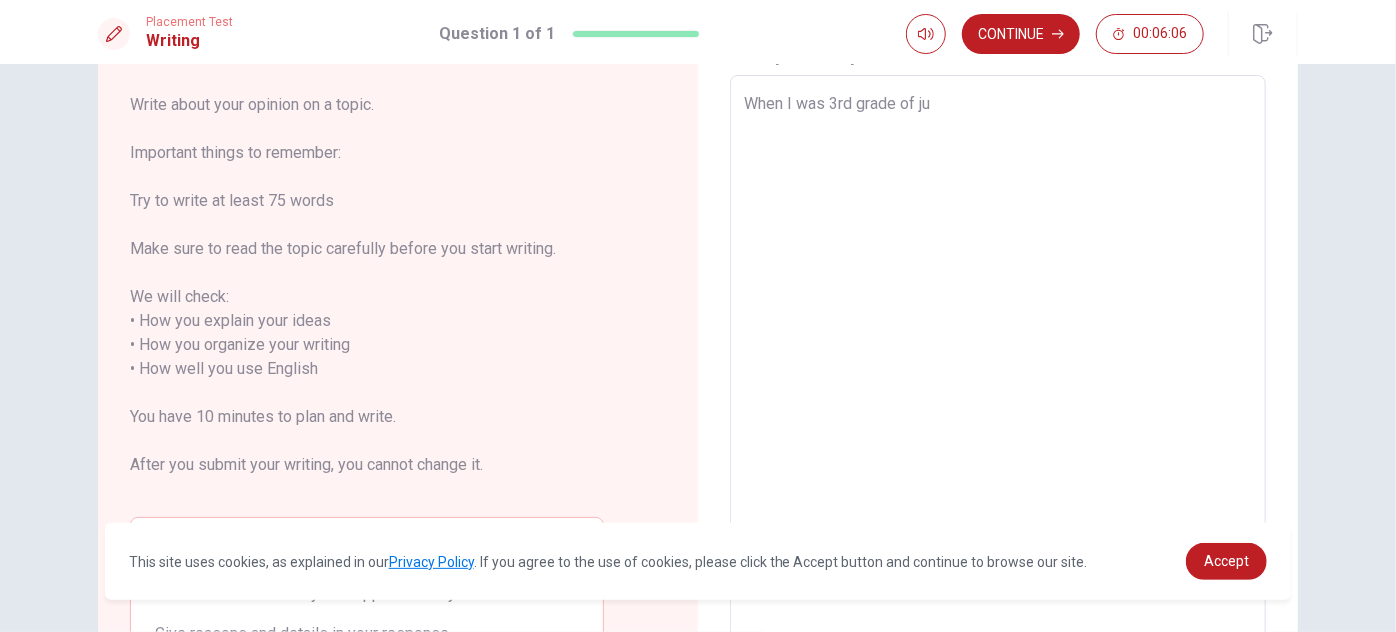 type on "x" 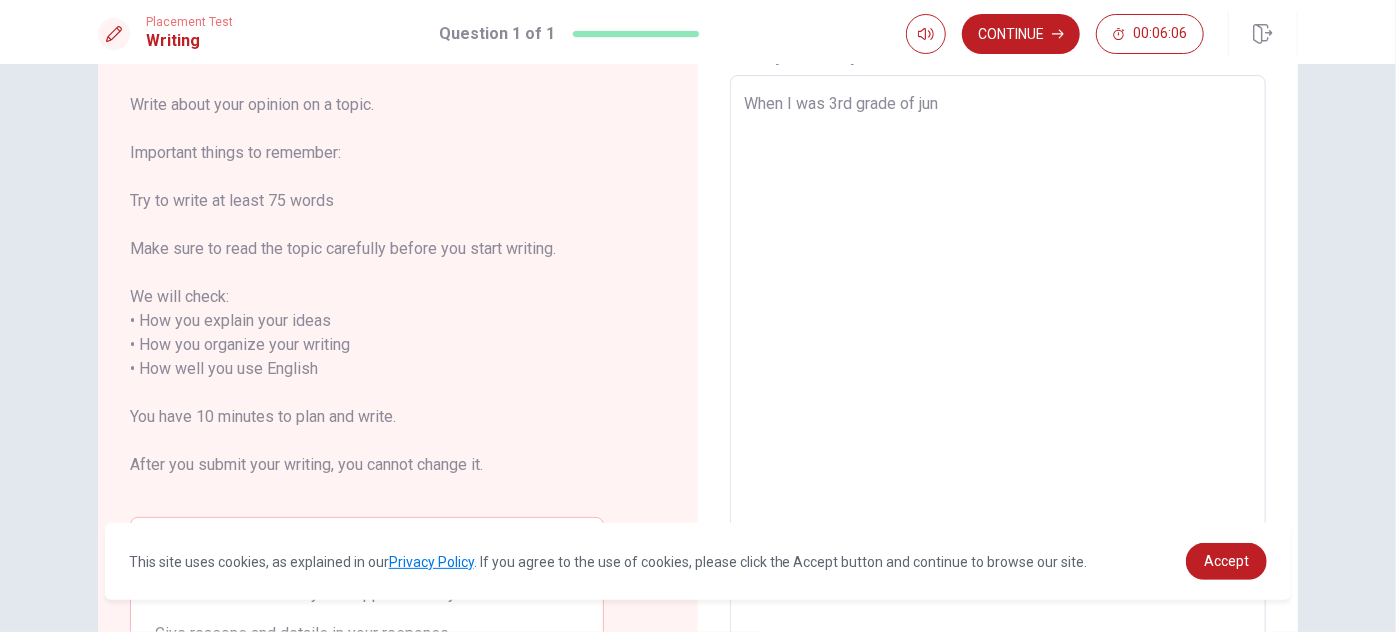 type on "x" 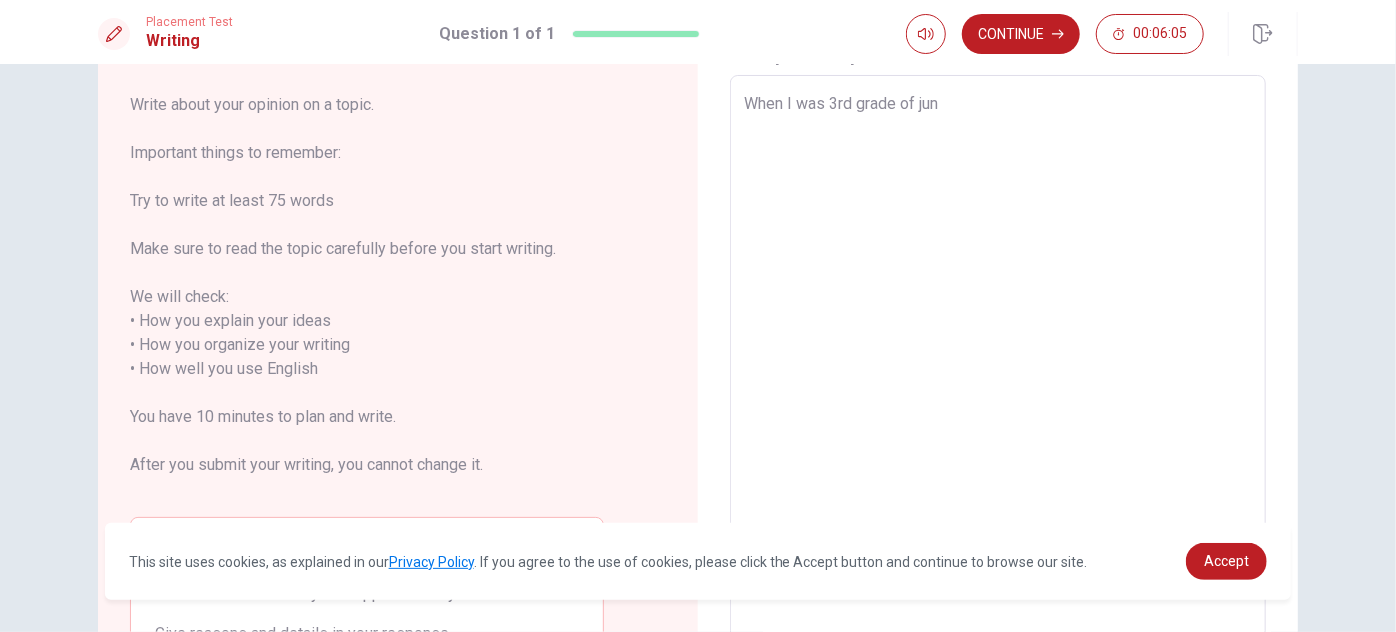 type on "When I was 3rd grade of juni" 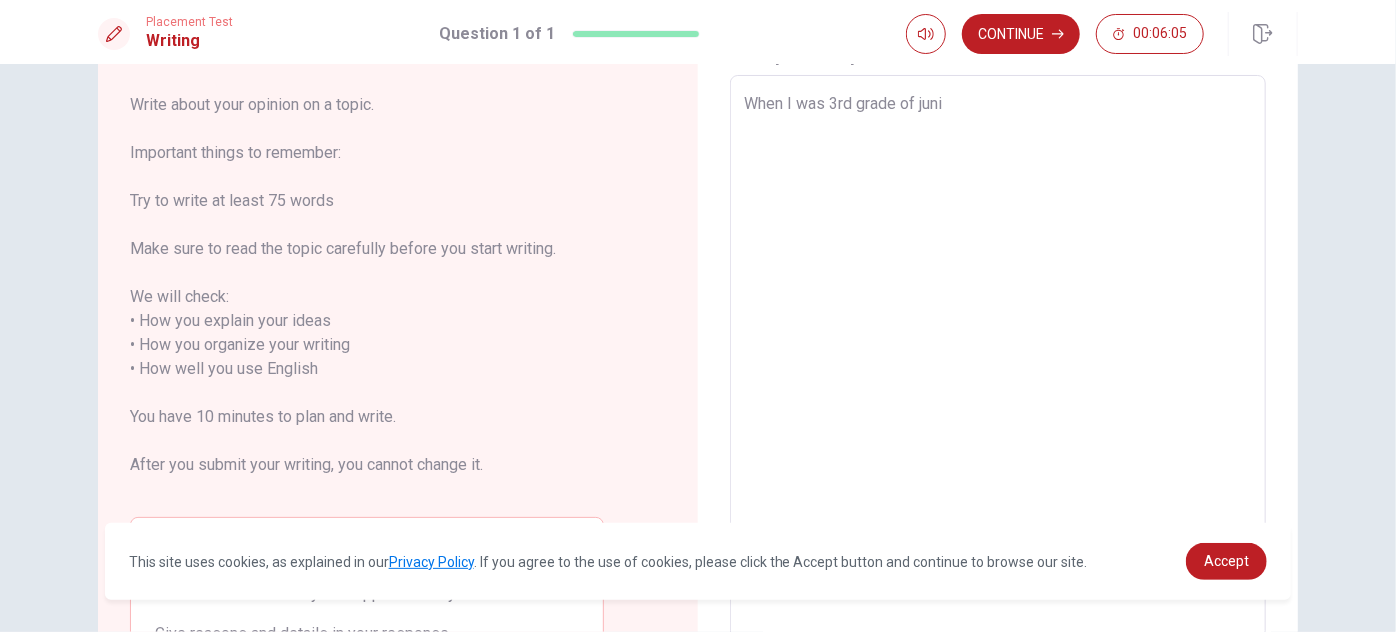 type on "x" 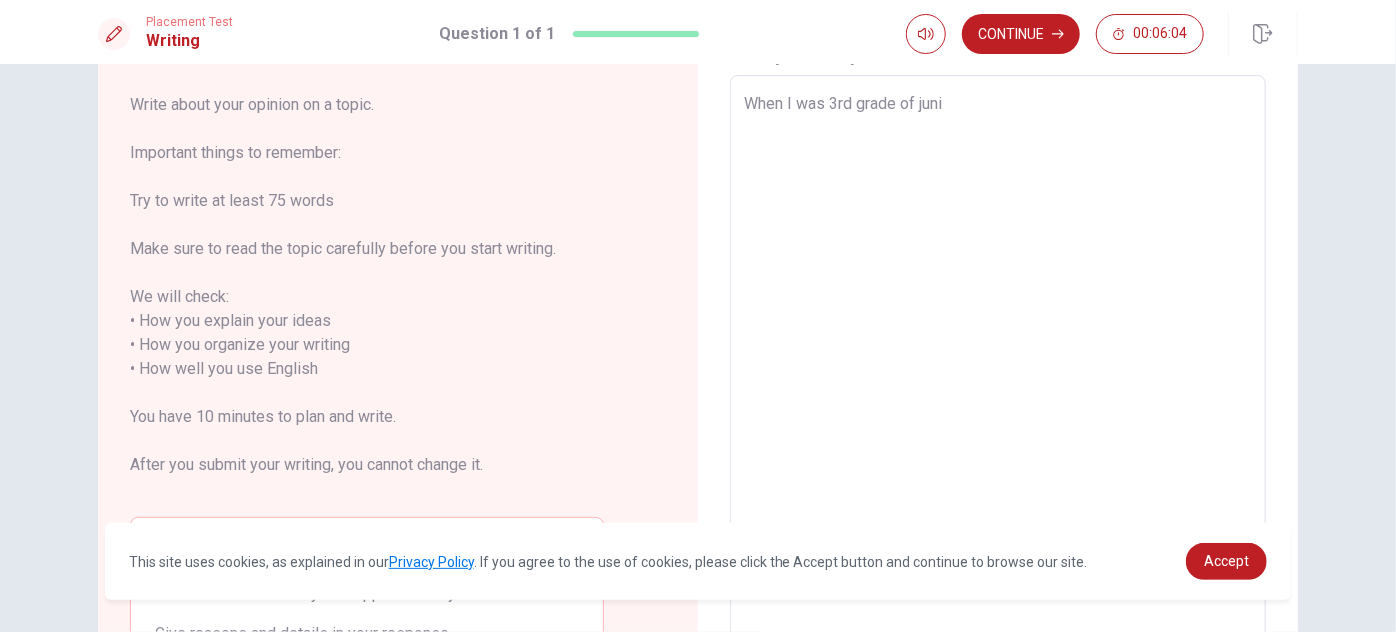type on "When I was 3rd grade of junio" 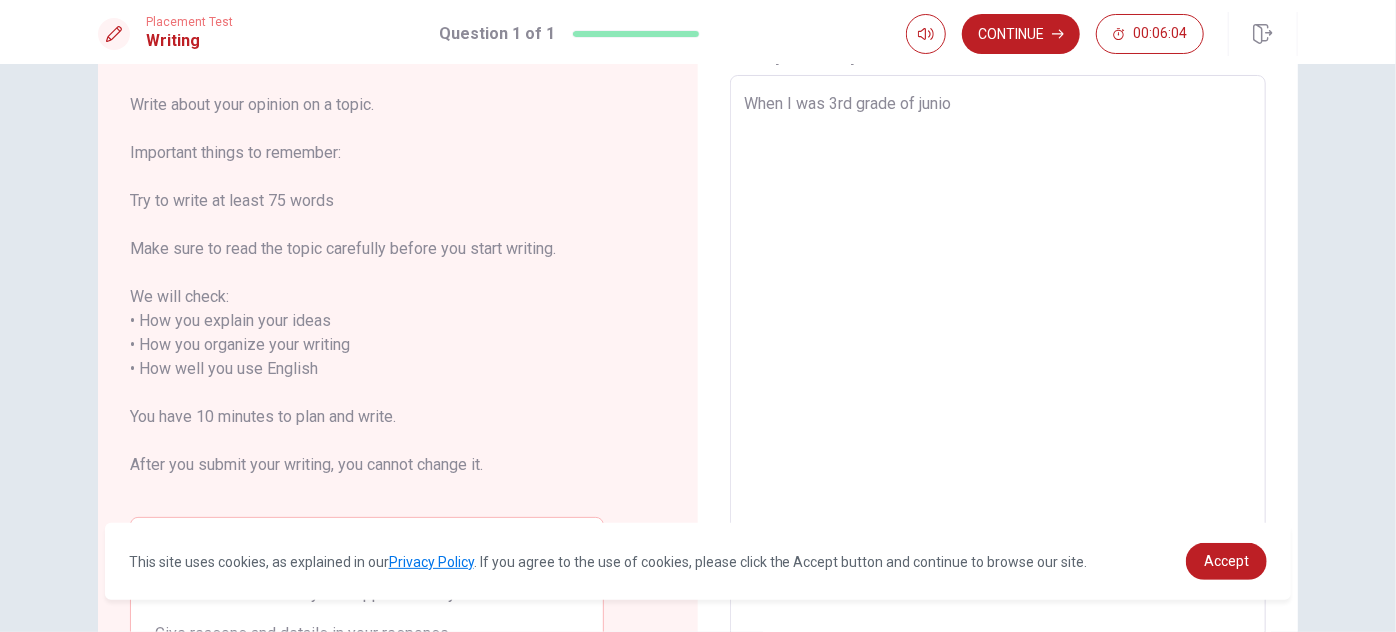 type on "x" 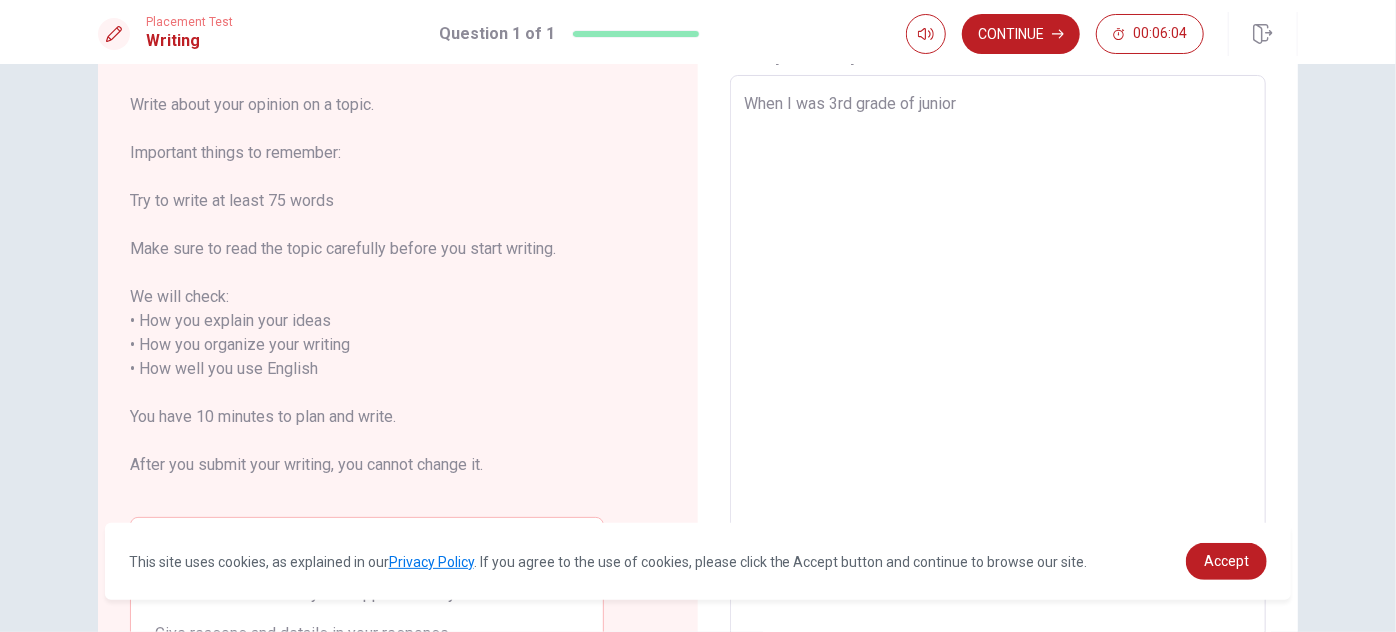 type on "x" 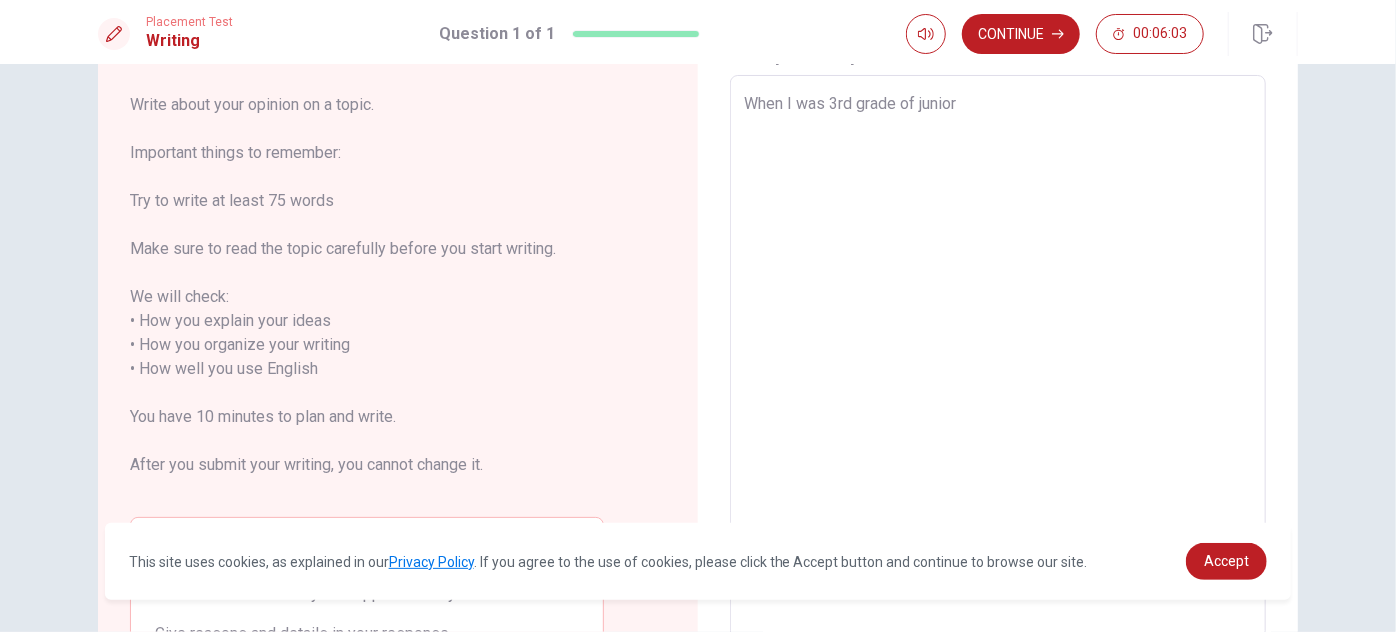 type on "When I was 3rd grade of junior" 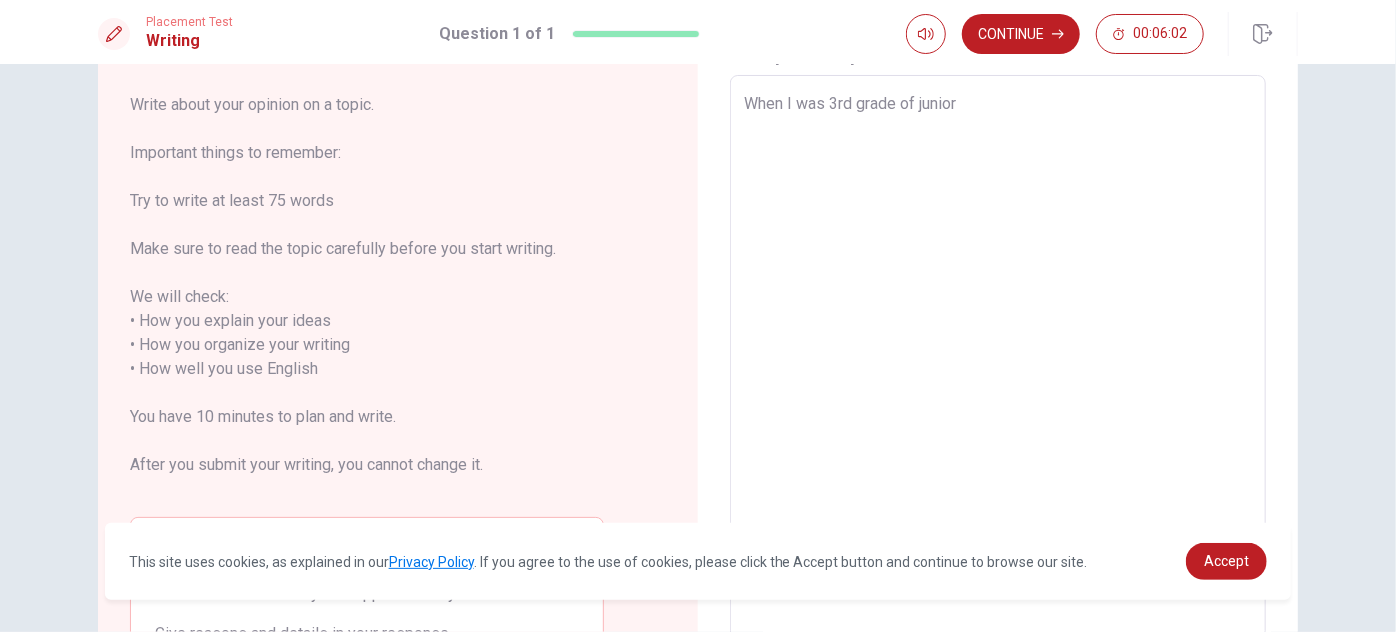 type on "x" 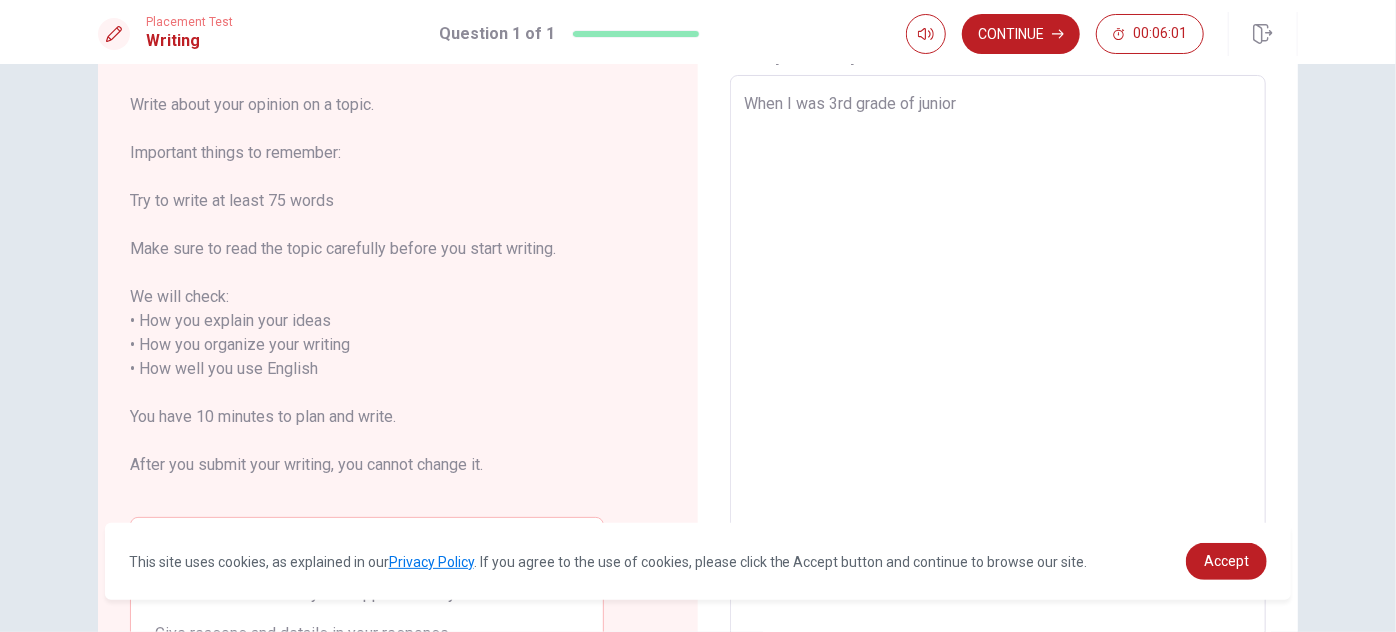 type on "When I was 3rd grade of junior h" 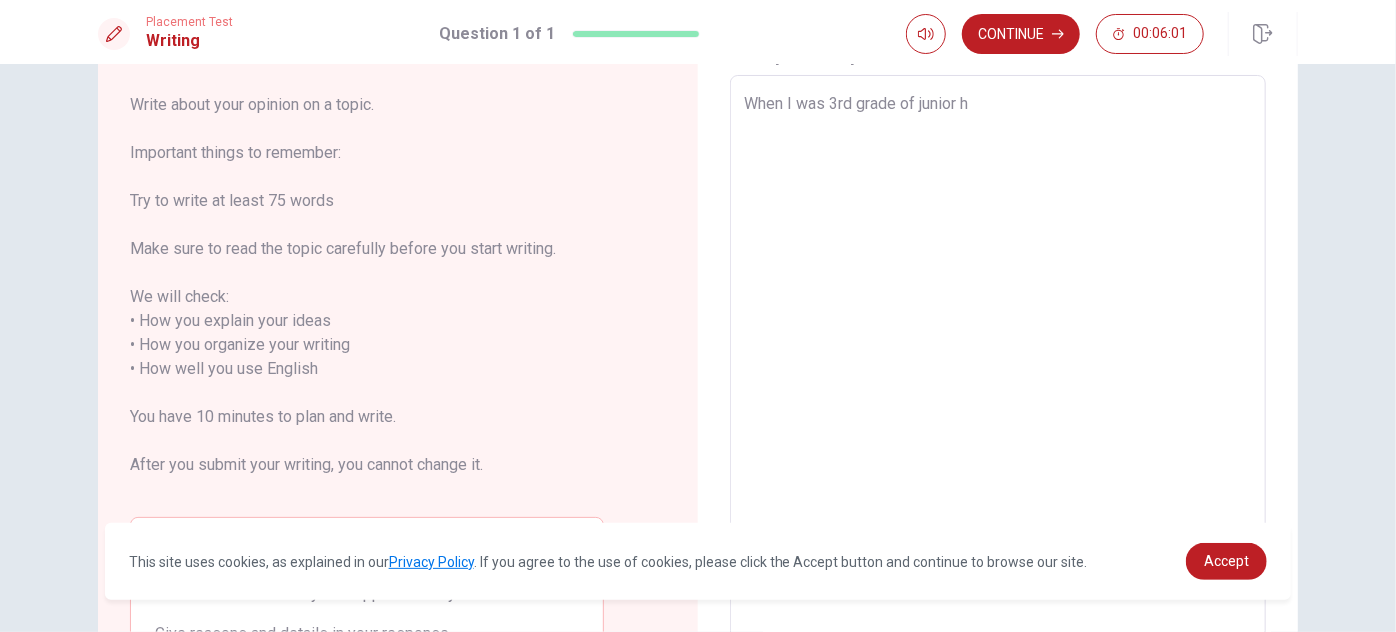 type on "x" 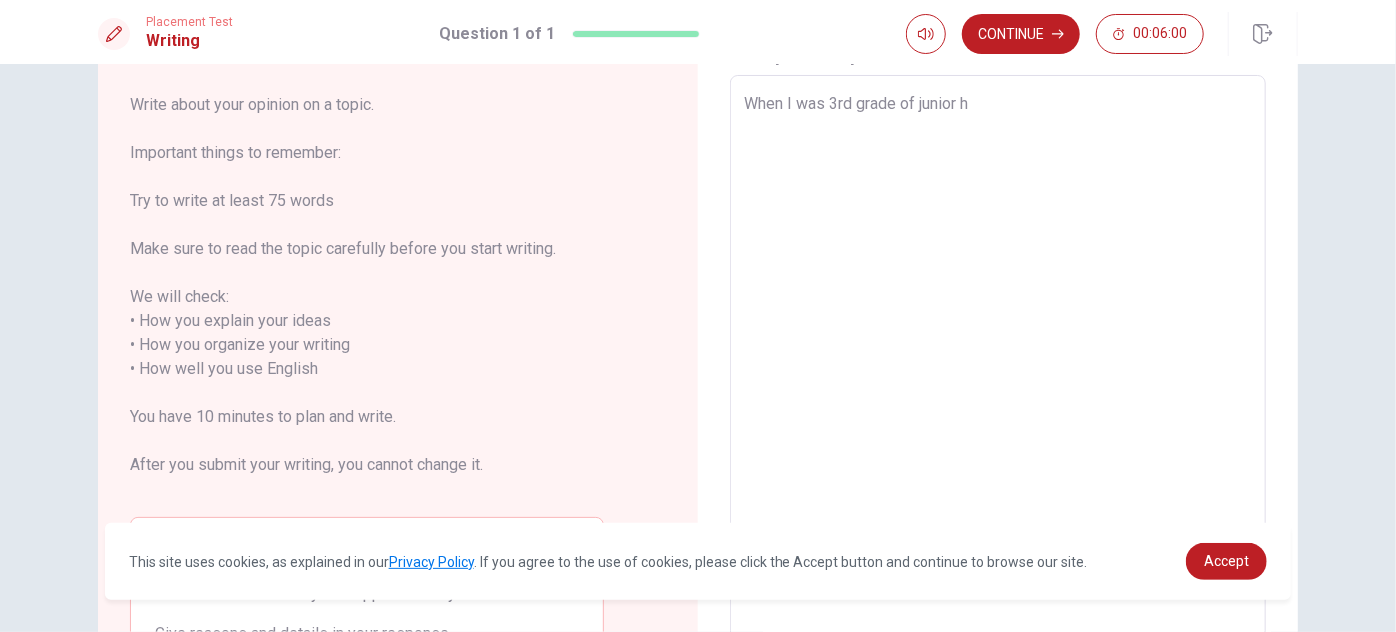 type on "When I was 3rd grade of junior hi" 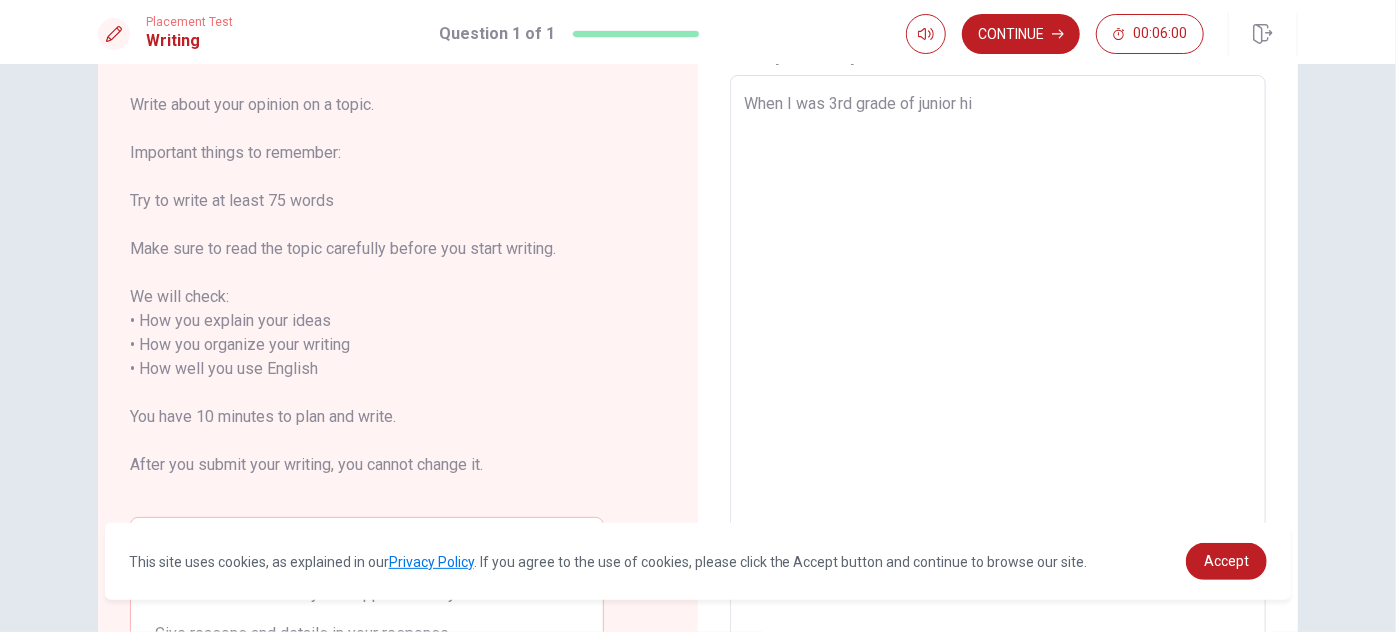 type on "x" 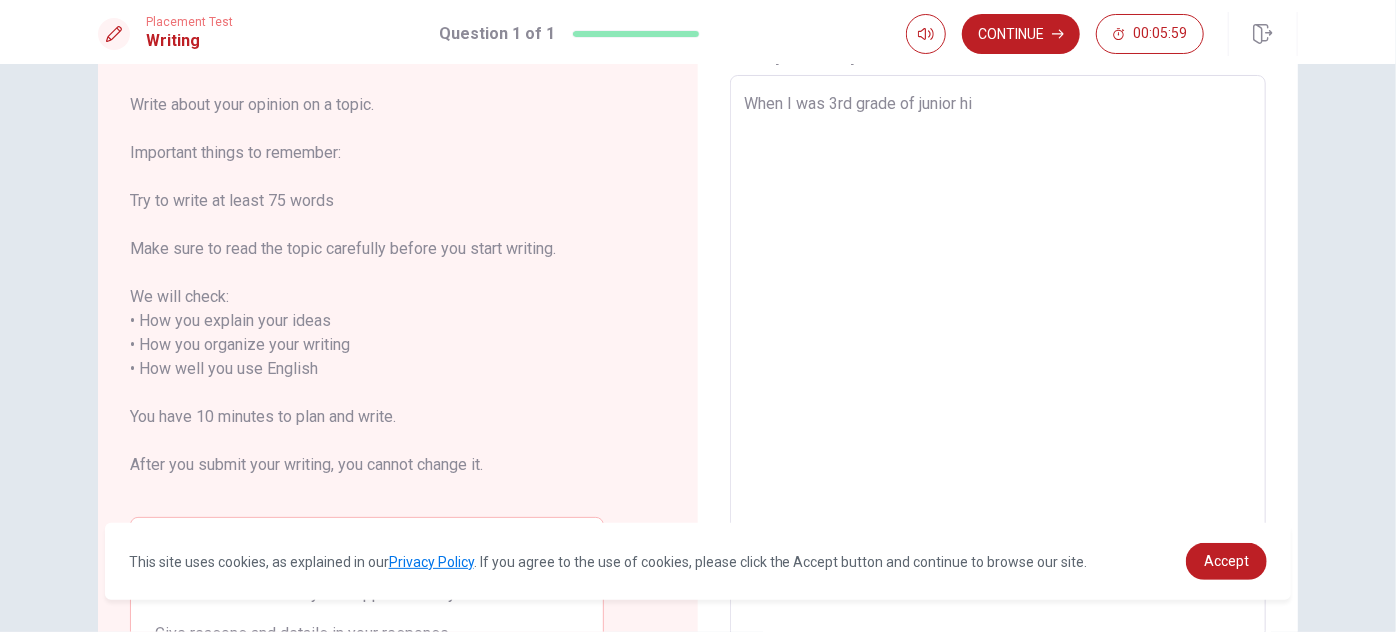 type on "When I was 3rd grade of junior hig" 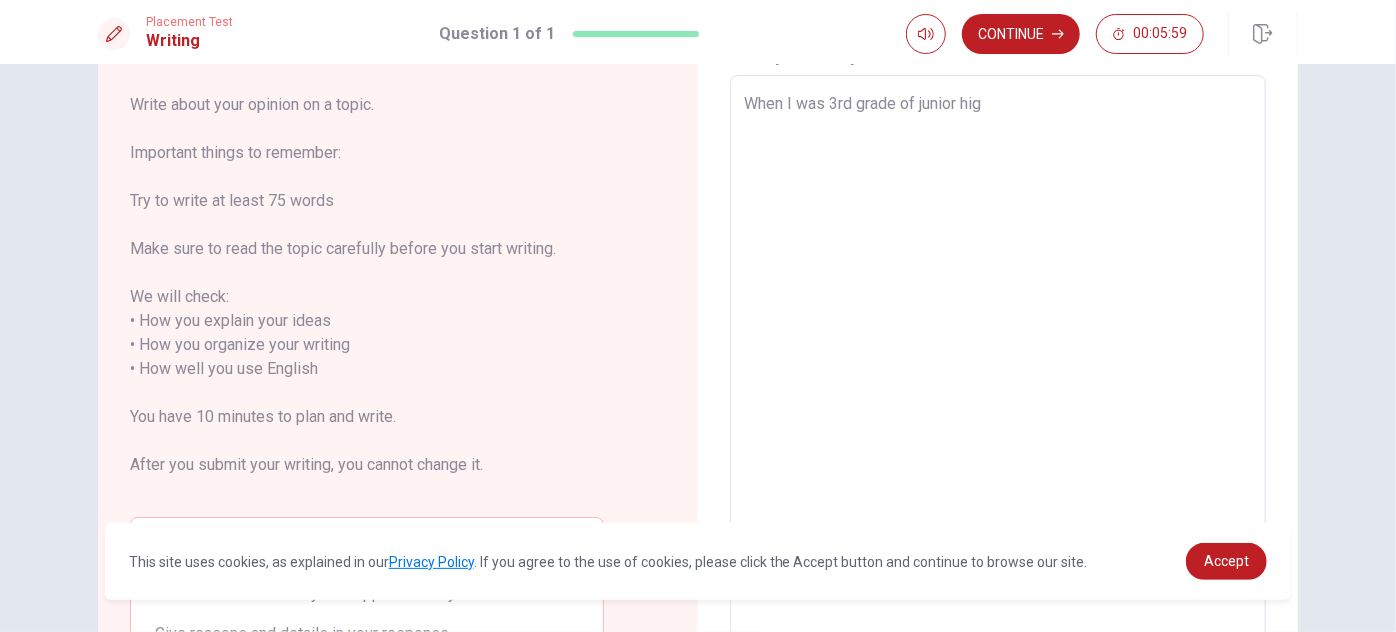 type on "x" 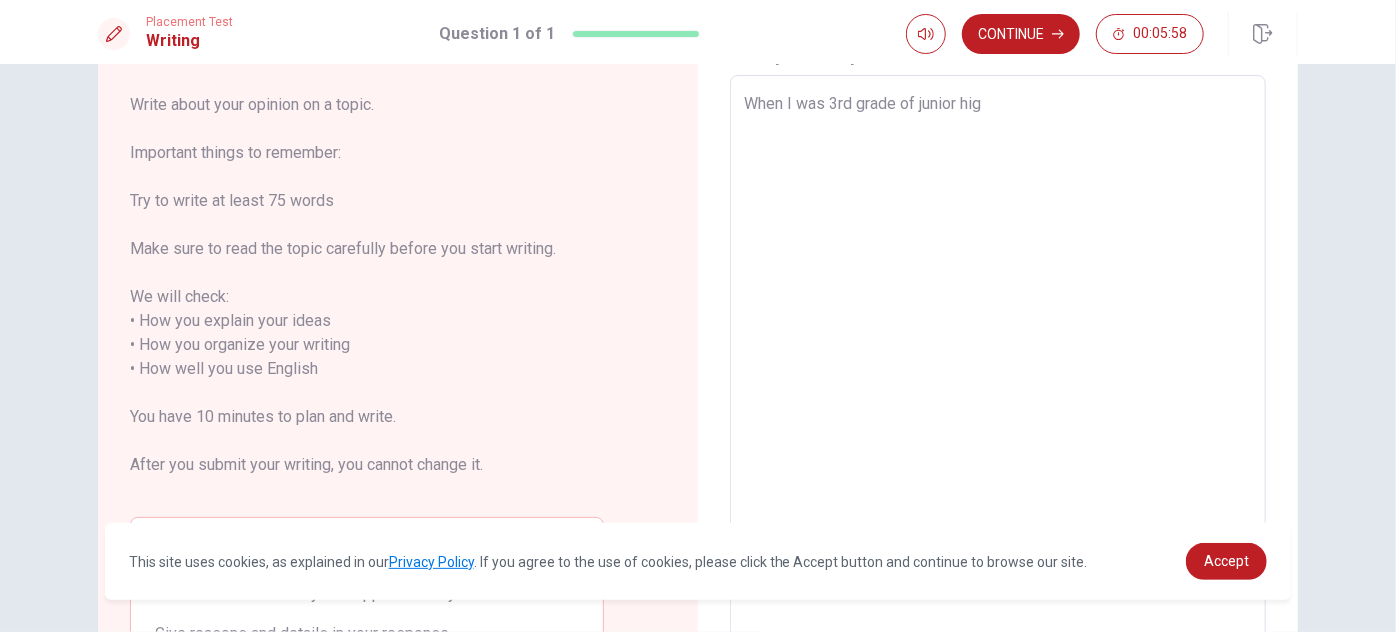 type on "When I was 3rd grade of junior high" 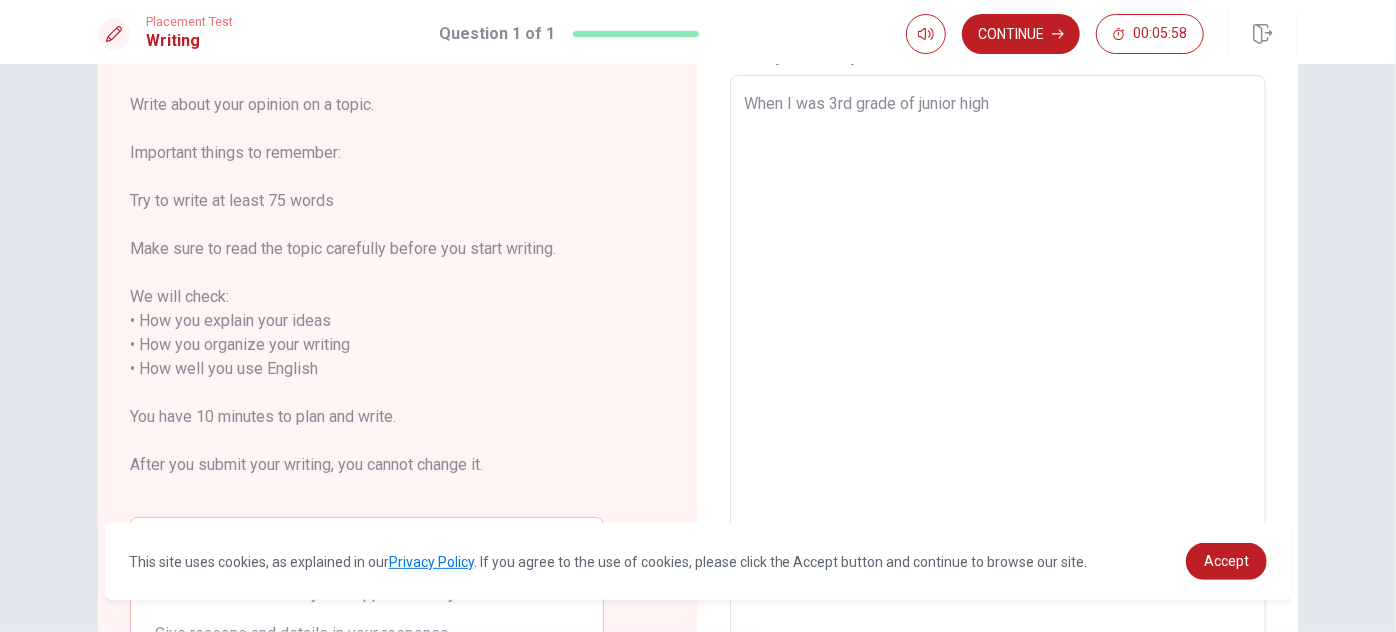 type on "x" 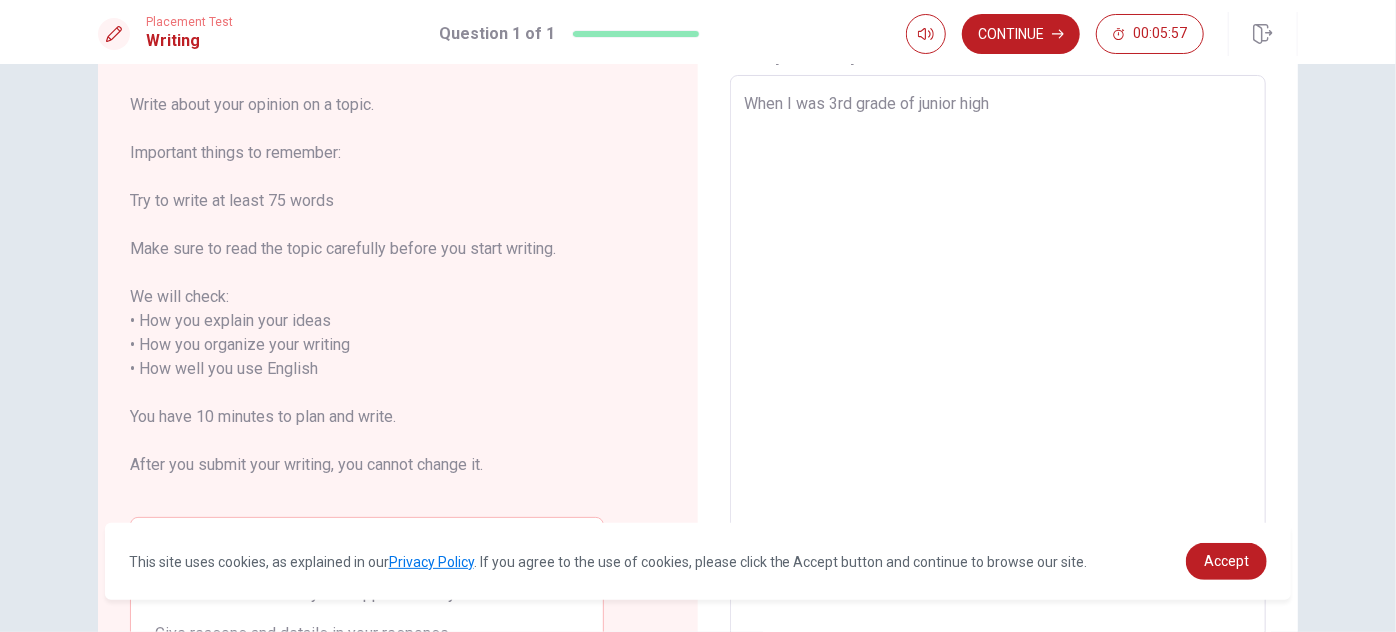 type on "When I was 3rd grade of junior high" 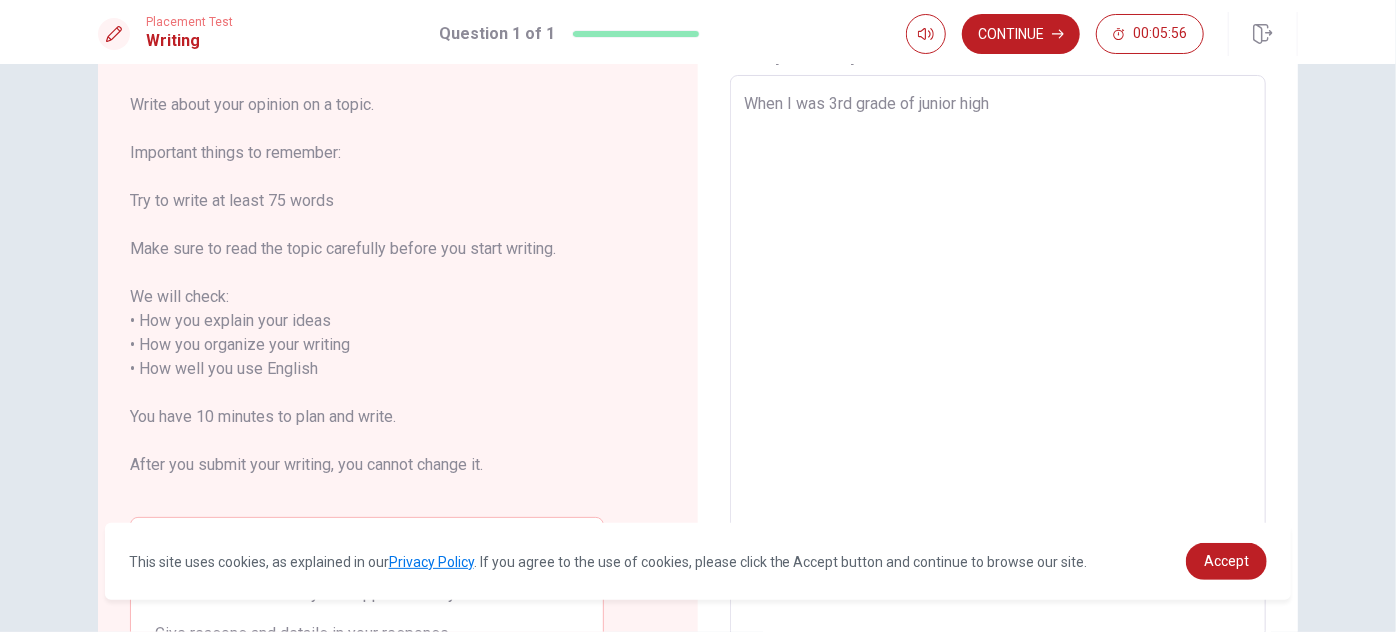type on "When I was 3rd grade of junior high s" 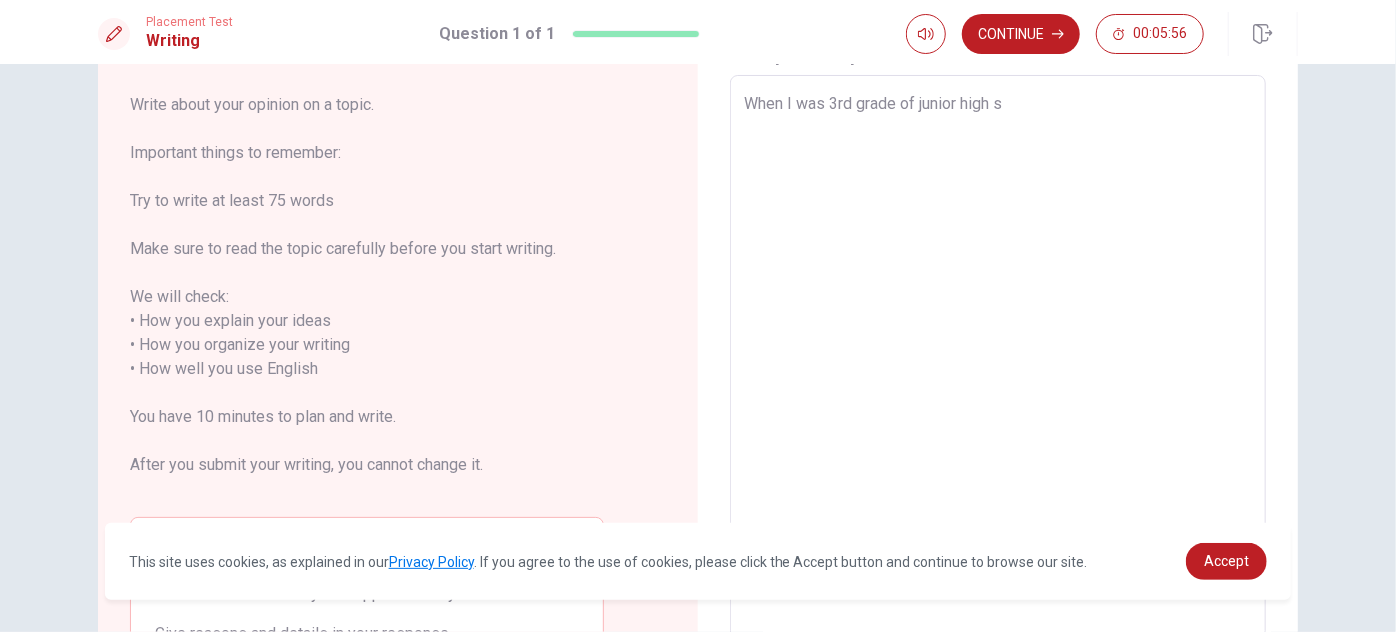 type on "x" 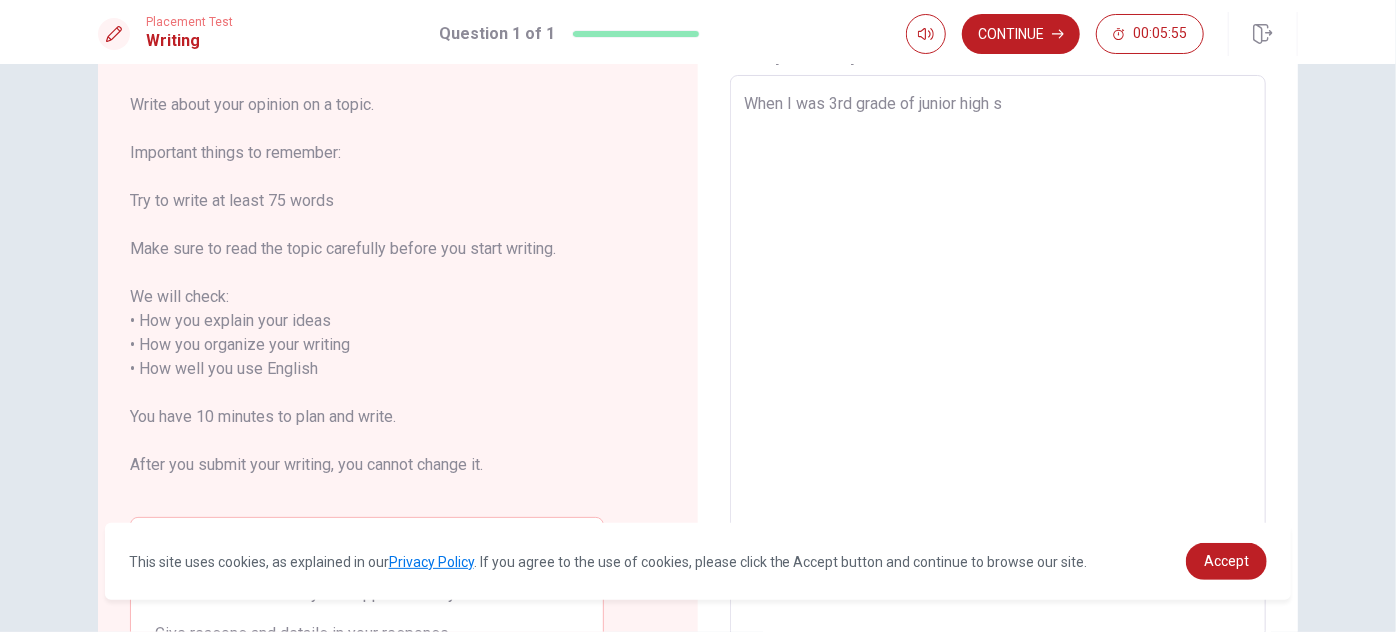 type on "When I was 3rd grade of junior high sc" 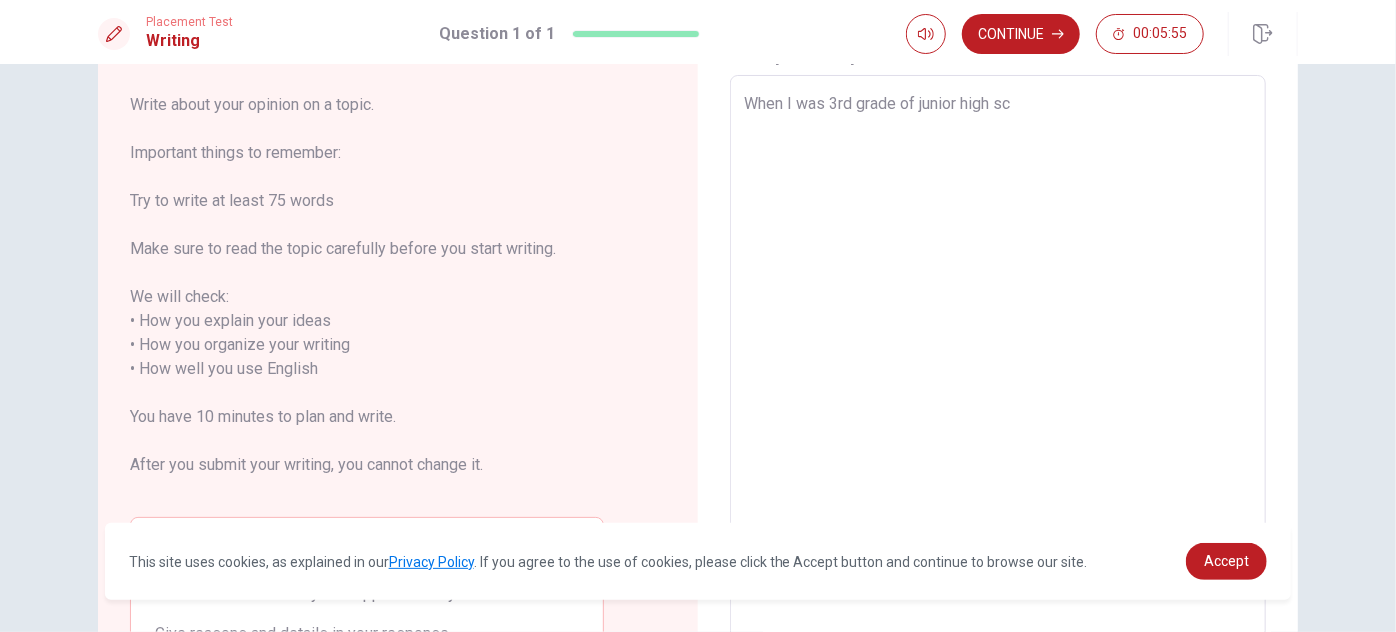 type on "x" 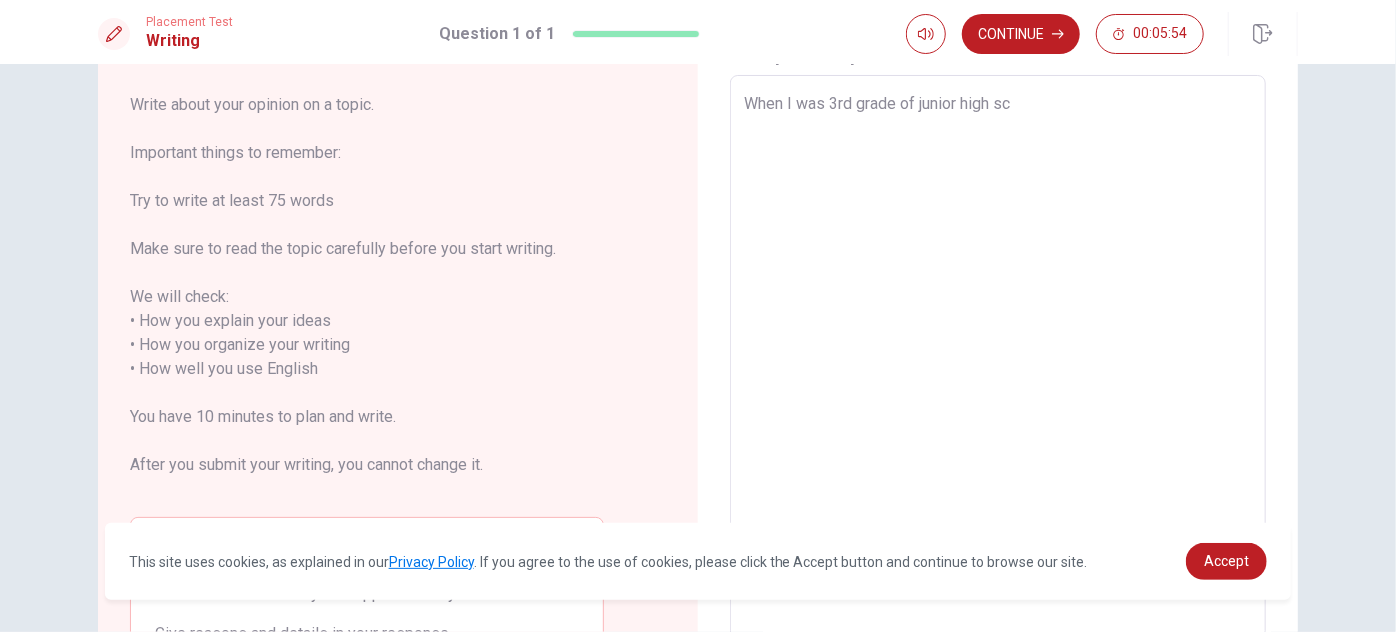 type on "When I was 3rd grade of junior high sch" 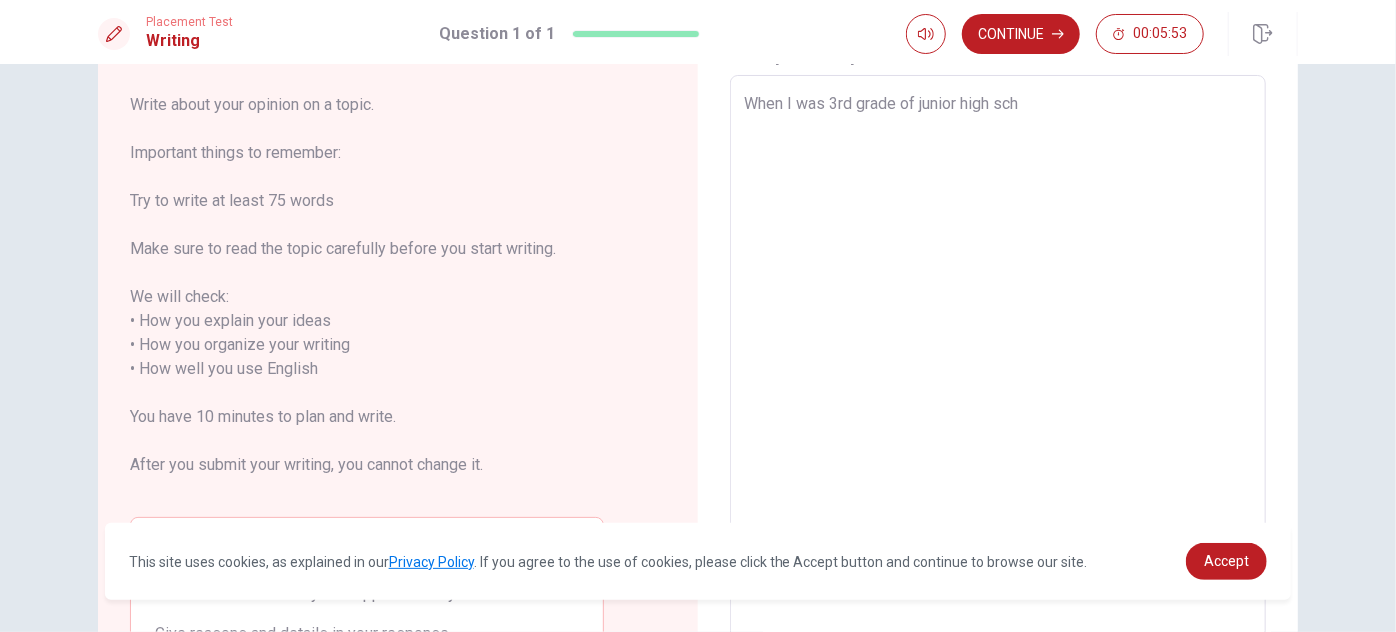 type on "x" 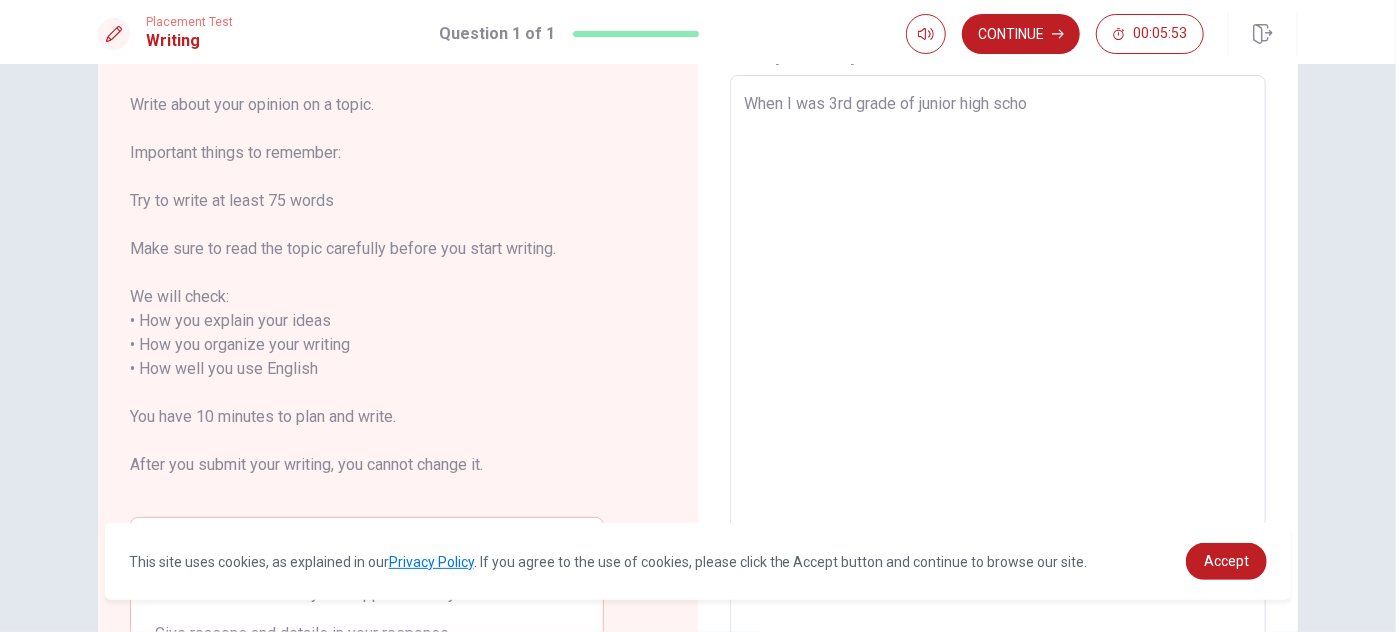 type on "x" 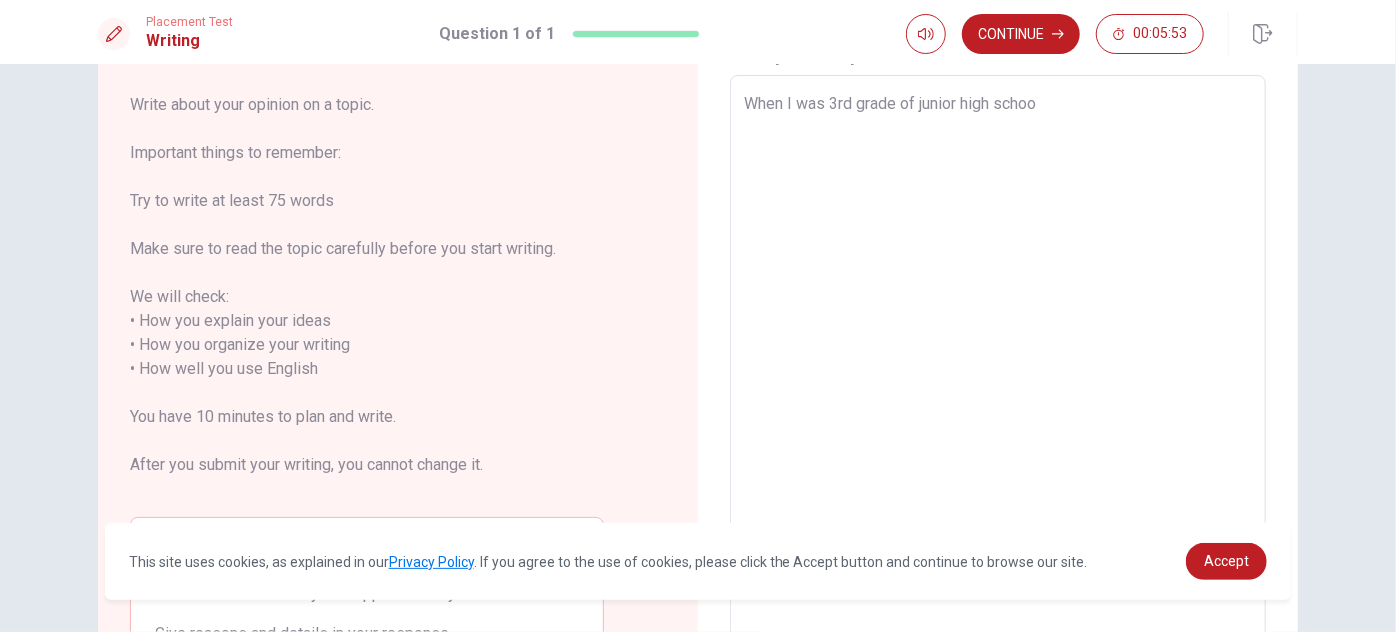type on "x" 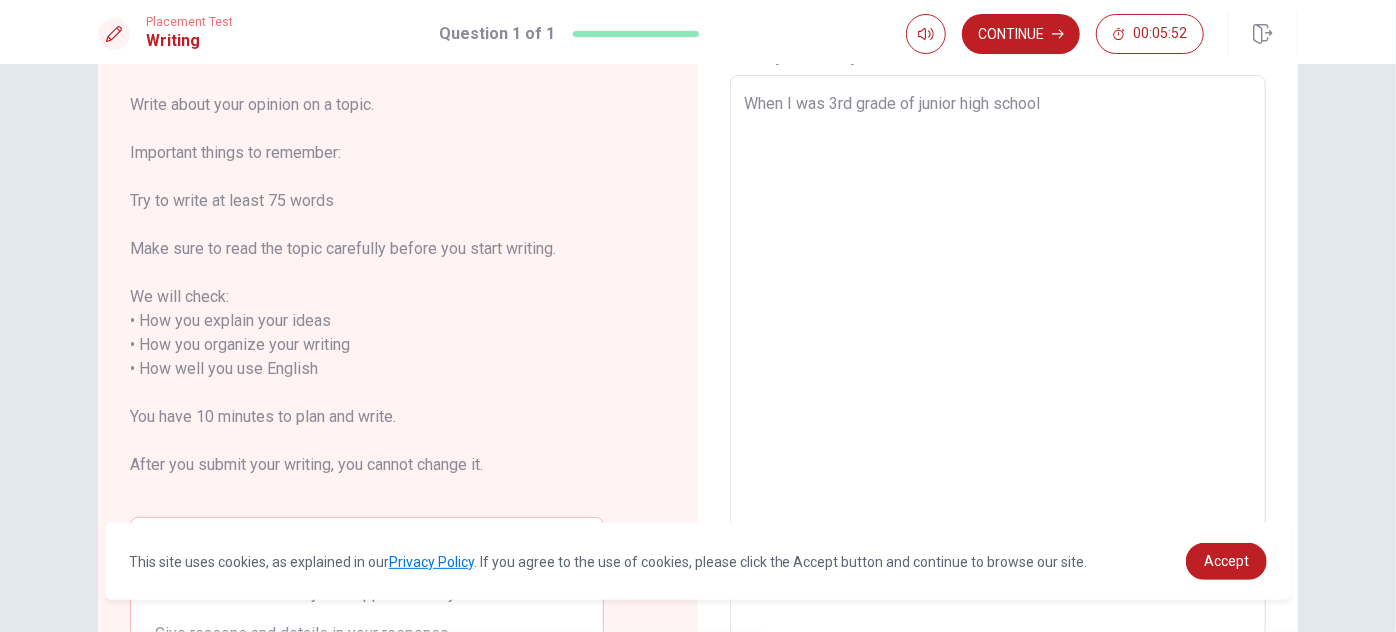 type on "x" 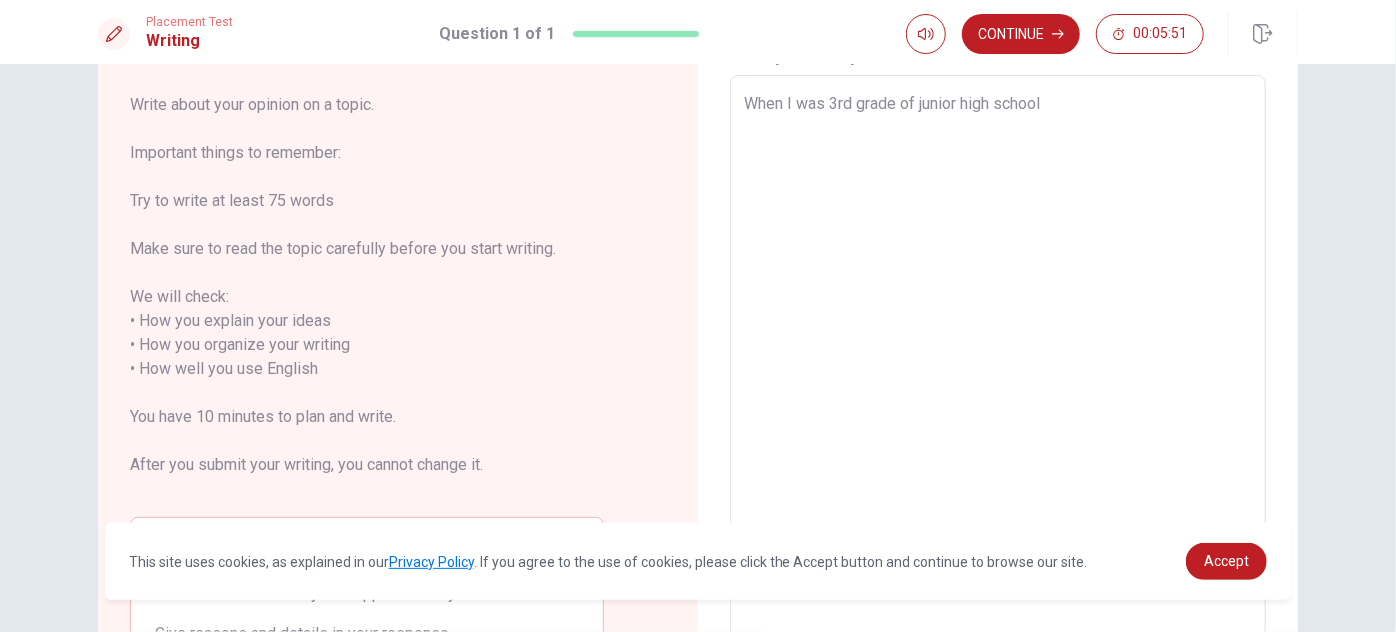 type on "When I was 3rd grade of junior high school," 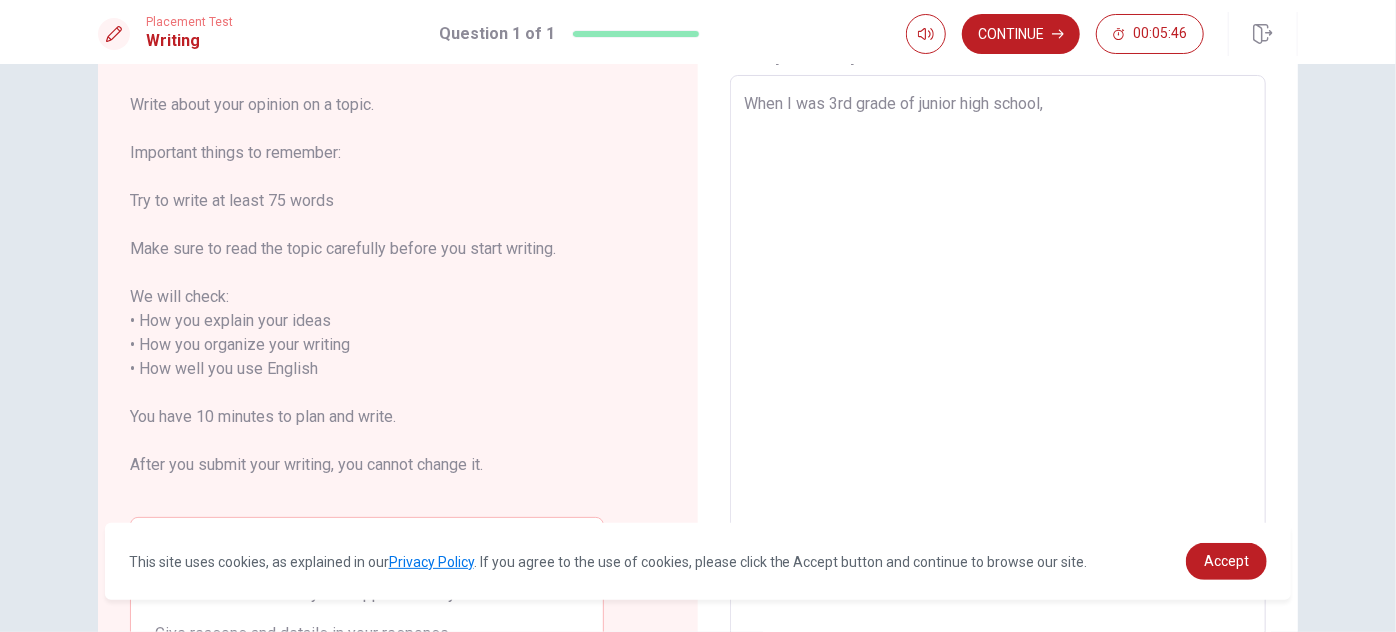 type on "x" 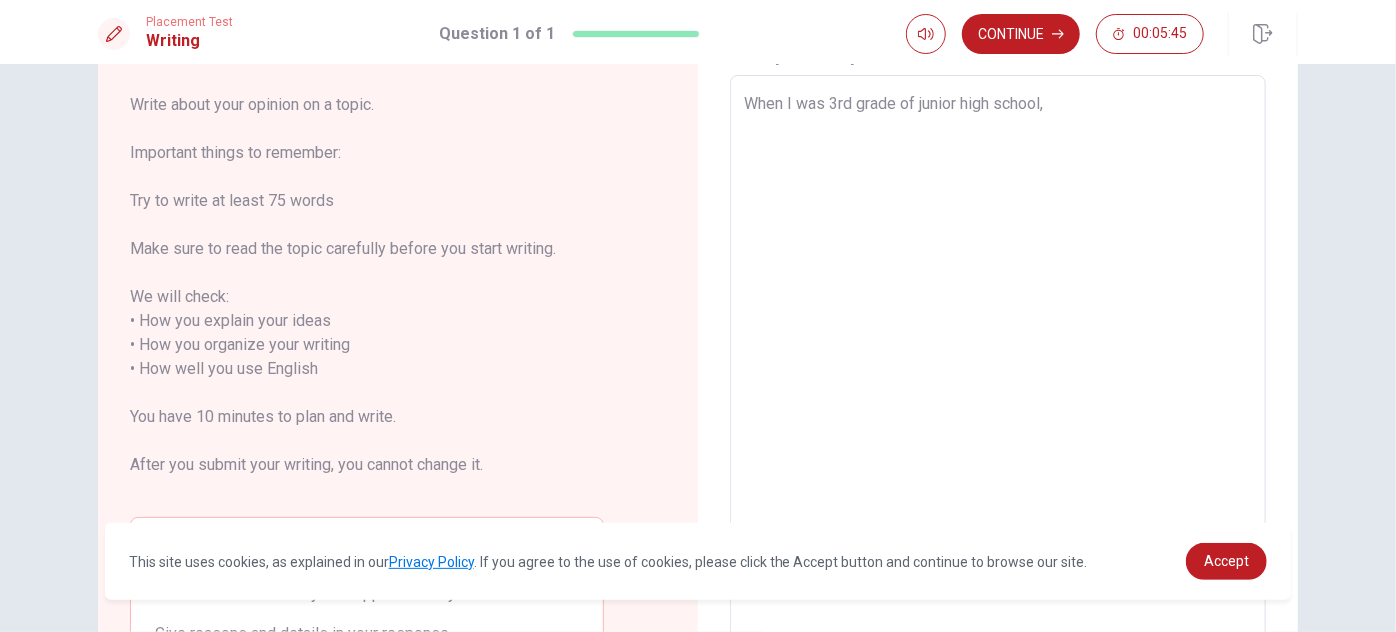 type on "When I was 3rd grade of junior high school,I" 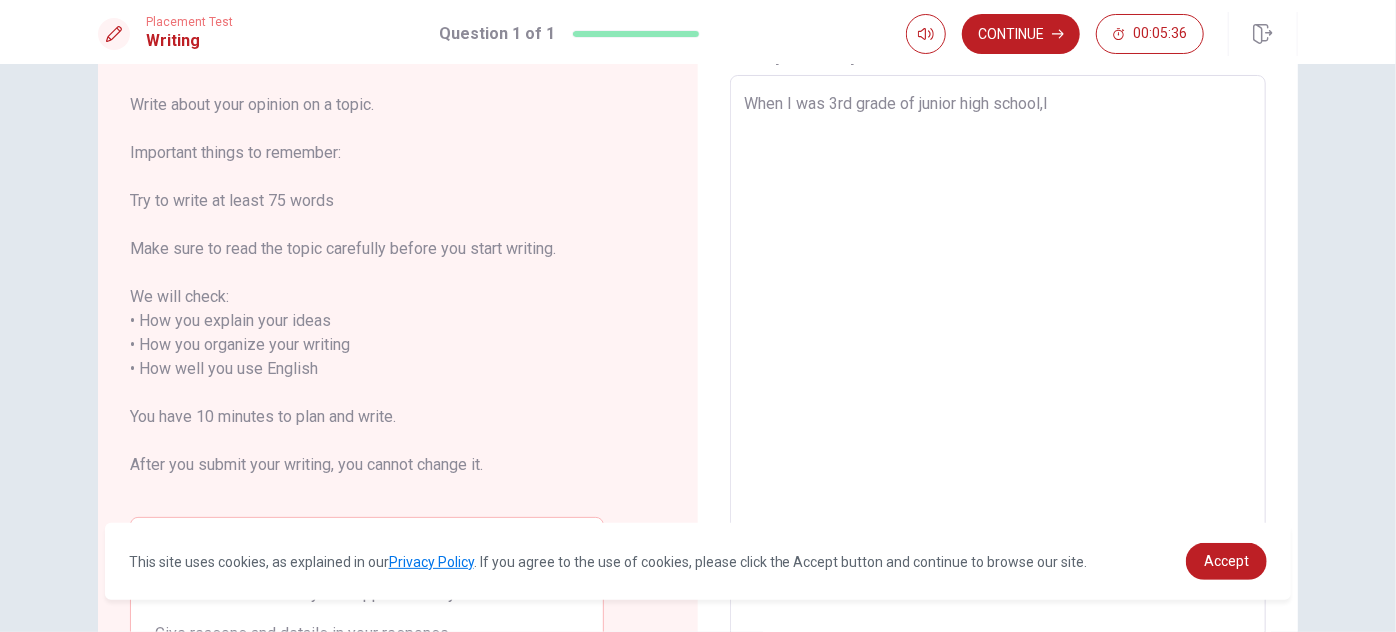 type on "x" 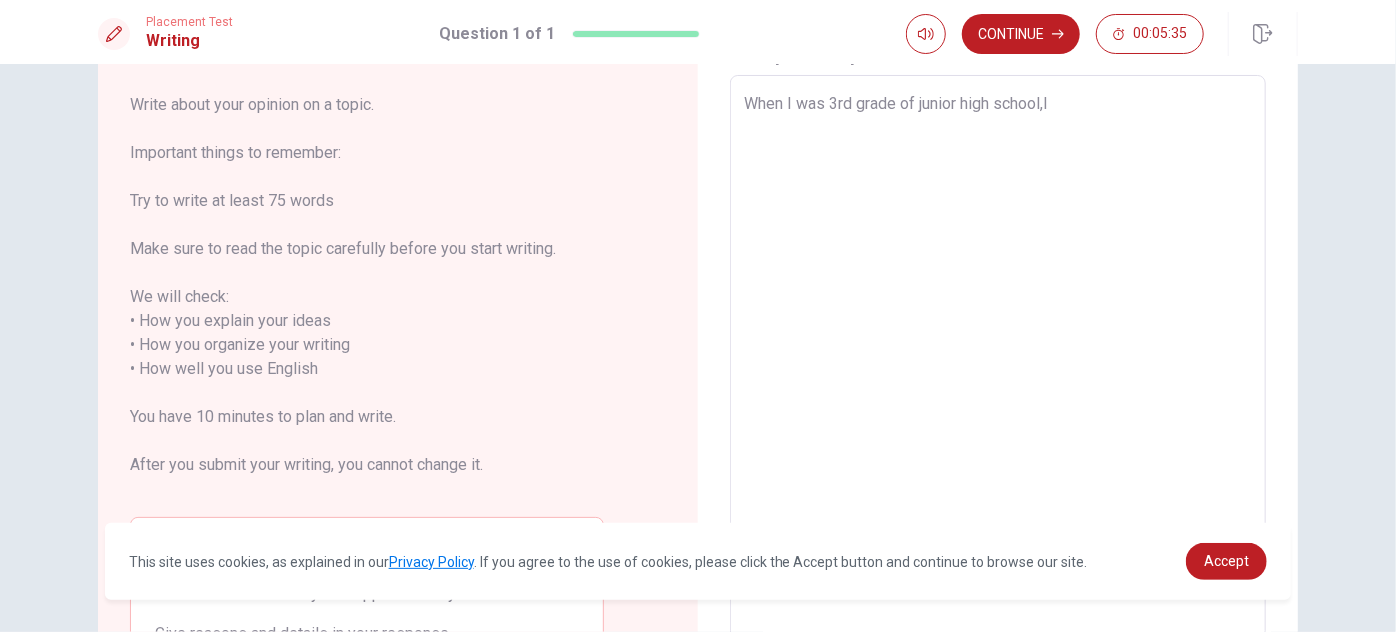 type on "When I was 3rd grade of junior high school,Id" 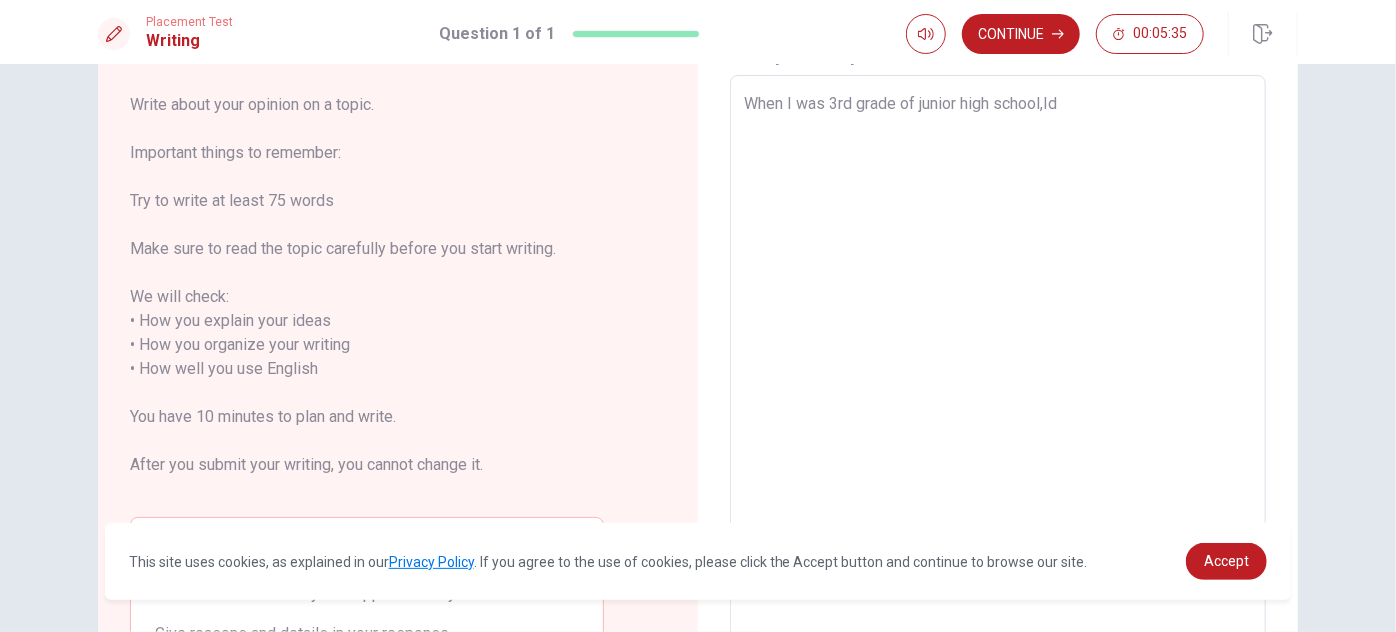 type on "x" 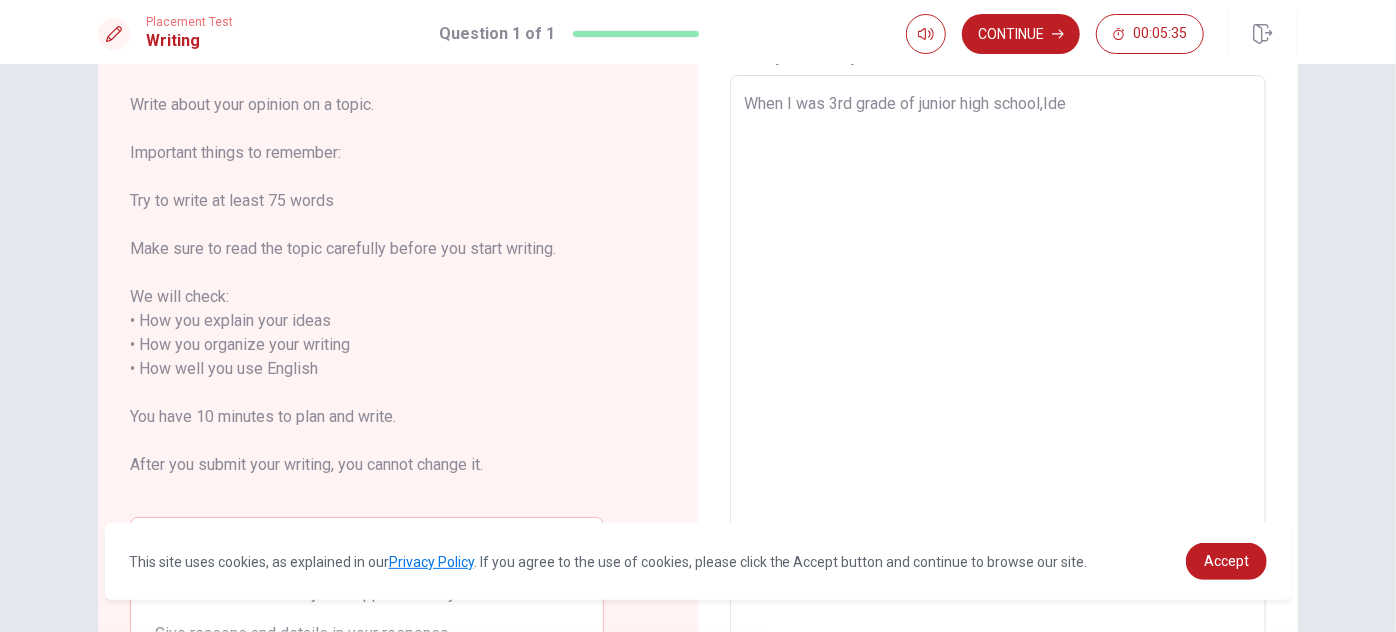 type on "x" 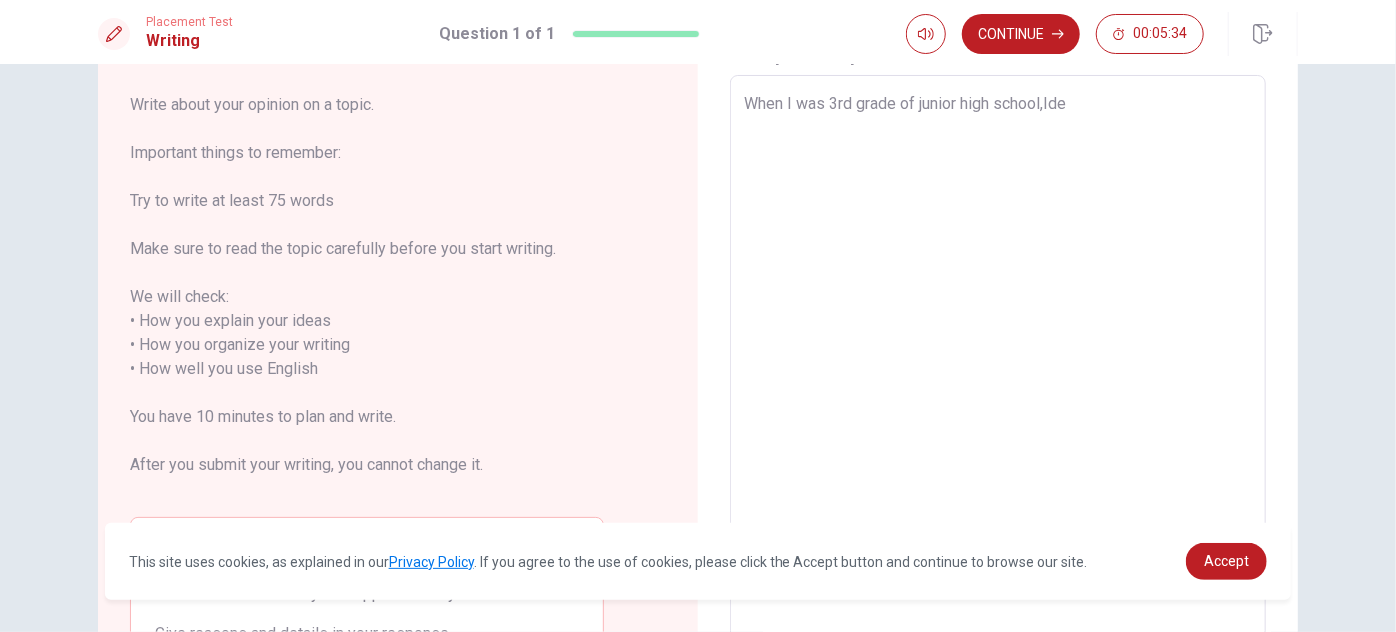 type on "When I was 3rd grade of junior high school,Idec" 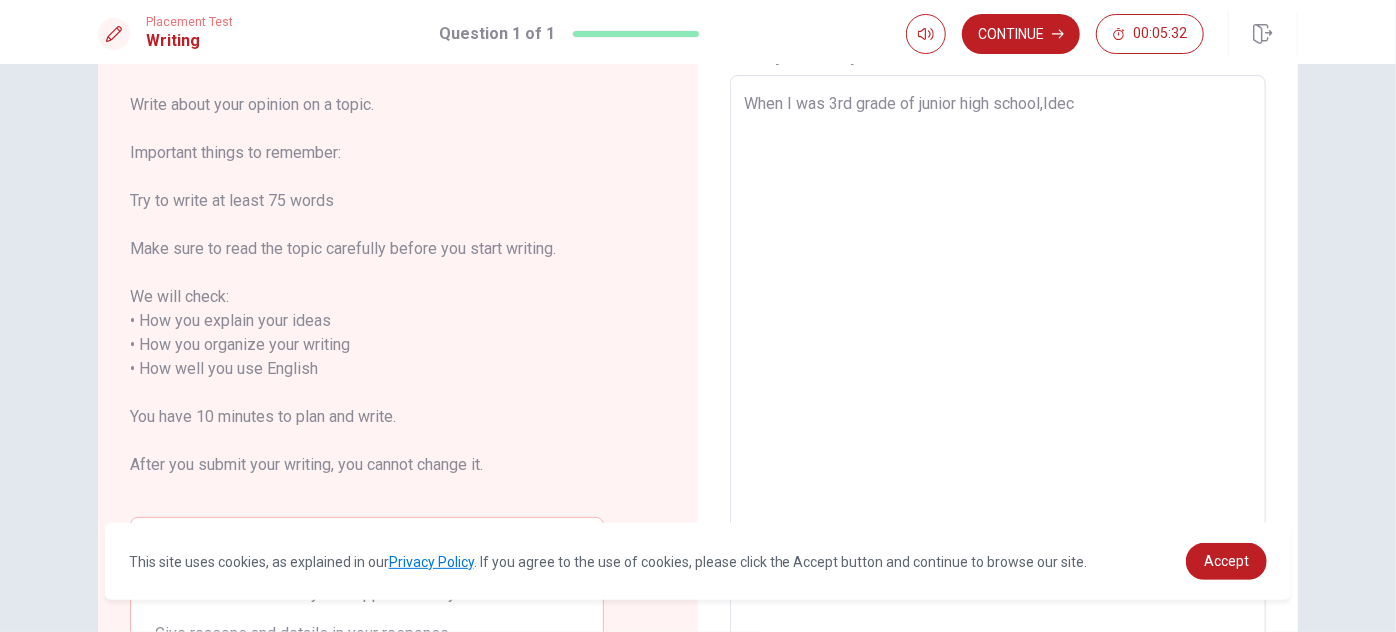 type on "x" 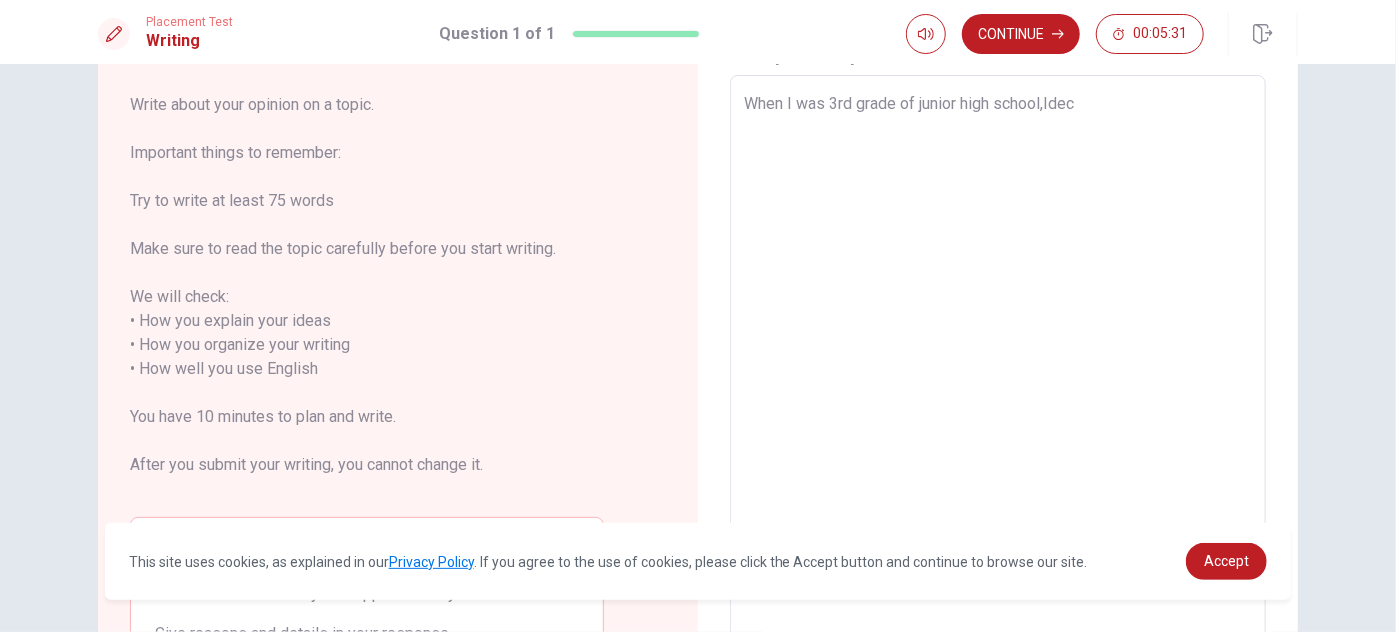 type on "When I was 3rd grade of junior high school,Ideci" 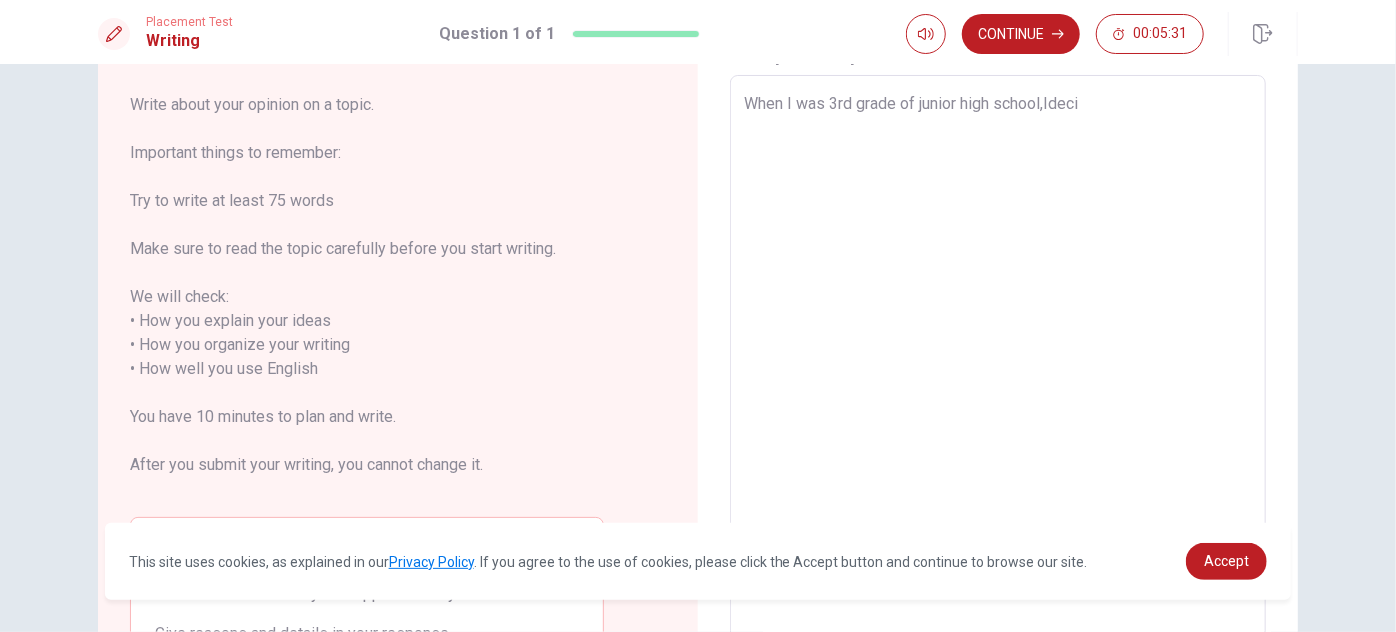 type on "x" 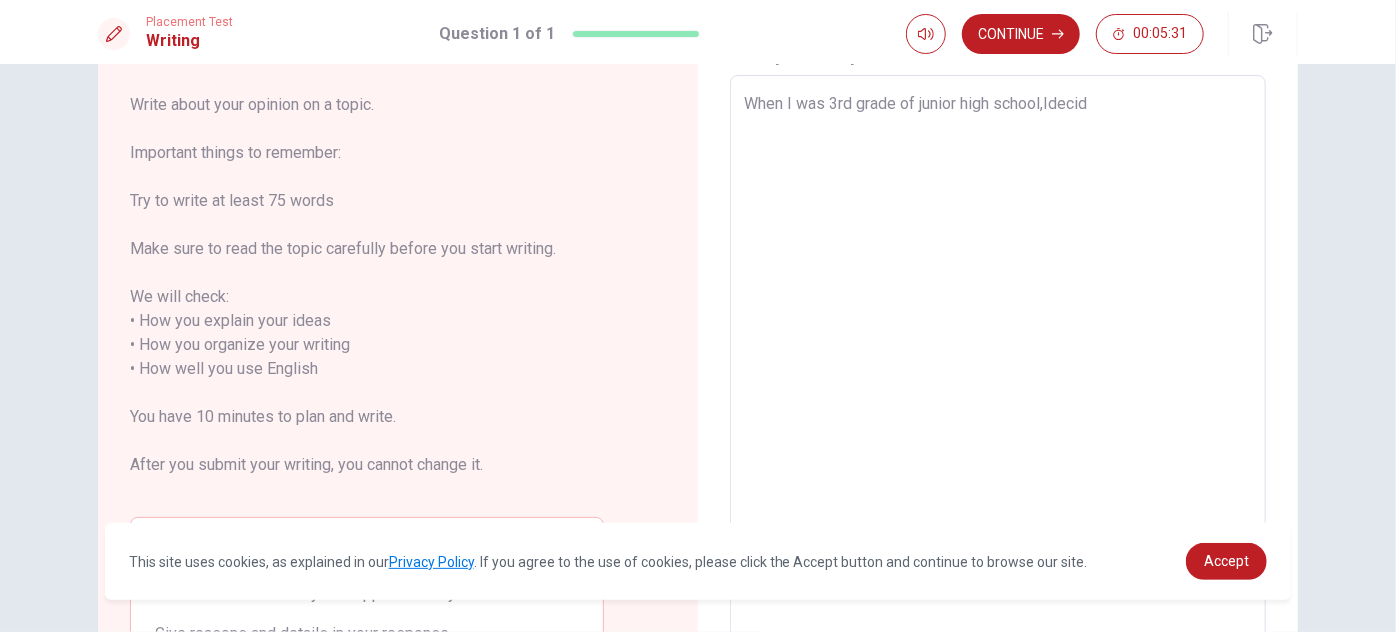 type on "x" 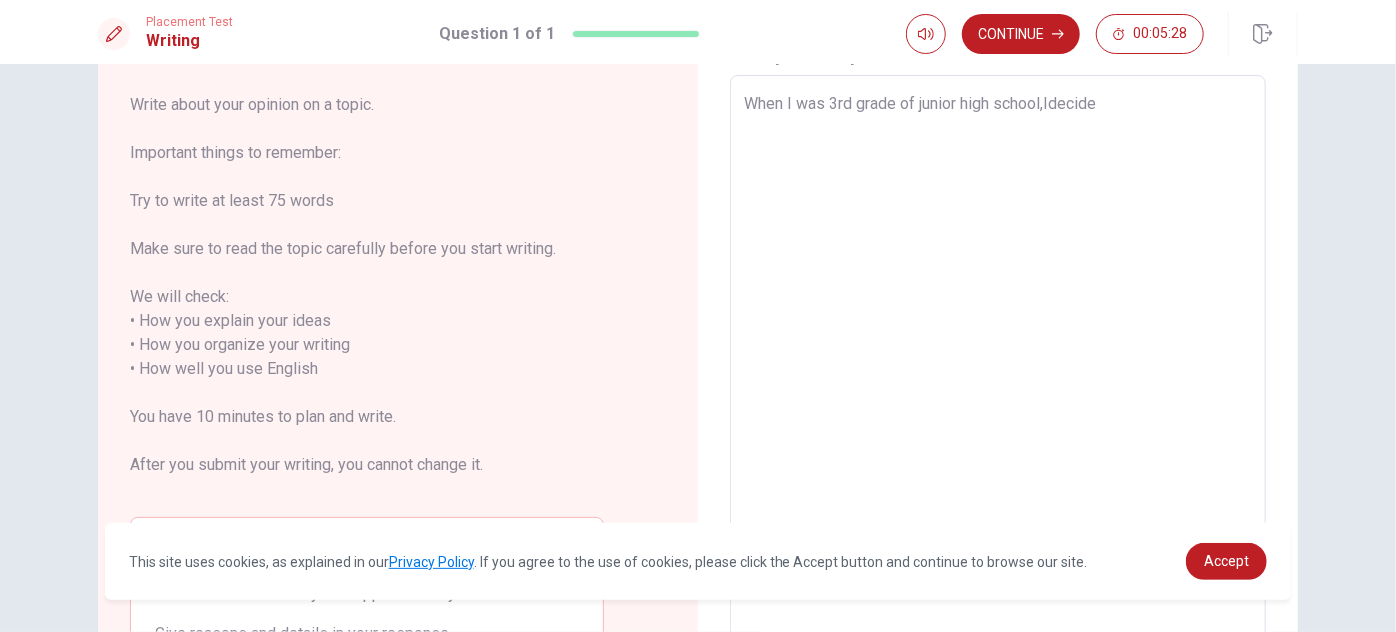 type on "x" 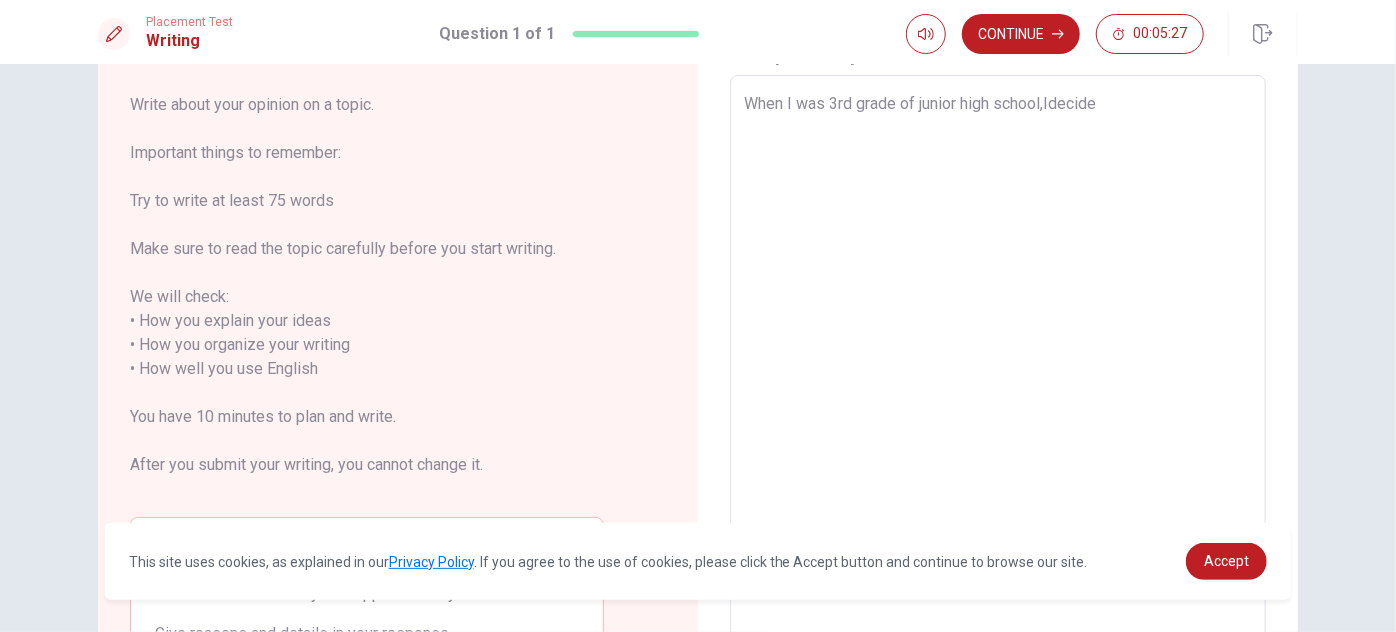 type on "When I was 3rd grade of junior high school,I decide" 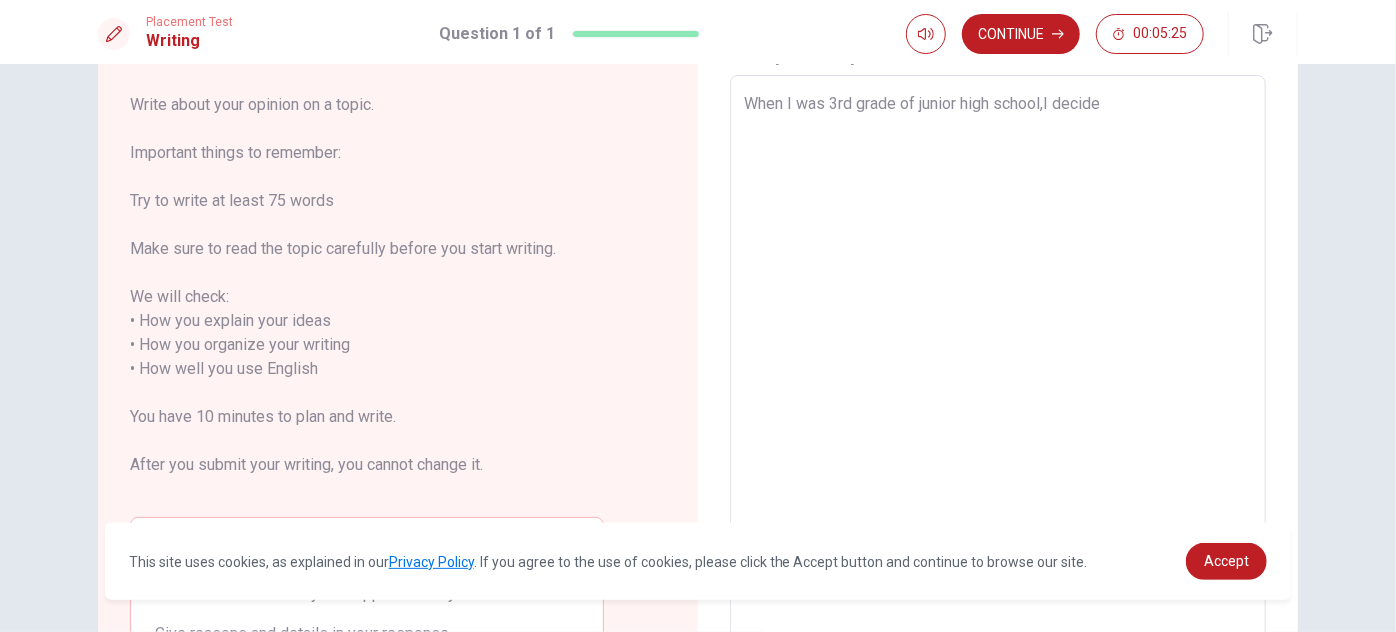 type on "x" 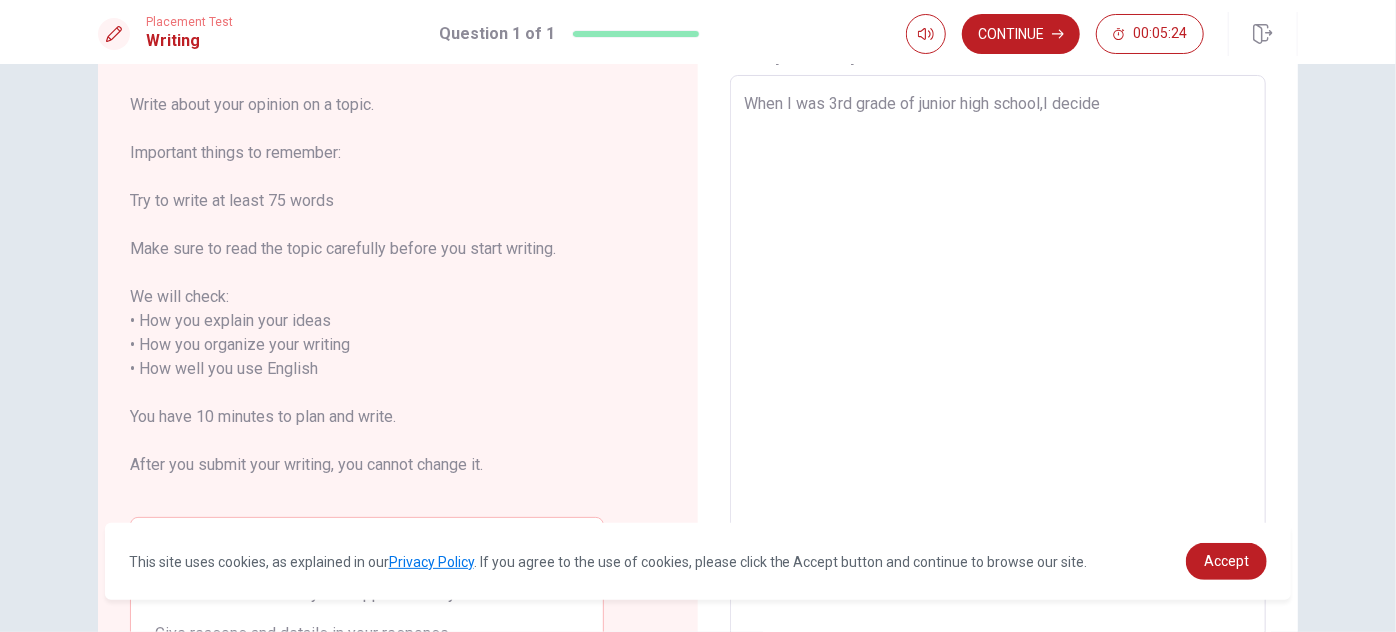 type on "When I was 3rd grade of junior high school,I decide" 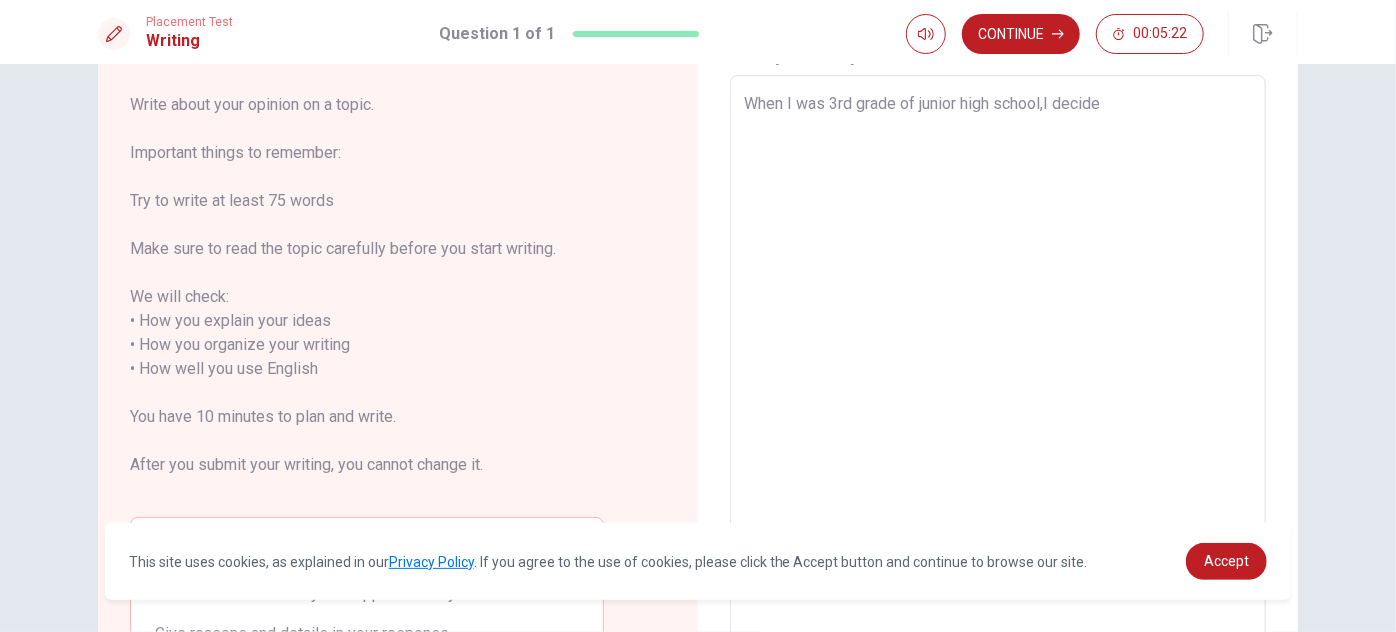 type on "x" 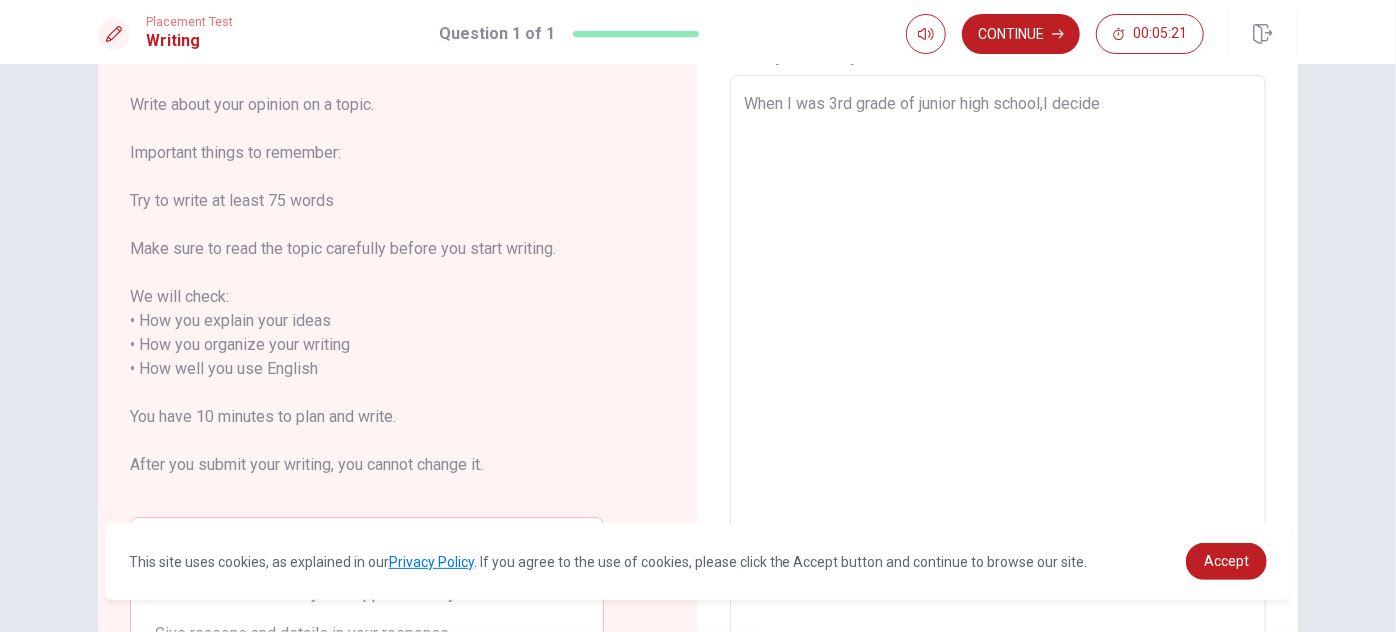 type on "When I was 3rd grade of junior high school,I decide t" 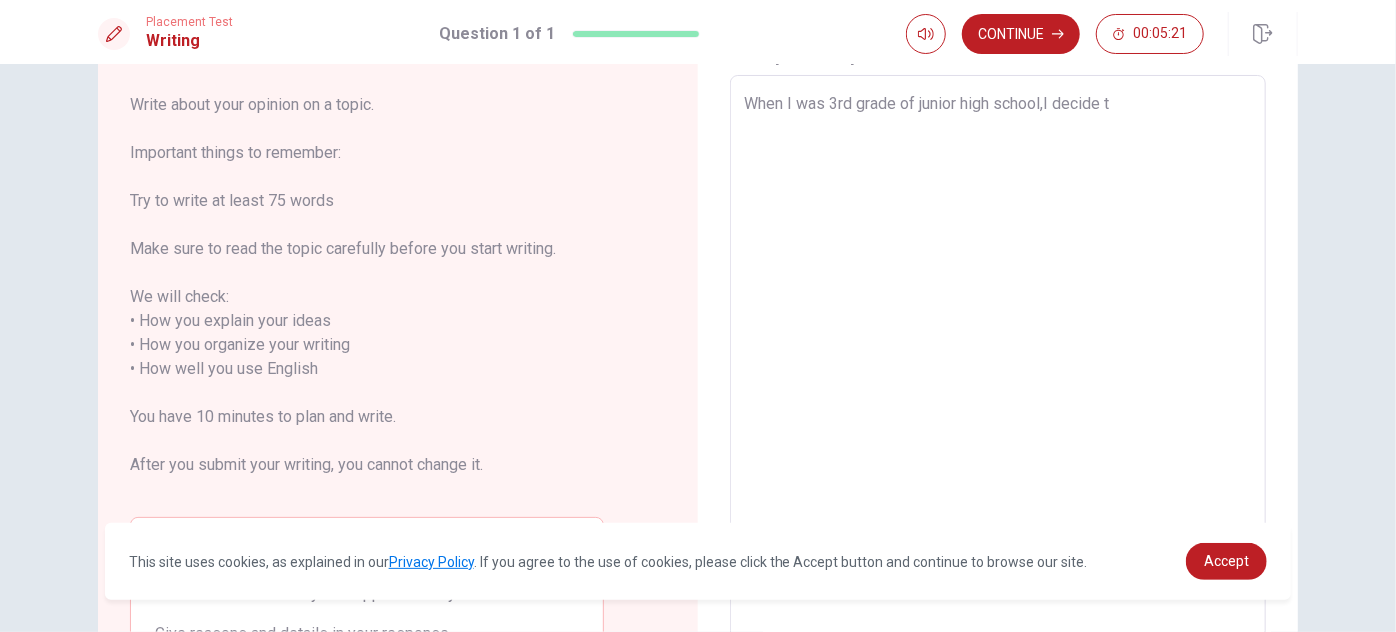 type on "x" 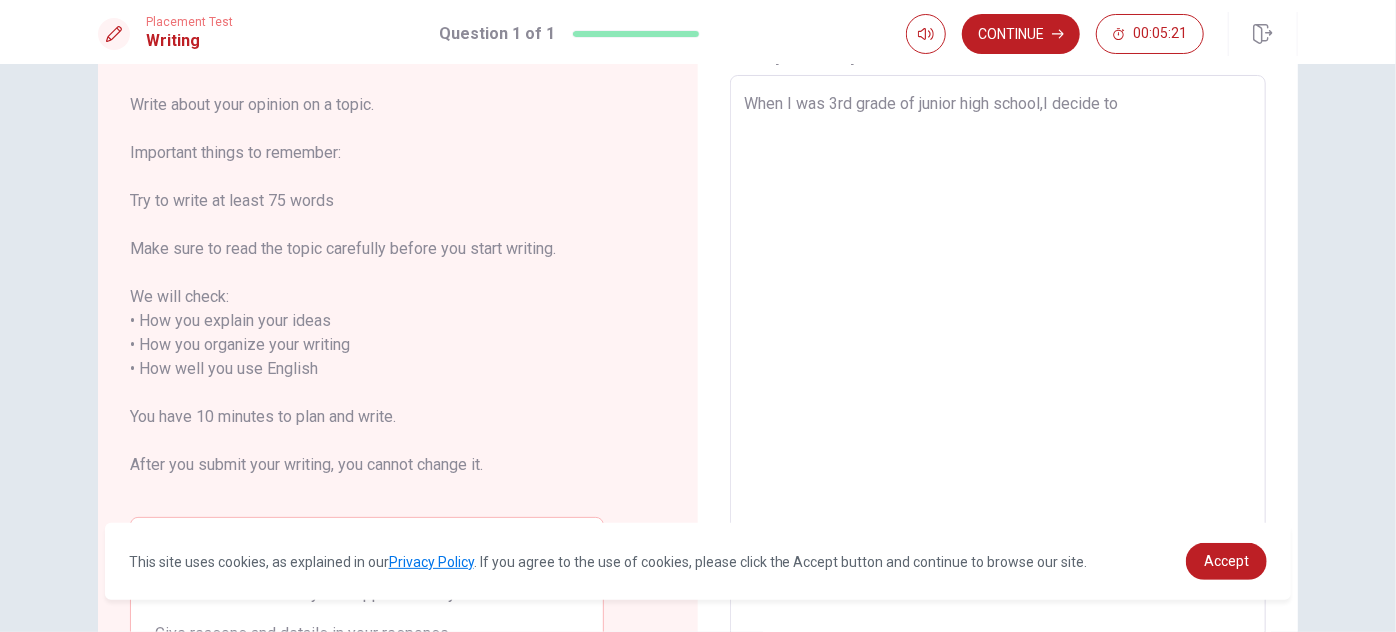 type on "x" 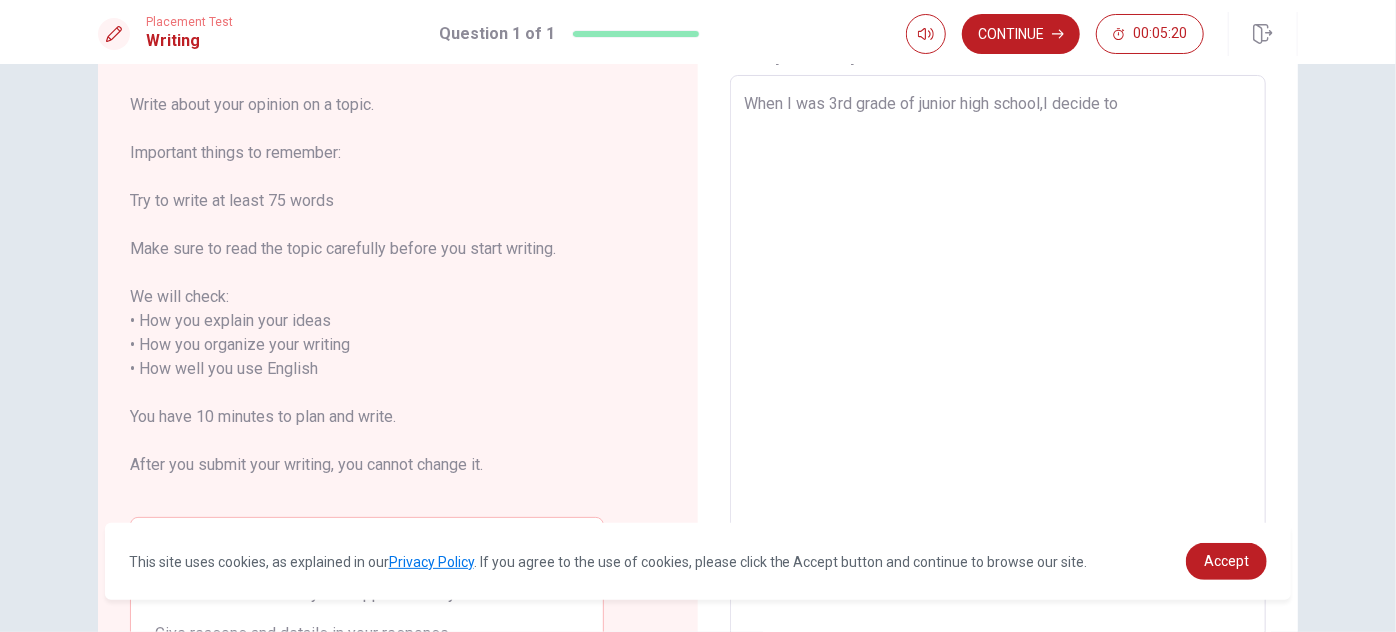 type on "When I was 3rd grade of junior high school,I decide to" 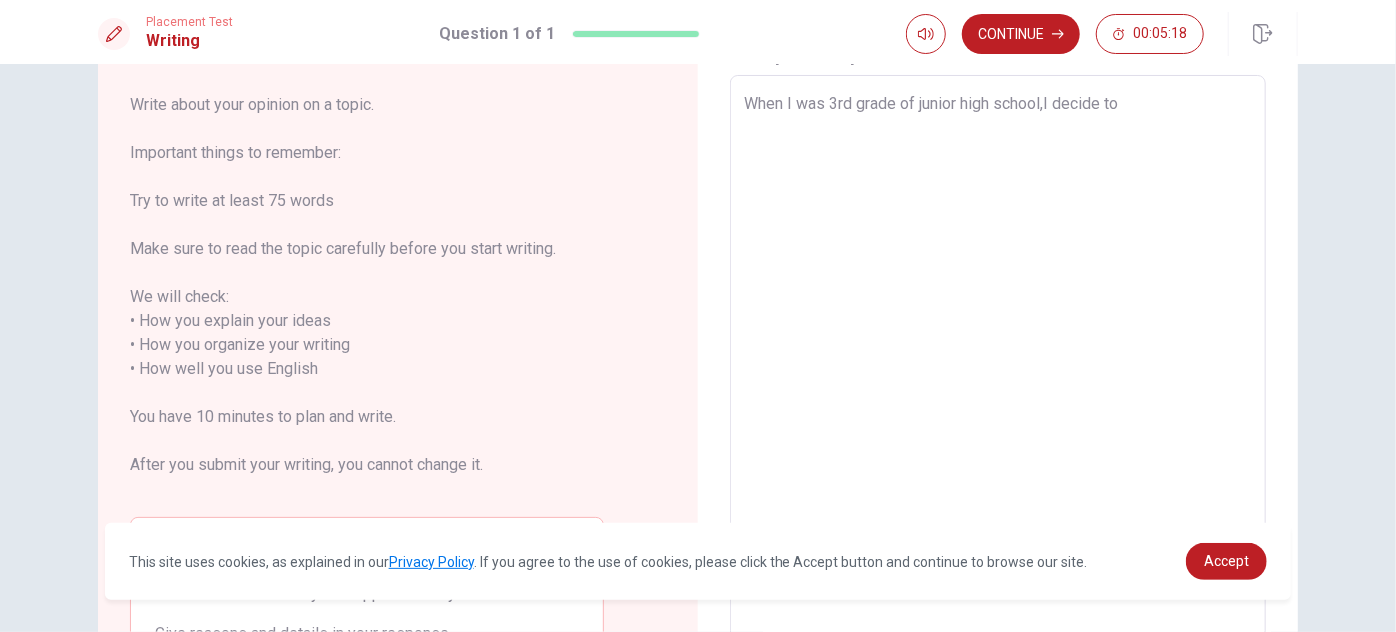 type on "x" 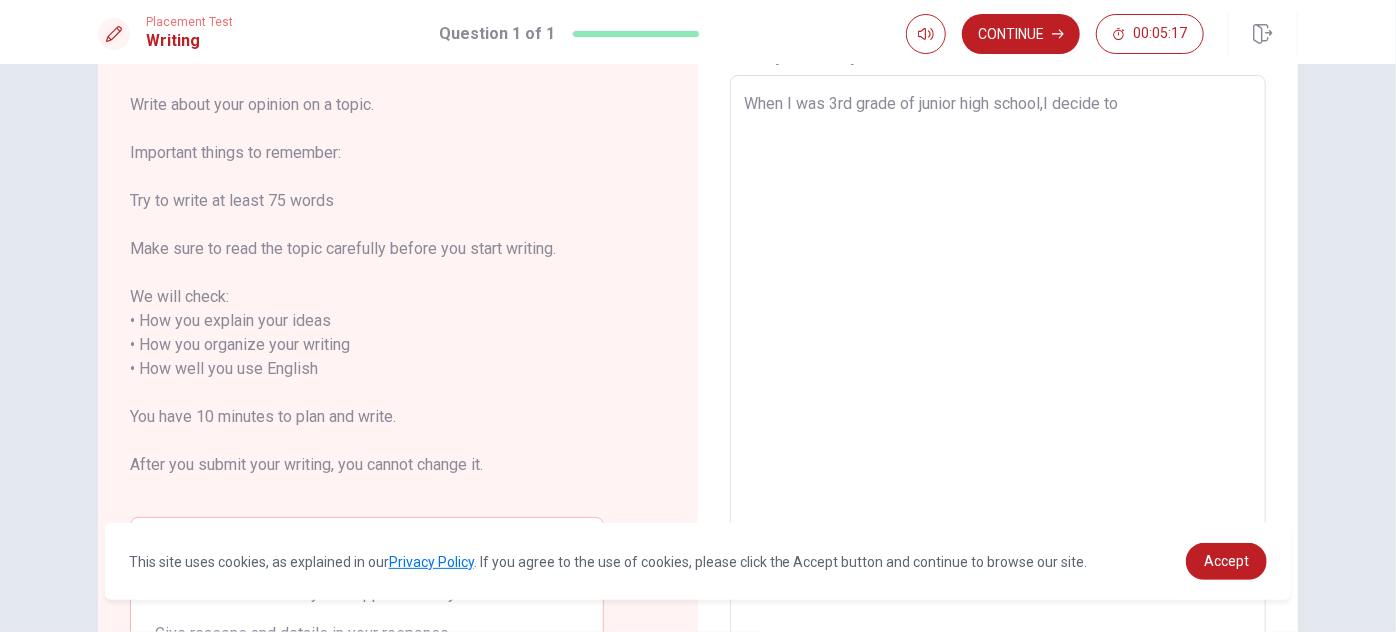 type on "When I was 3rd grade of junior high school,I decide to l" 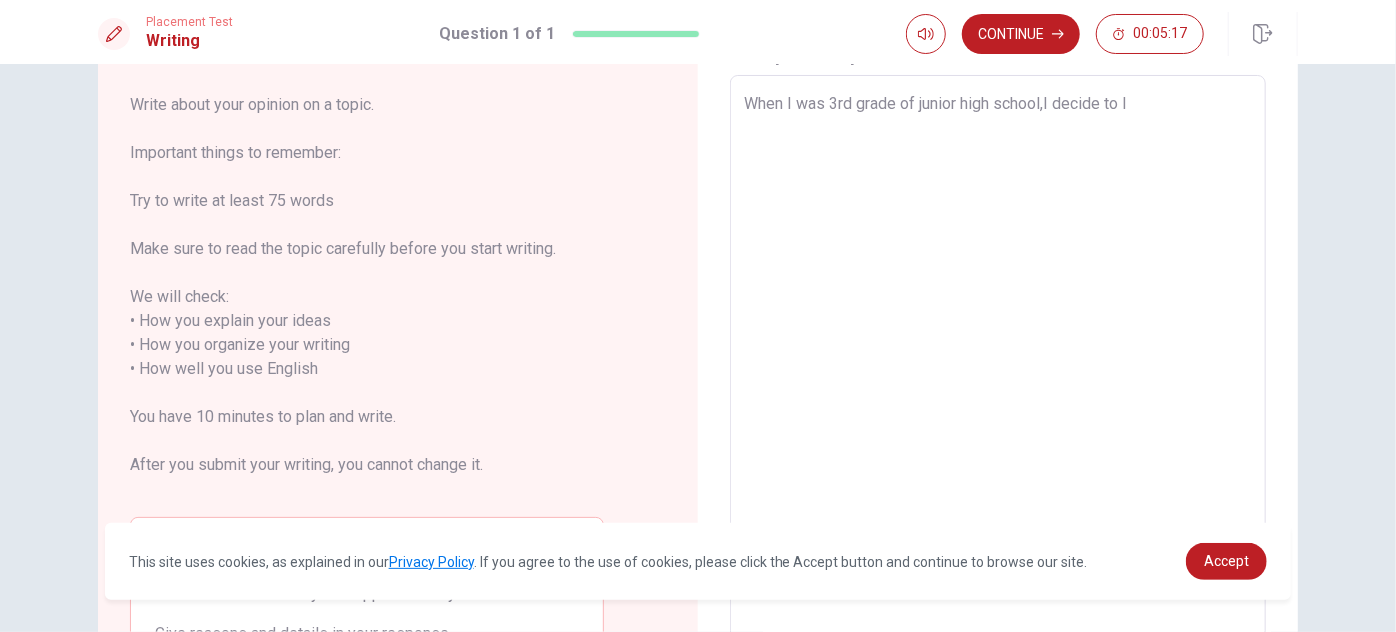 type on "x" 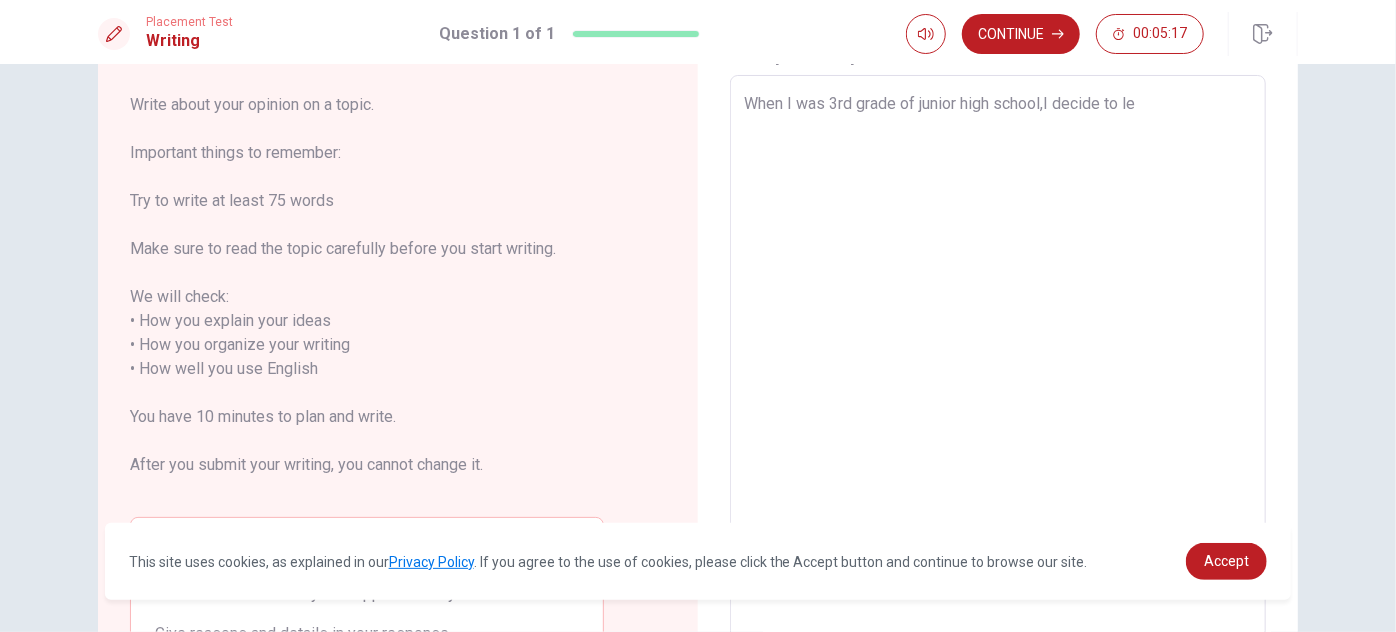type on "x" 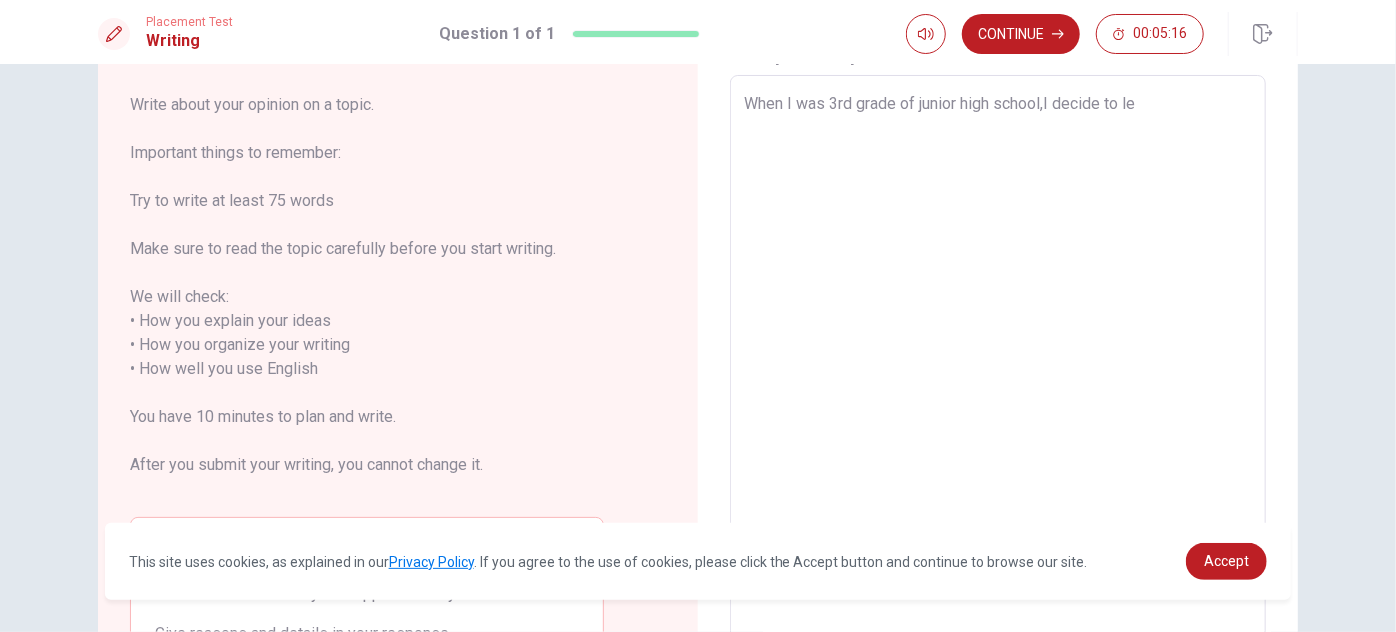 type on "When I was 3rd grade of junior high school,I decide to lea" 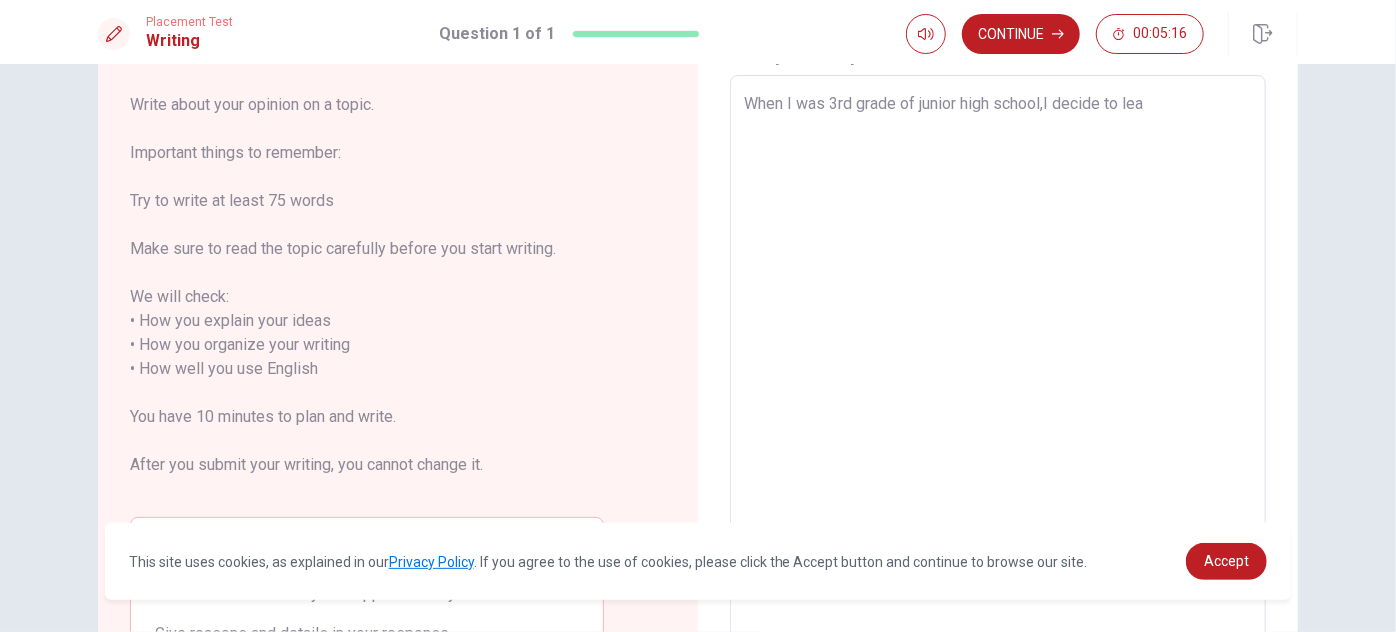 type on "x" 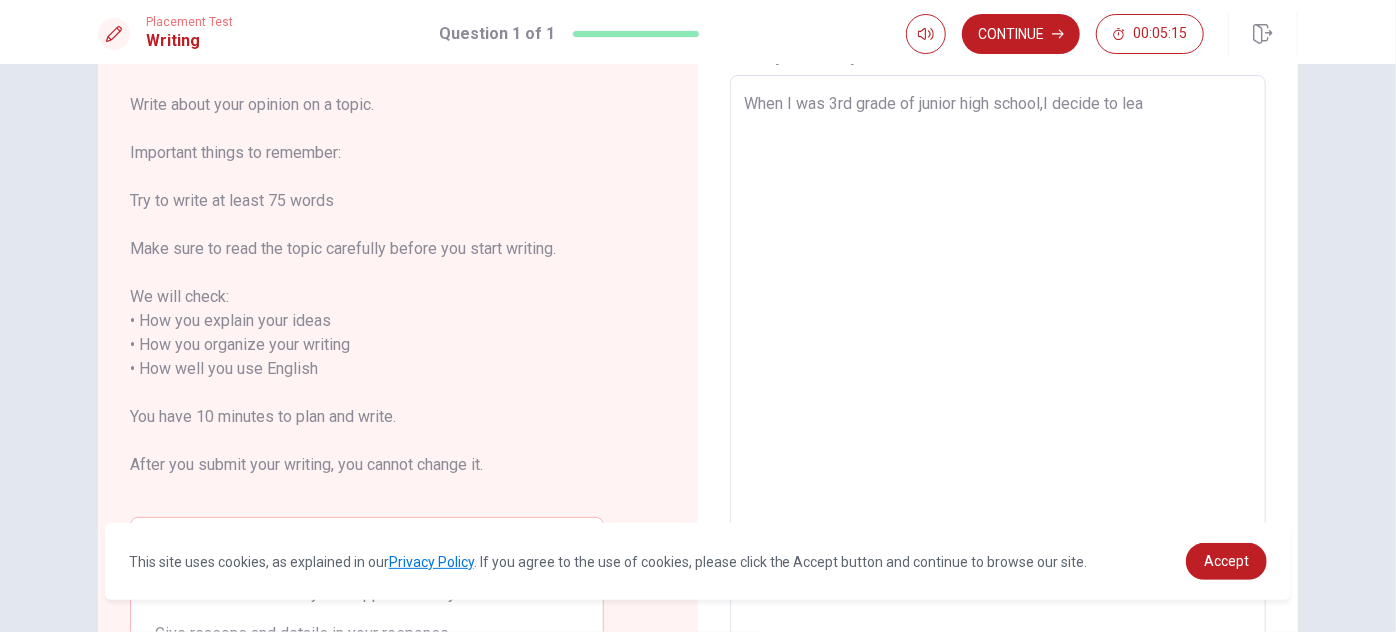 type on "When I was 3rd grade of junior high school,I decide to leav" 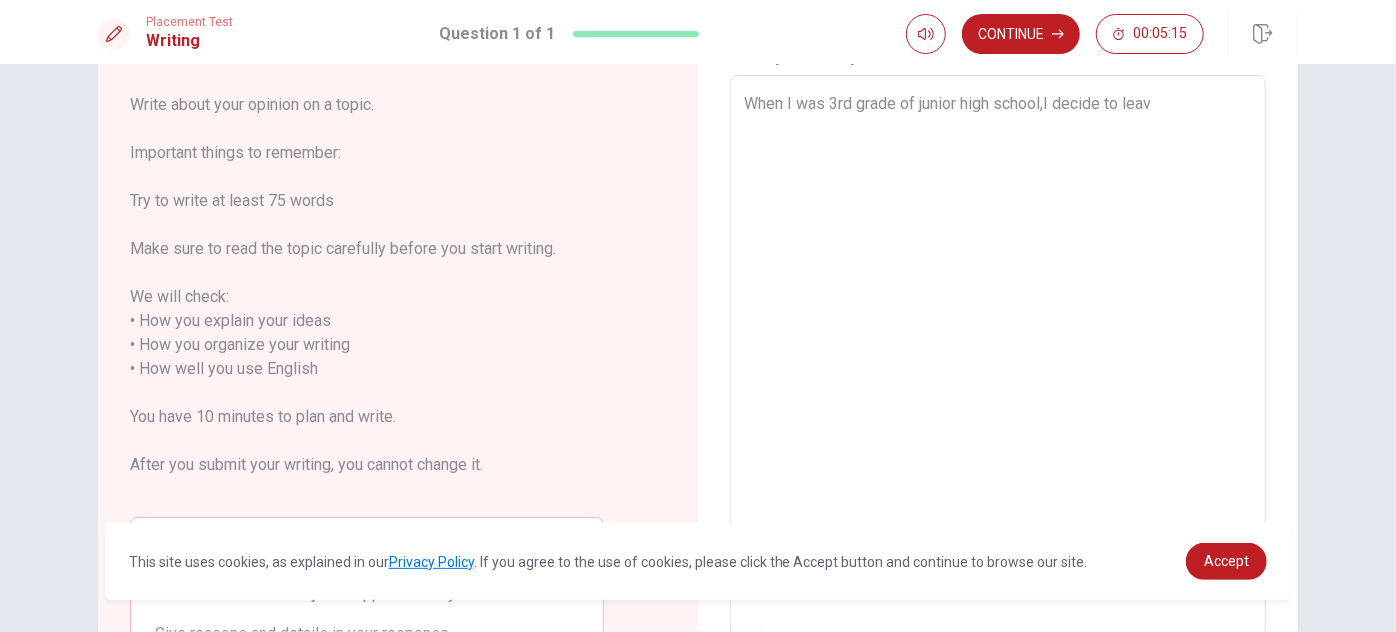 type on "x" 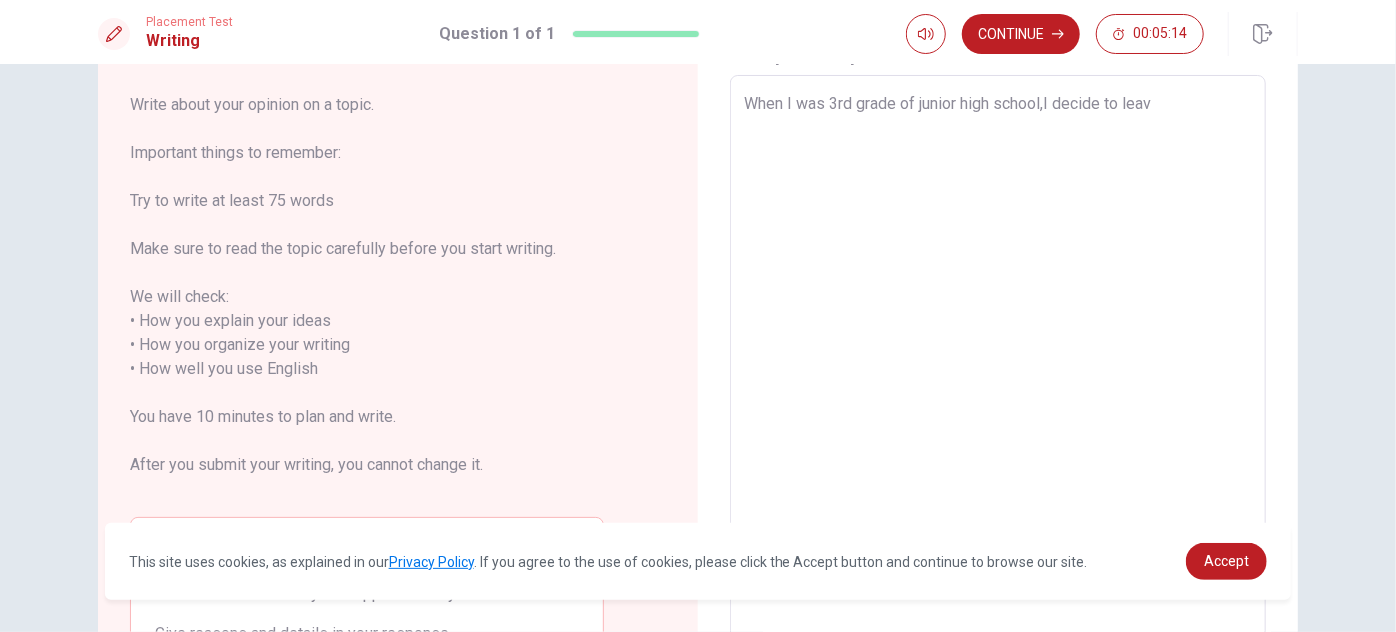 type on "When I was 3rd grade of junior high school,I decide to leave" 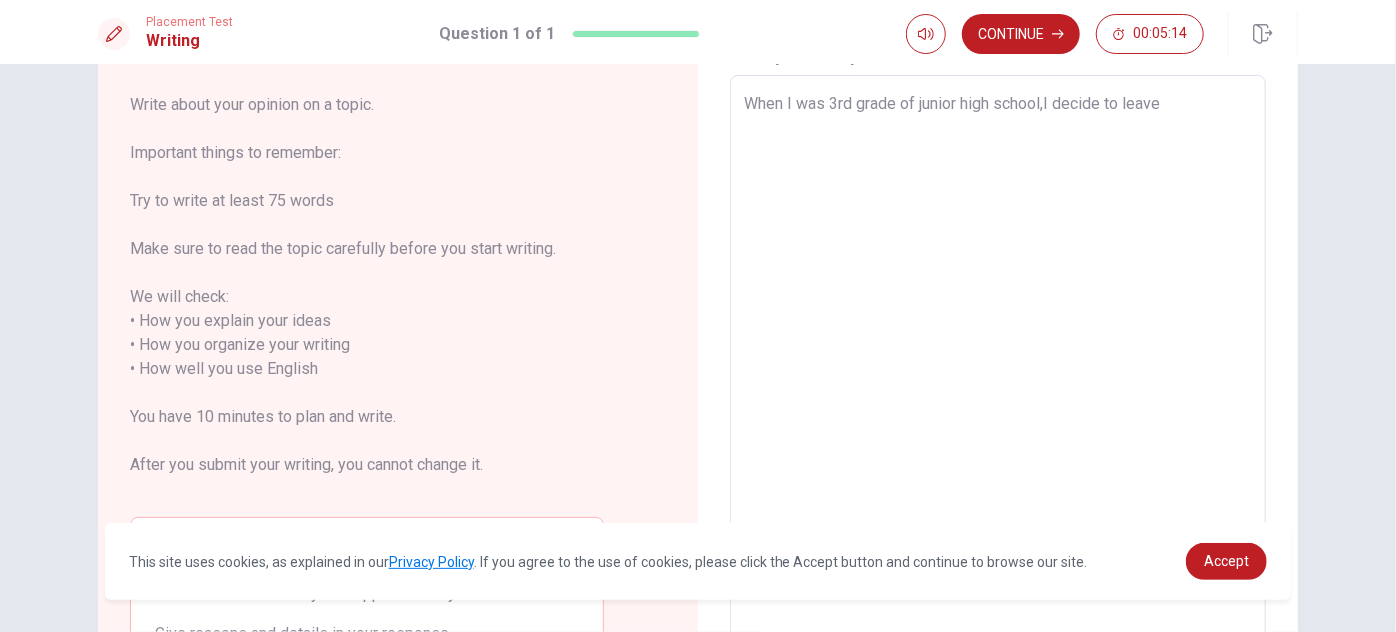 type on "x" 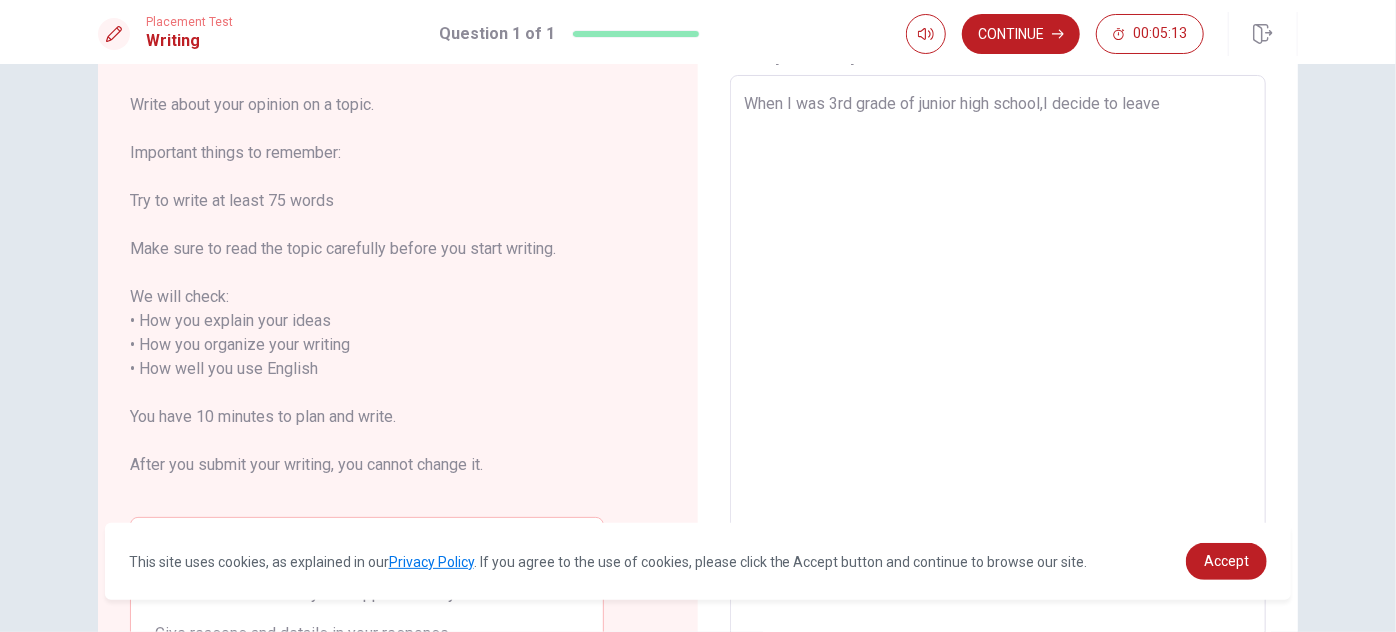 type on "When I was 3rd grade of junior high school,I decide to leave" 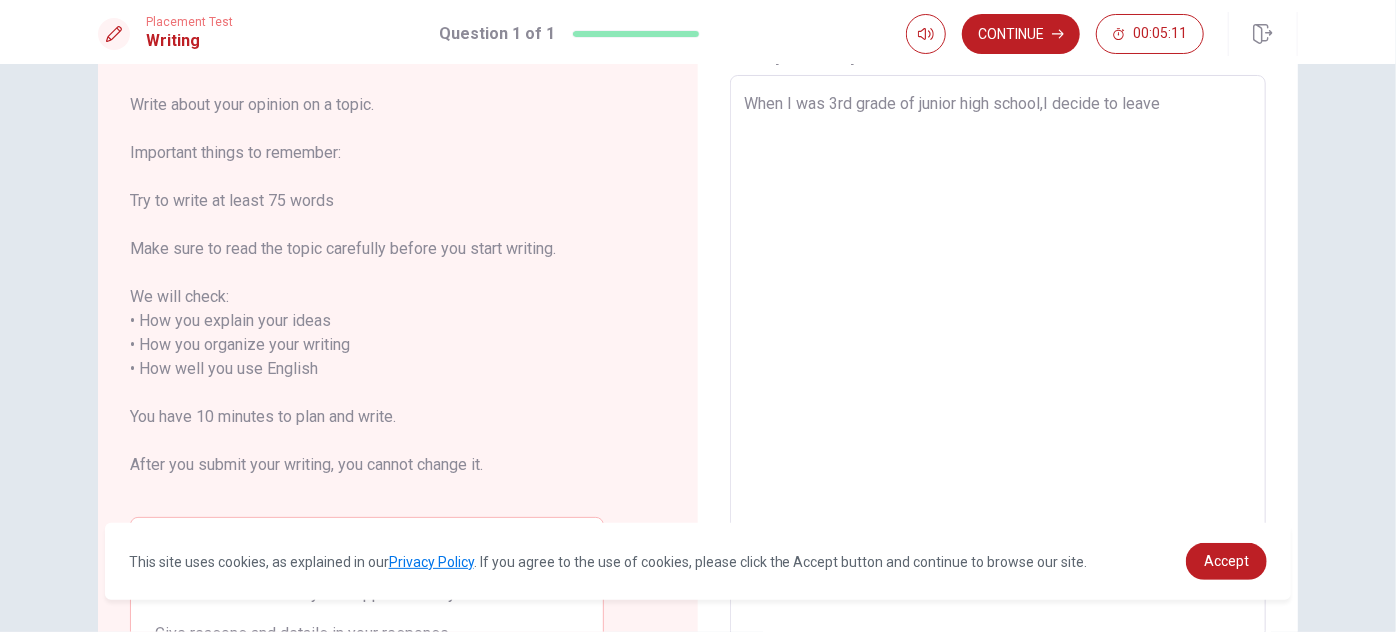 type on "x" 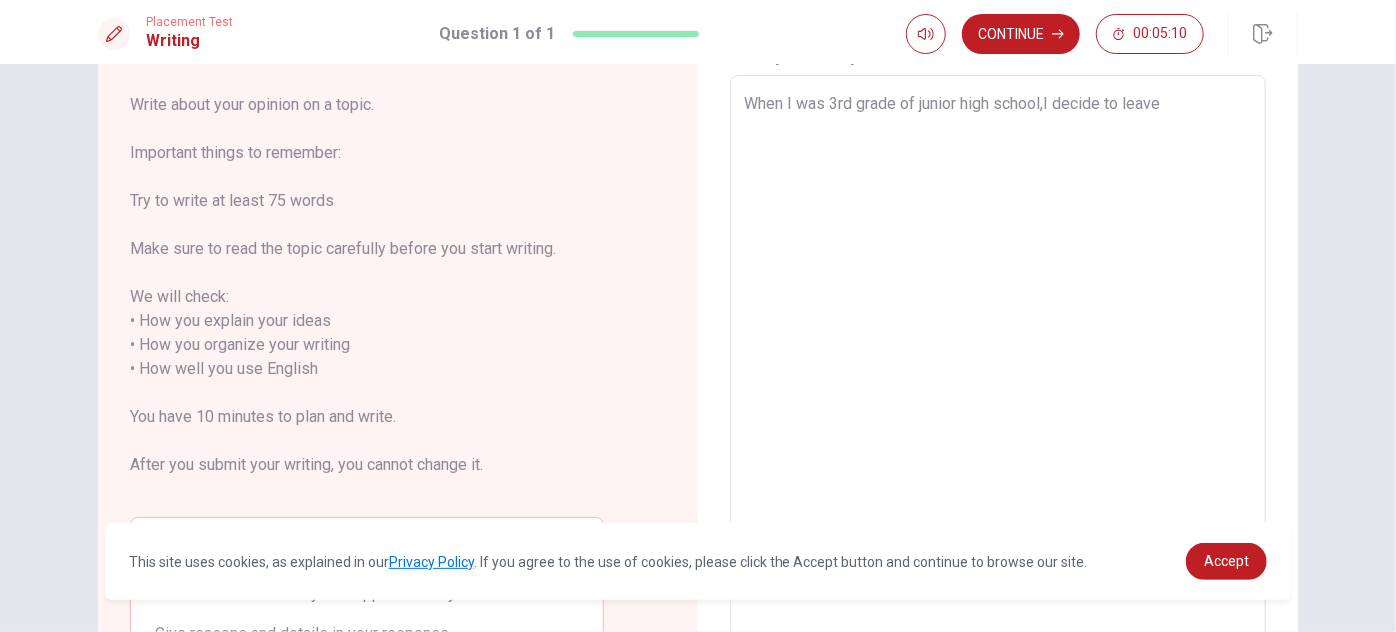 type on "When I was 3rd grade of junior high school,I decide to leave T" 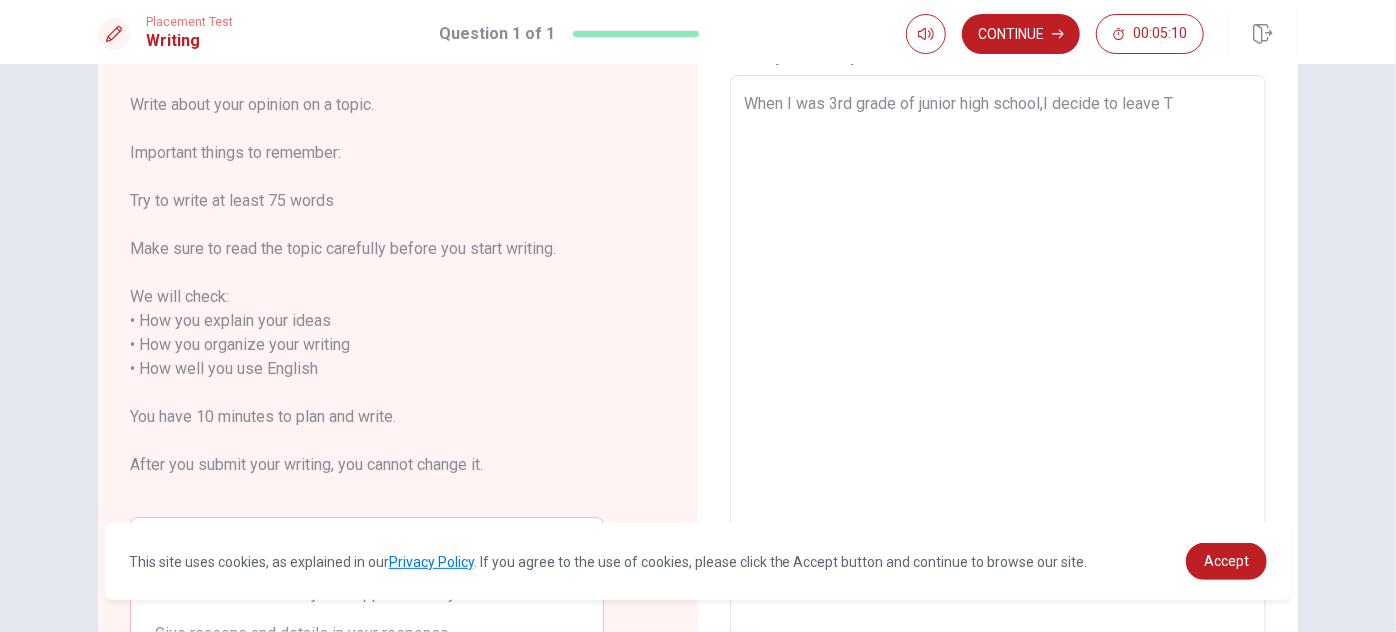 type on "x" 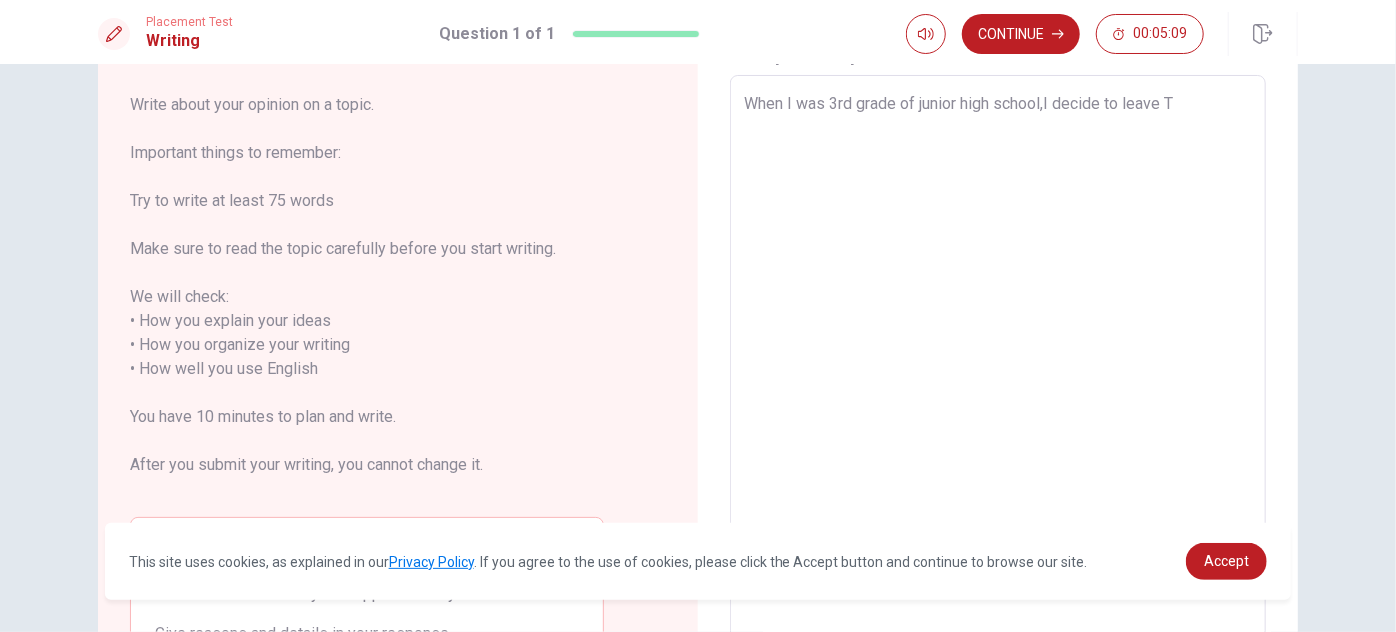 type on "When I was 3rd grade of junior high school,I decide to leave To" 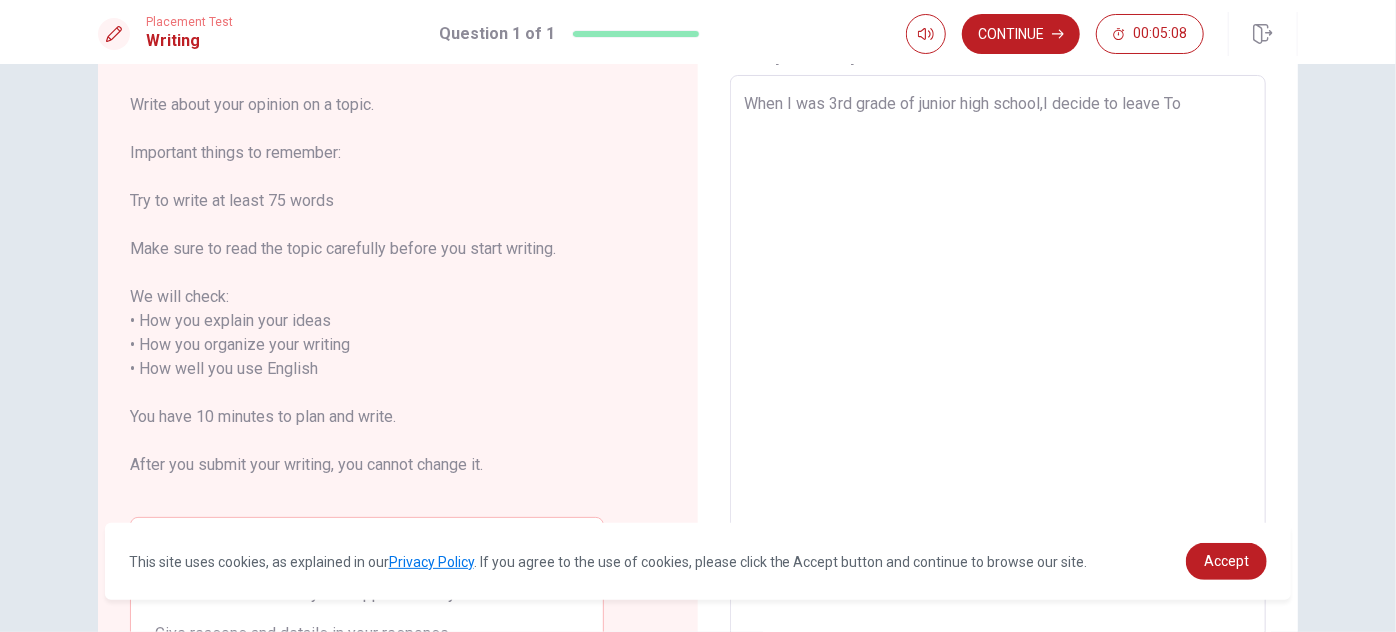 type on "x" 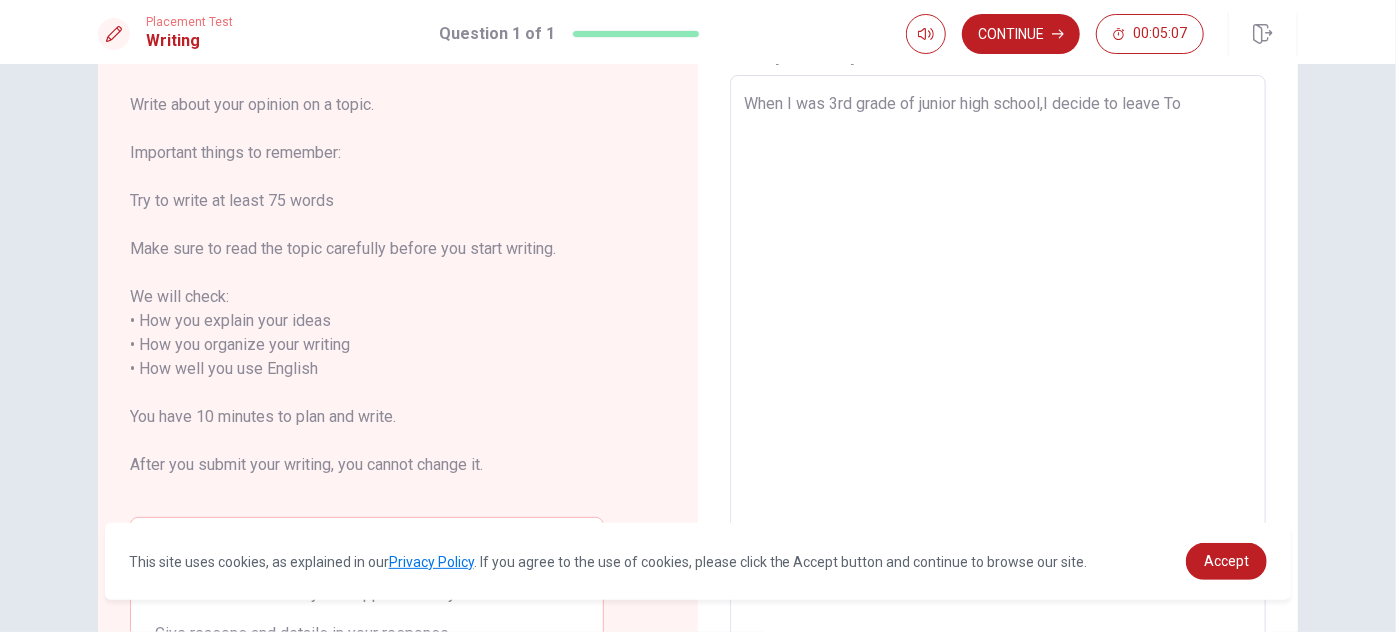type on "When I was 3rd grade of junior high school,I decide to leave [GEOGRAPHIC_DATA]" 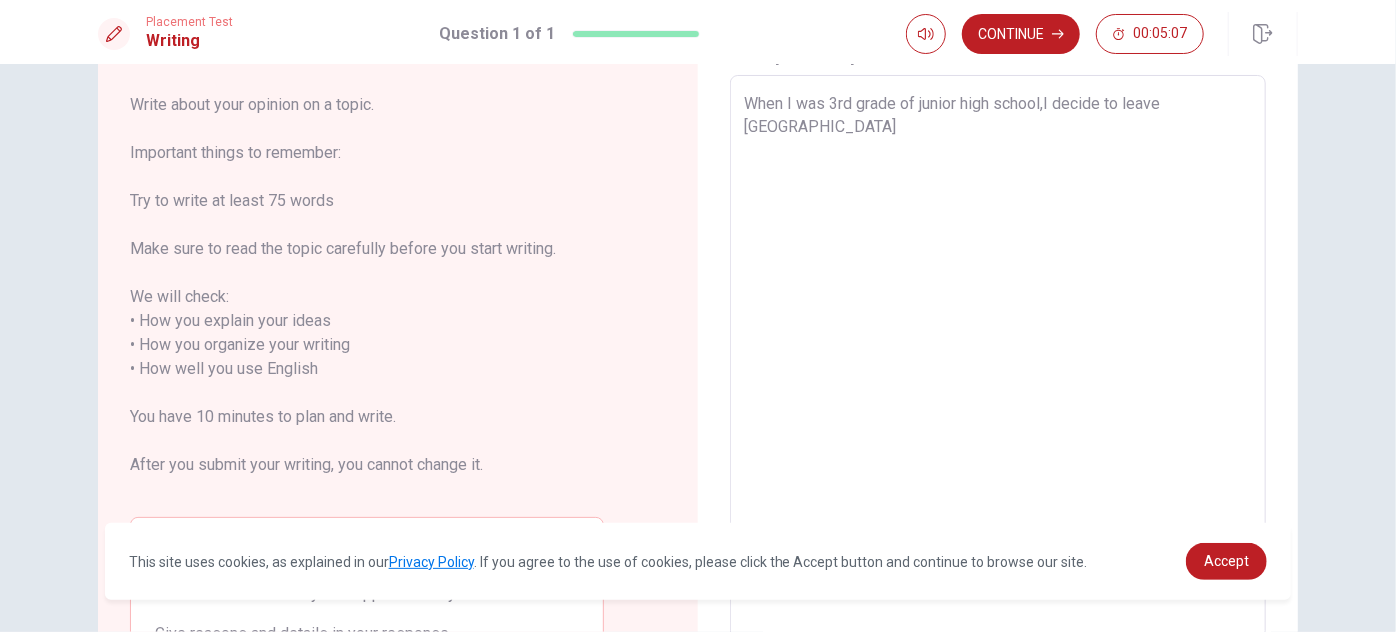 type on "x" 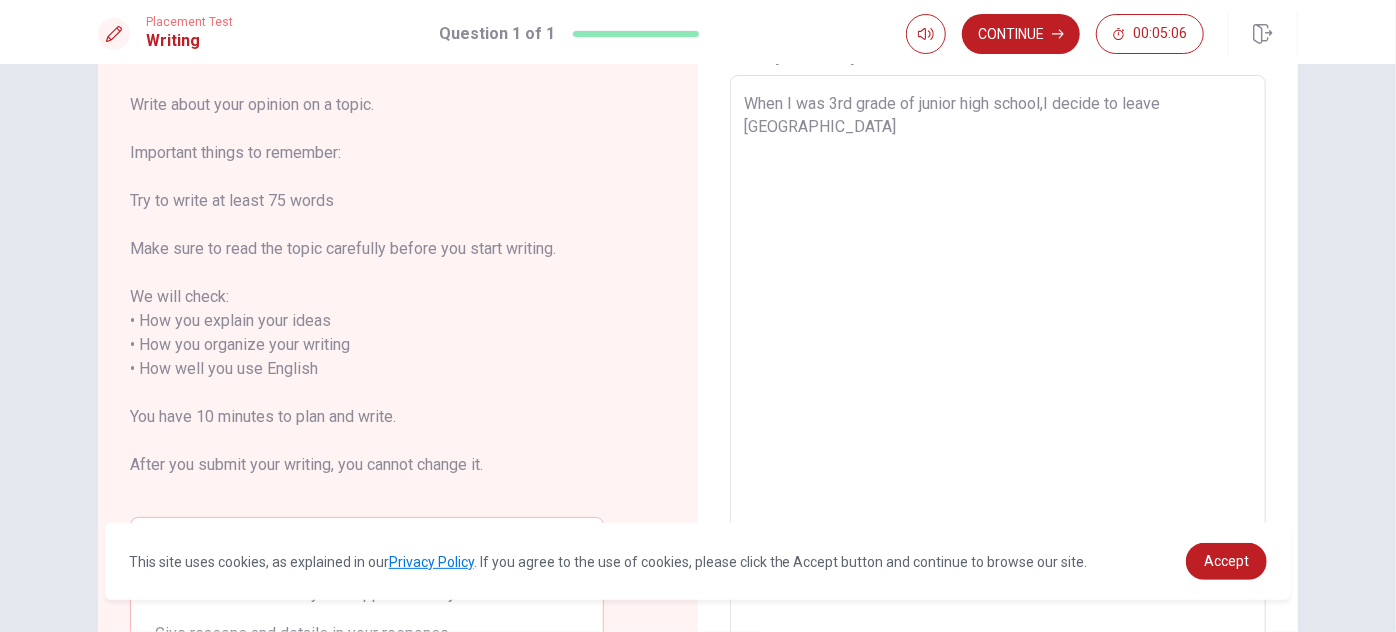 type on "When I was 3rd grade of junior high school,I decide to leave [GEOGRAPHIC_DATA]" 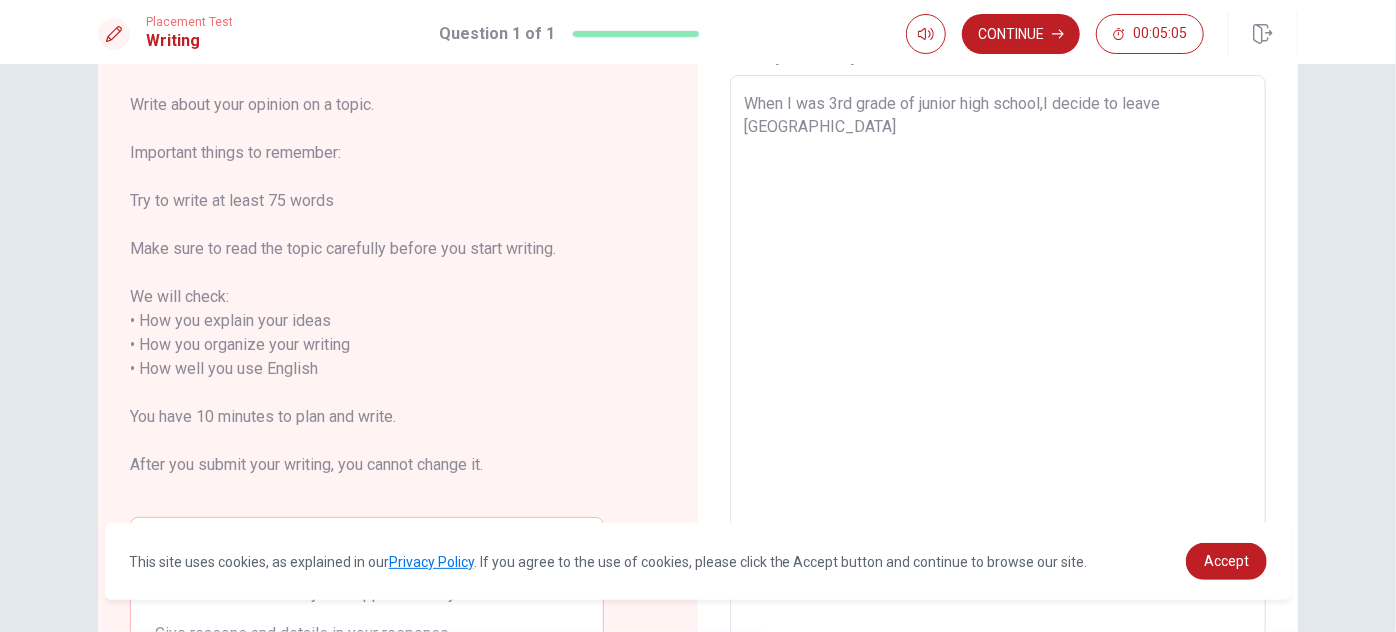 type on "x" 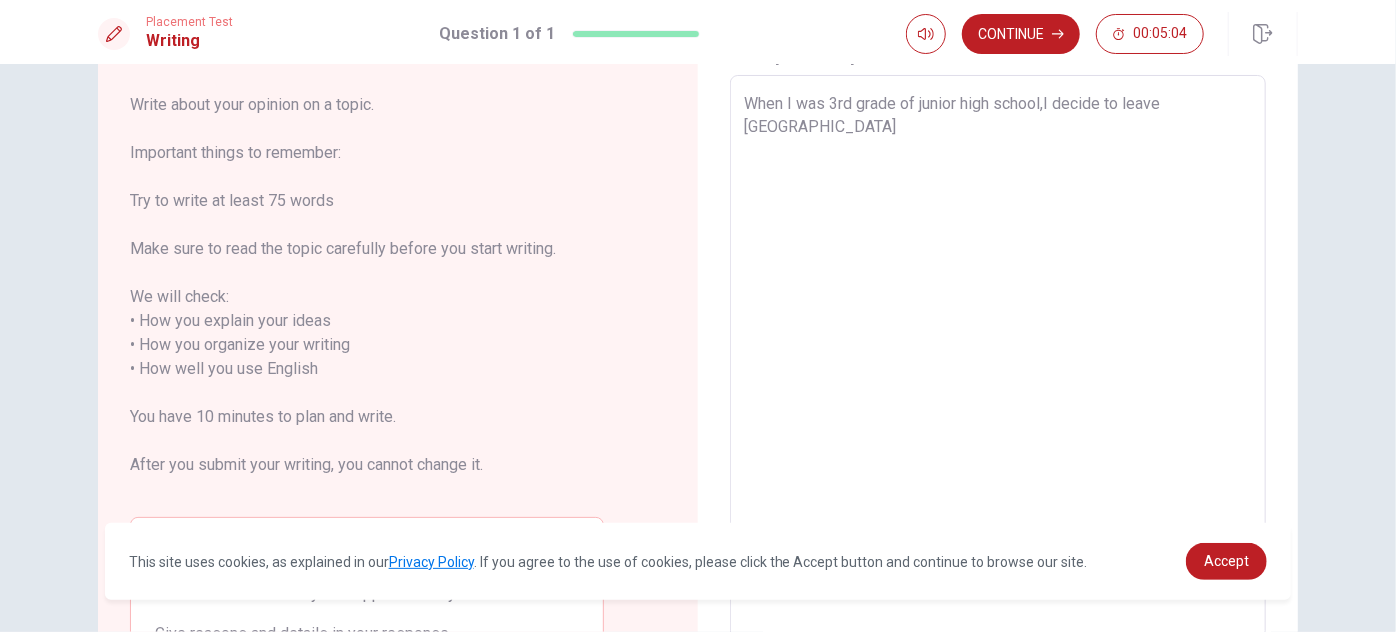 type on "When I was 3rd grade of junior high school,I decide to leave [GEOGRAPHIC_DATA]." 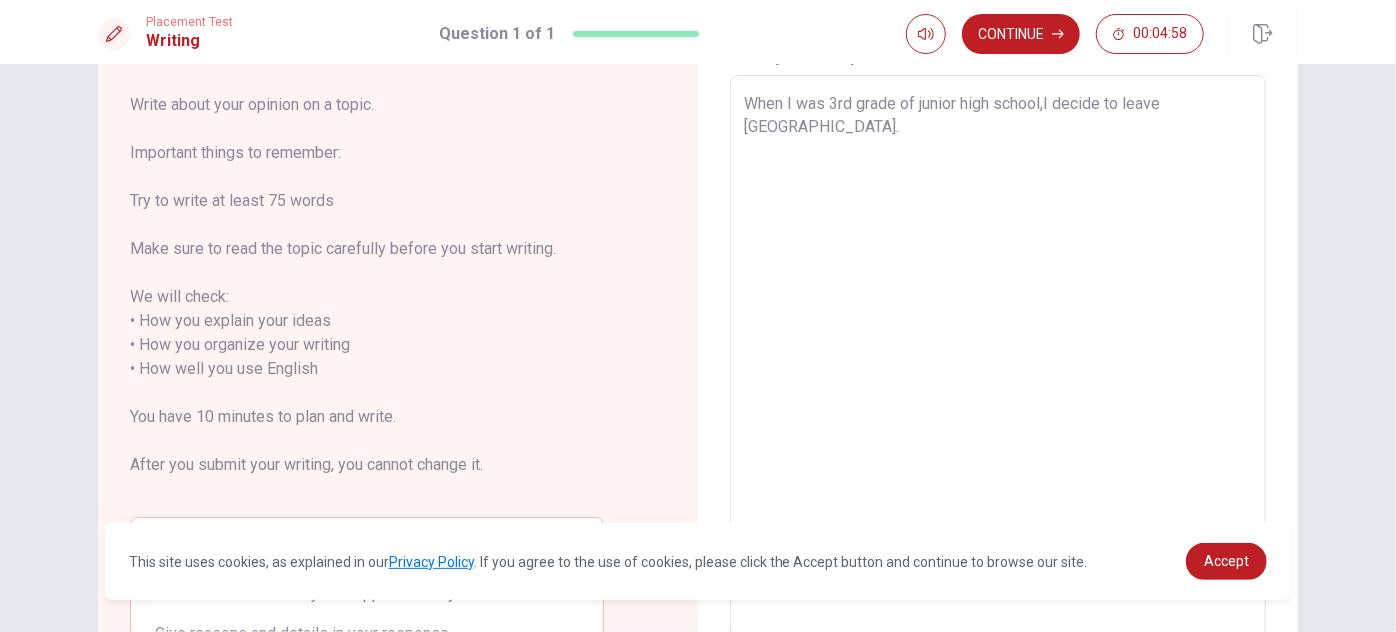 type on "x" 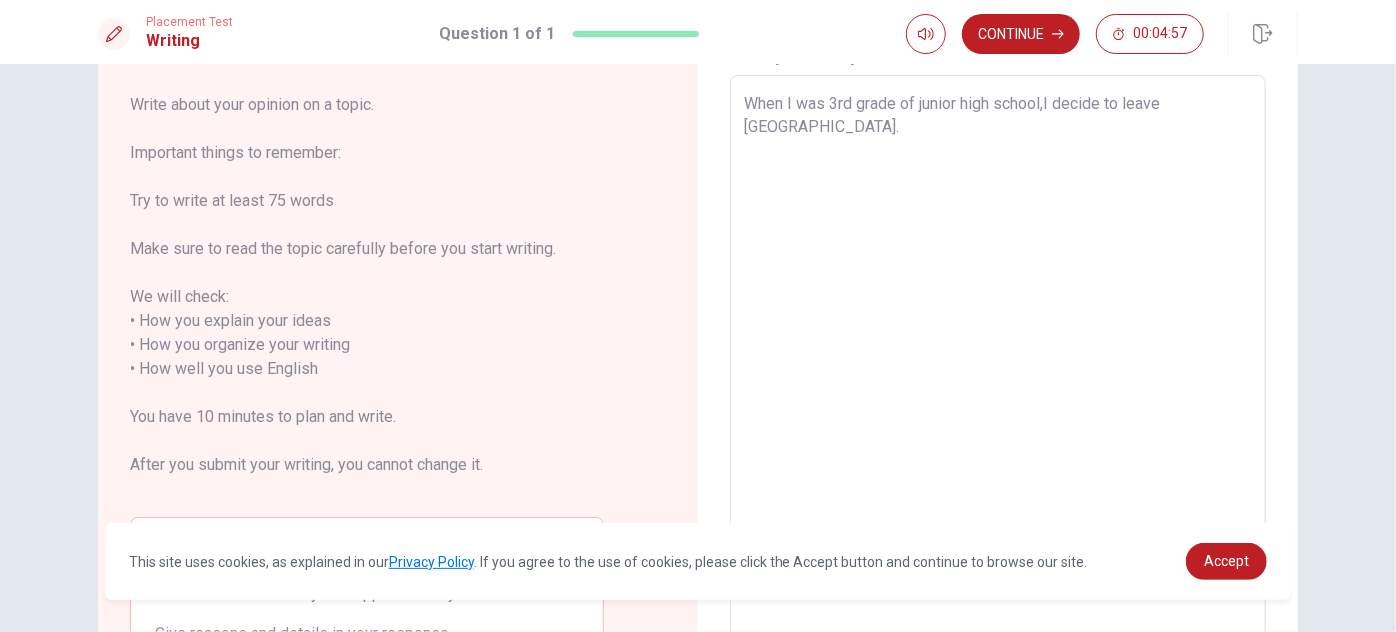 type on "When I was 3rd grade of junior high school,I decide to leave [GEOGRAPHIC_DATA]I" 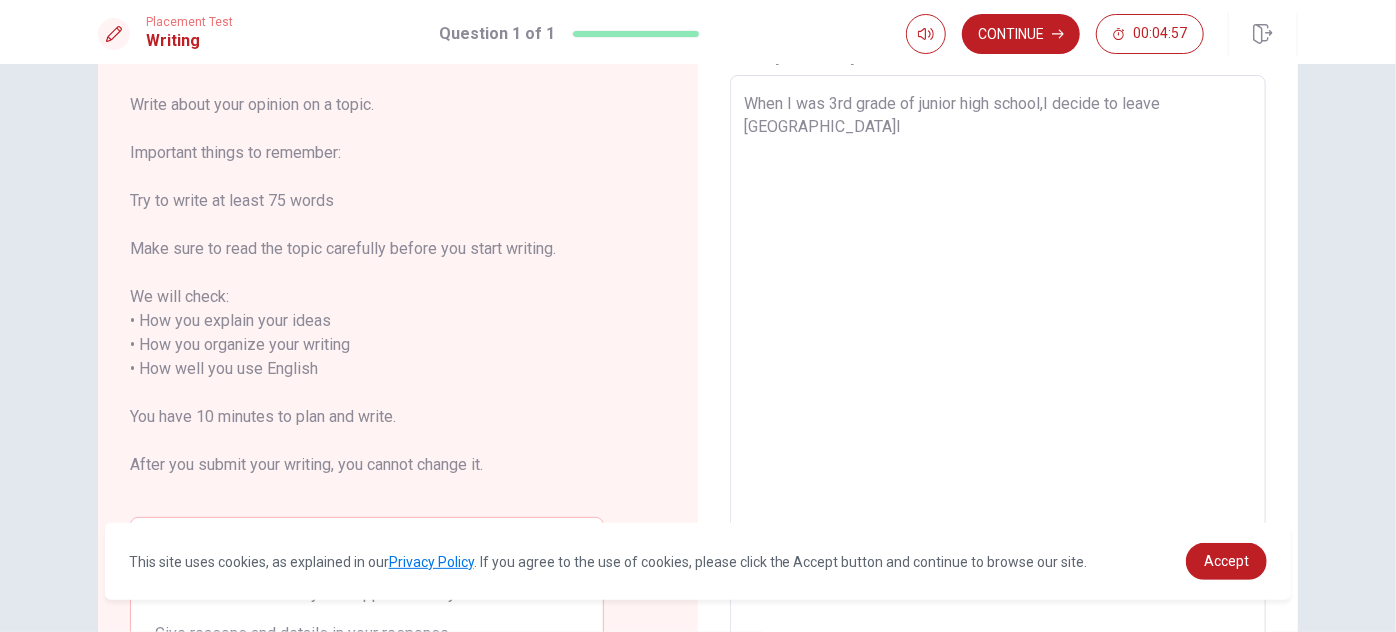 type on "x" 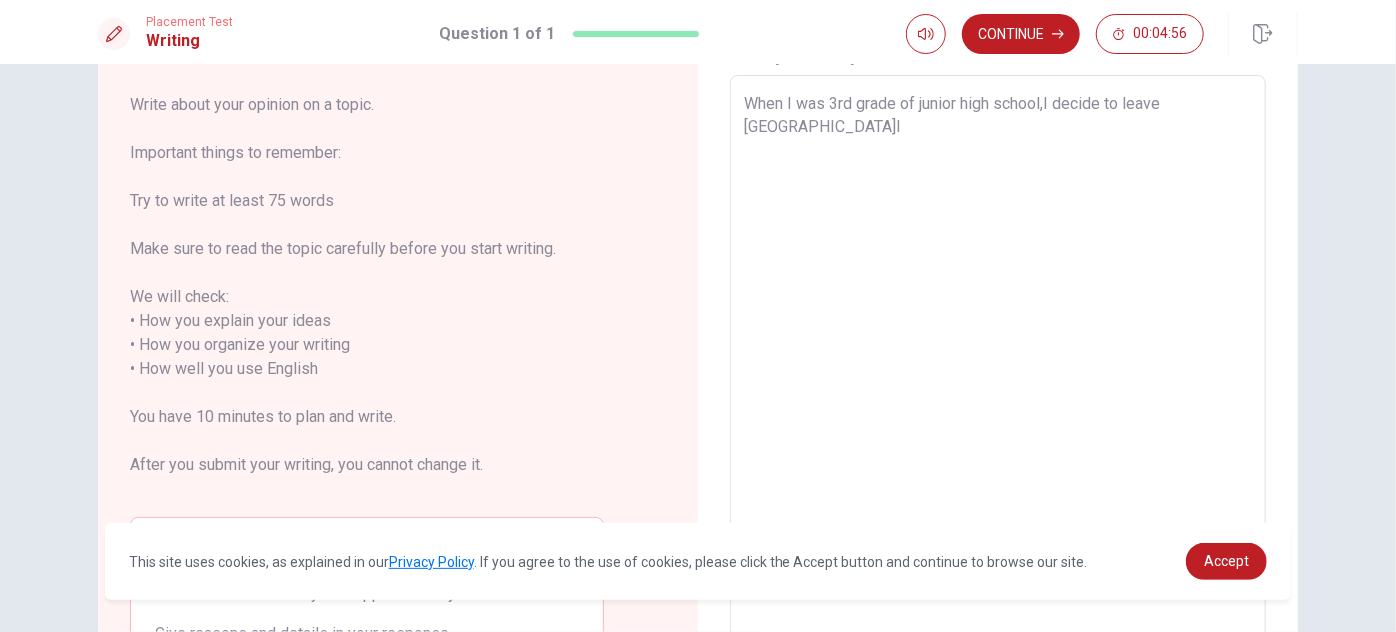 type on "When I was 3rd grade of junior high school,I decide to leave [DOMAIN_NAME]" 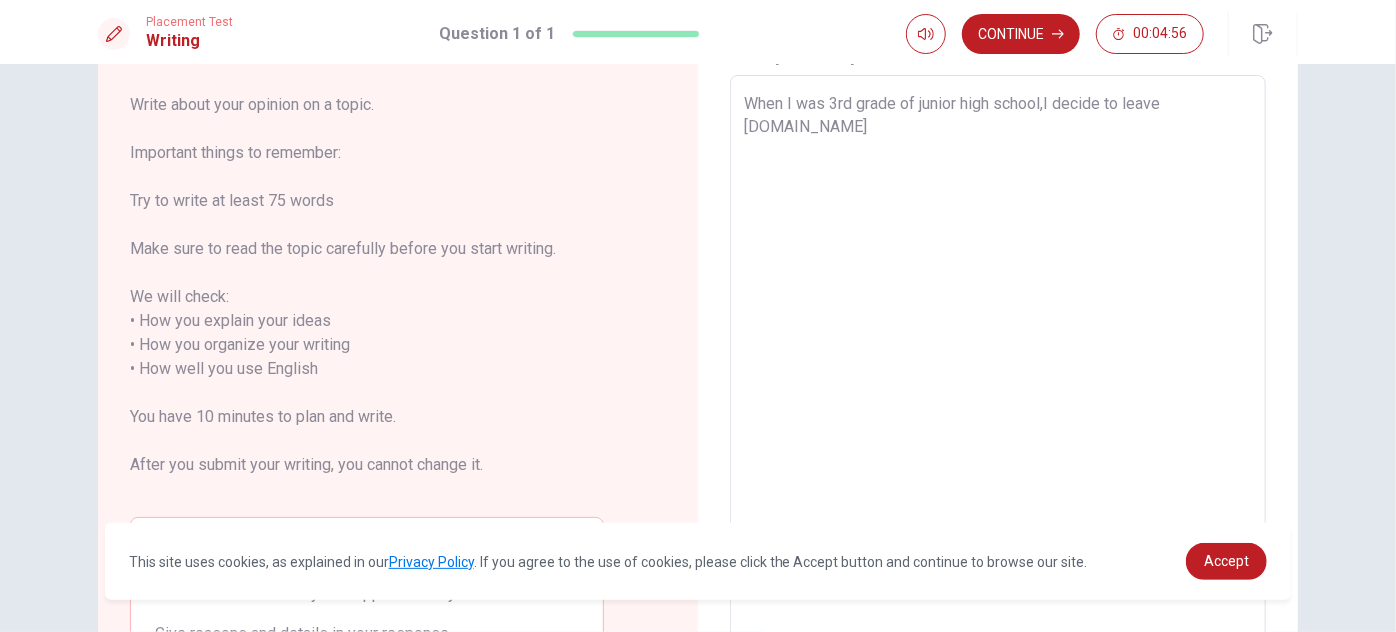 type on "x" 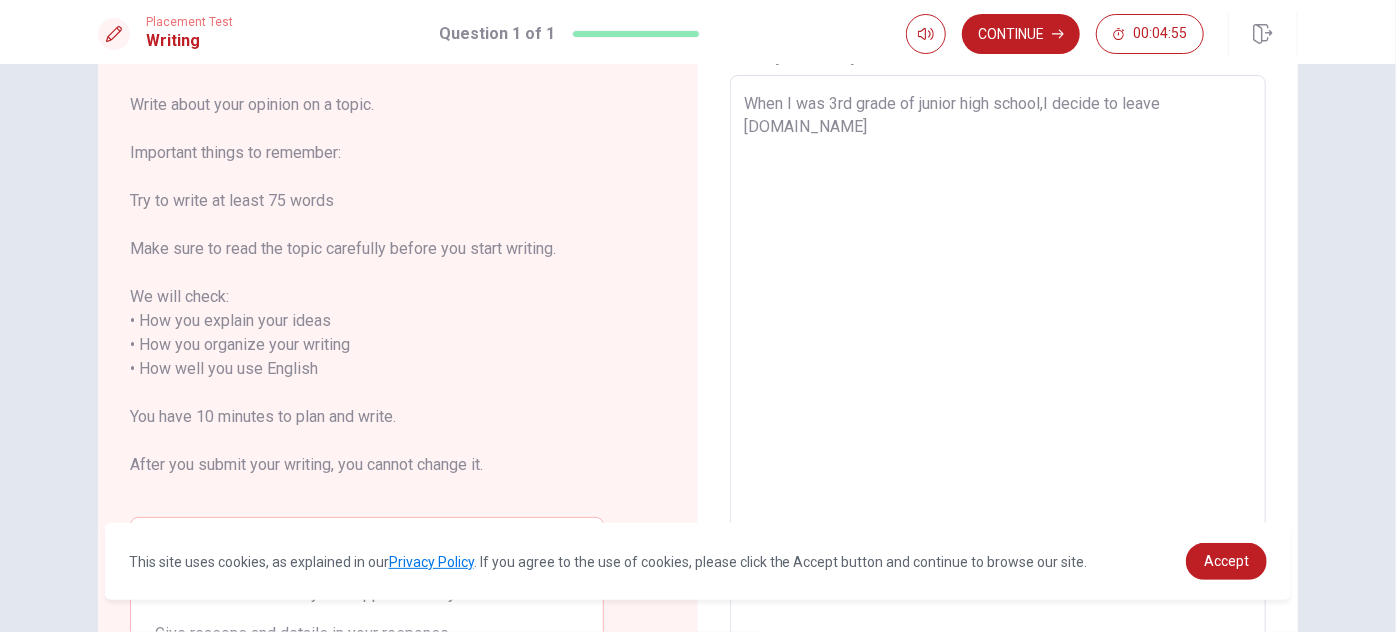 type on "When I was 3rd grade of junior high school,I decide to leave [DOMAIN_NAME]" 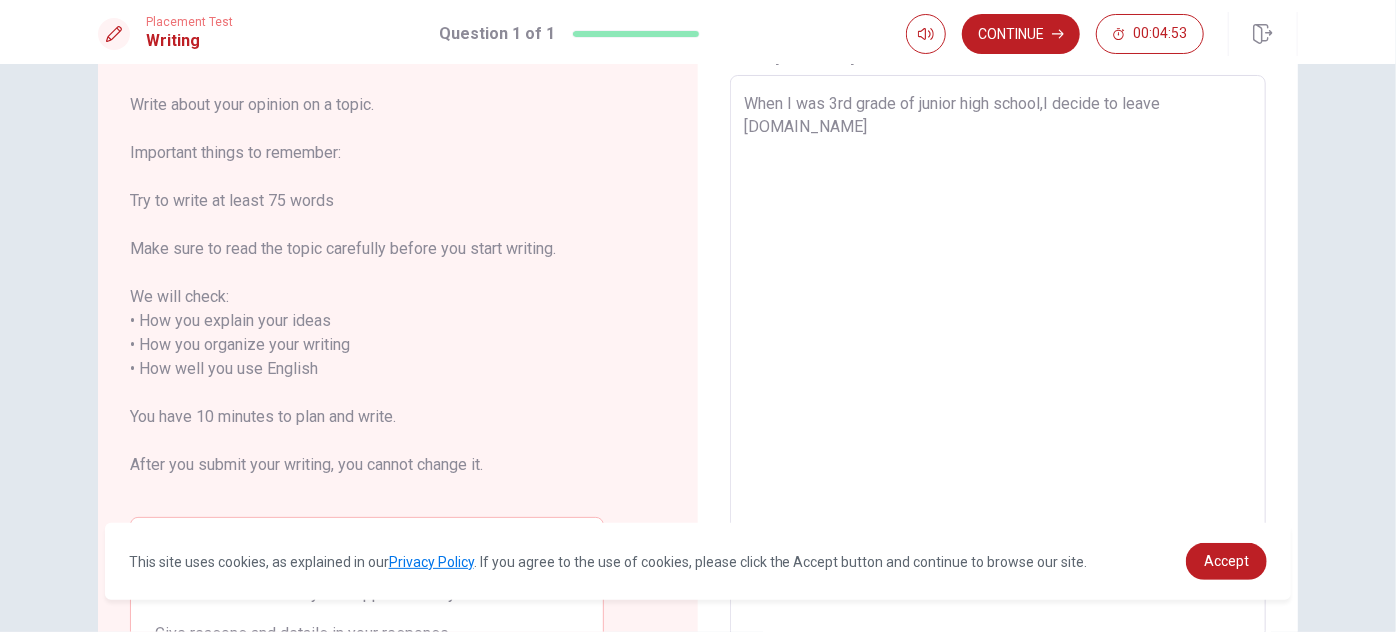 type on "x" 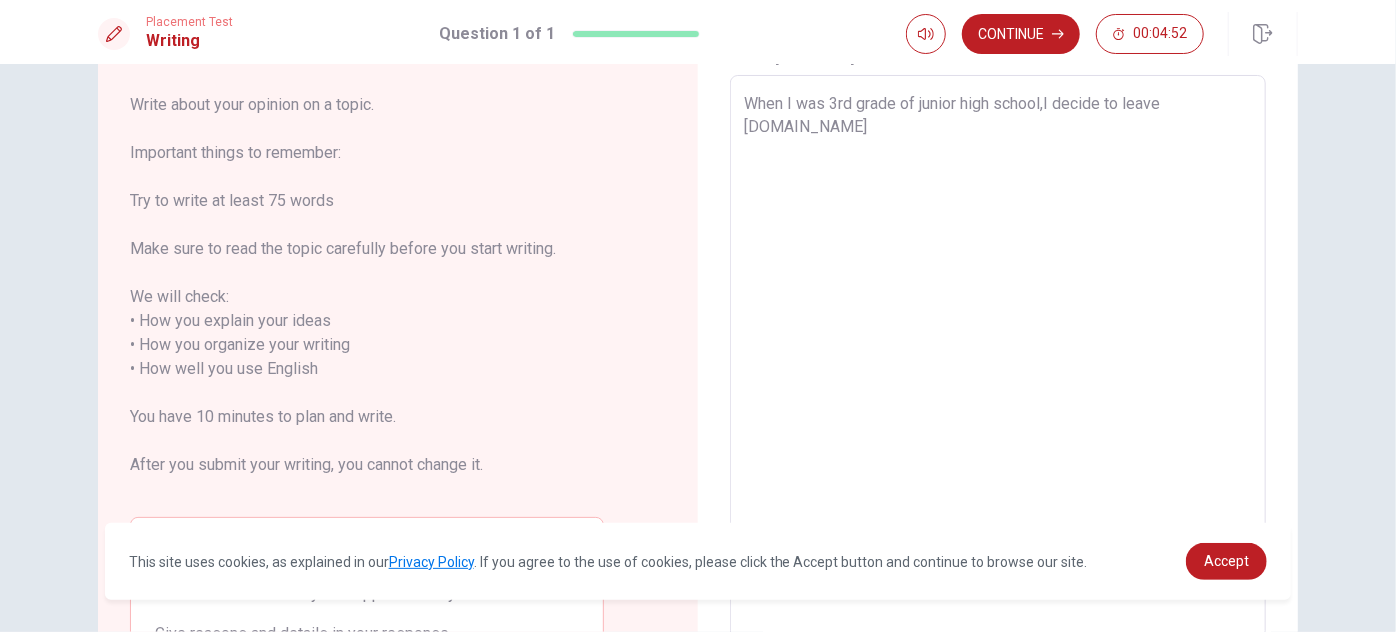 type on "When I was 3rd grade of junior high school,I decide to leave [DOMAIN_NAME] b" 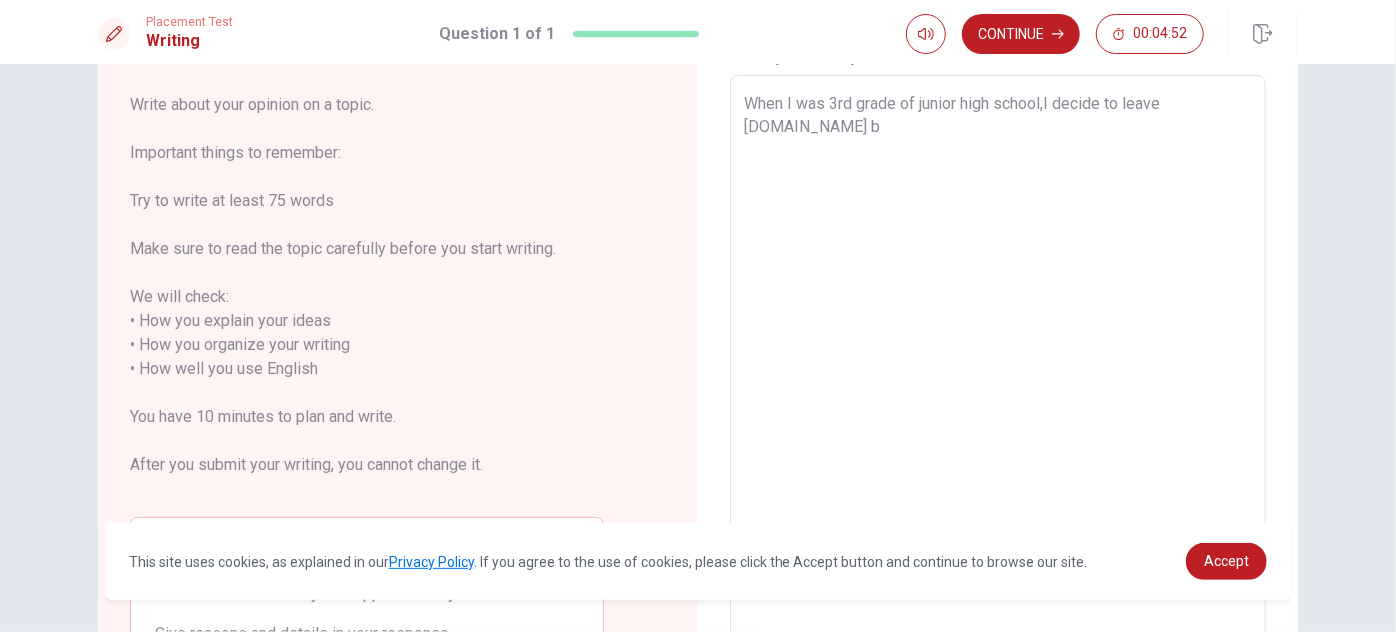 type on "x" 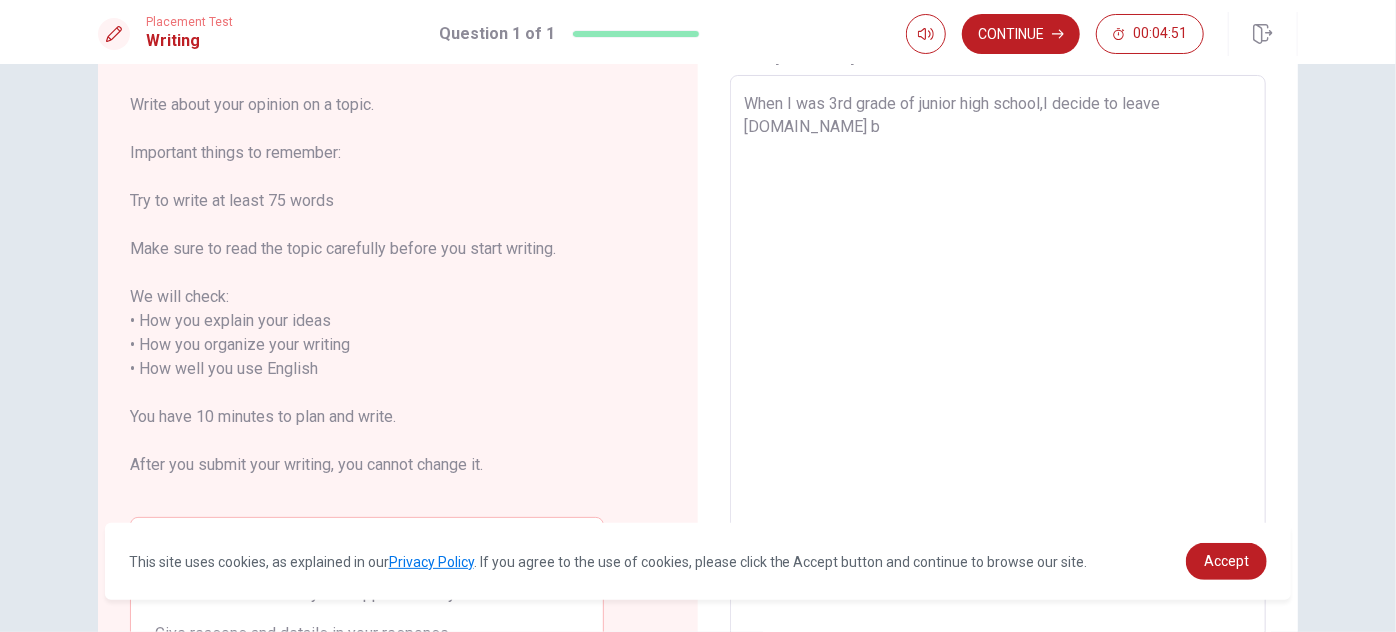 type on "When I was 3rd grade of junior high school,I decide to leave [DOMAIN_NAME] be" 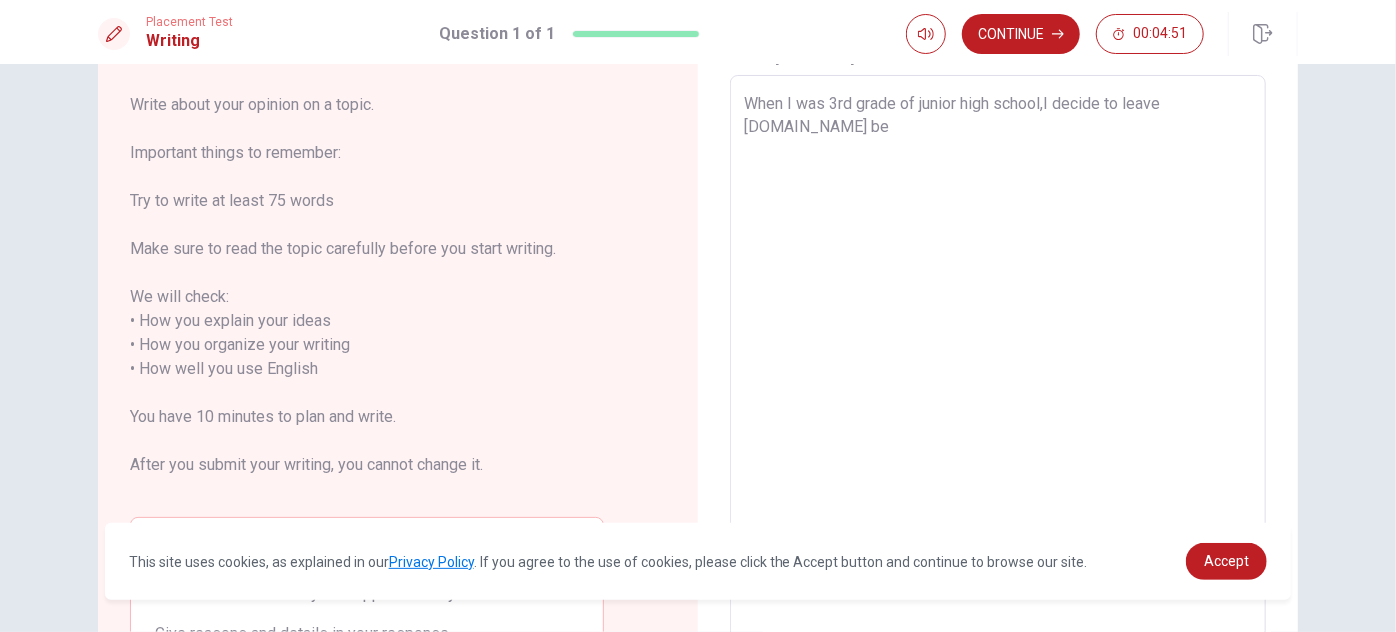 type on "x" 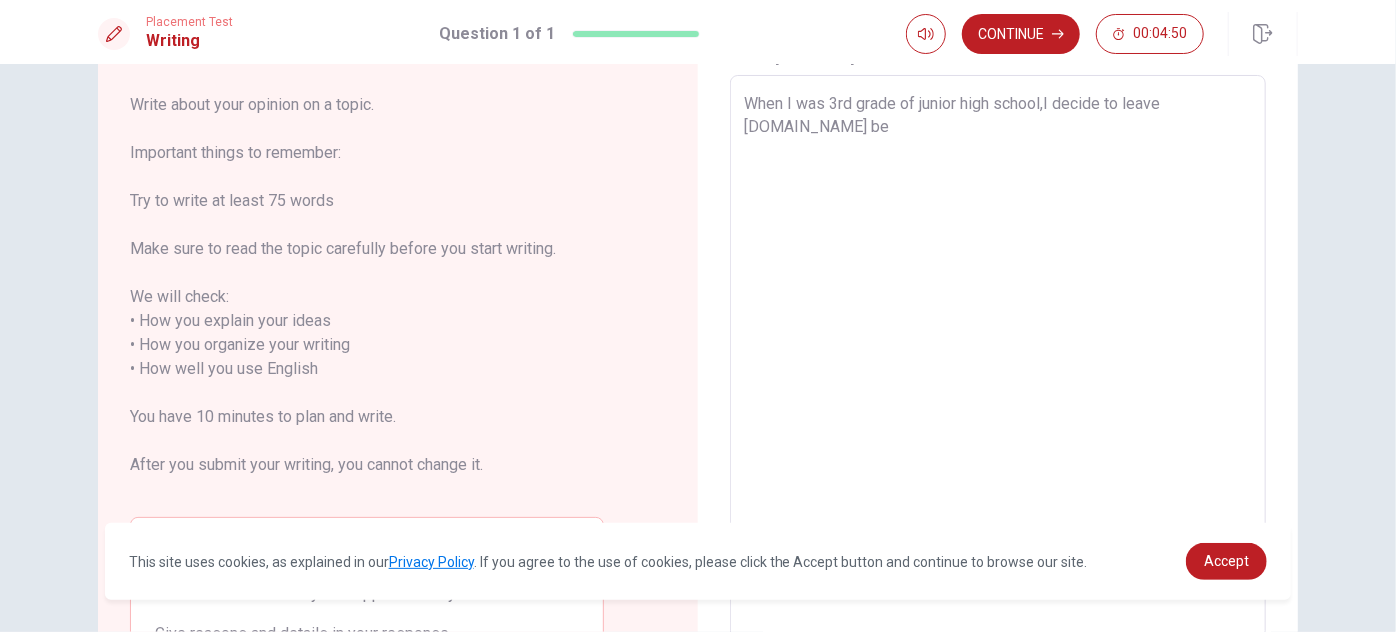 type on "When I was 3rd grade of junior high school,I decide to leave [DOMAIN_NAME] bec" 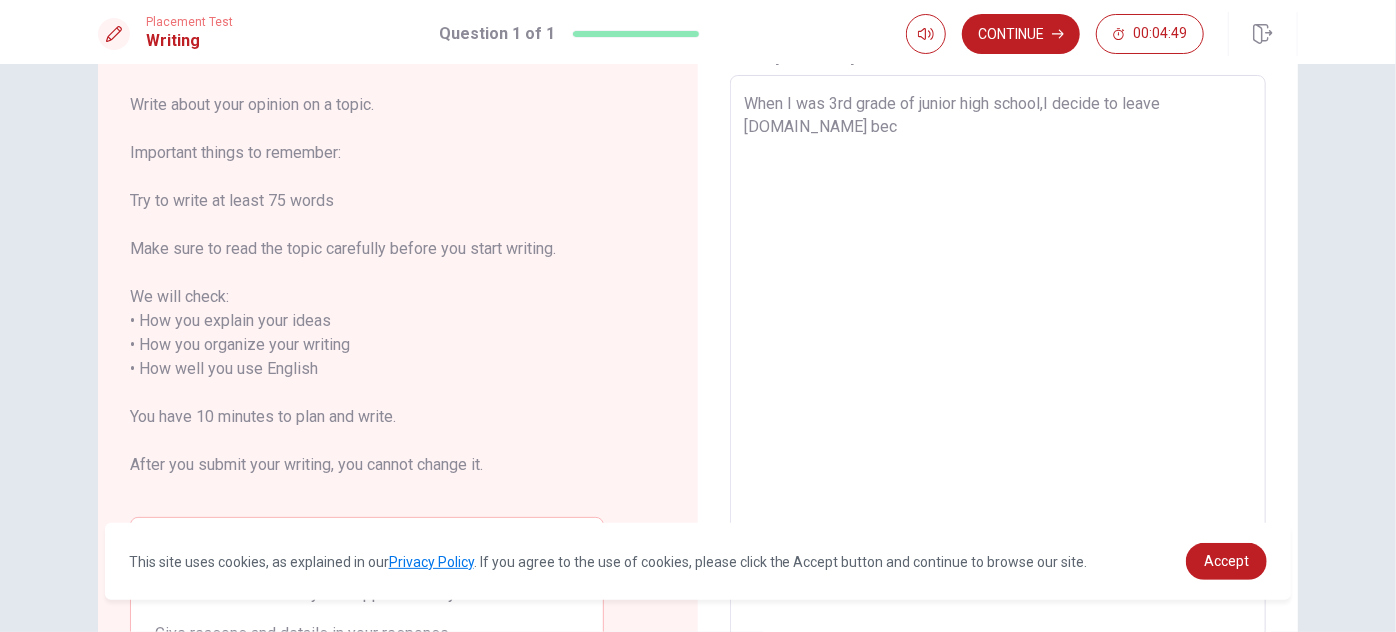 type on "x" 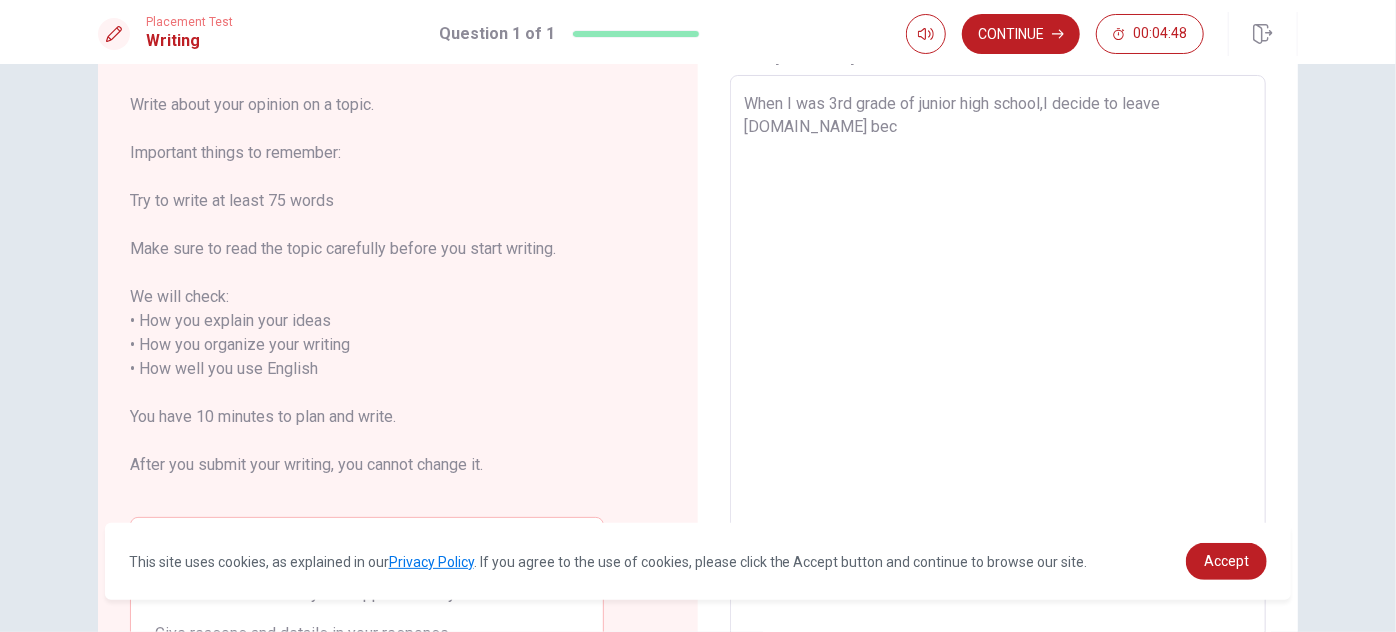 type on "When I was 3rd grade of junior high school,I decide to leave [DOMAIN_NAME] beca" 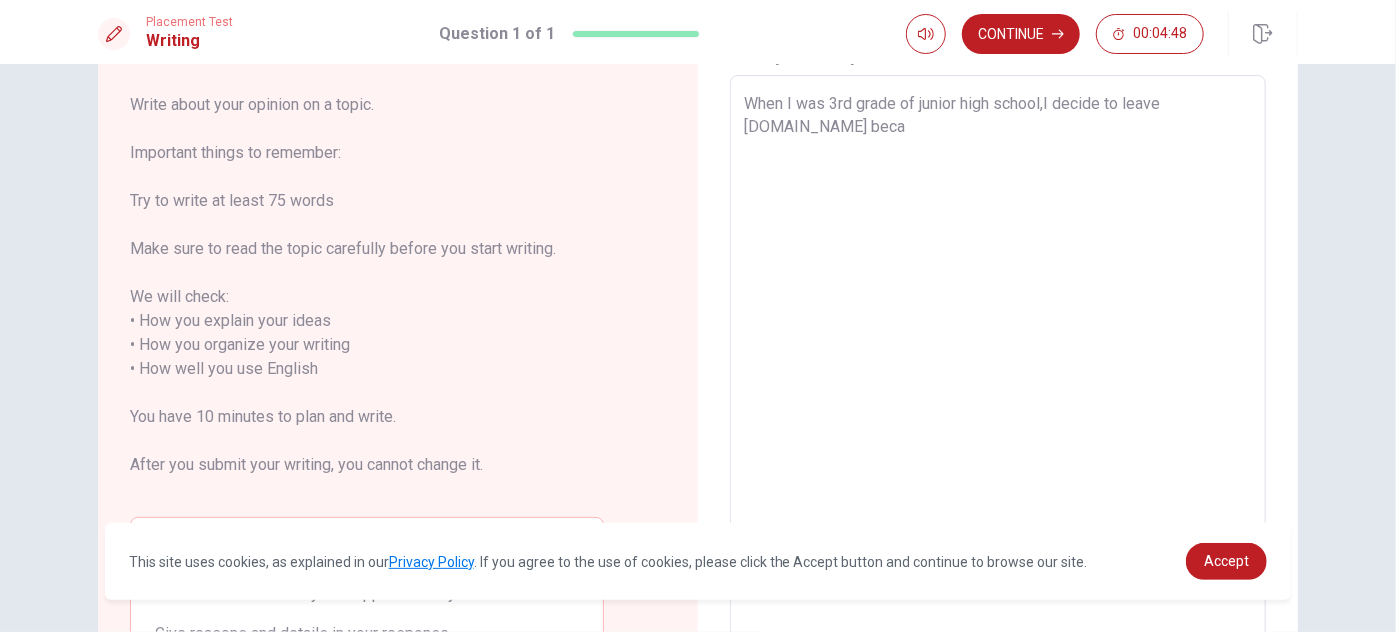 type on "x" 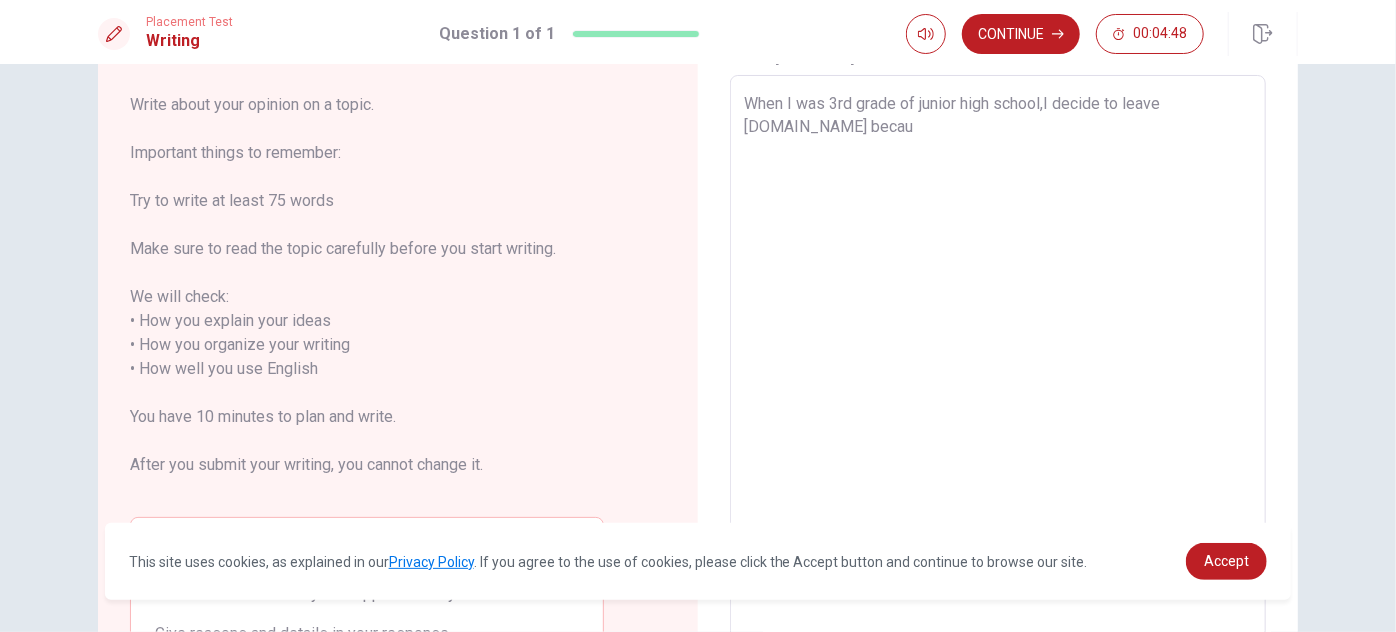 type on "x" 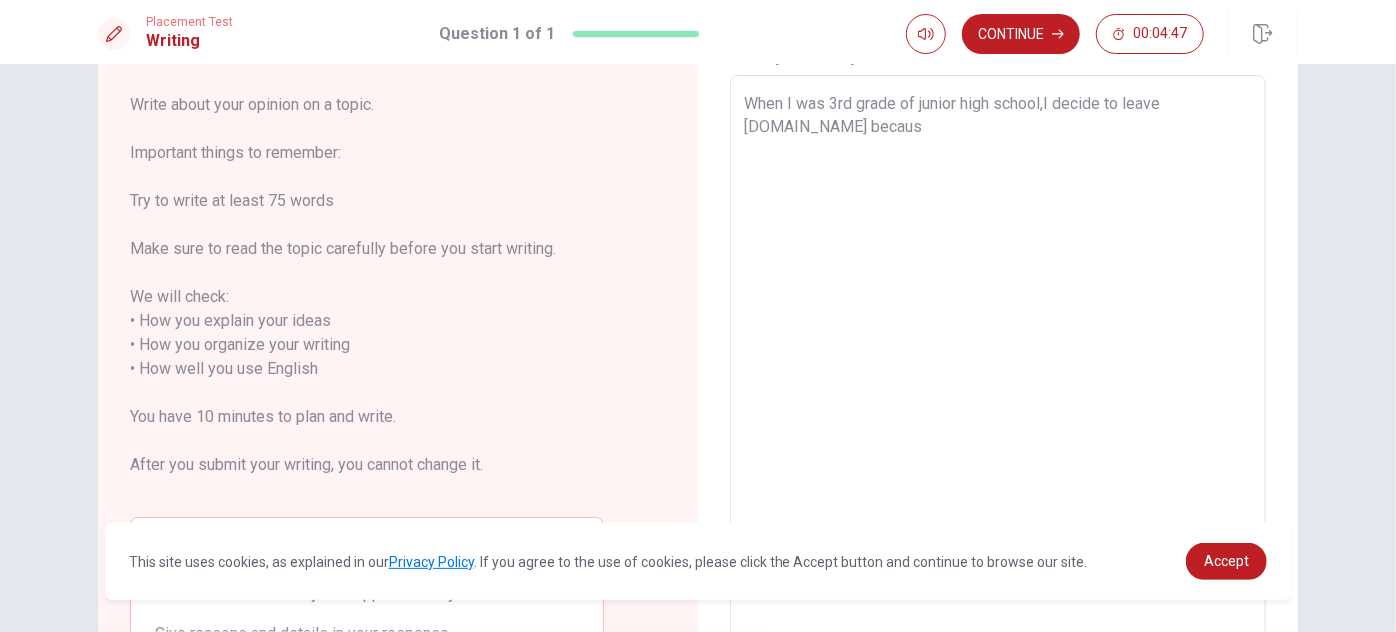 type on "x" 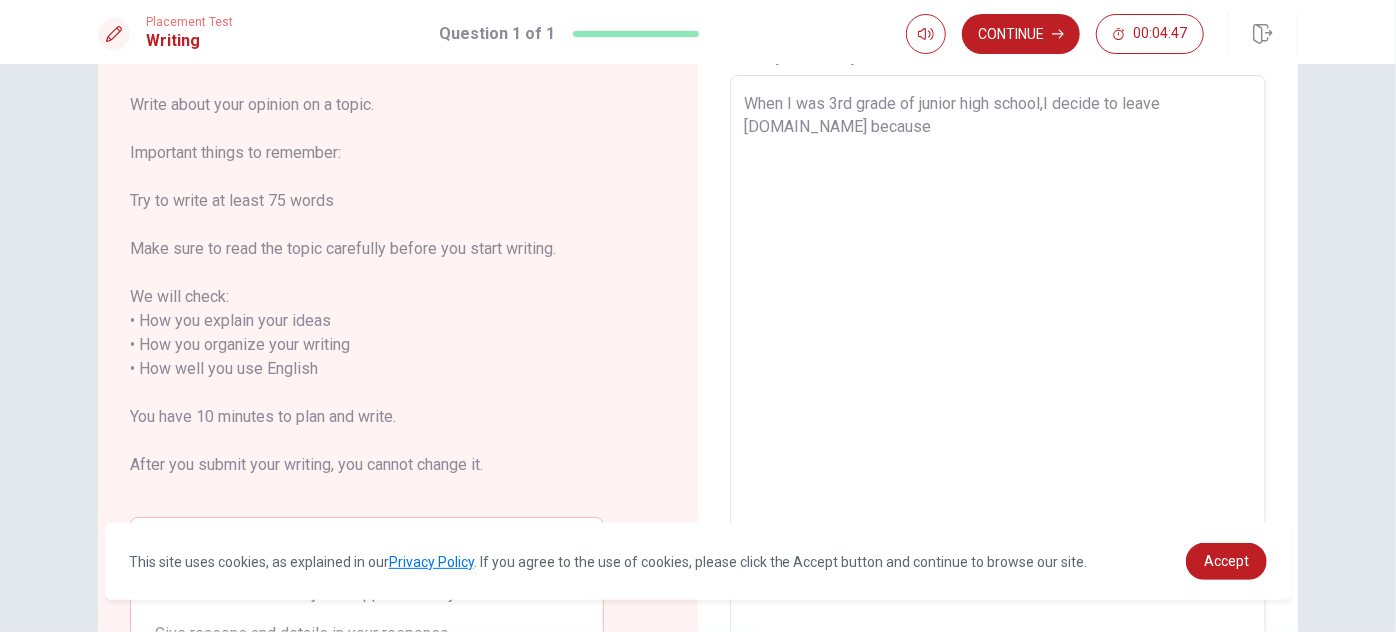 type on "x" 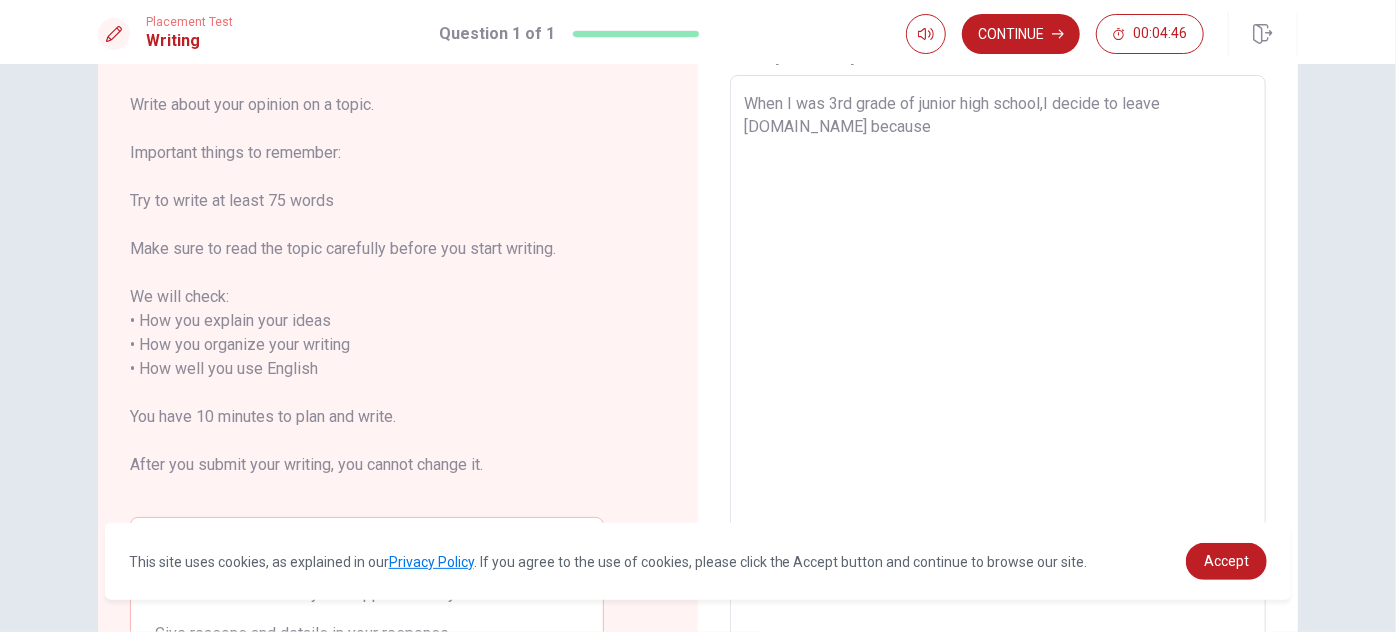 type on "When I was 3rd grade of junior high school,I decide to leave [DOMAIN_NAME] because" 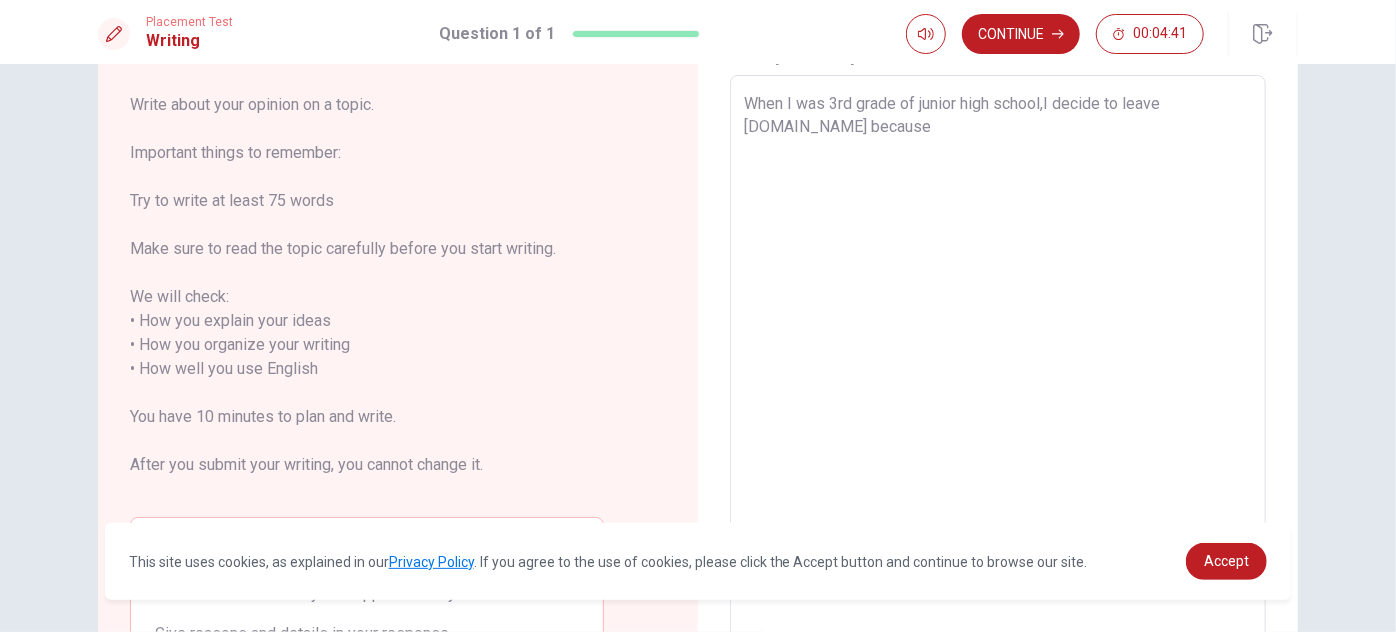 type on "x" 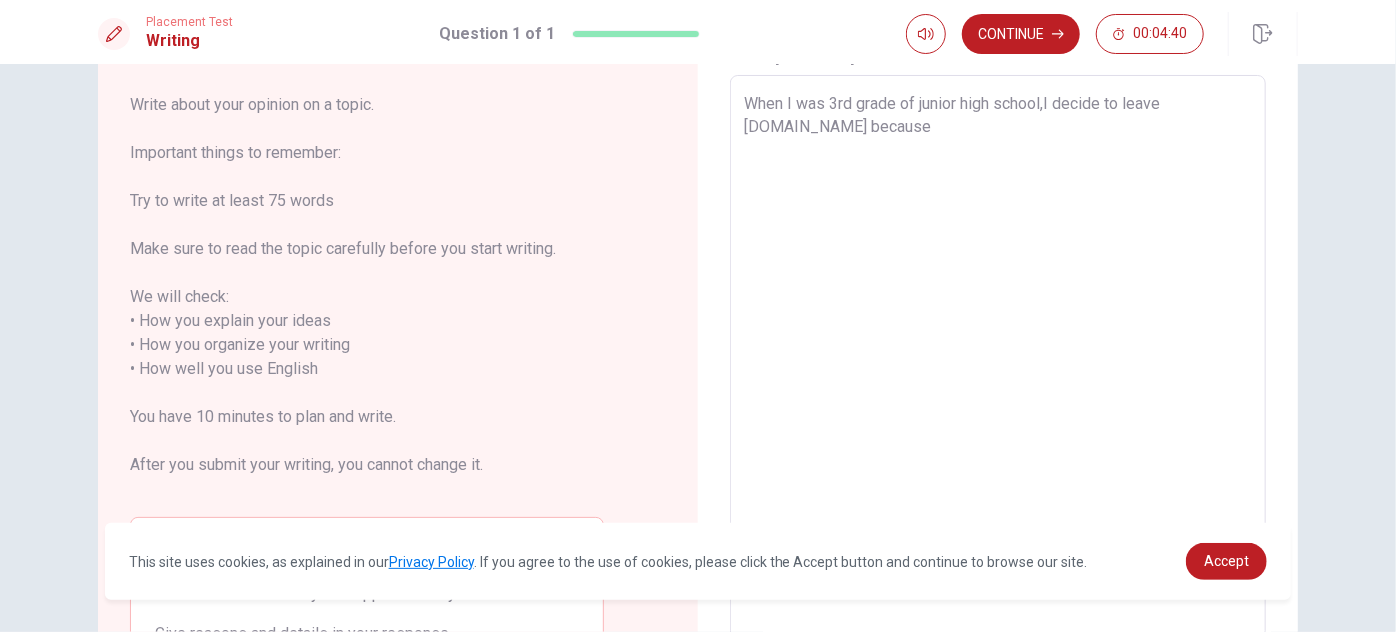type on "When I was 3rd grade of junior high school,I decide to leave [DOMAIN_NAME] because I" 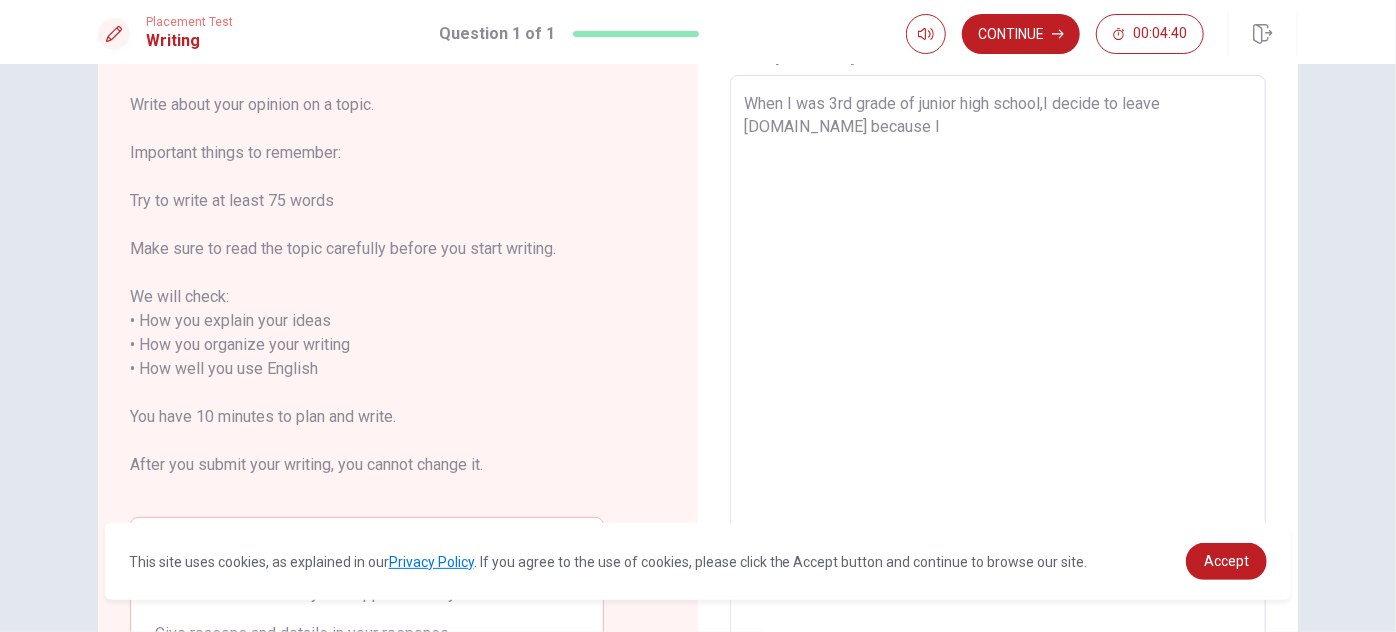 type on "x" 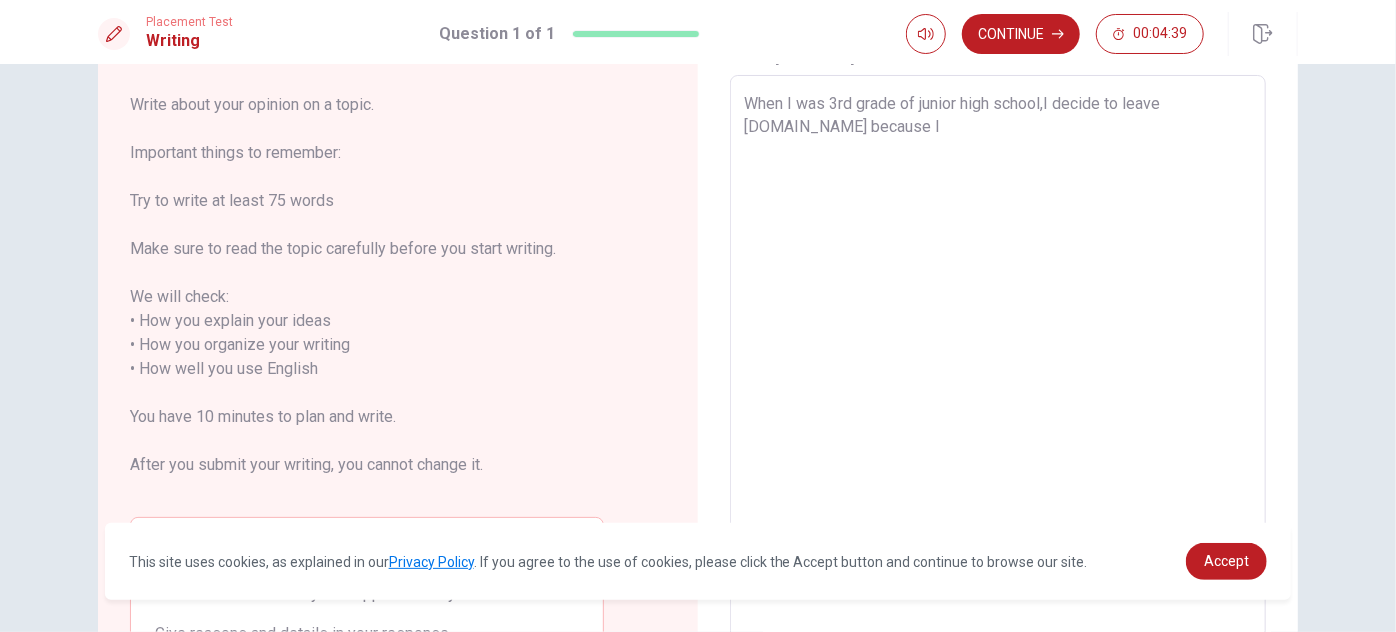 type on "When I was 3rd grade of junior high school,I decide to leave [DOMAIN_NAME] because I" 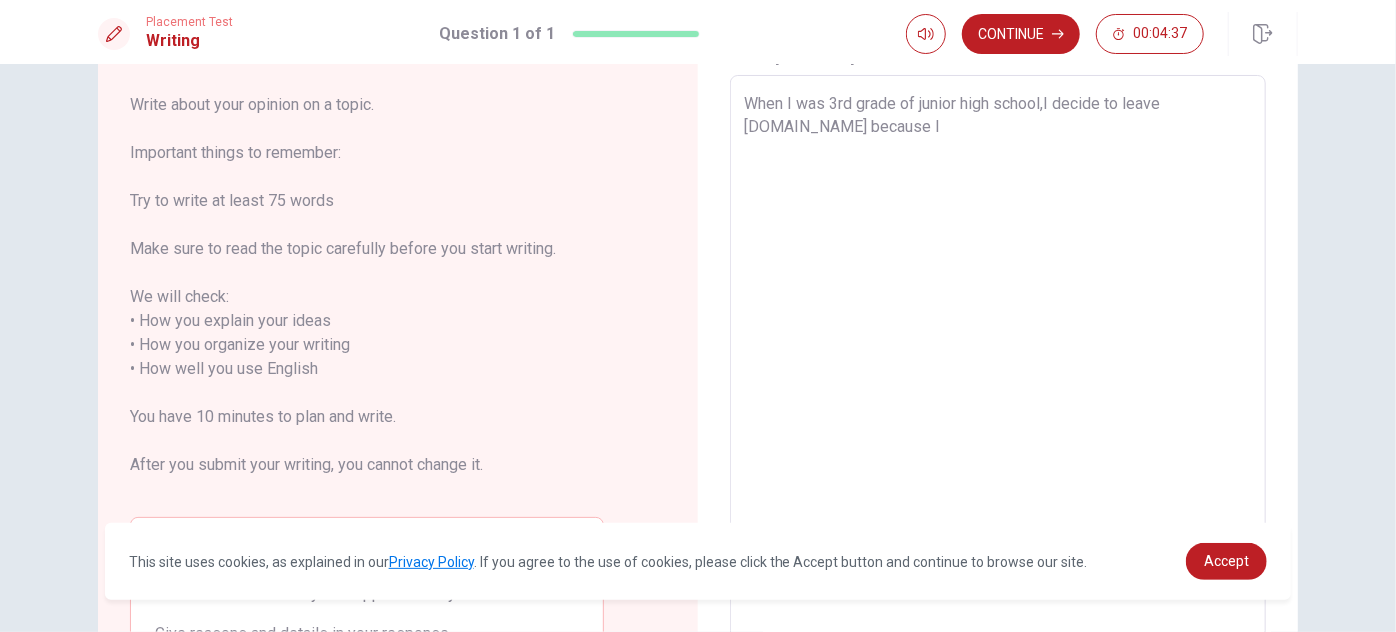 type on "x" 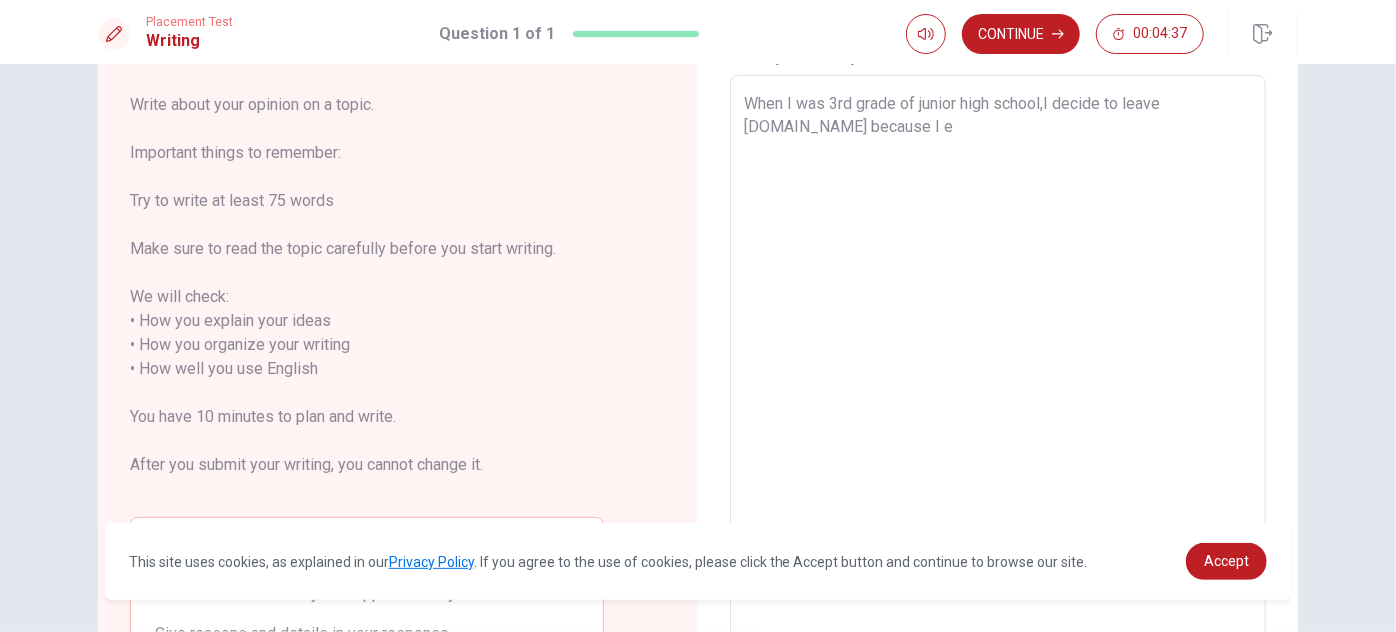 type on "x" 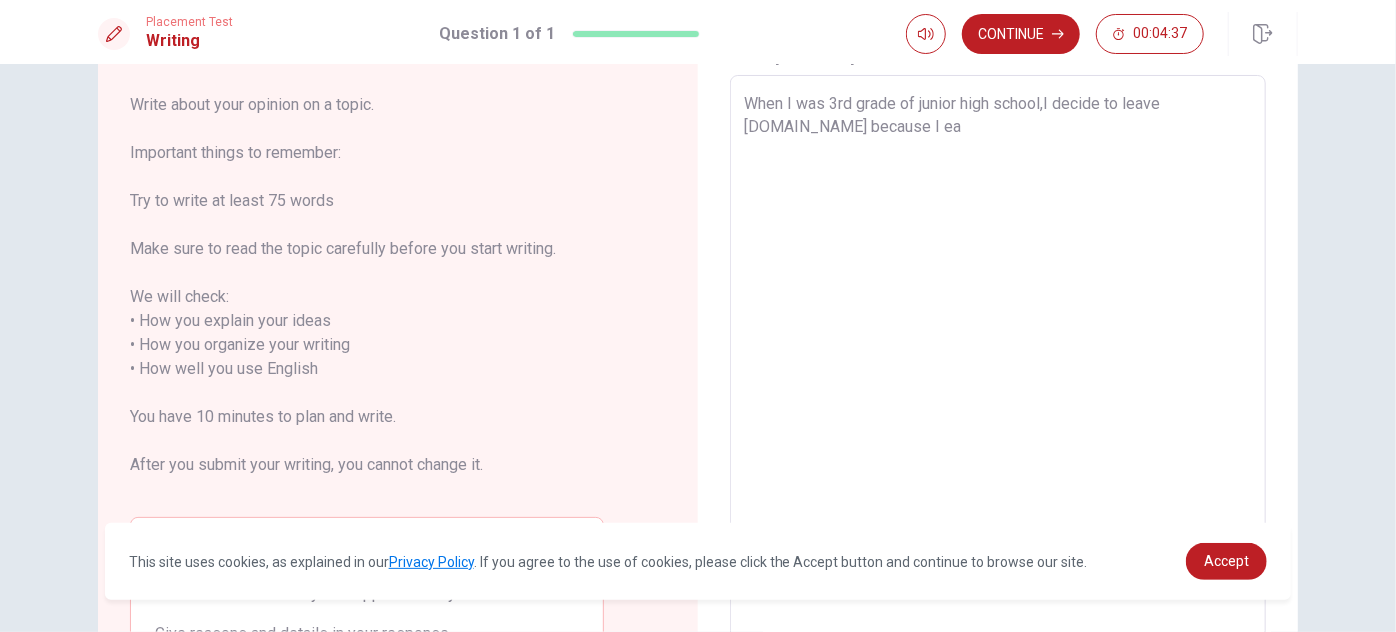 type on "x" 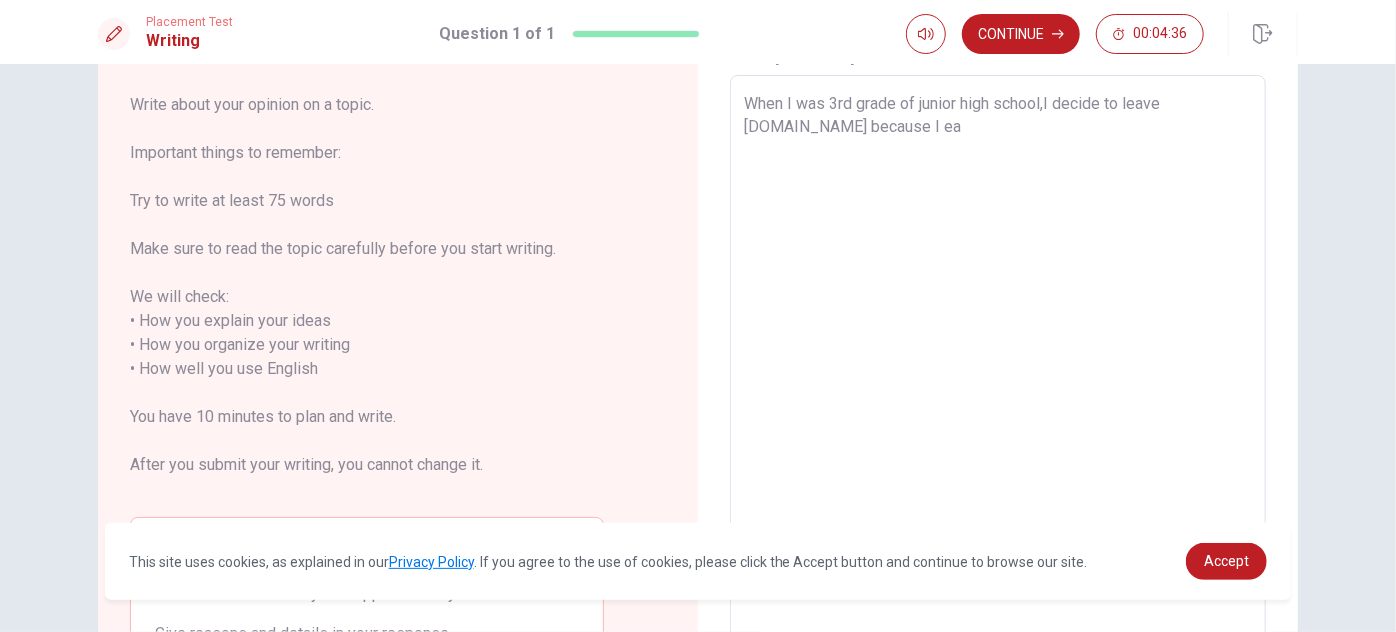 type on "When I was 3rd grade of junior high school,I decide to leave [DOMAIN_NAME] because I ean" 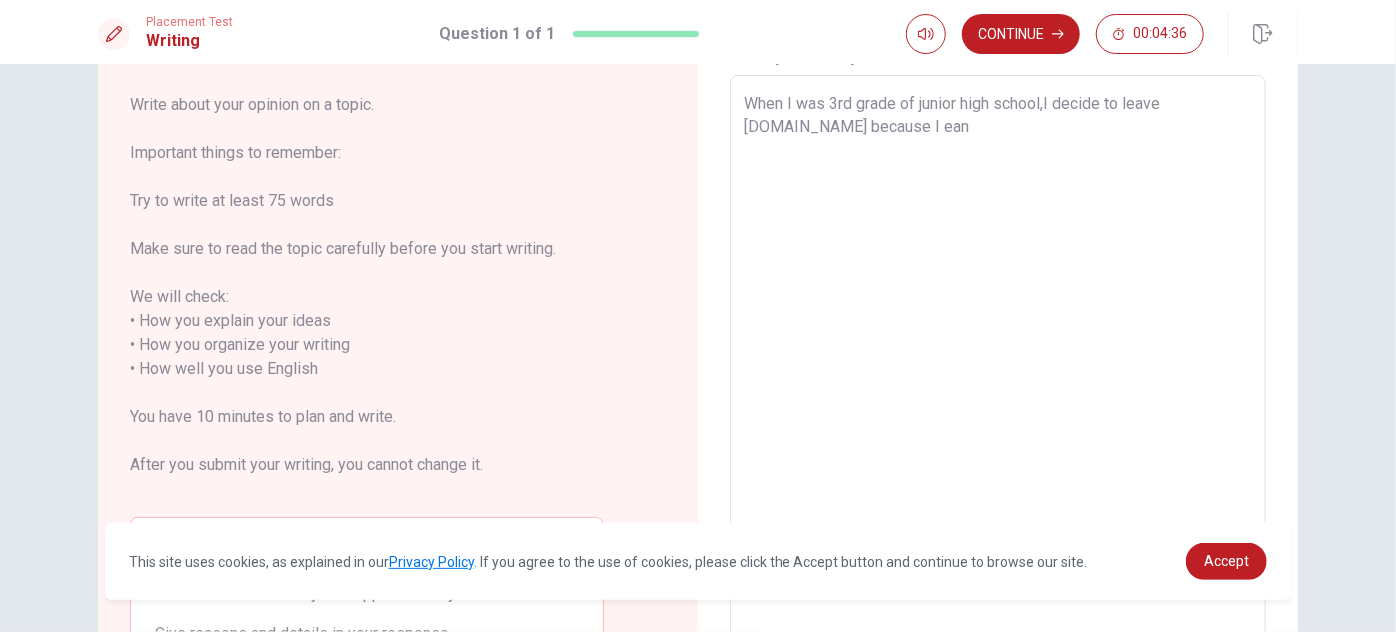 type on "x" 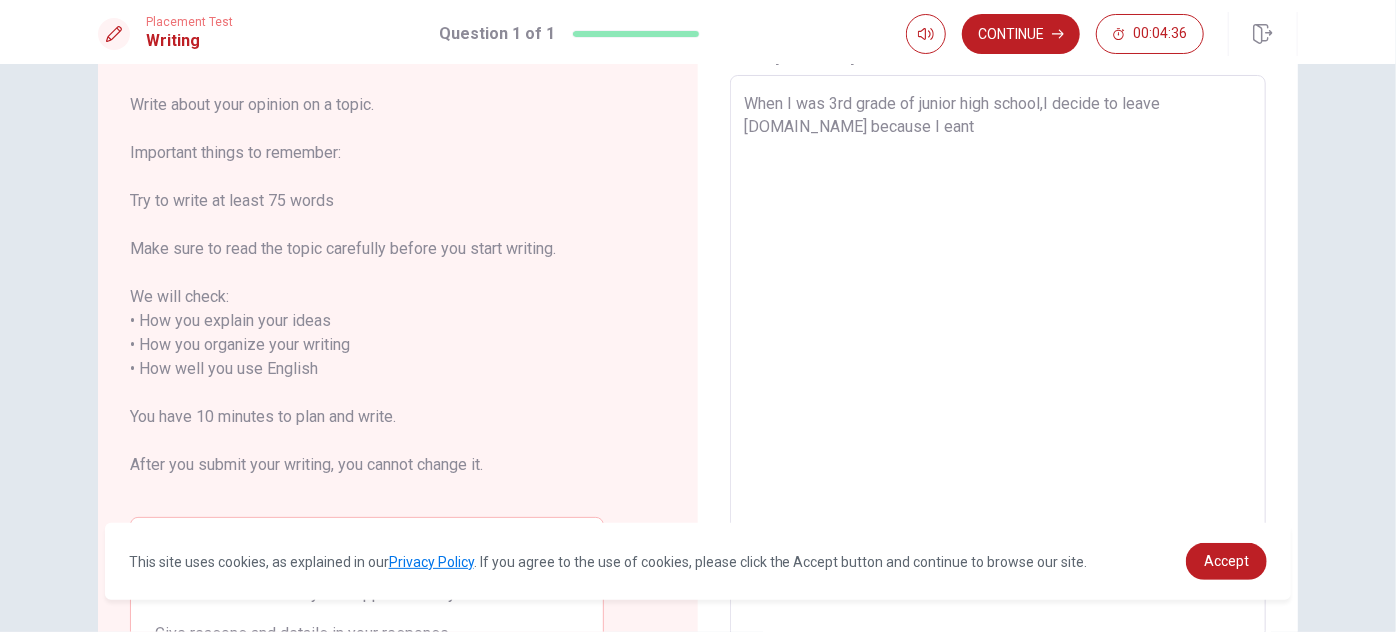 type on "x" 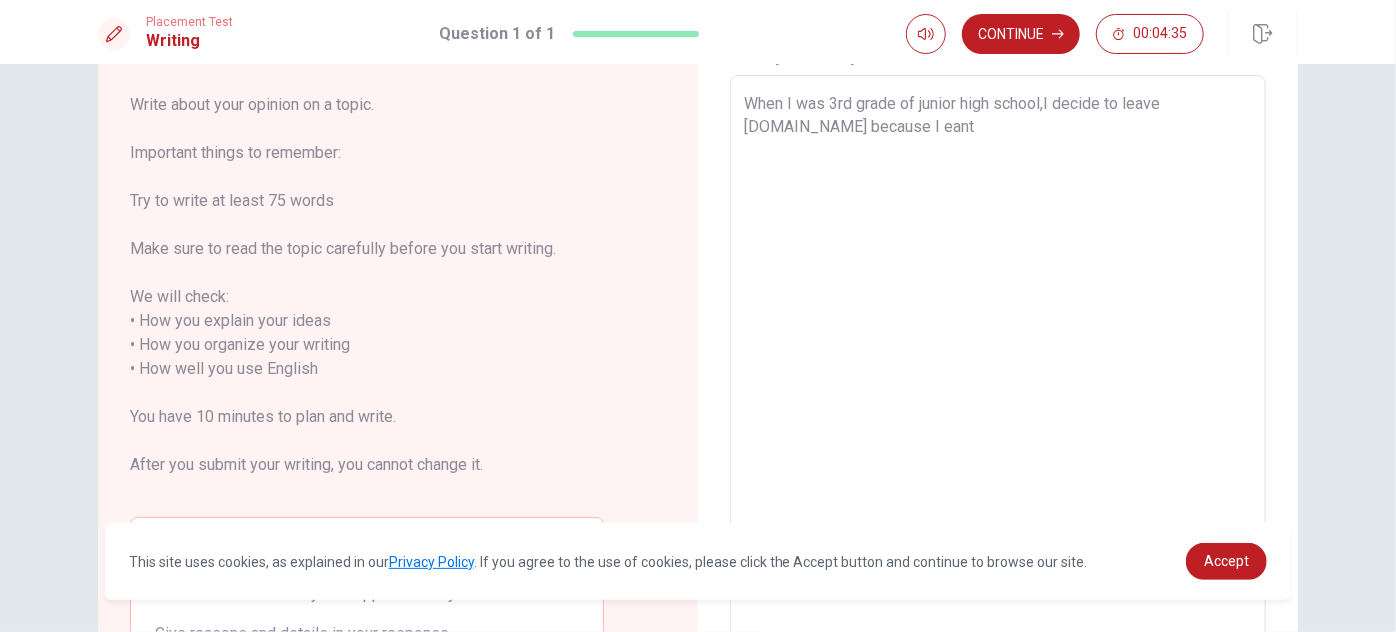 type on "When I was 3rd grade of junior high school,I decide to leave [DOMAIN_NAME] because I eant" 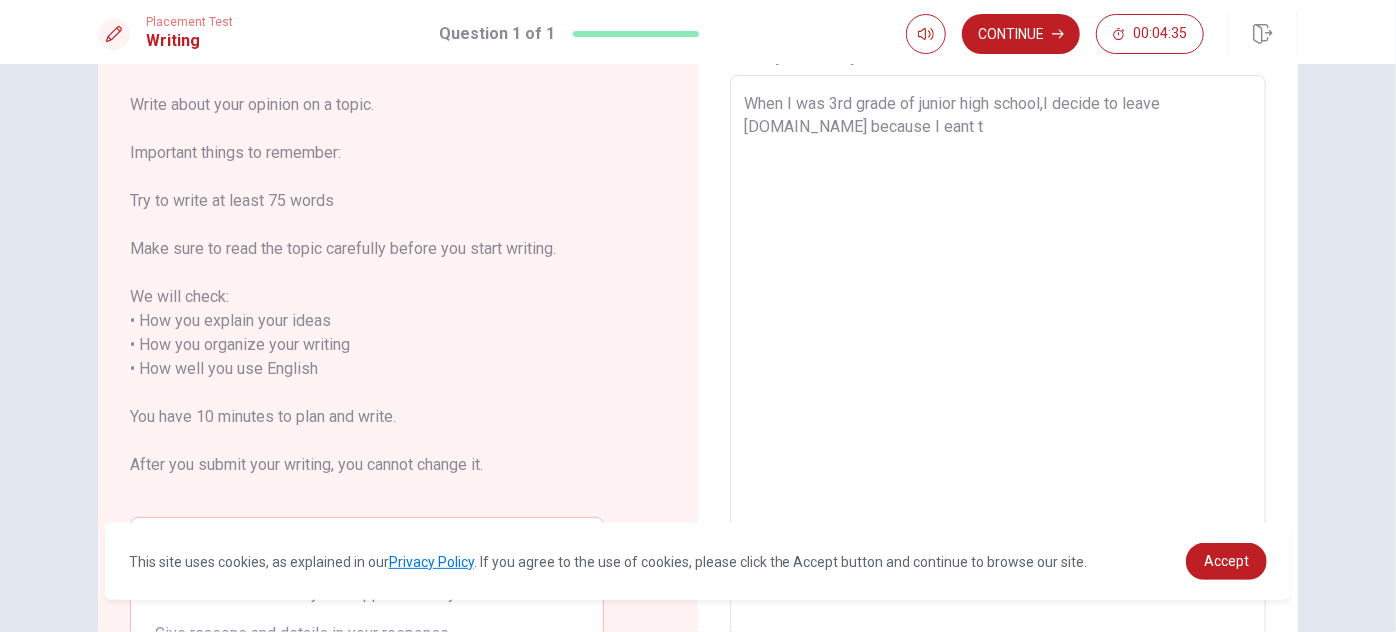 type on "x" 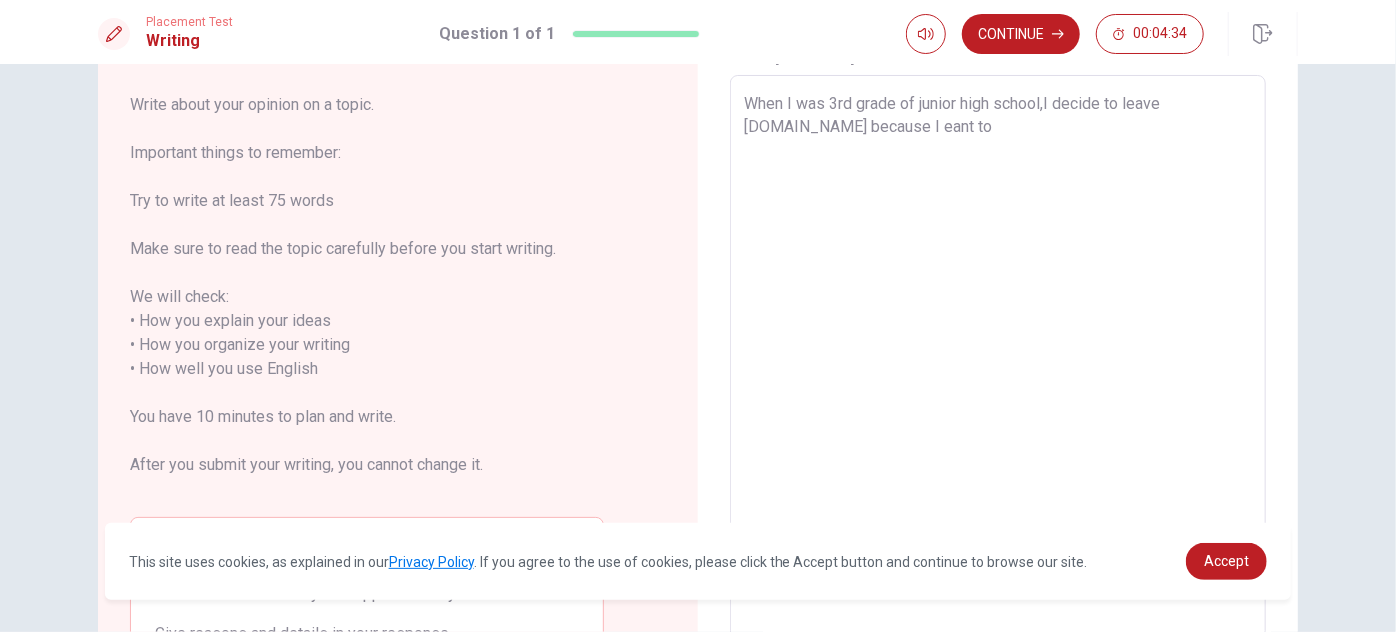 type on "x" 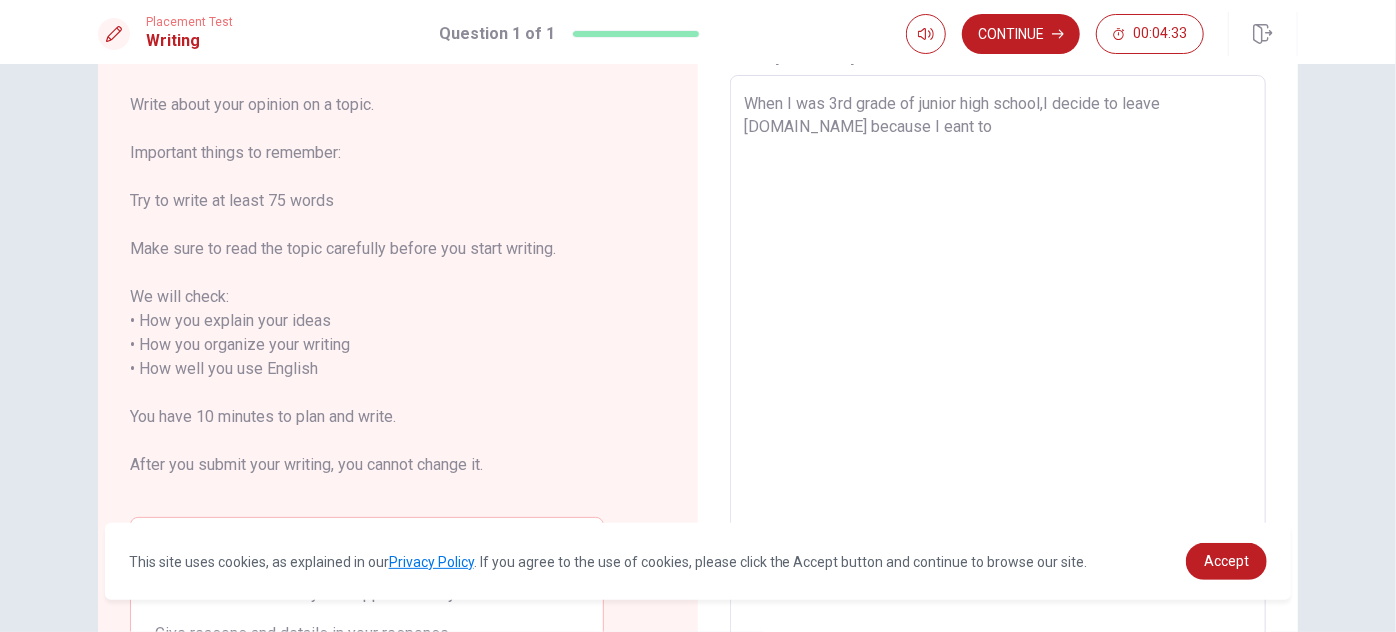type on "When I was 3rd grade of junior high school,I decide to leave [DOMAIN_NAME] because I eant t" 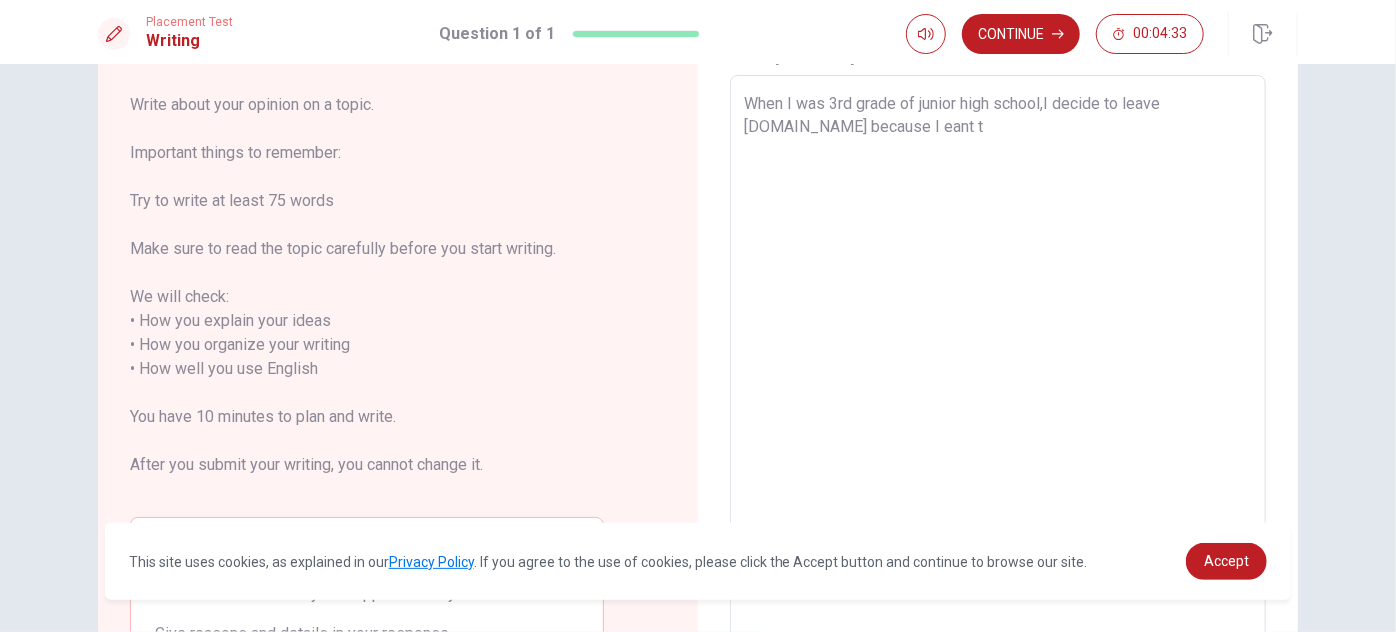 type 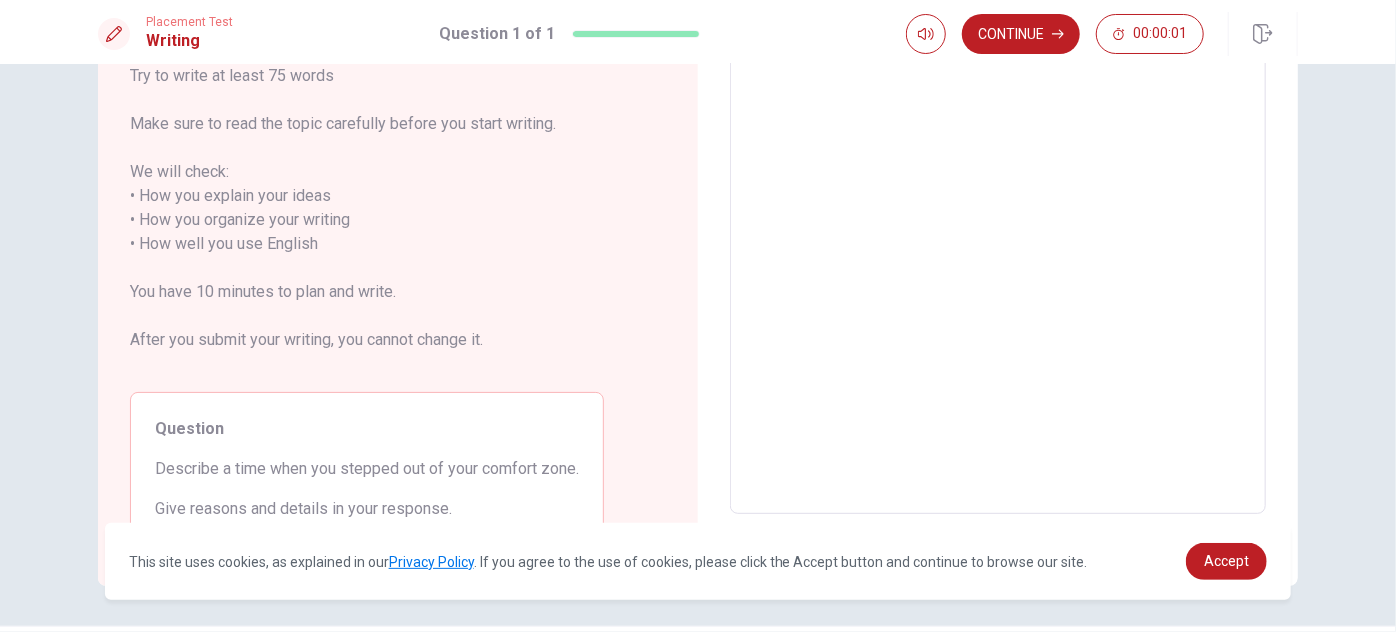 scroll, scrollTop: 0, scrollLeft: 0, axis: both 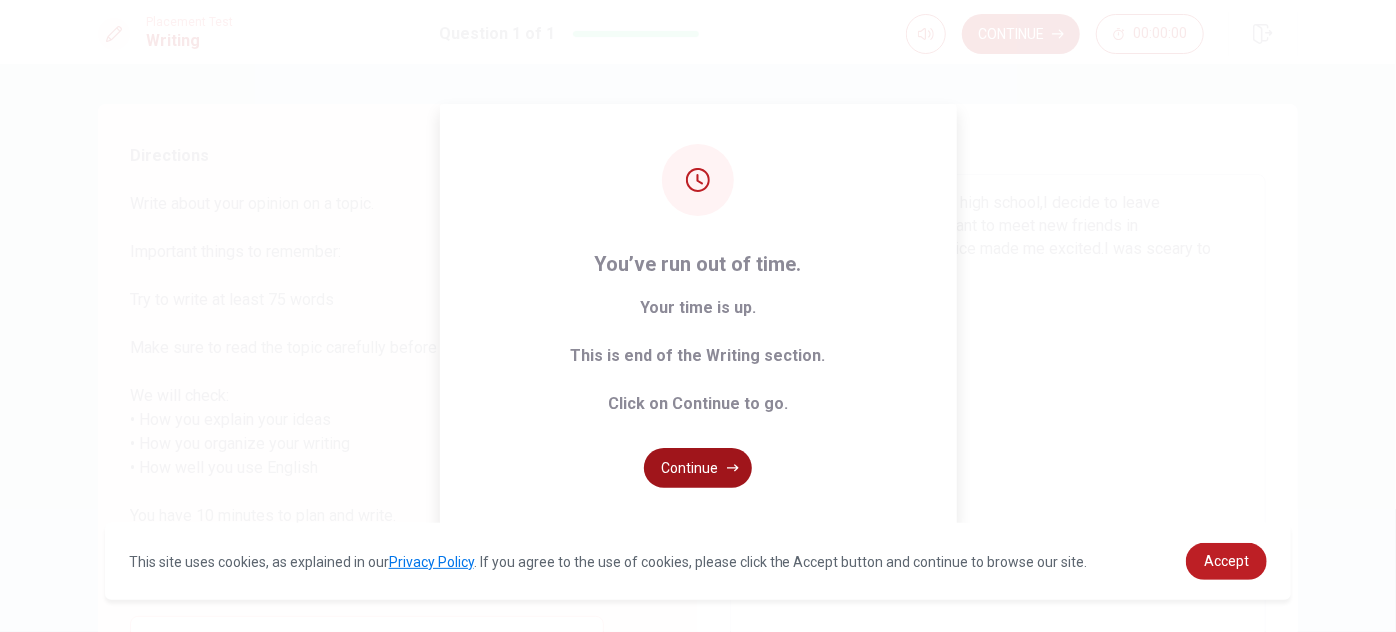 click on "Continue" at bounding box center [698, 468] 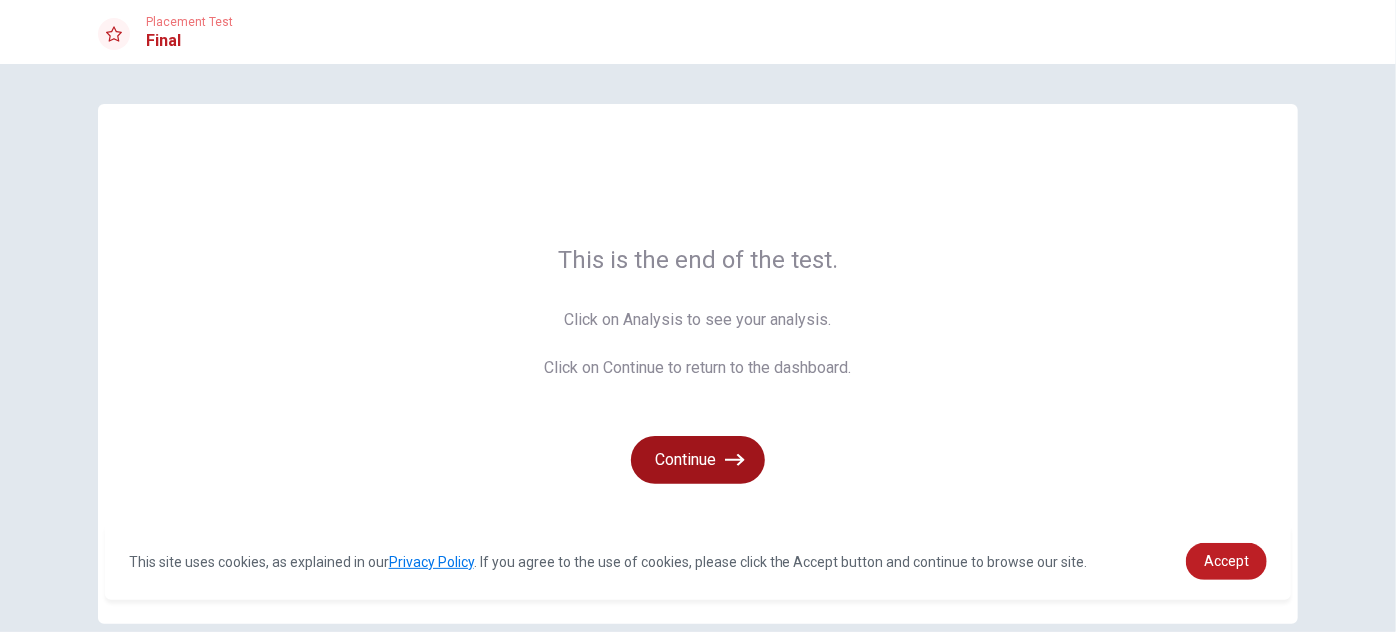 click on "Continue" at bounding box center (698, 460) 